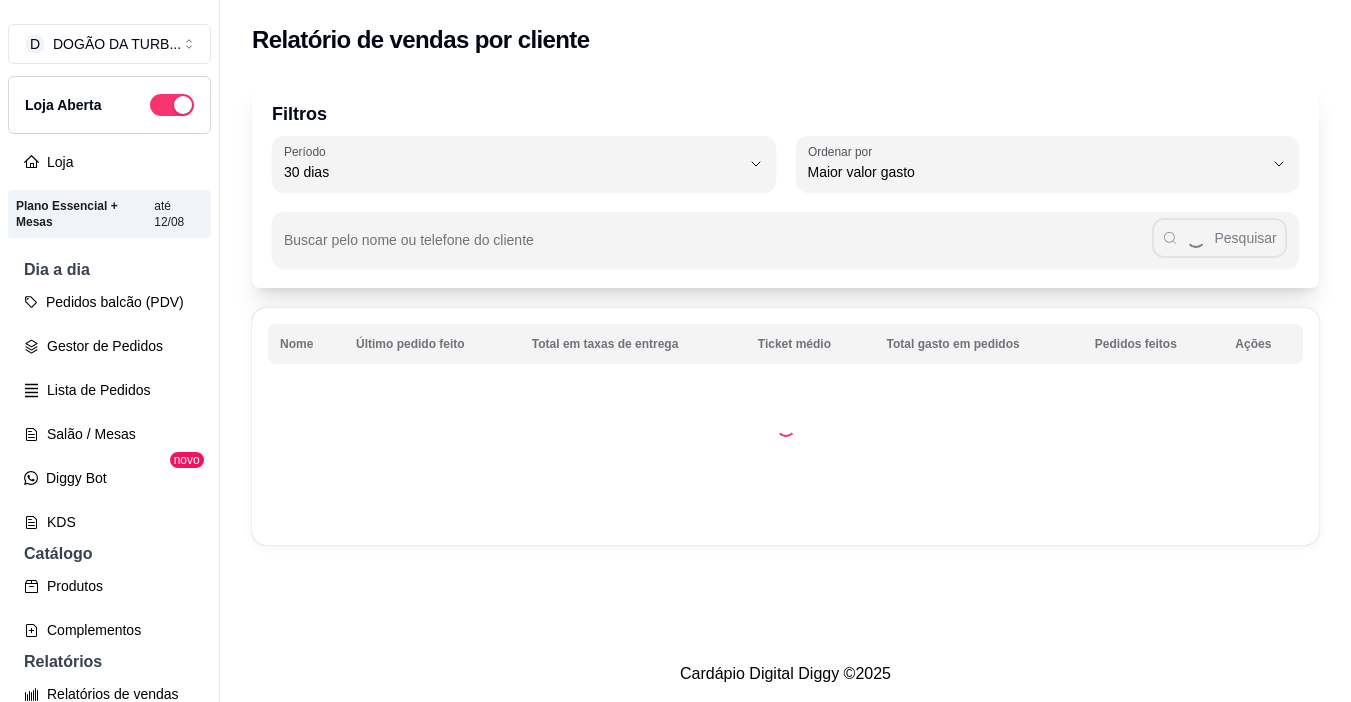 select on "30" 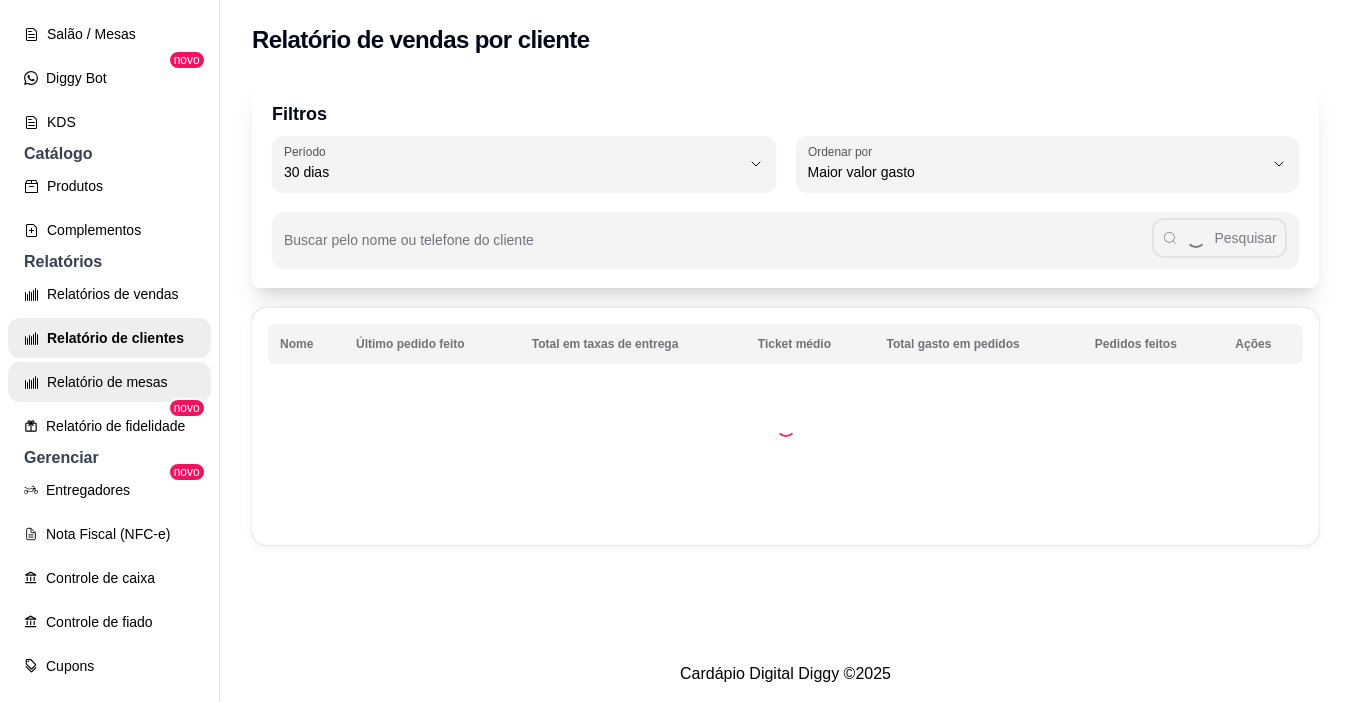 click on "Relatório de mesas" at bounding box center (109, 382) 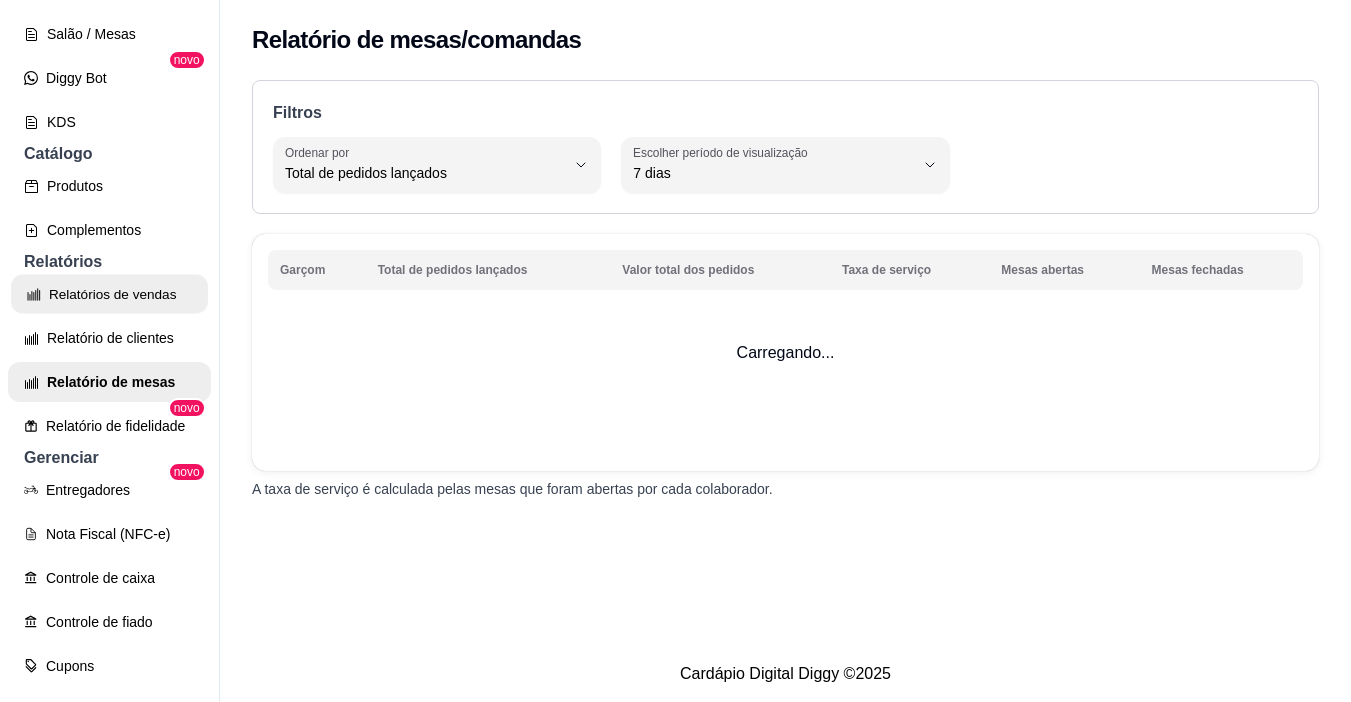 click on "Relatórios de vendas" at bounding box center [109, 294] 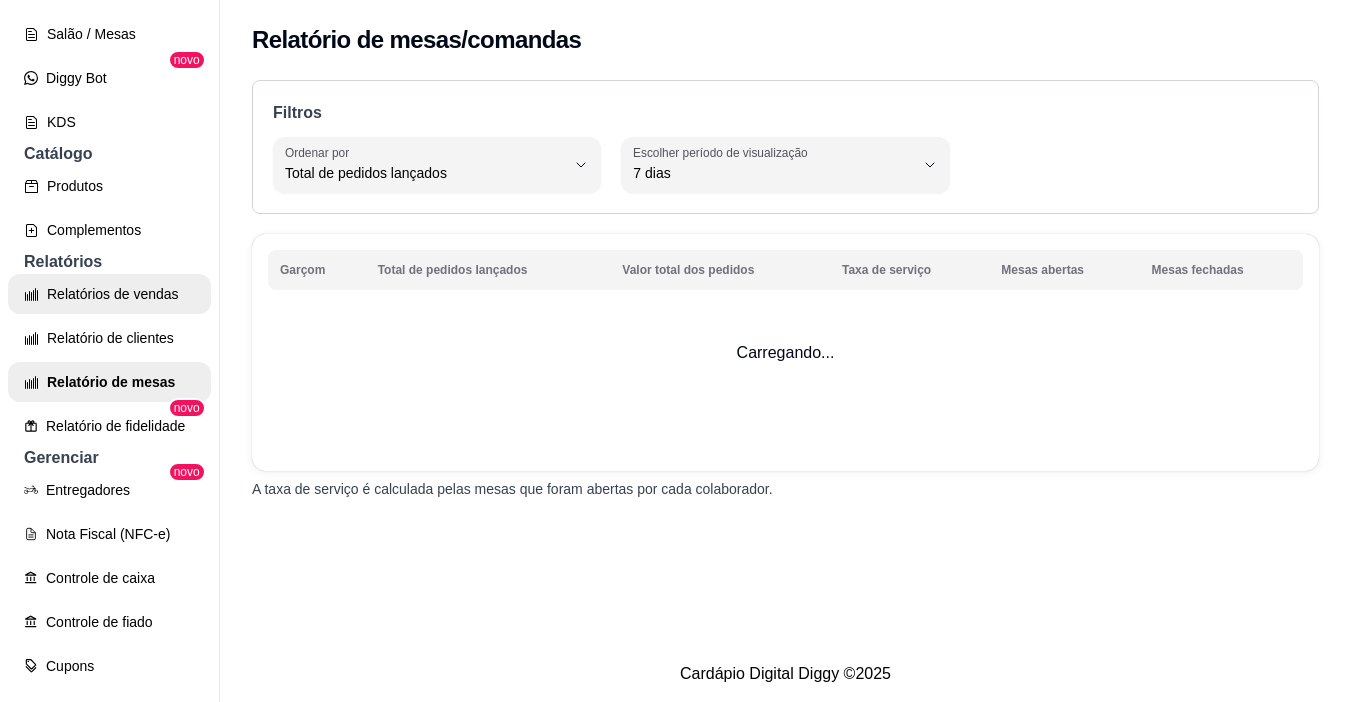 select on "ALL" 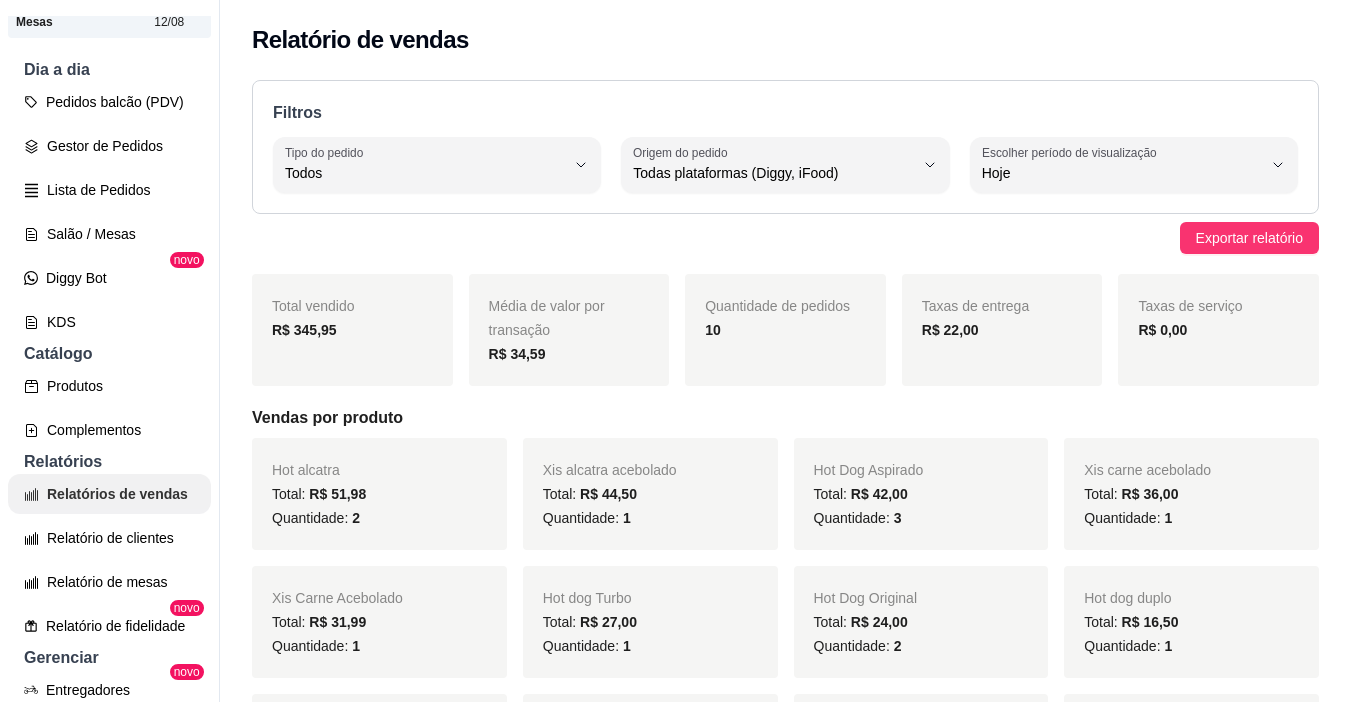 scroll, scrollTop: 0, scrollLeft: 0, axis: both 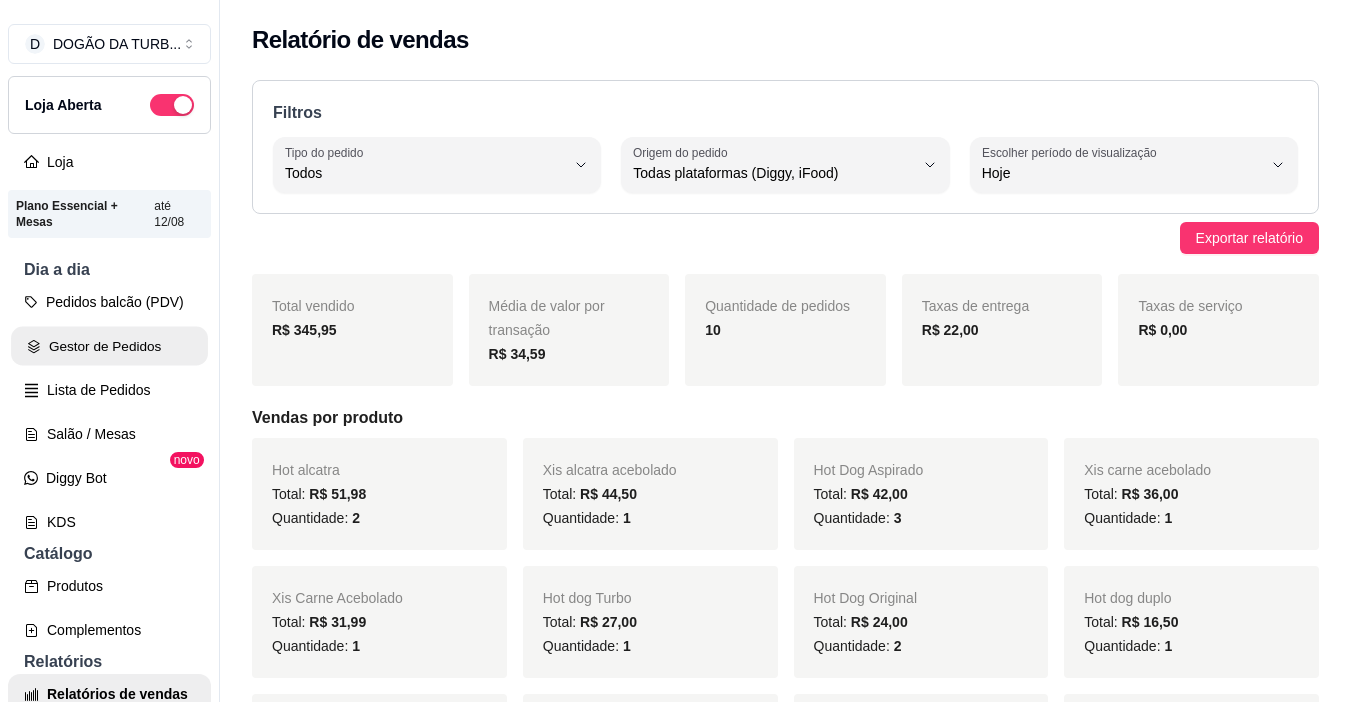 click on "Gestor de Pedidos" at bounding box center [109, 346] 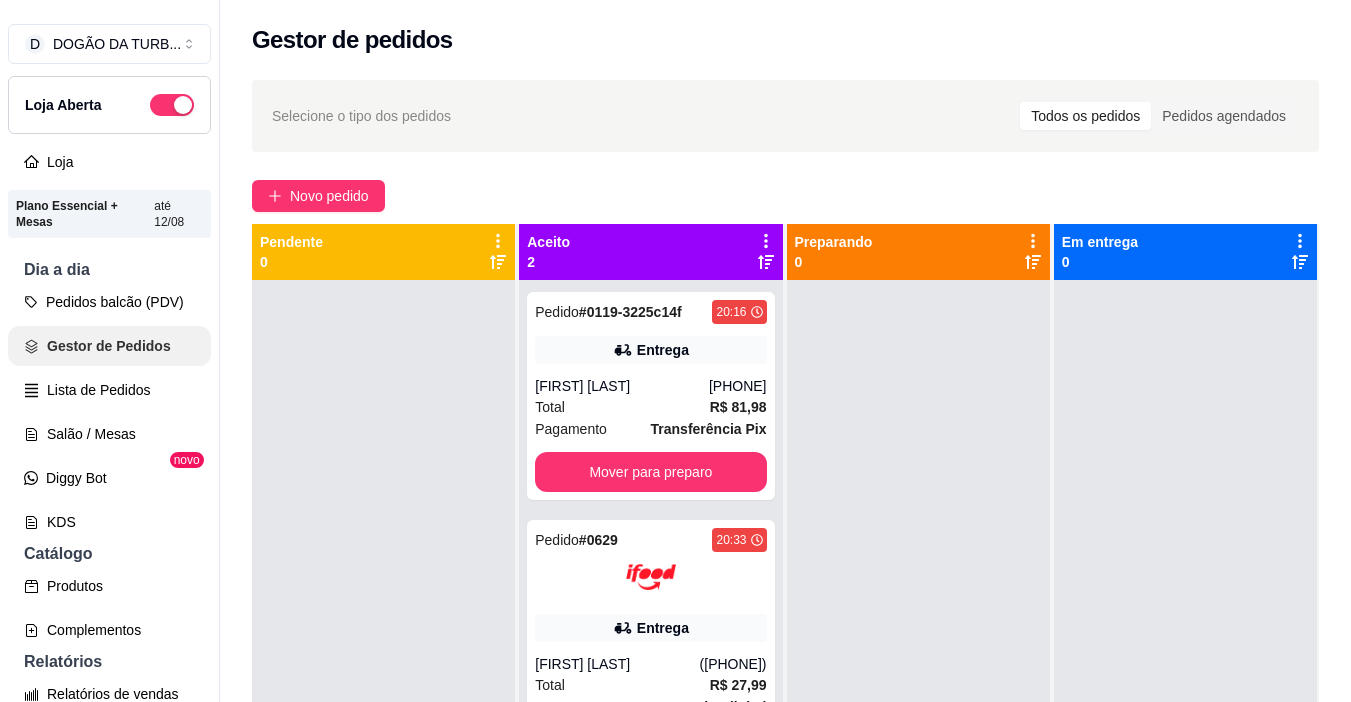 click on "Gestor de Pedidos" at bounding box center [109, 346] 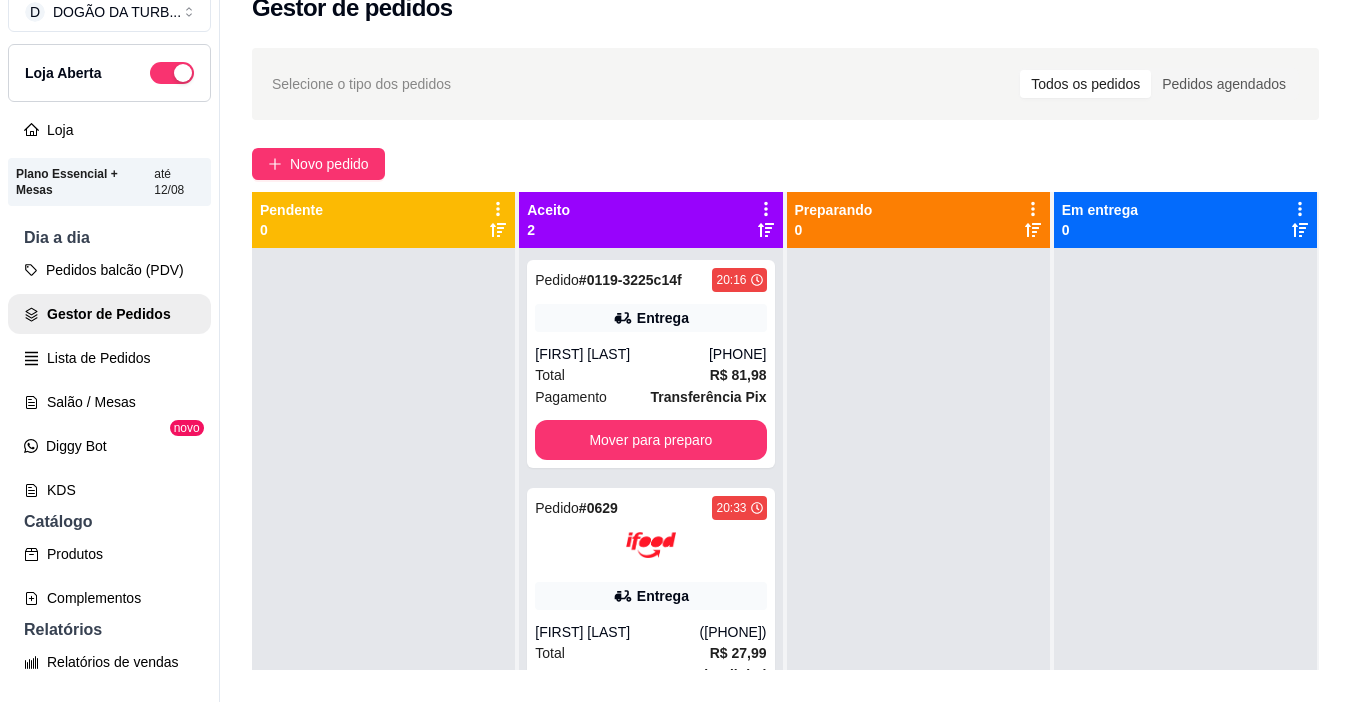scroll, scrollTop: 0, scrollLeft: 0, axis: both 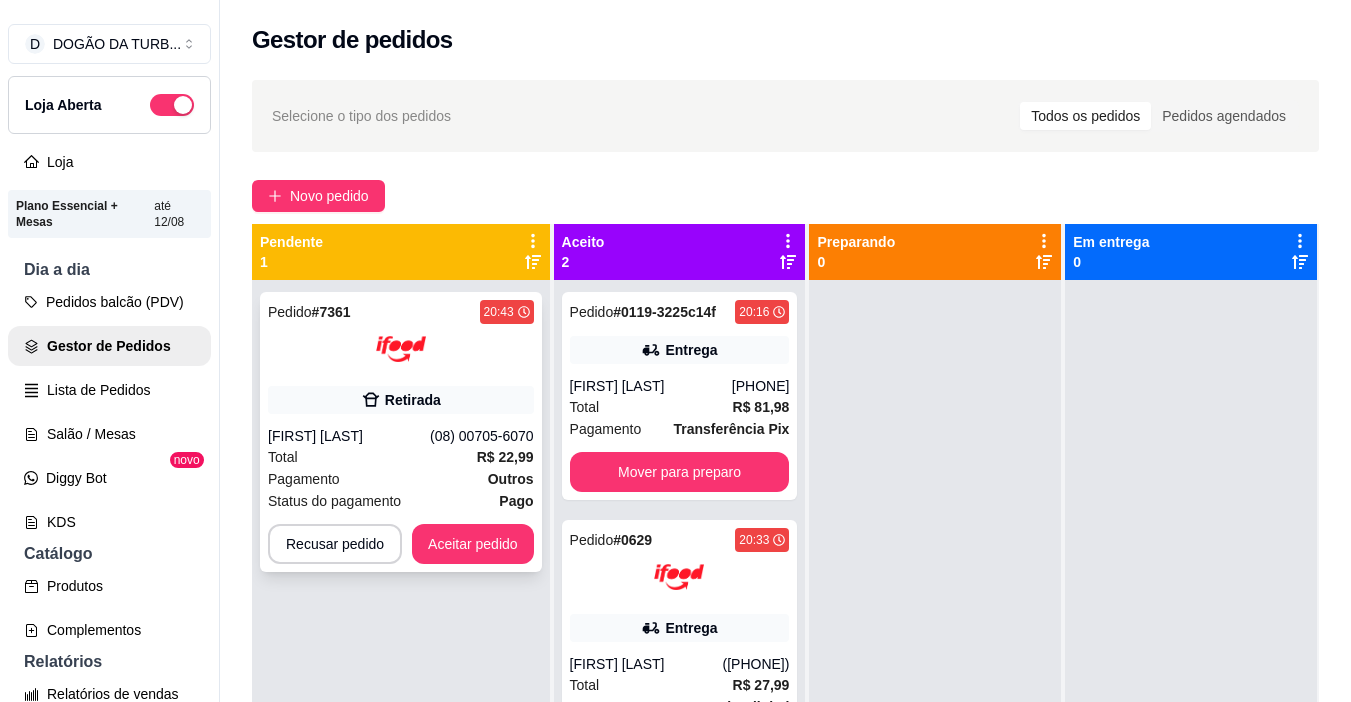click on "Pagamento Outros" at bounding box center [401, 479] 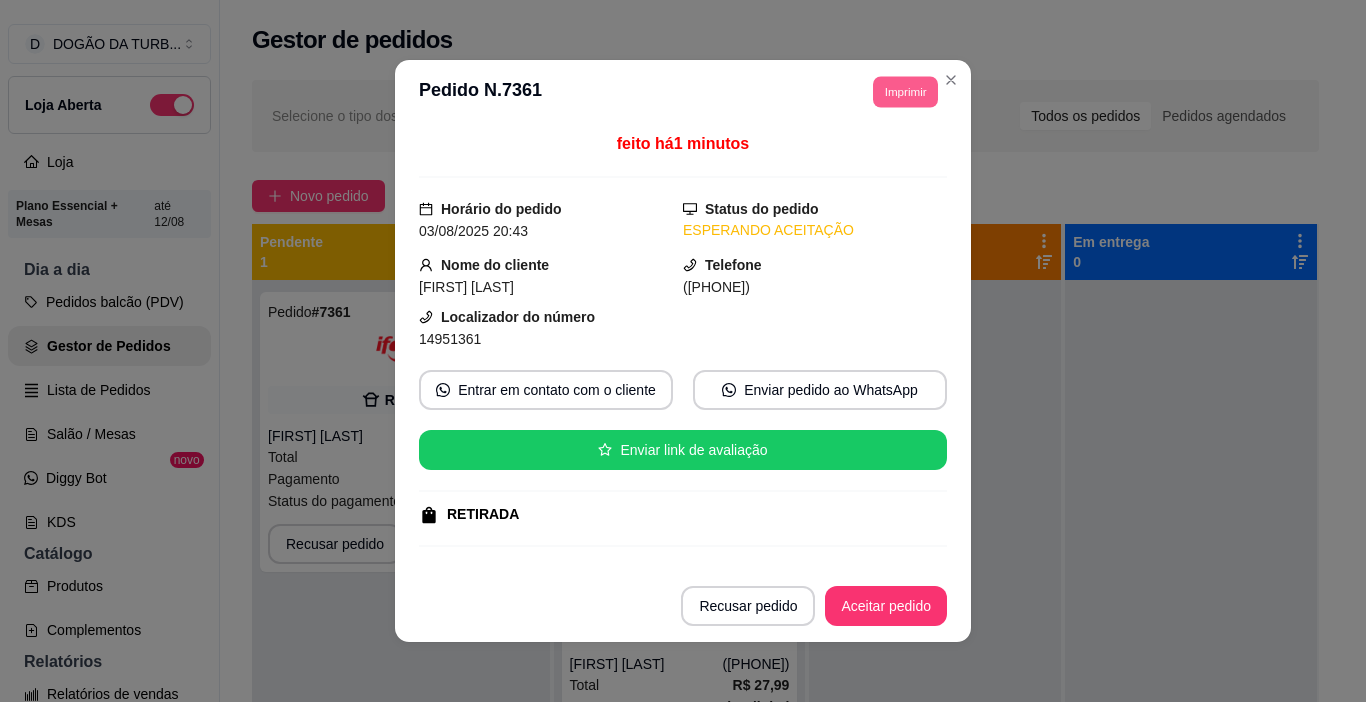 click on "Imprimir" at bounding box center (905, 91) 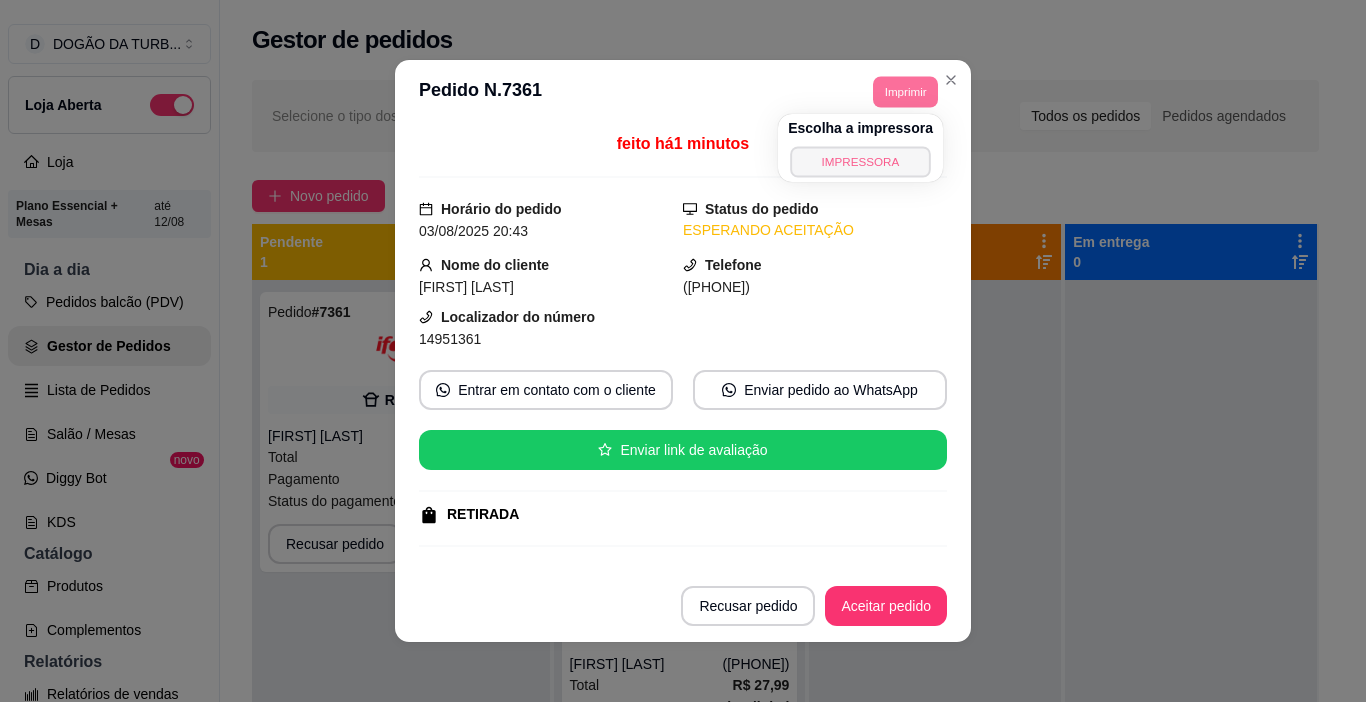 click on "IMPRESSORA" at bounding box center (860, 161) 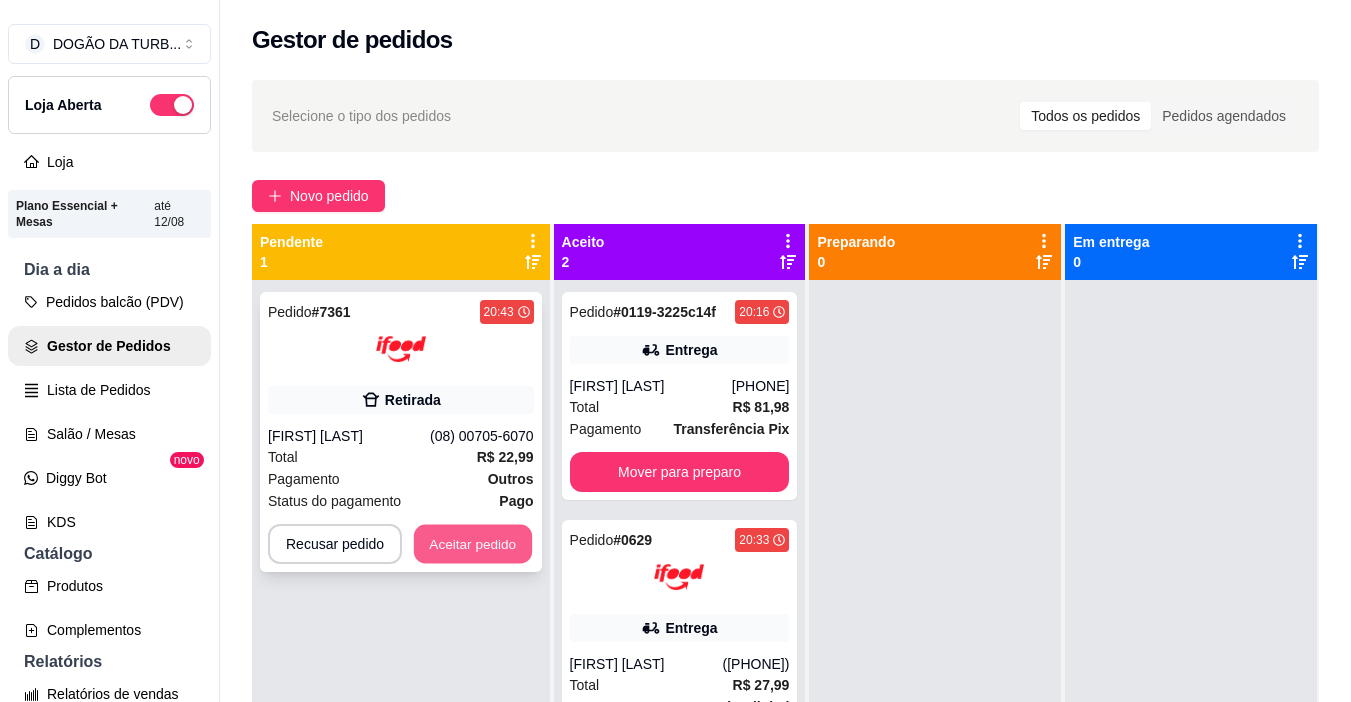 click on "Aceitar pedido" at bounding box center (473, 544) 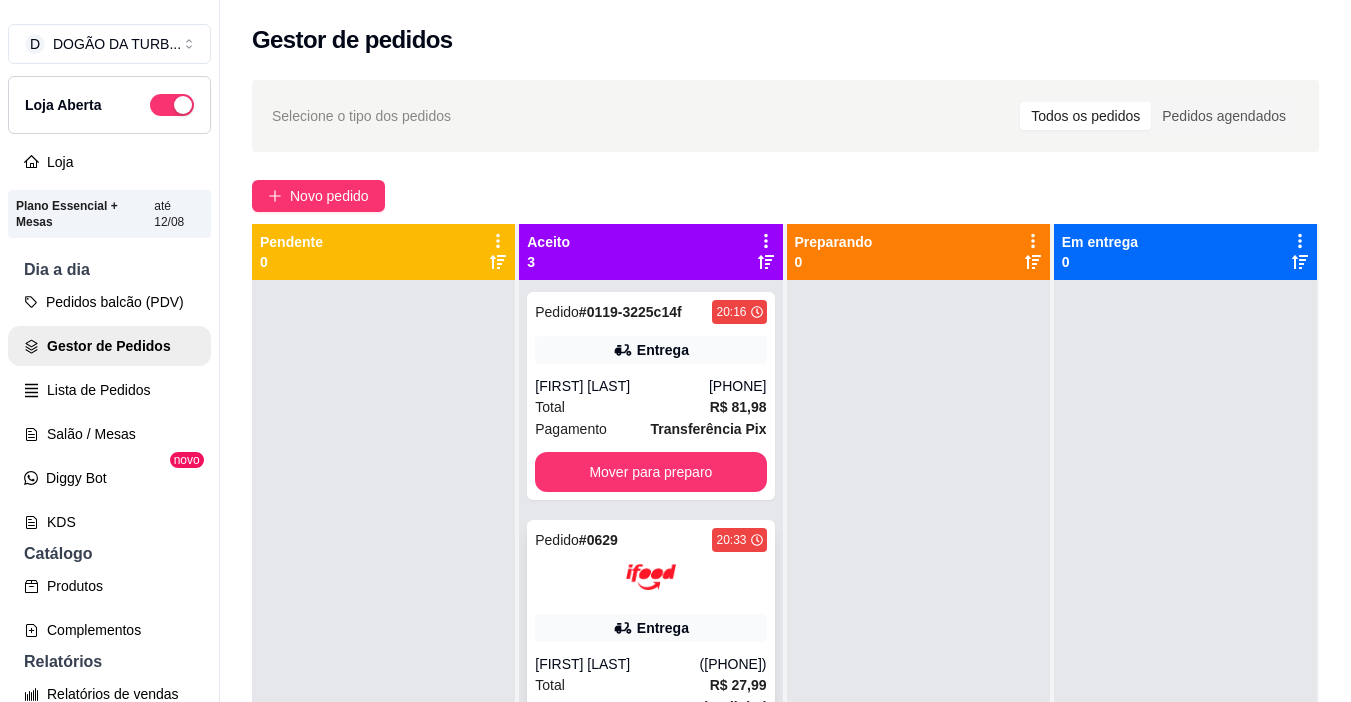 scroll, scrollTop: 166, scrollLeft: 0, axis: vertical 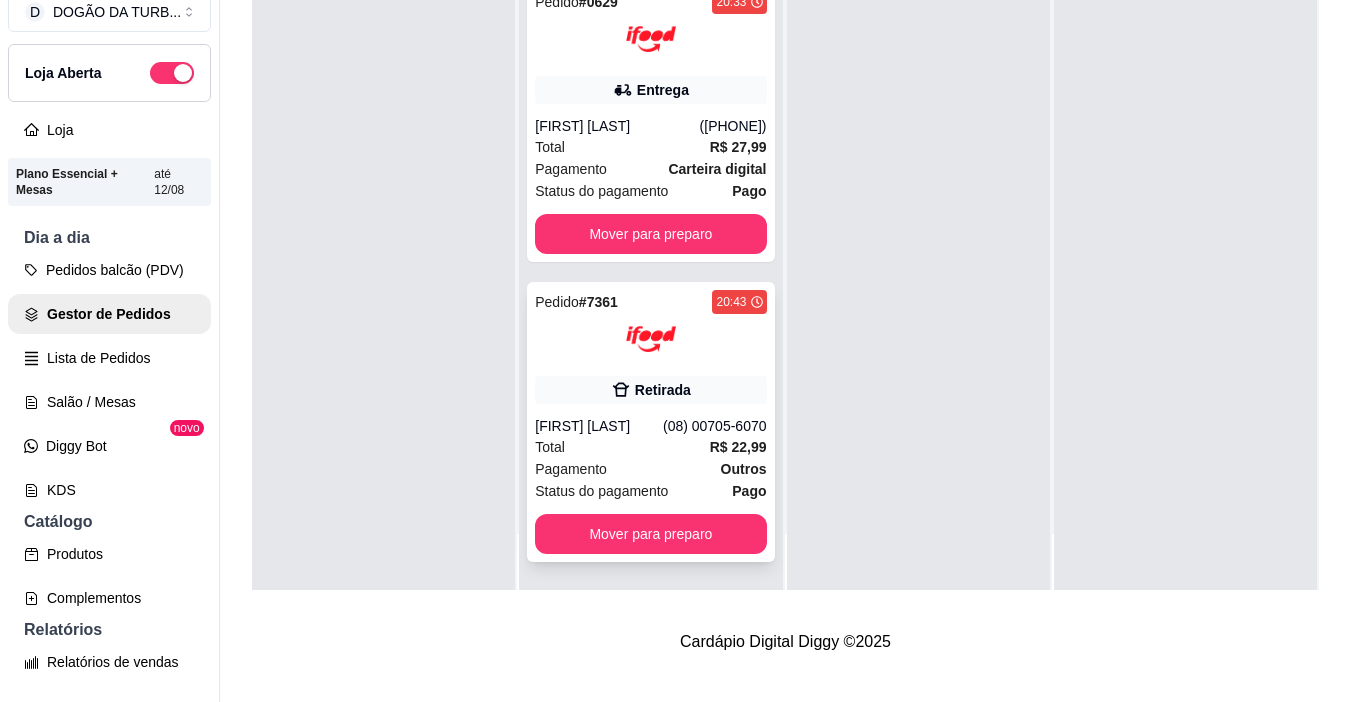 click on "R$ 22,99" at bounding box center (738, 447) 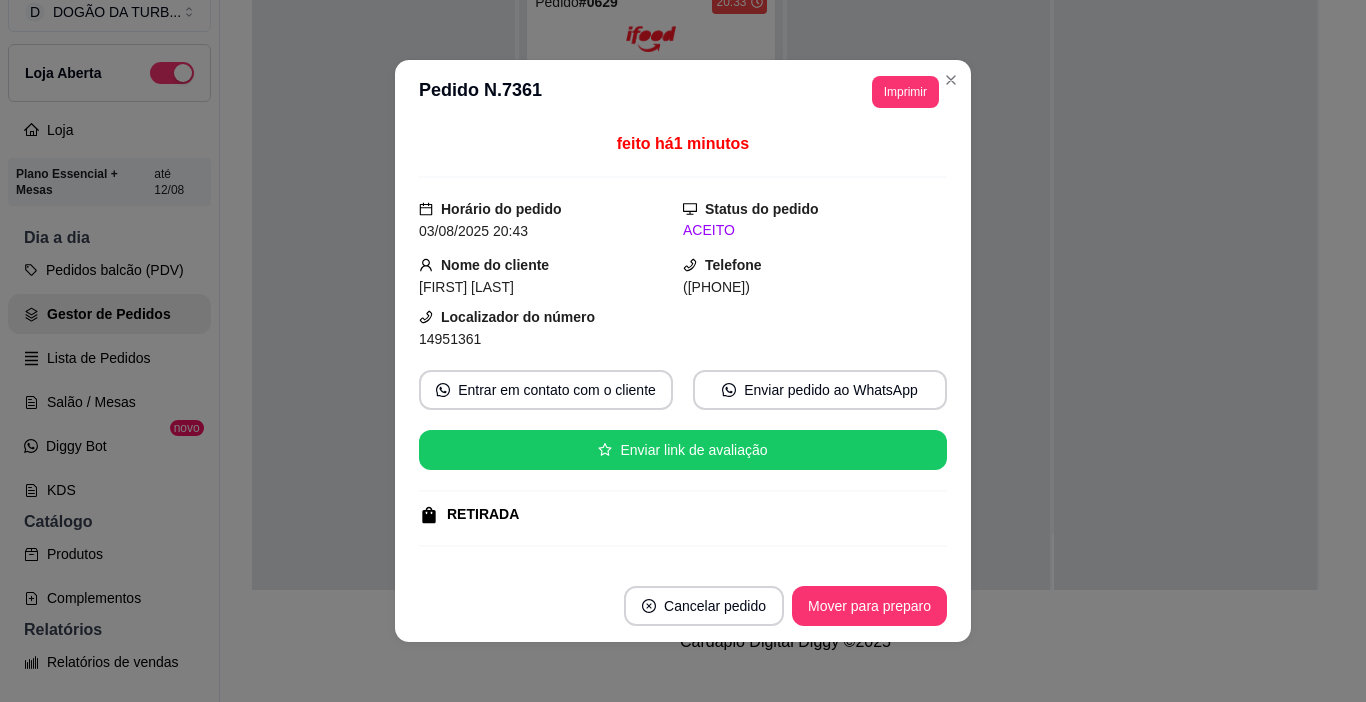scroll, scrollTop: 397, scrollLeft: 0, axis: vertical 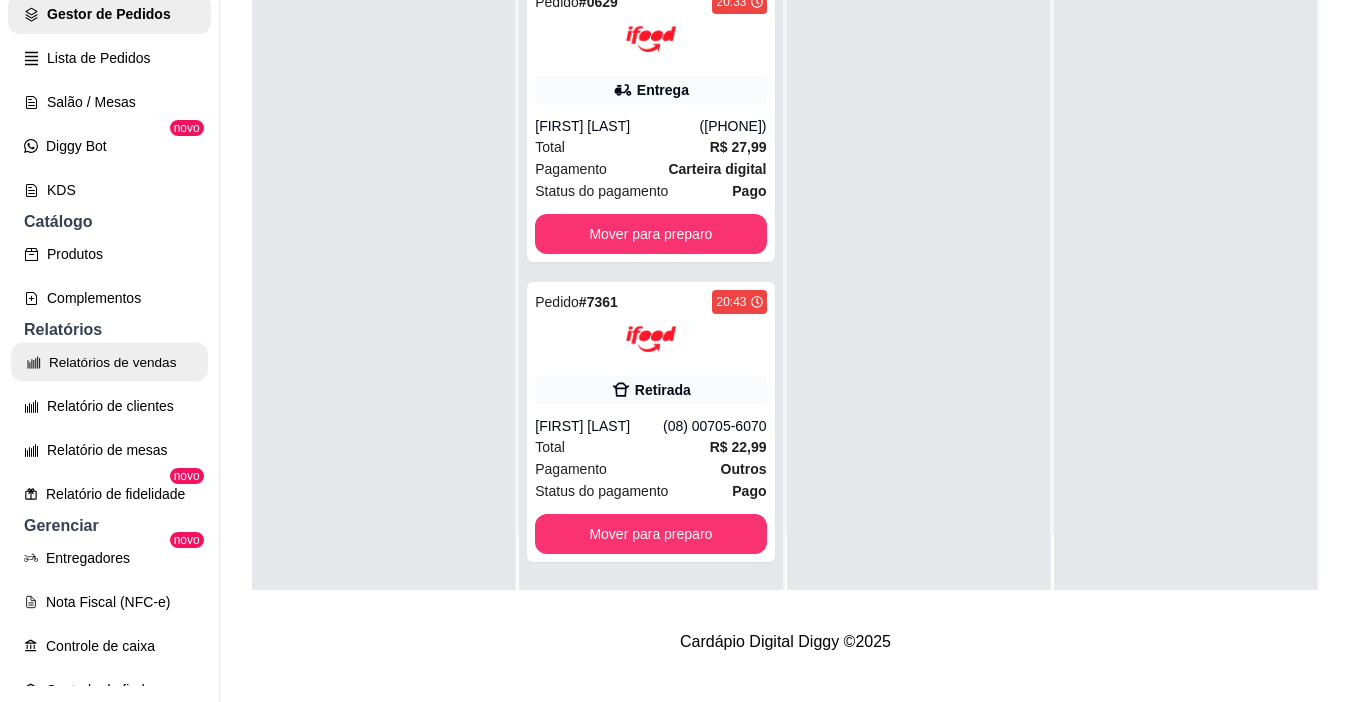 click on "Relatórios de vendas" at bounding box center (109, 362) 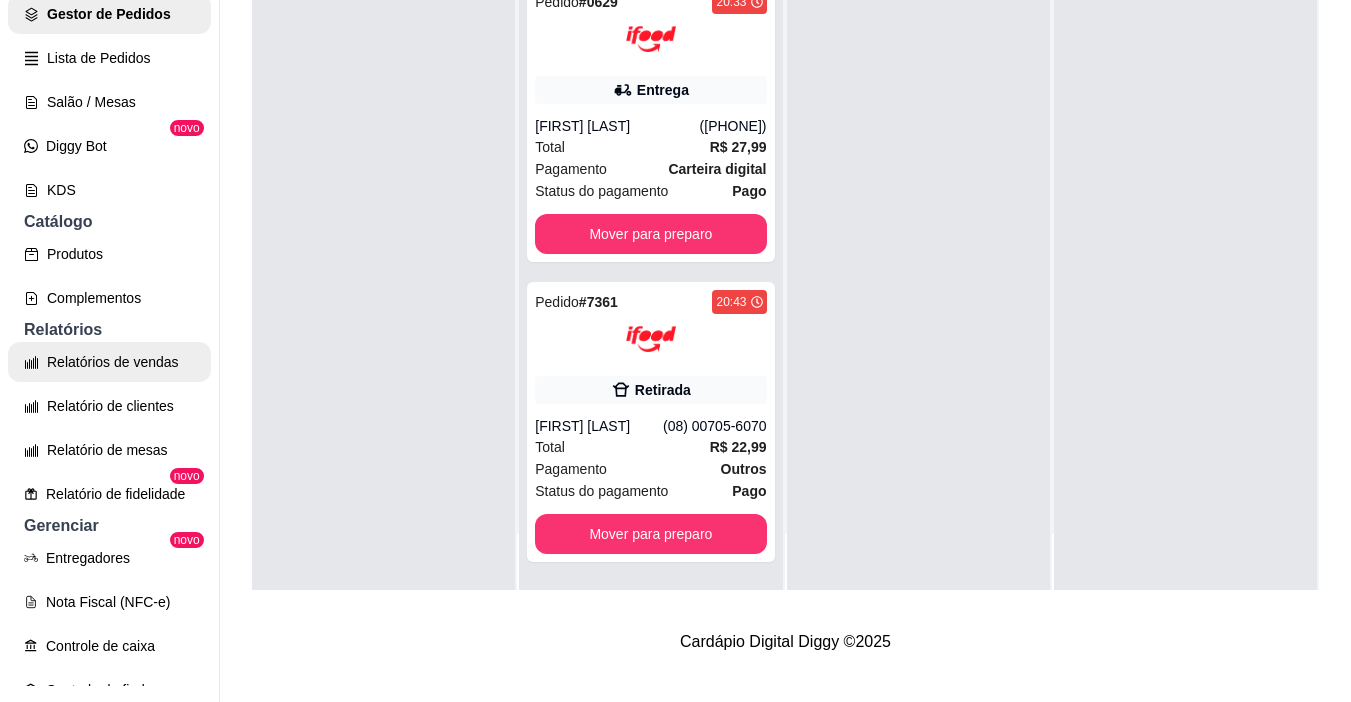 select on "ALL" 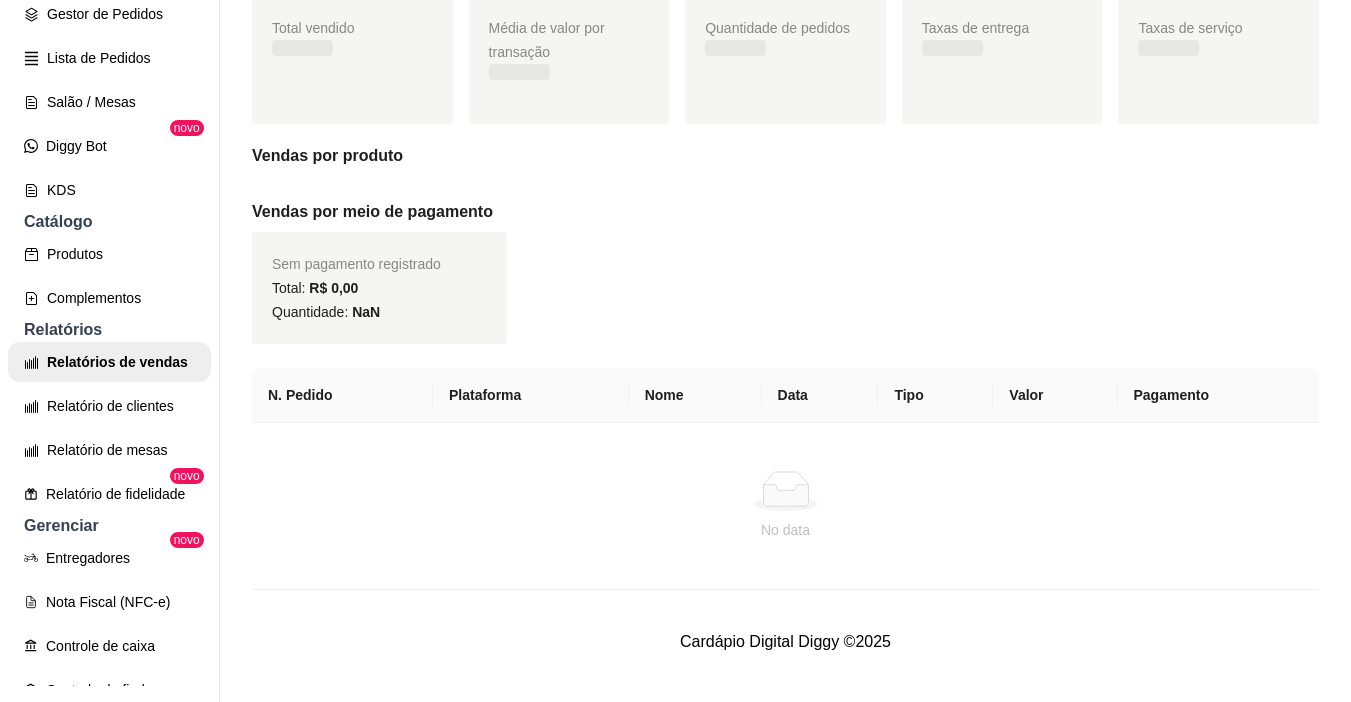 scroll, scrollTop: 0, scrollLeft: 0, axis: both 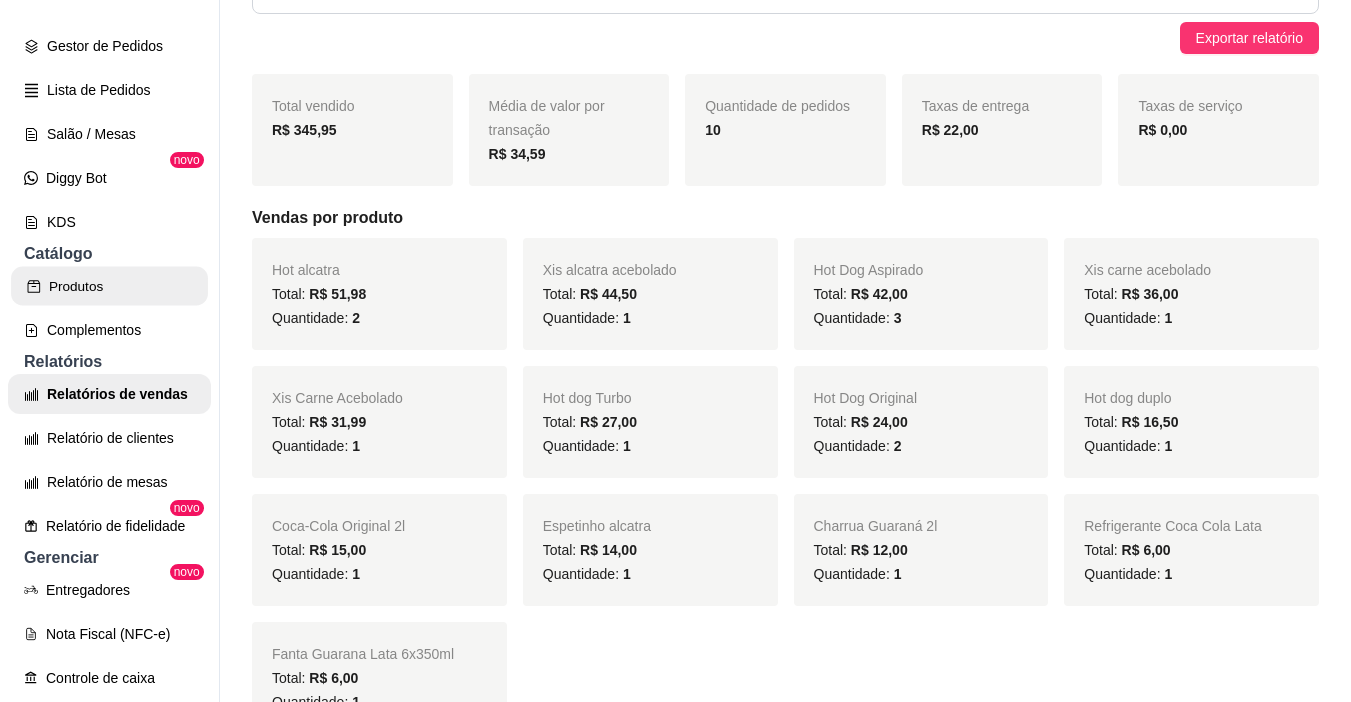 click on "Produtos" at bounding box center (109, 286) 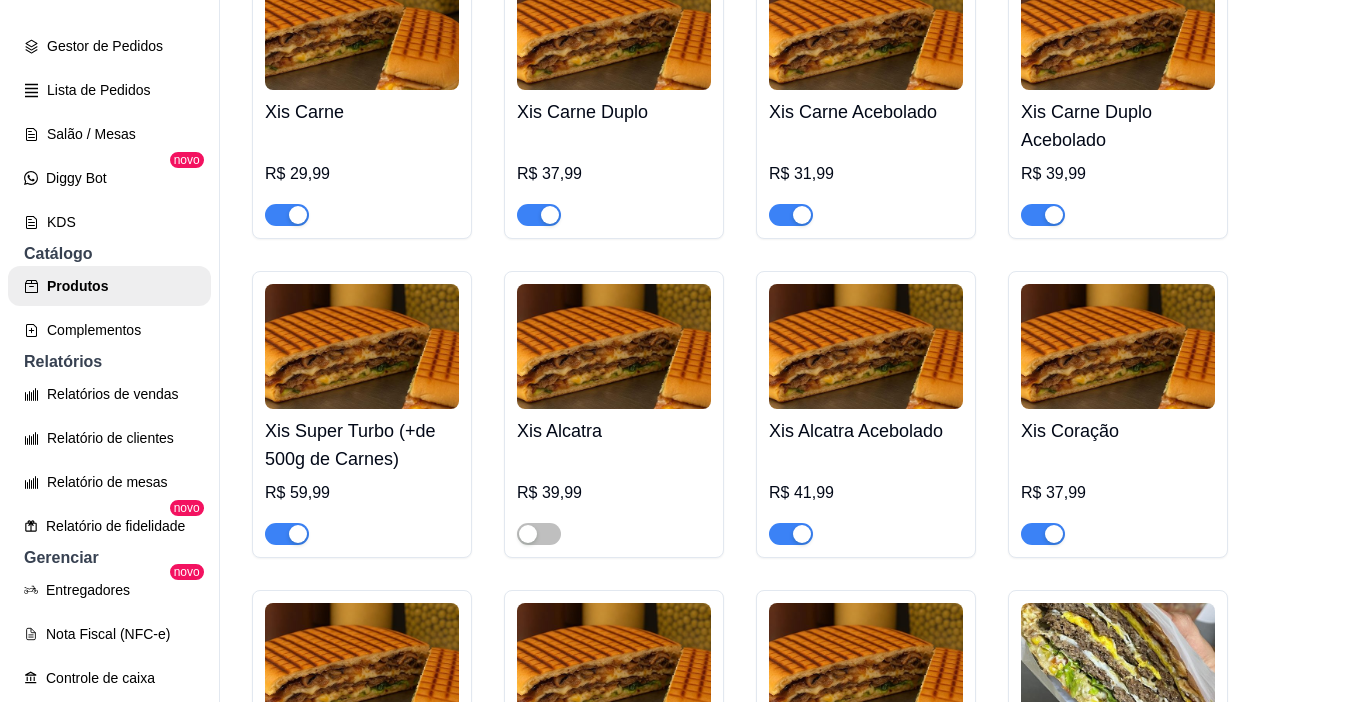 scroll, scrollTop: 500, scrollLeft: 0, axis: vertical 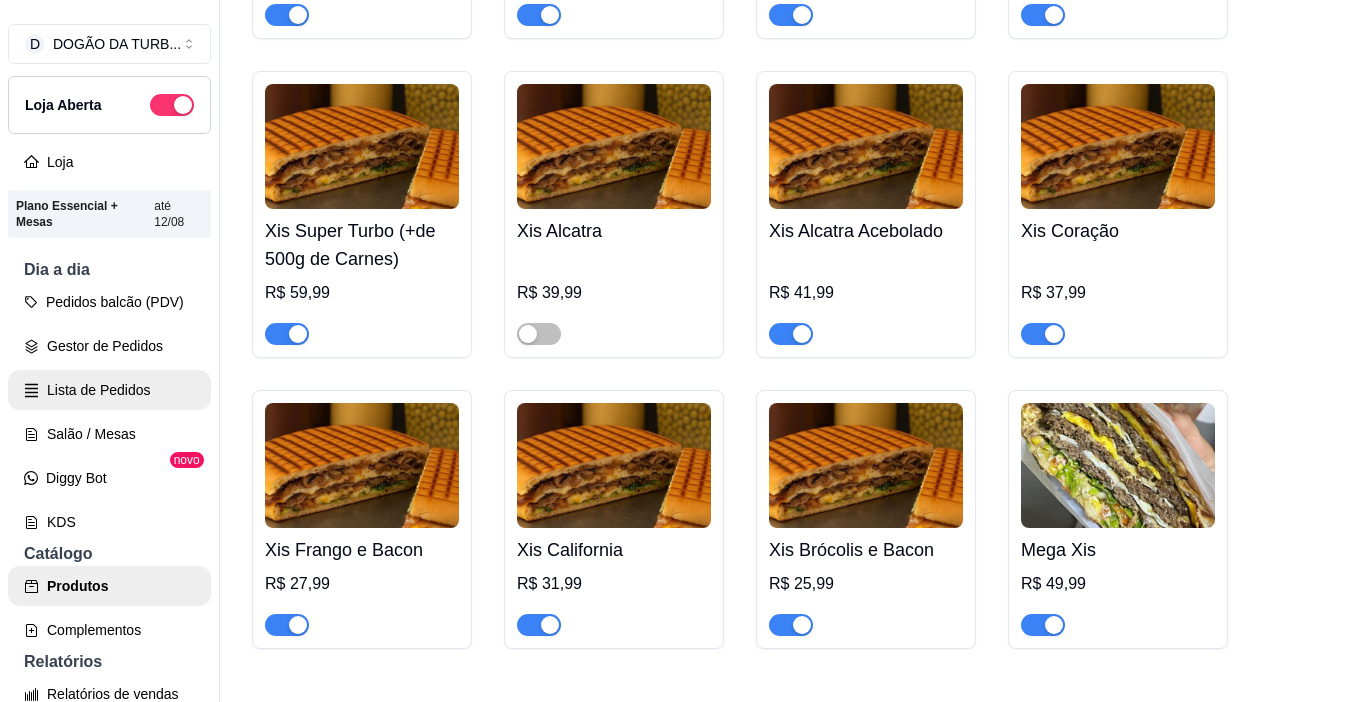 click on "Lista de Pedidos" at bounding box center (109, 390) 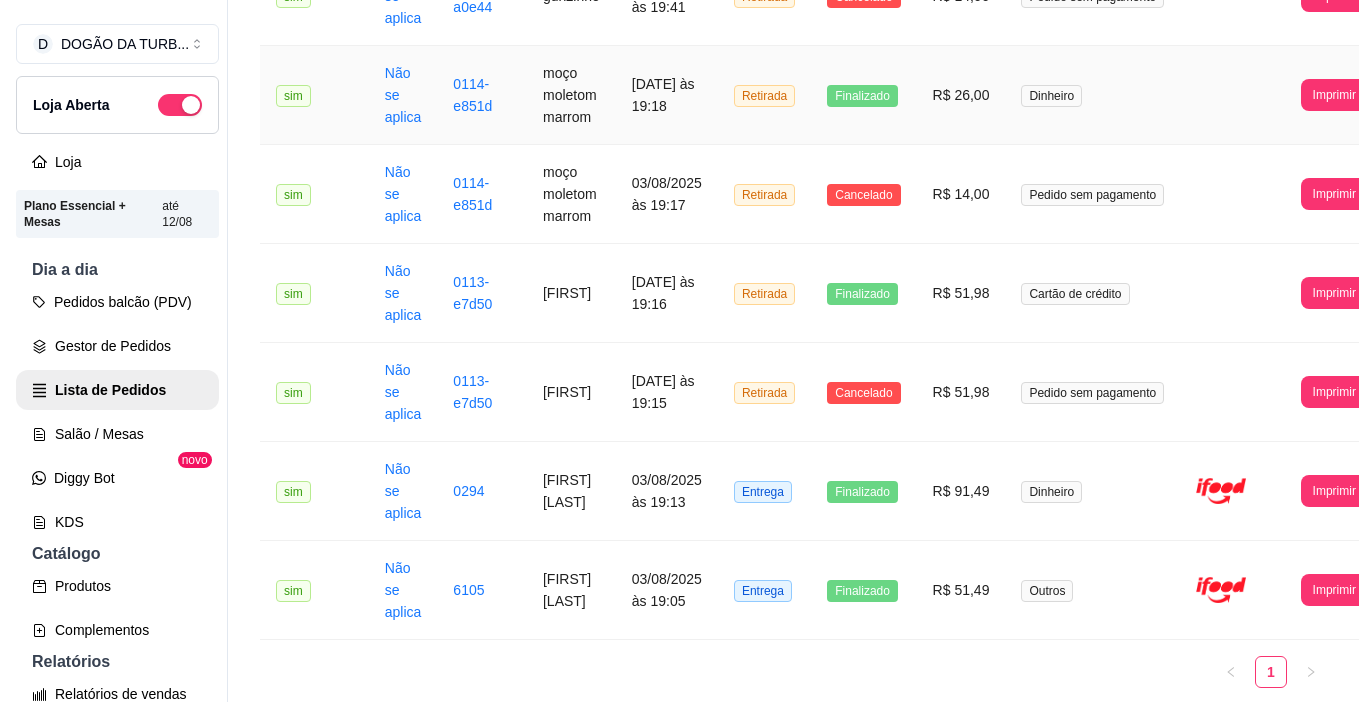 scroll, scrollTop: 1397, scrollLeft: 0, axis: vertical 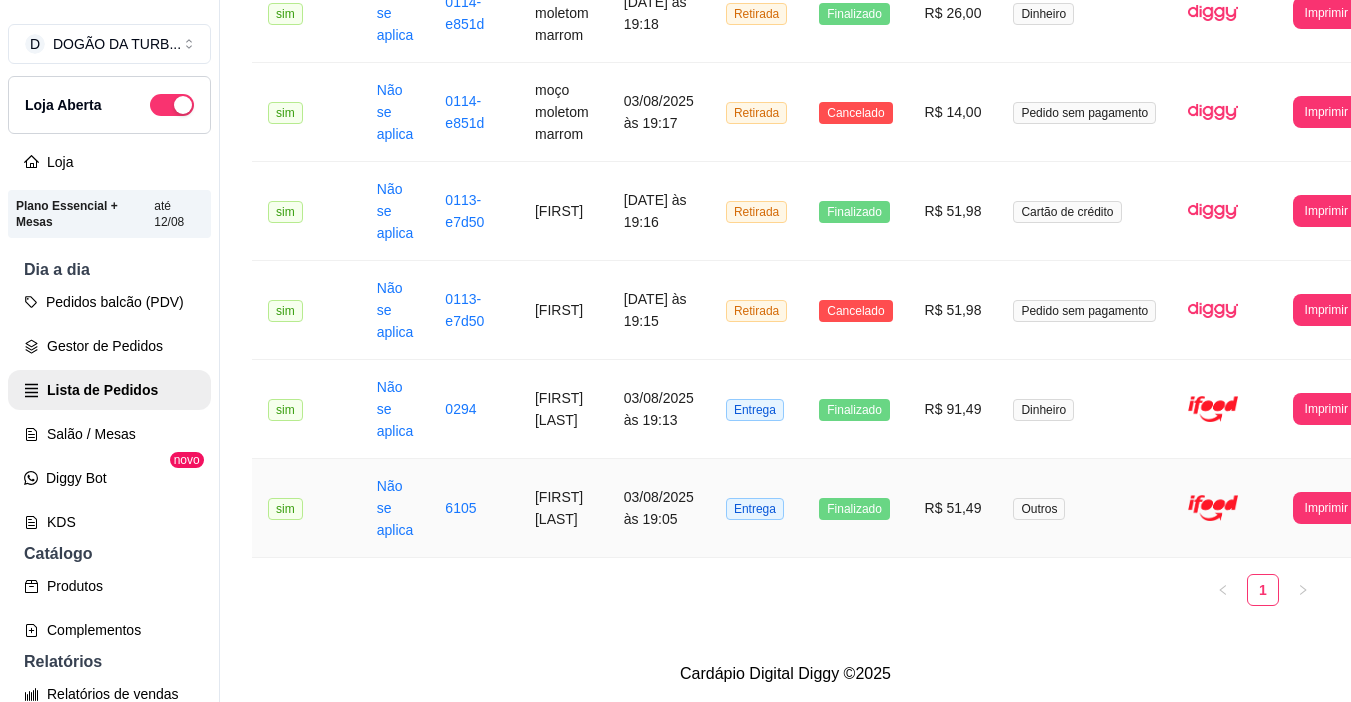 click on "Entrega" at bounding box center (755, 509) 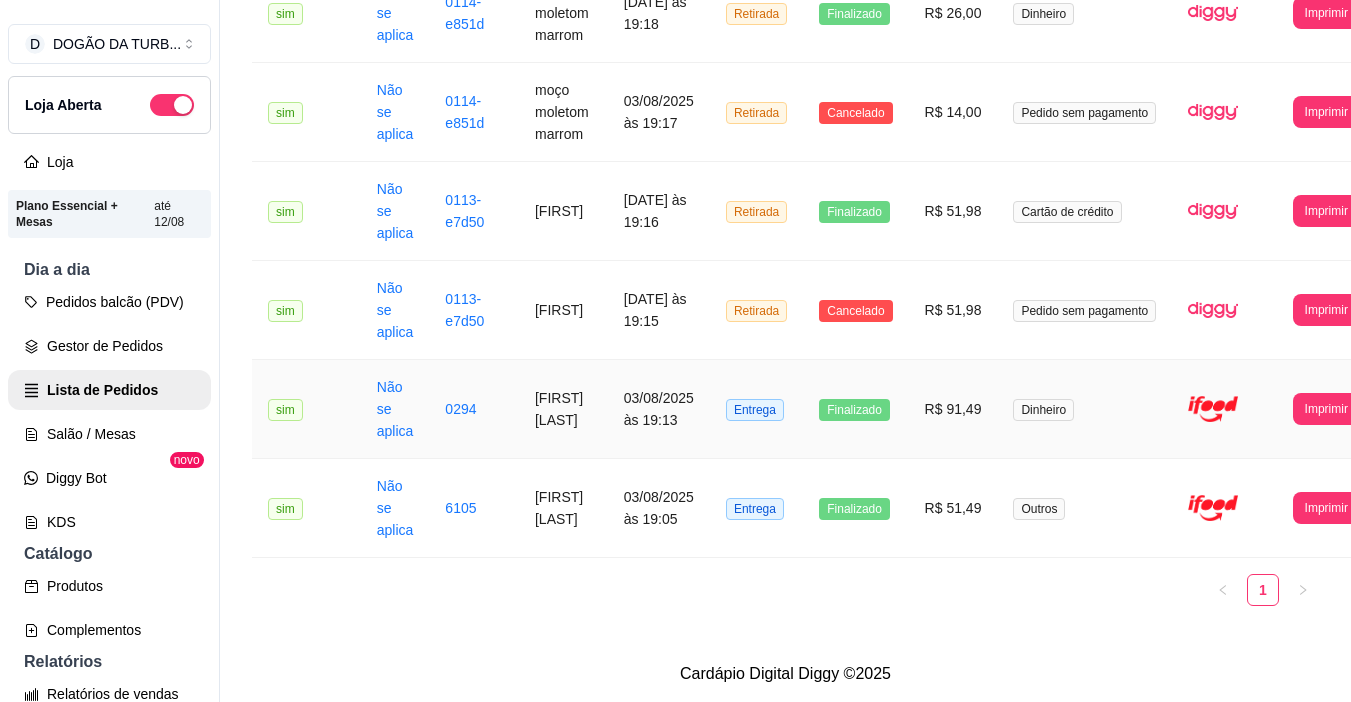 click on "Entrega" at bounding box center (755, 410) 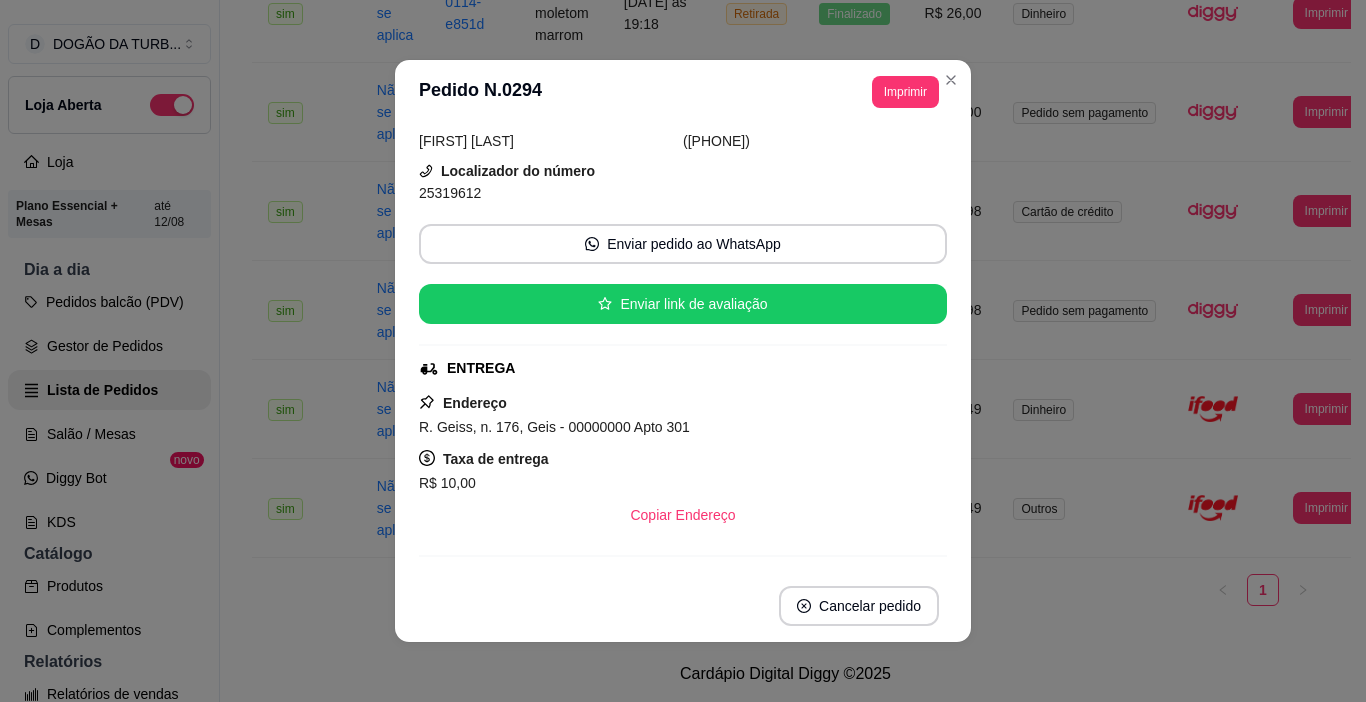 scroll, scrollTop: 300, scrollLeft: 0, axis: vertical 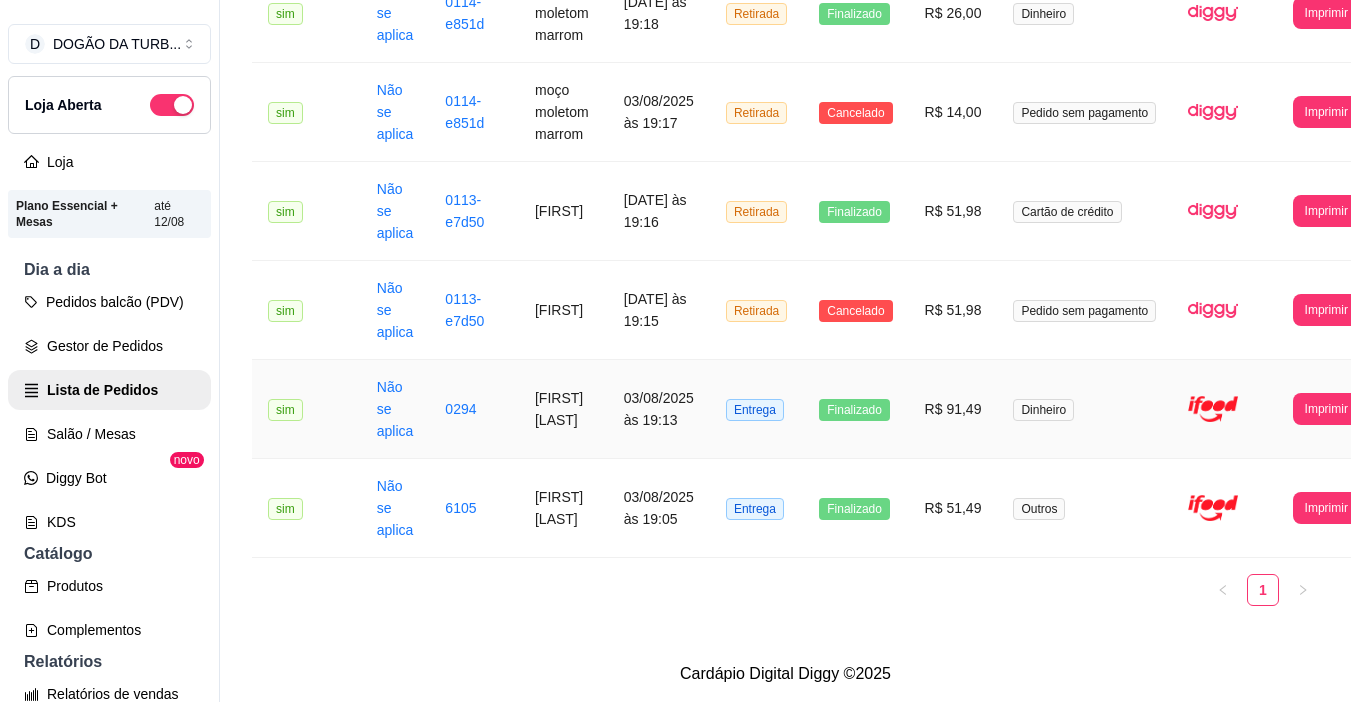 click on "Entrega" at bounding box center (755, 410) 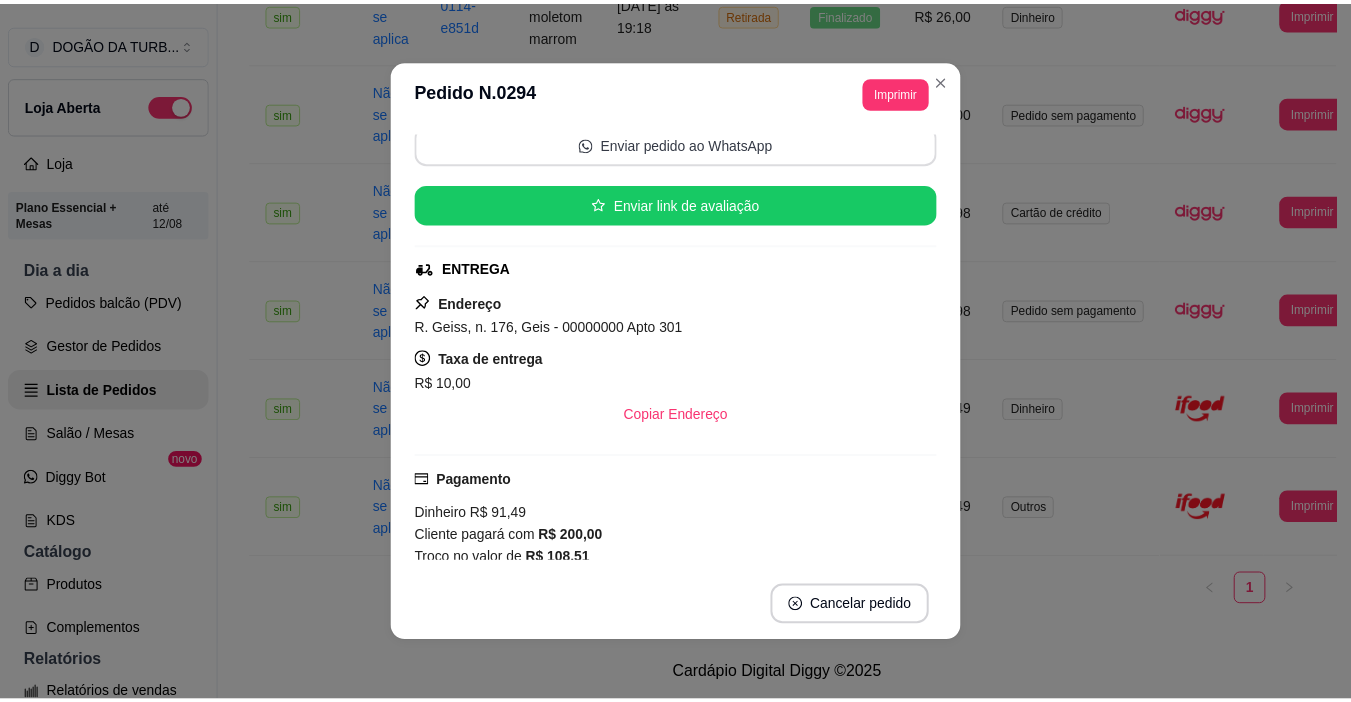 scroll, scrollTop: 400, scrollLeft: 0, axis: vertical 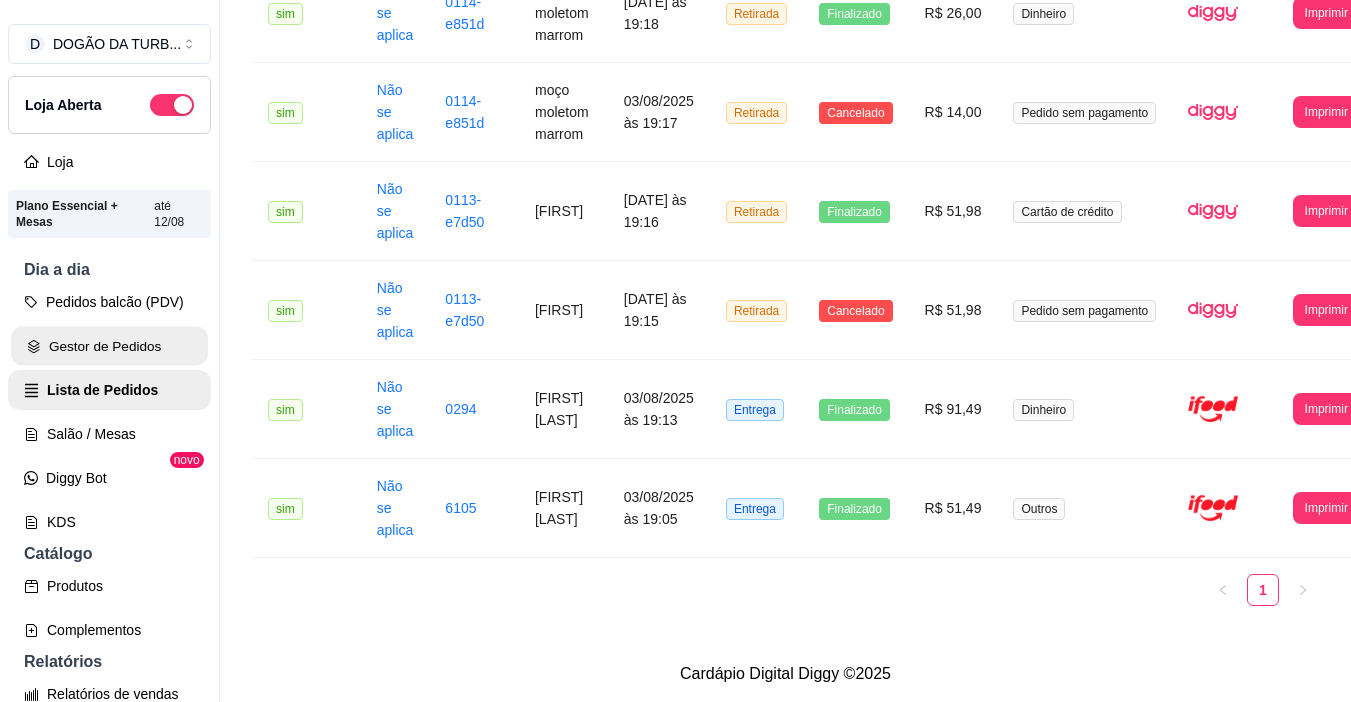click on "Gestor de Pedidos" at bounding box center (109, 346) 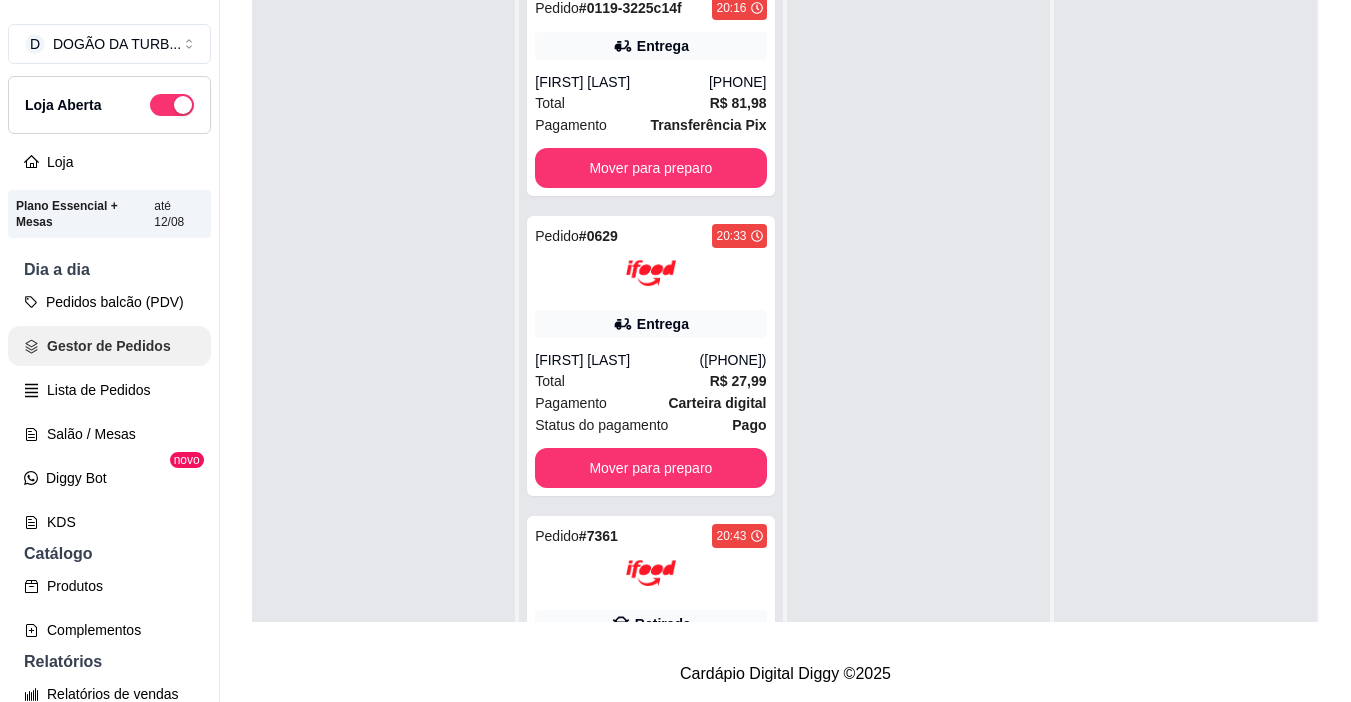 scroll, scrollTop: 0, scrollLeft: 0, axis: both 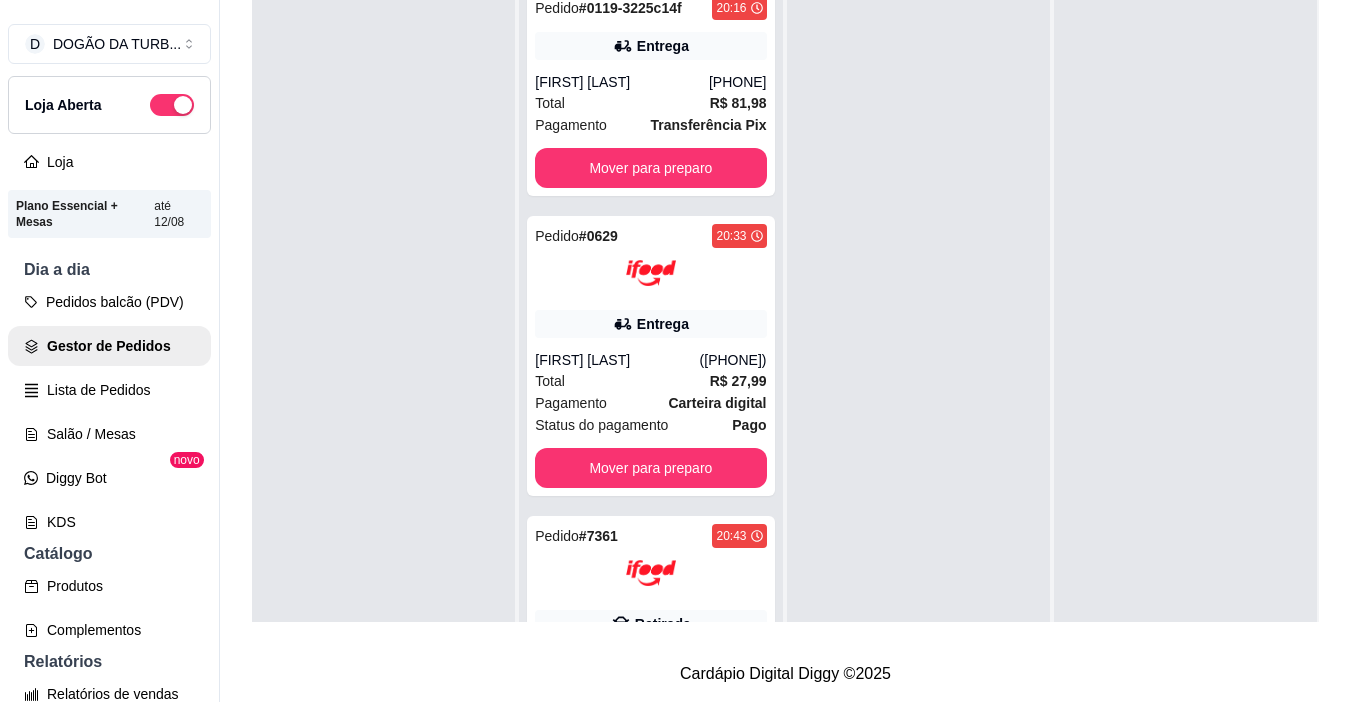 click at bounding box center [383, 327] 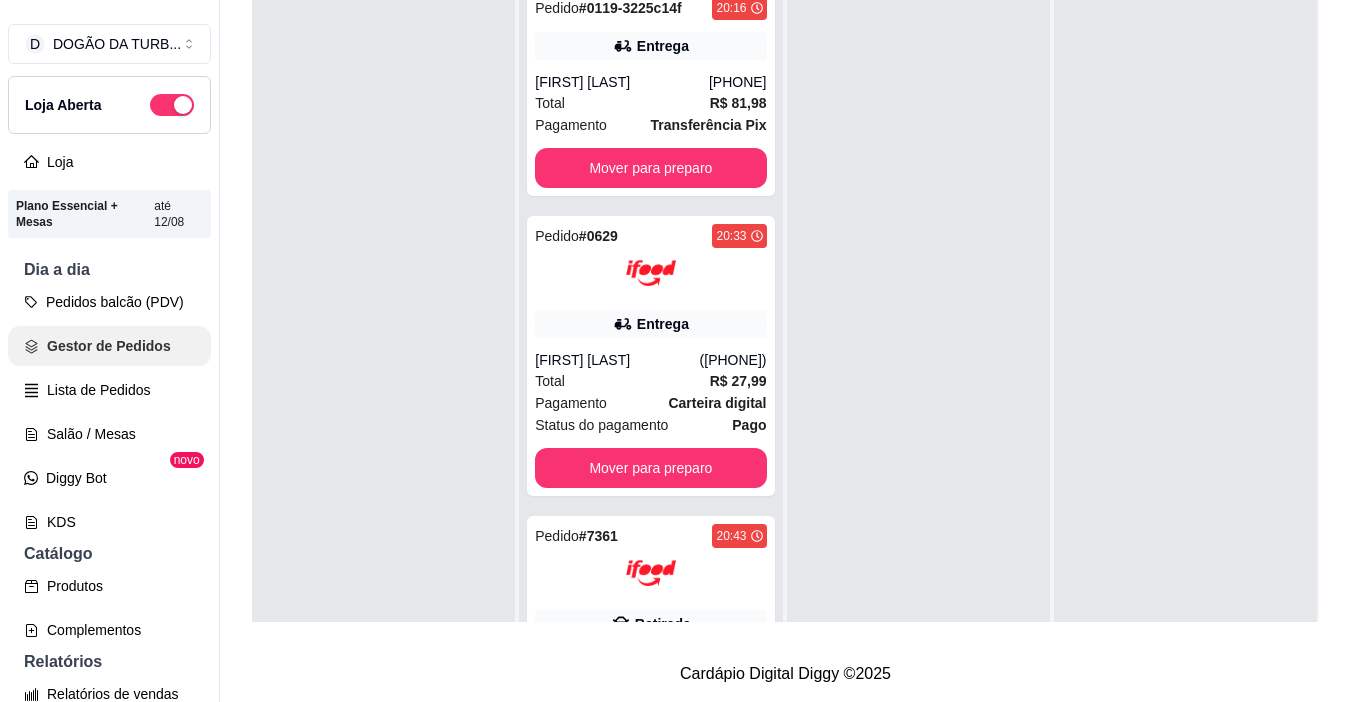 scroll, scrollTop: 400, scrollLeft: 0, axis: vertical 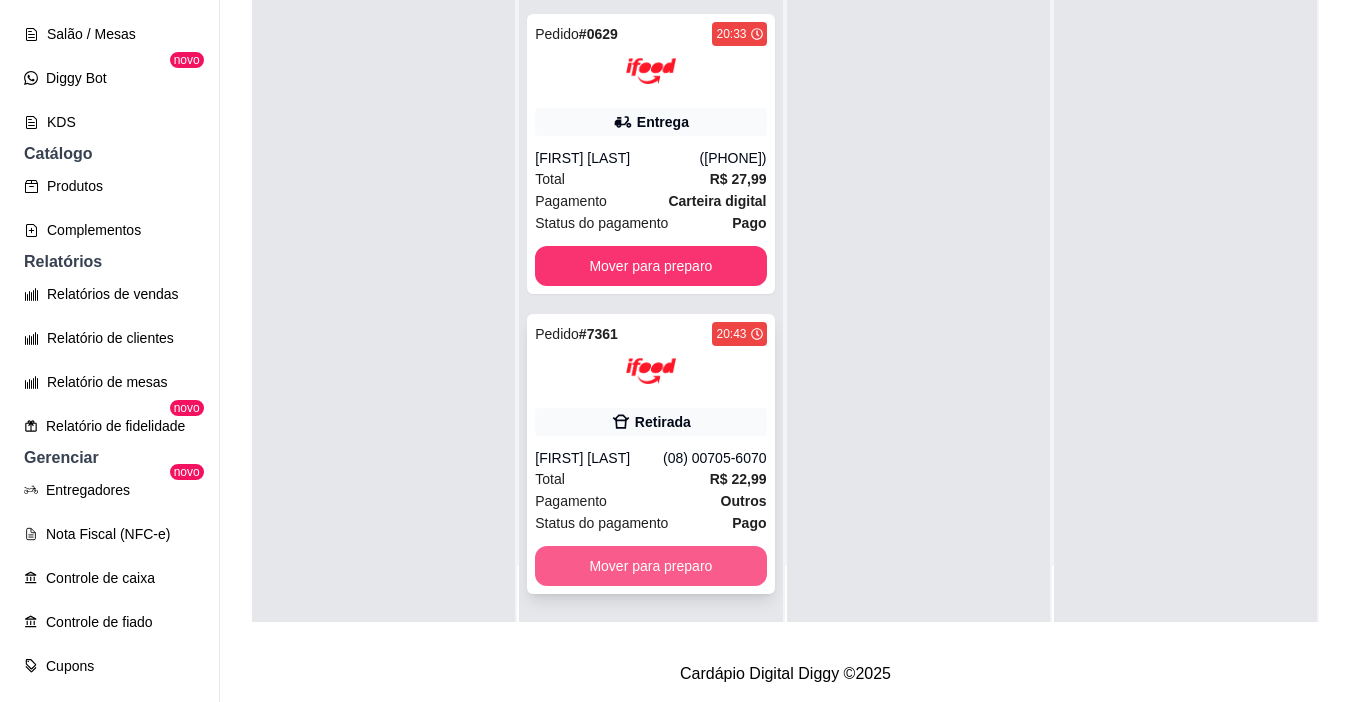 click on "Mover para preparo" at bounding box center (650, 566) 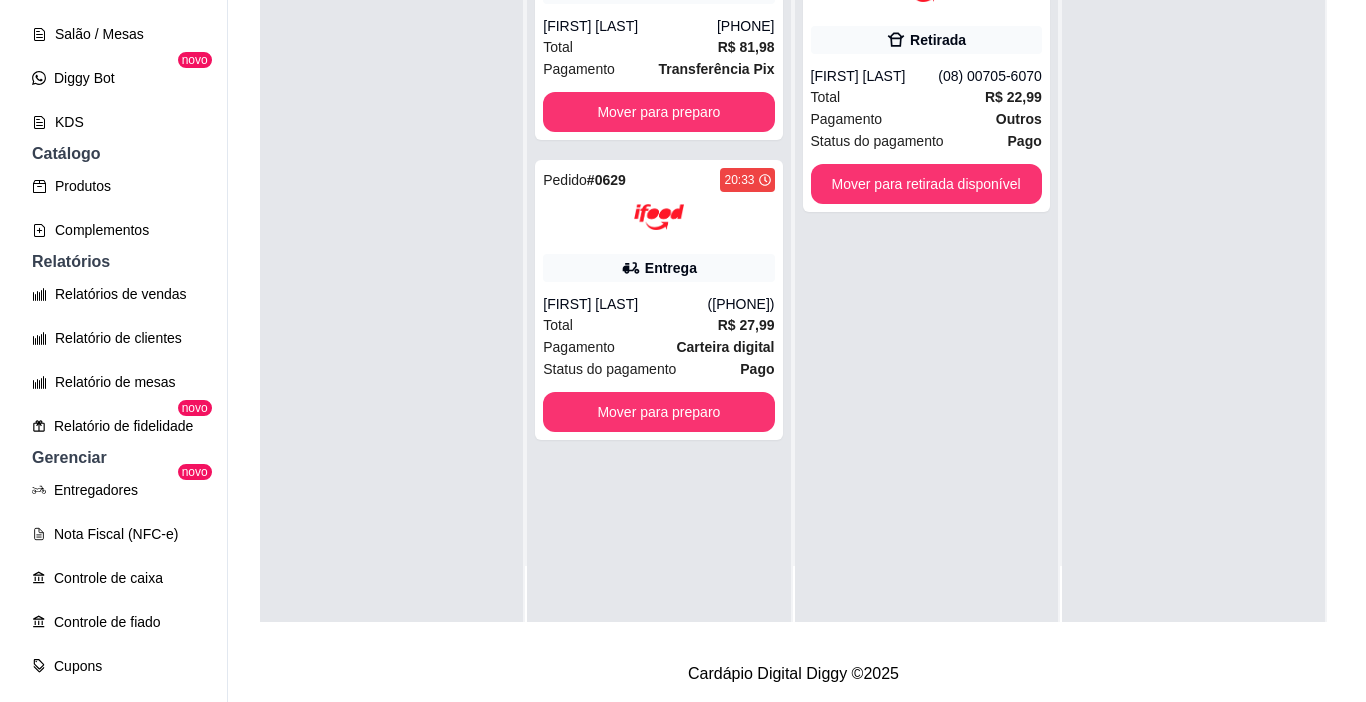 scroll, scrollTop: 0, scrollLeft: 0, axis: both 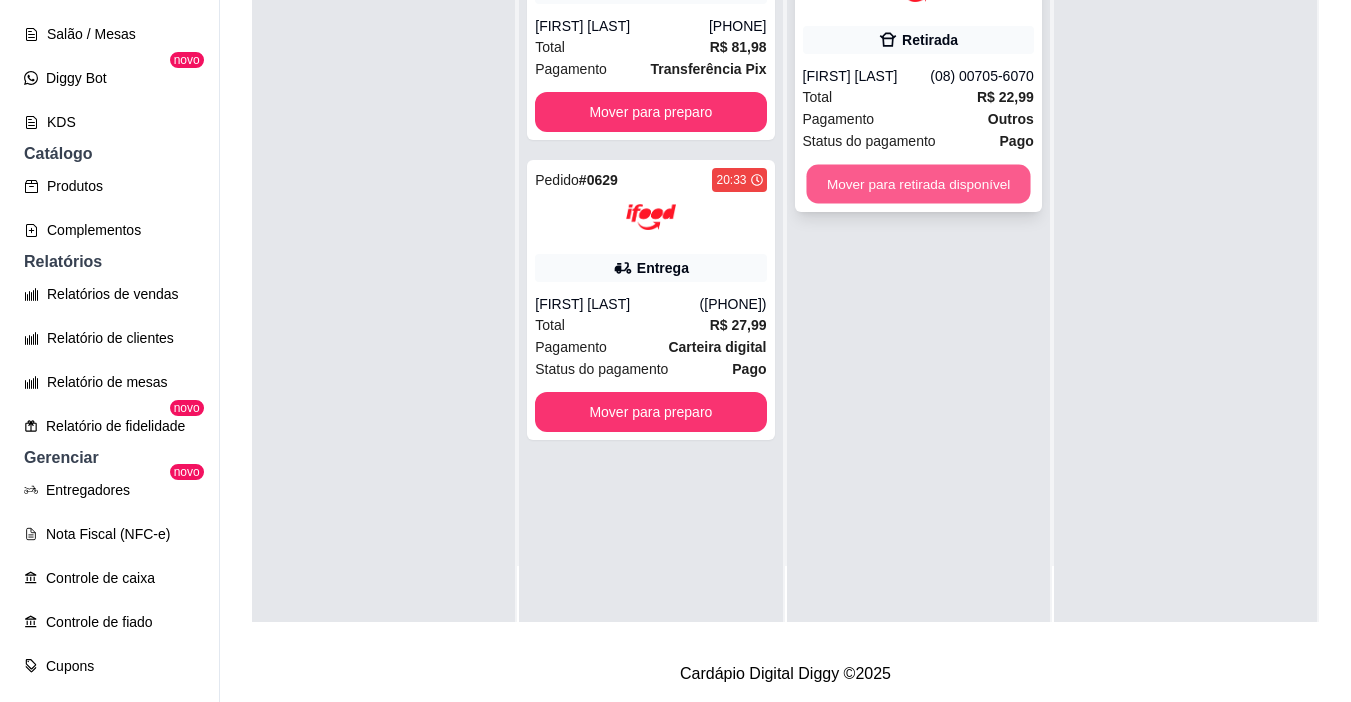click on "Mover para retirada disponível" at bounding box center (918, 184) 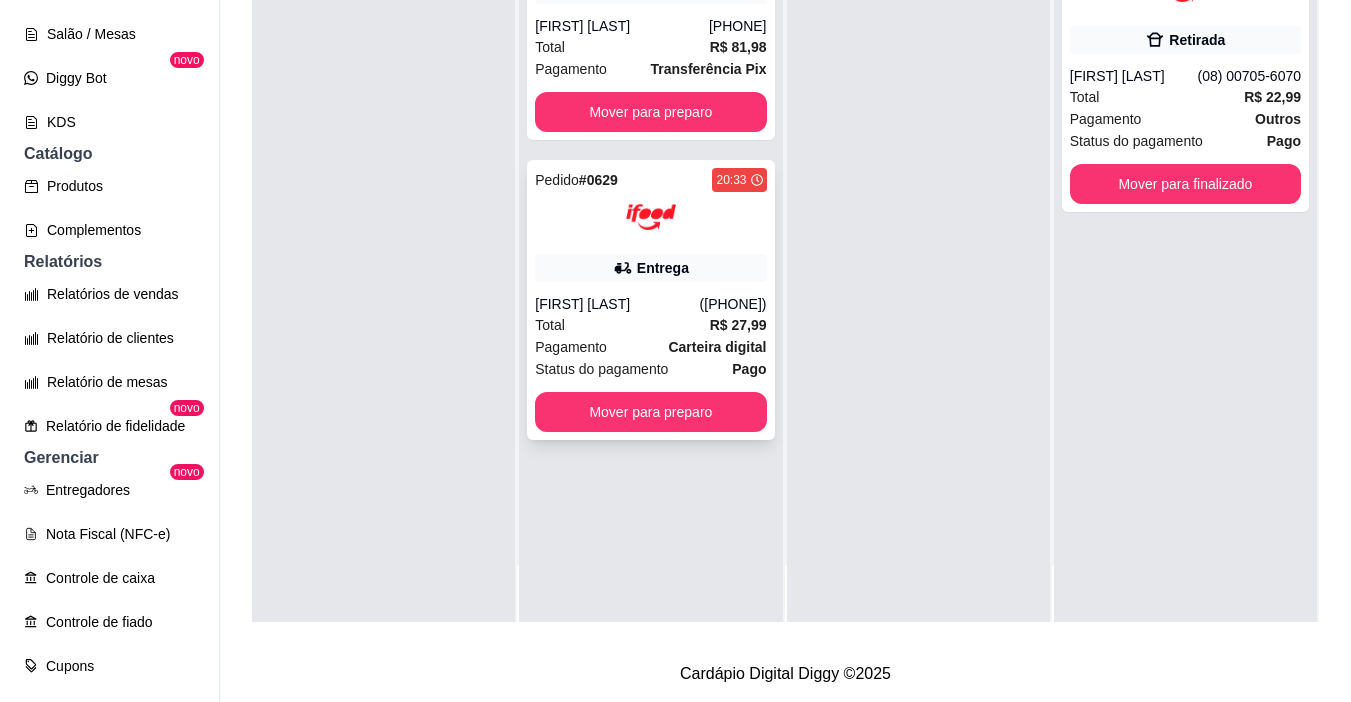 click on "Pedido  # 0629 20:33 Entrega [FIRST] [LAST] [PHONE] Total R$ 27,99 Pagamento Carteira digital Status do pagamento Pago Mover para preparo" at bounding box center (650, 300) 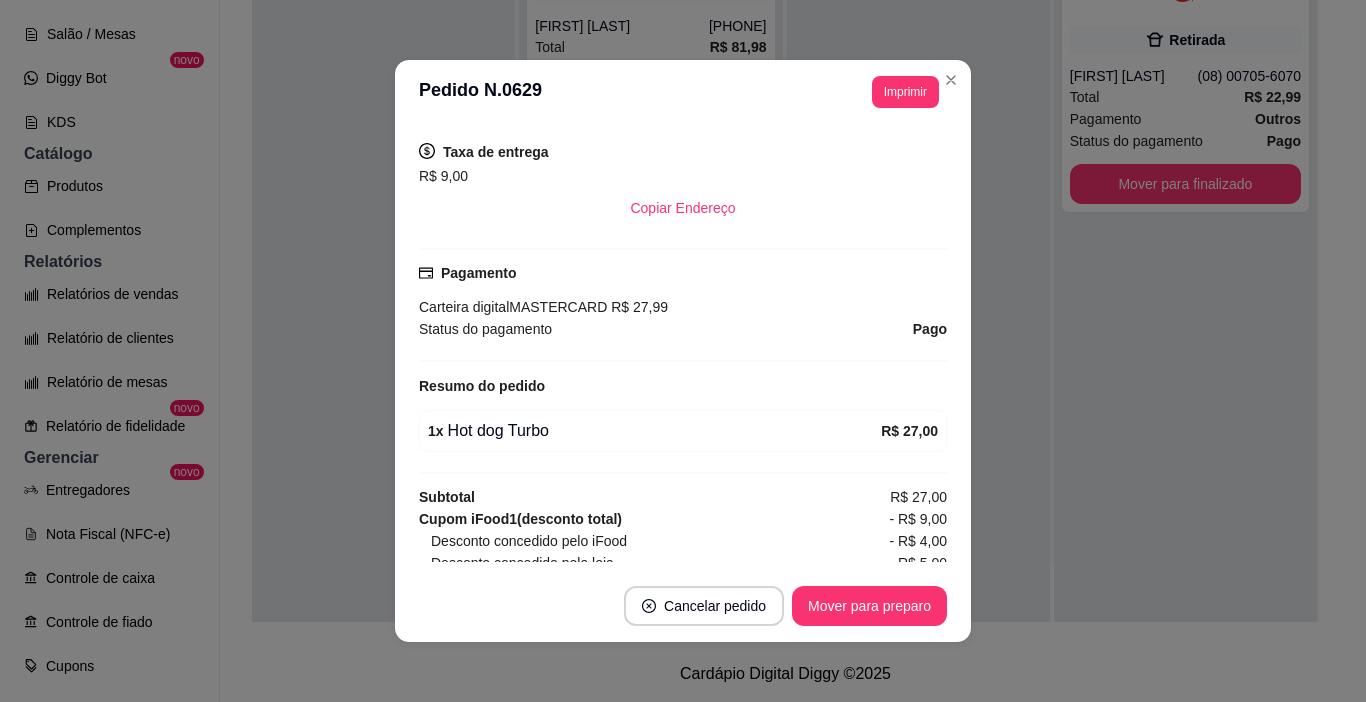 scroll, scrollTop: 277, scrollLeft: 0, axis: vertical 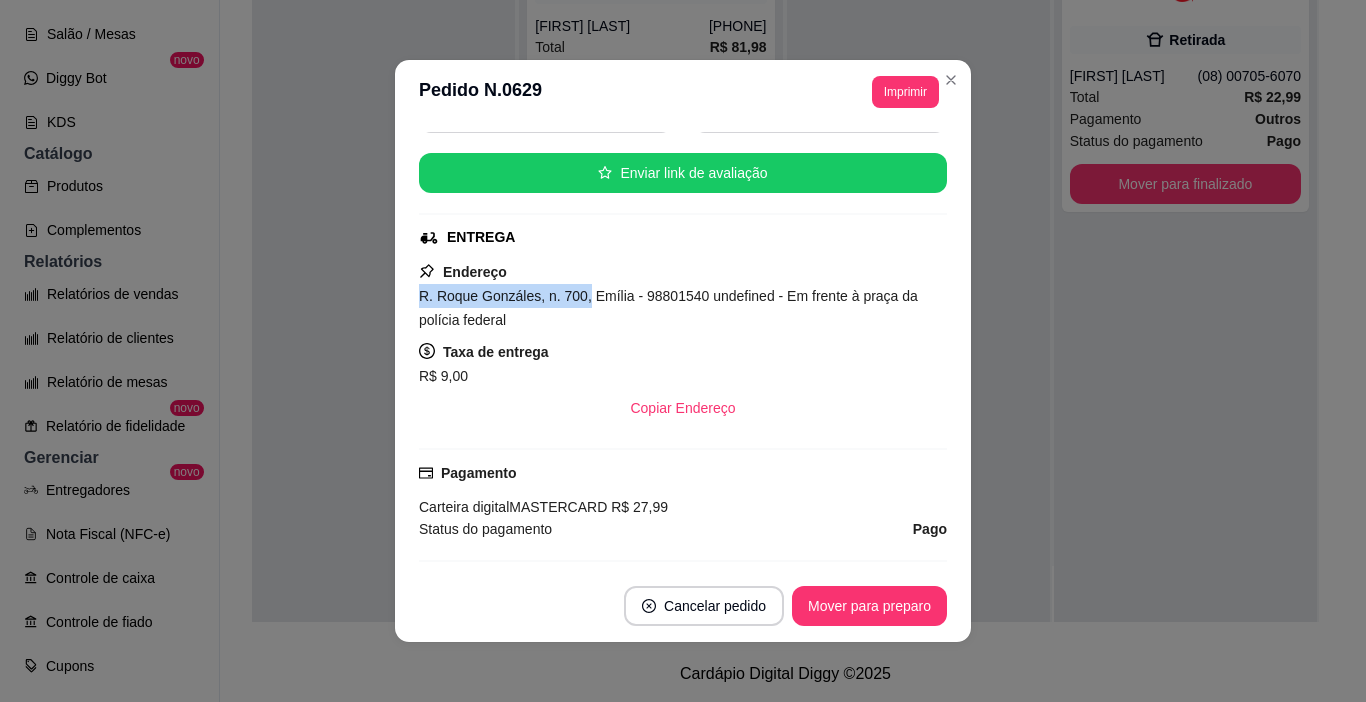drag, startPoint x: 399, startPoint y: 288, endPoint x: 575, endPoint y: 289, distance: 176.00284 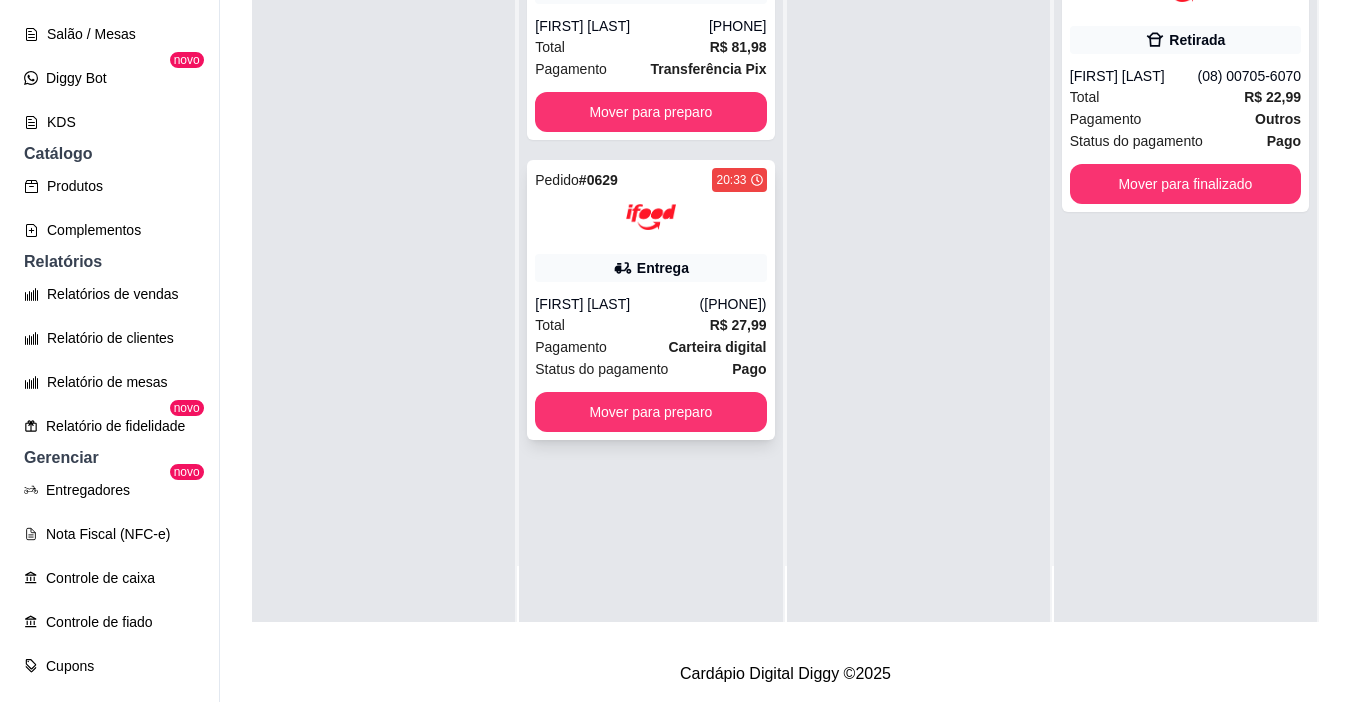 click at bounding box center [651, 217] 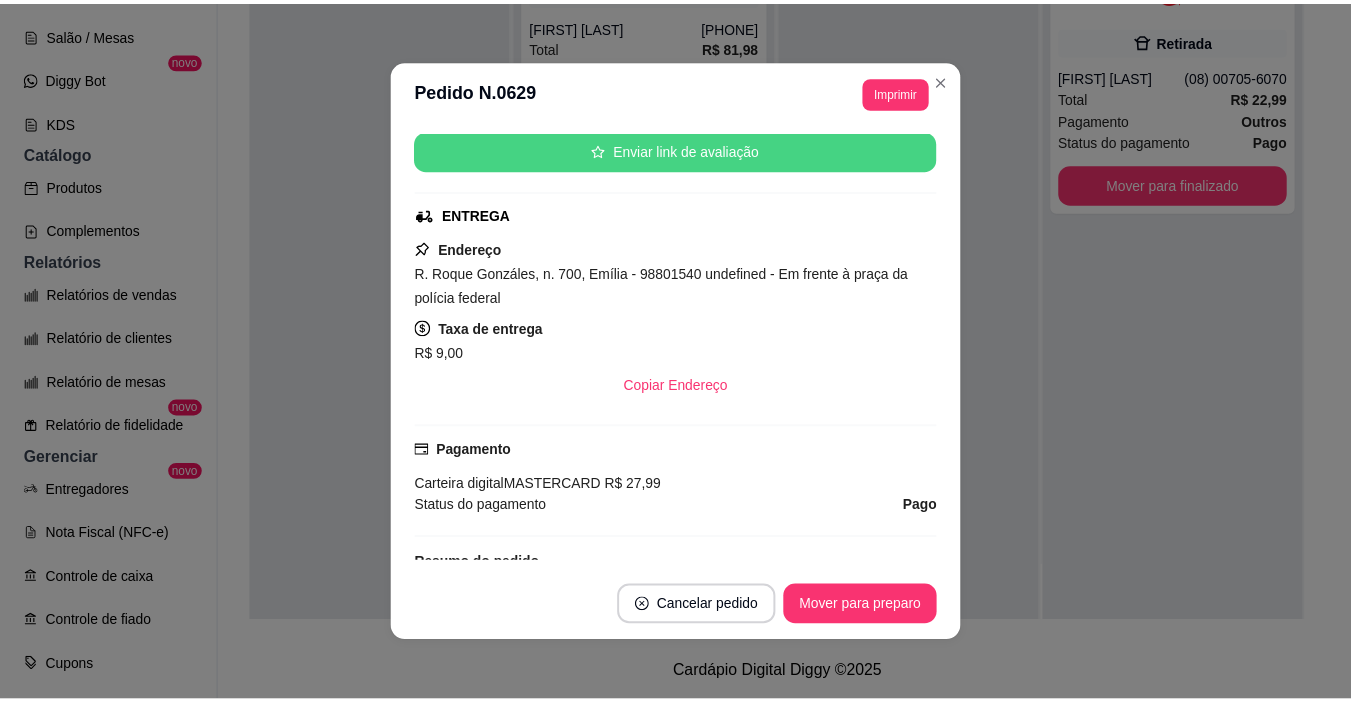 scroll, scrollTop: 400, scrollLeft: 0, axis: vertical 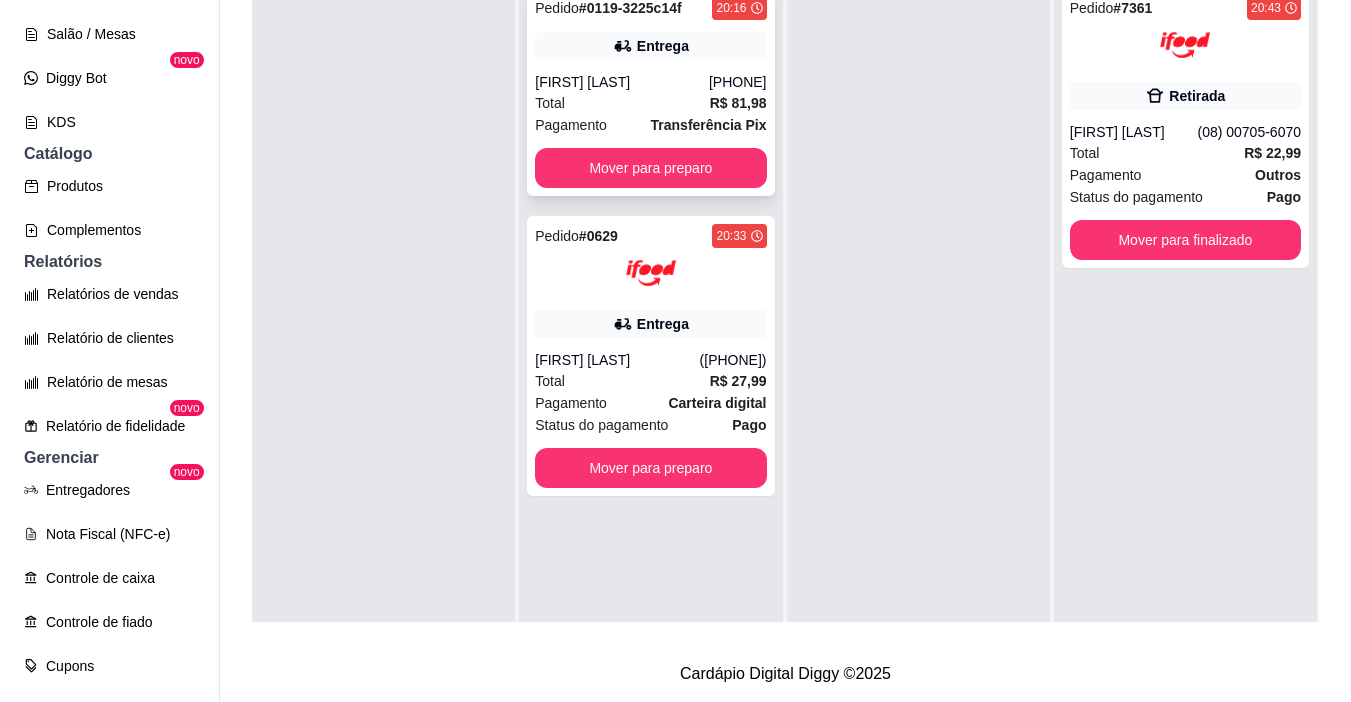 click on "[FIRST] [LAST]" at bounding box center [622, 82] 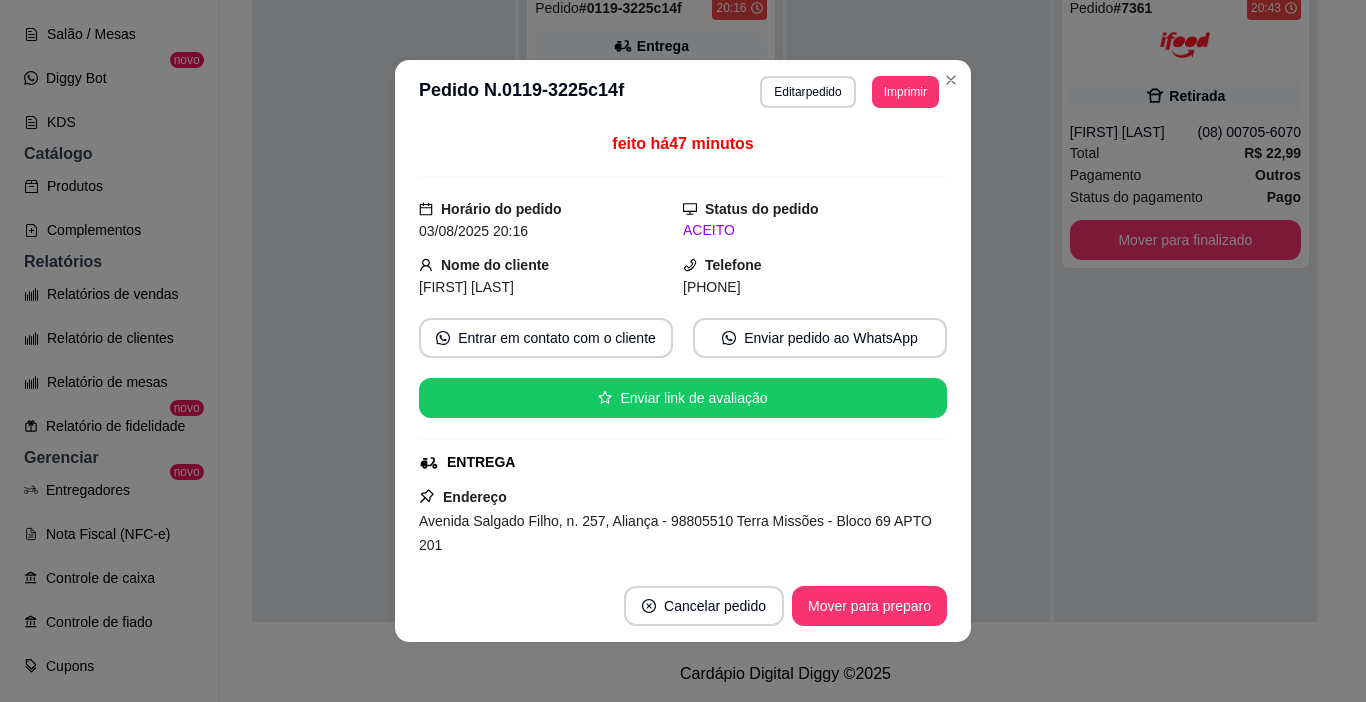 scroll, scrollTop: 100, scrollLeft: 0, axis: vertical 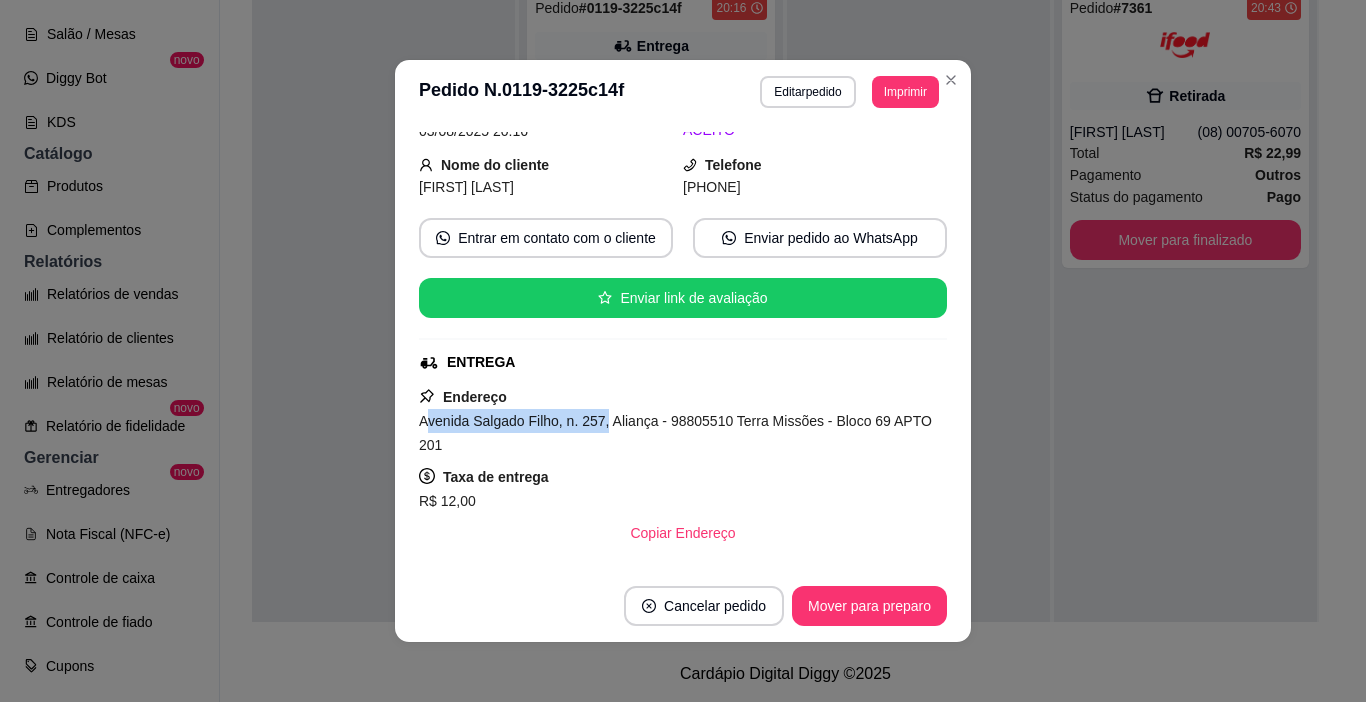 drag, startPoint x: 423, startPoint y: 422, endPoint x: 595, endPoint y: 425, distance: 172.02615 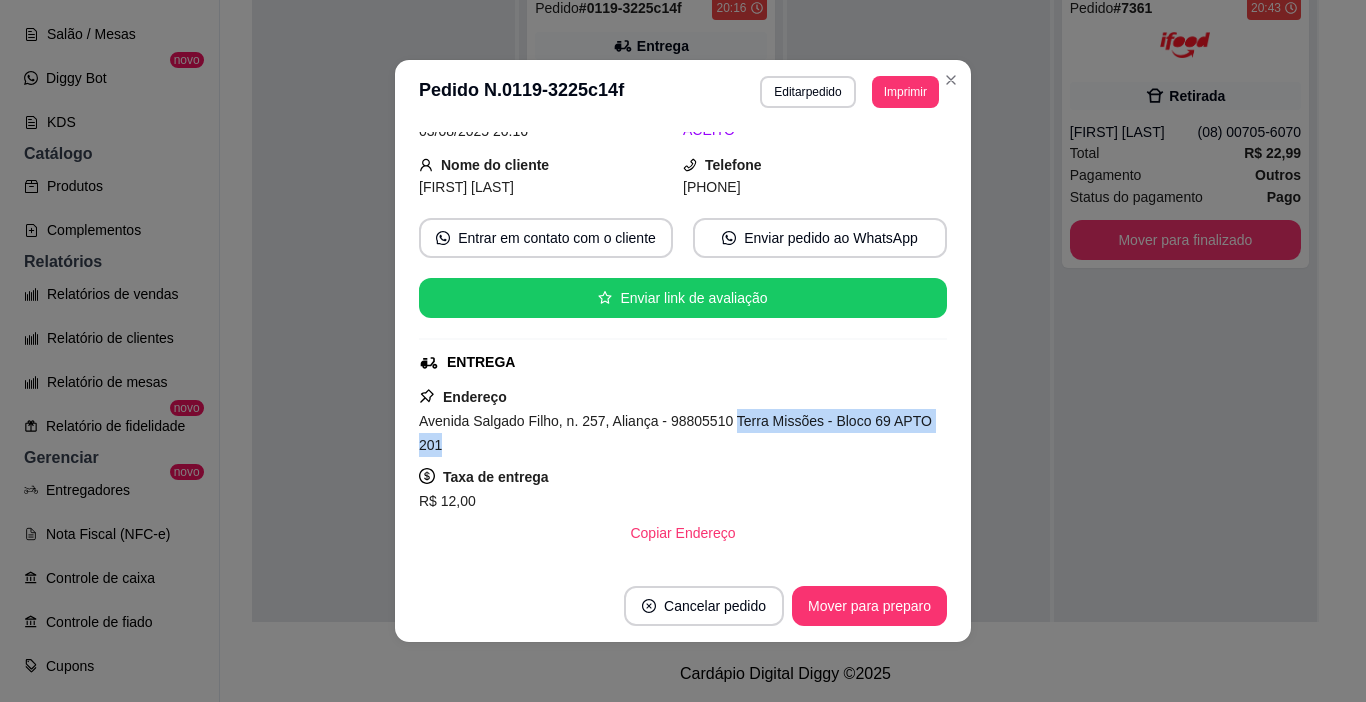 drag, startPoint x: 721, startPoint y: 420, endPoint x: 933, endPoint y: 448, distance: 213.84106 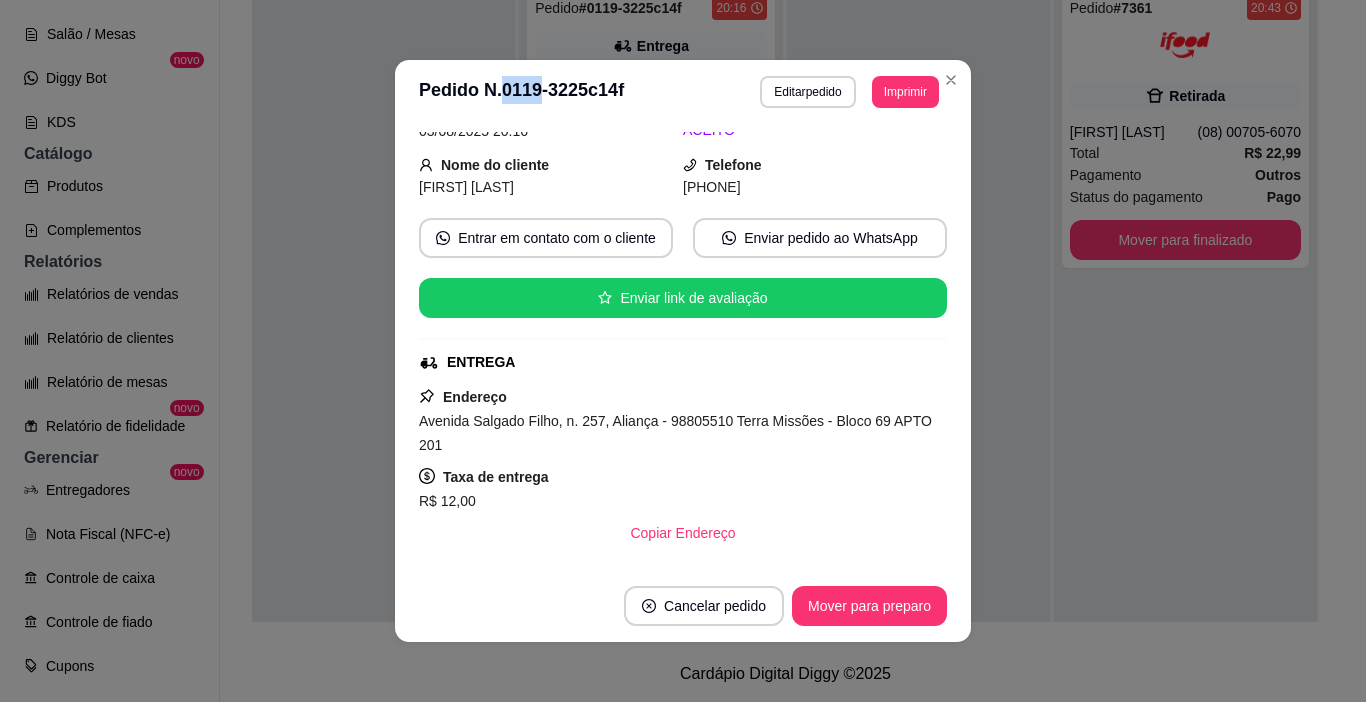 drag, startPoint x: 492, startPoint y: 90, endPoint x: 528, endPoint y: 90, distance: 36 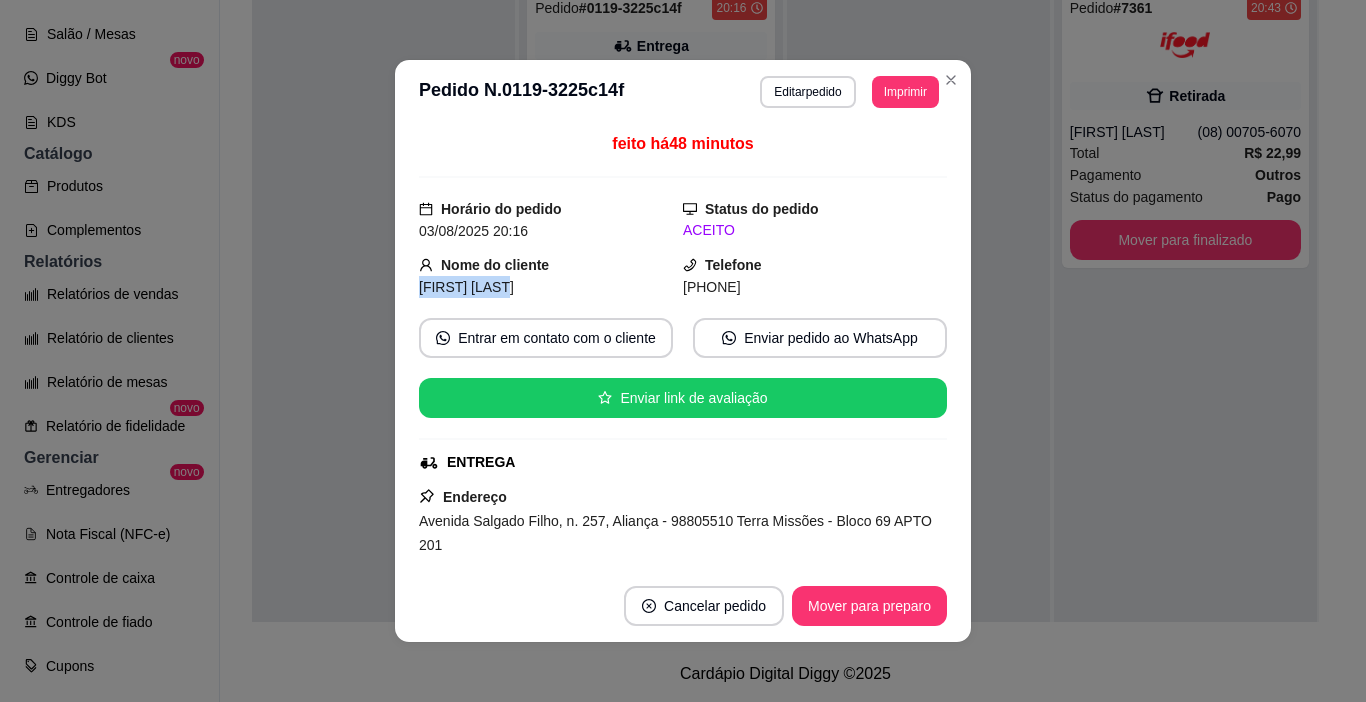 drag, startPoint x: 397, startPoint y: 286, endPoint x: 494, endPoint y: 290, distance: 97.082436 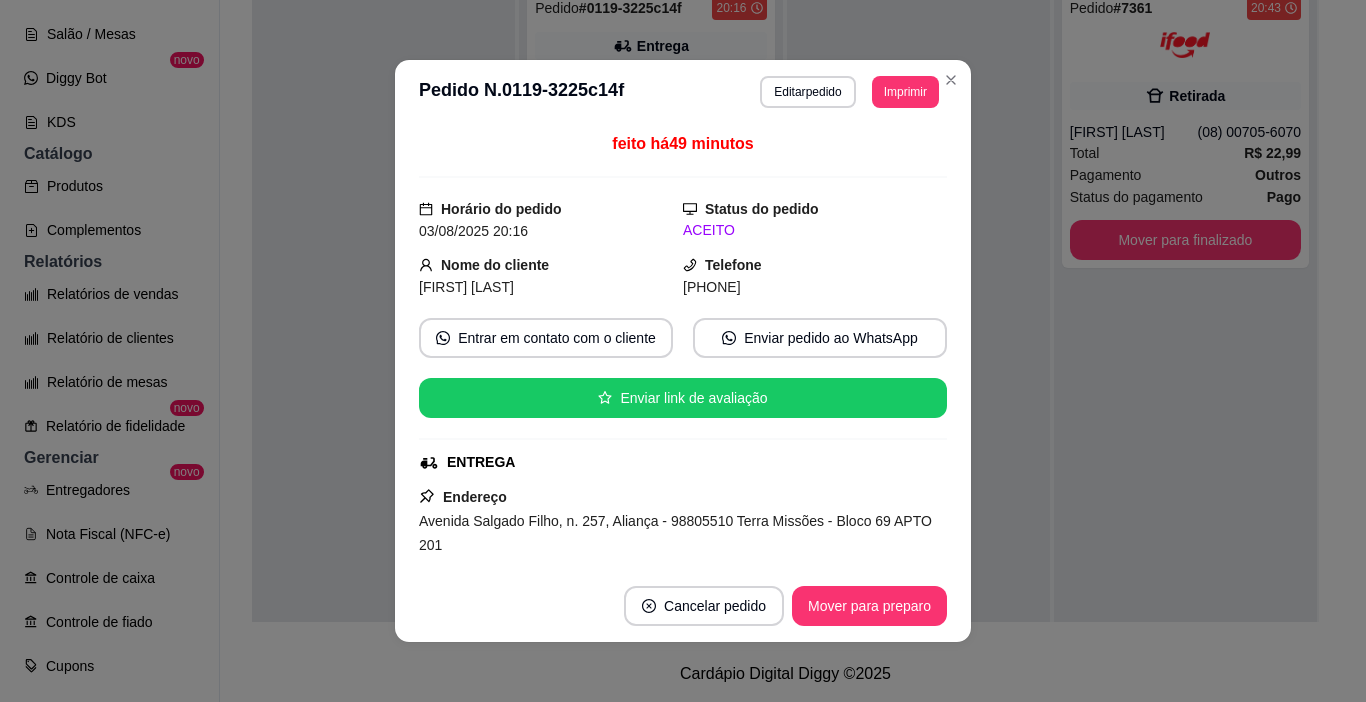 click on "Telefone +55996438335" at bounding box center (815, 276) 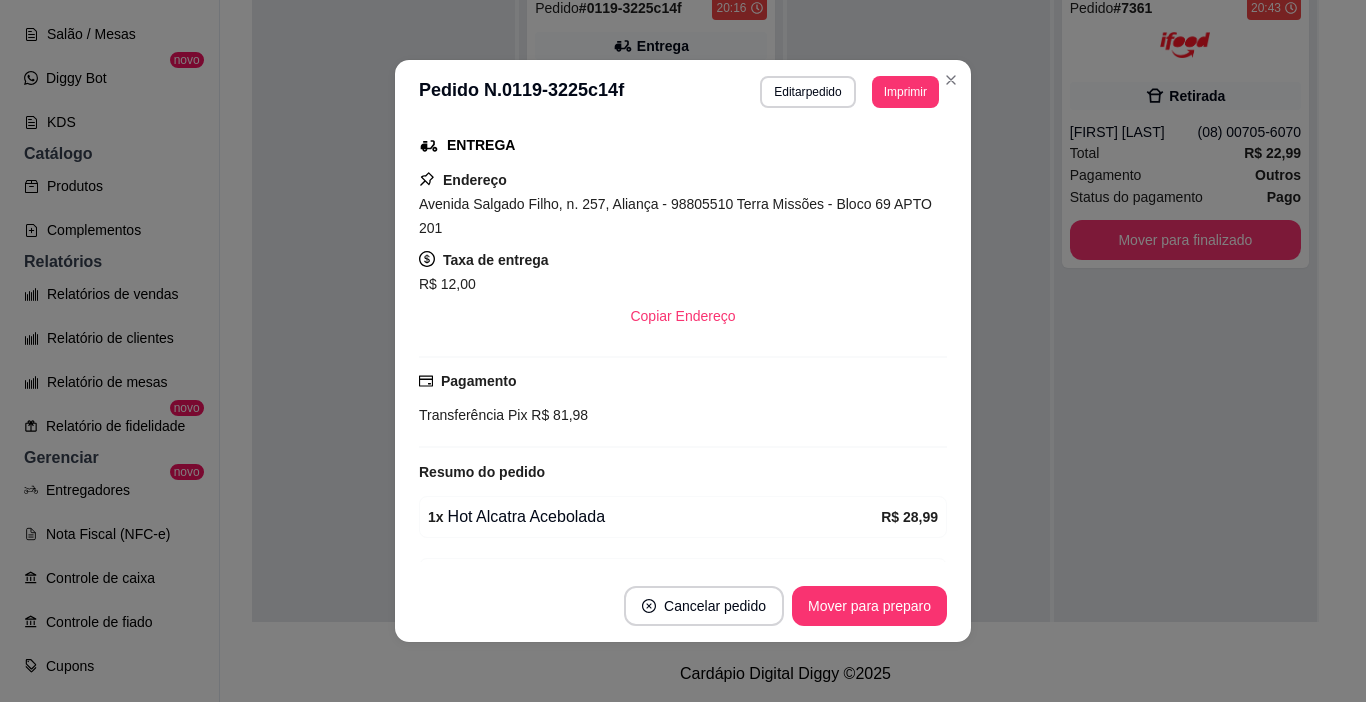 scroll, scrollTop: 517, scrollLeft: 0, axis: vertical 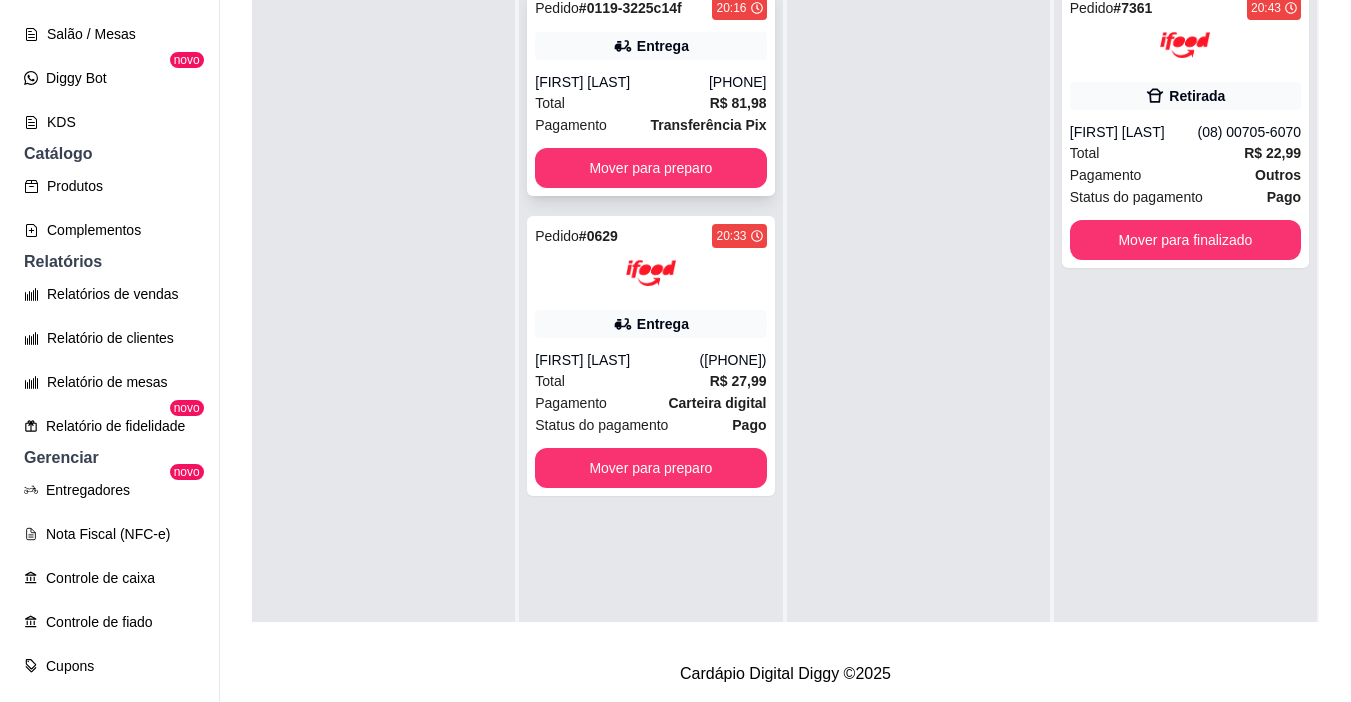 click on "Total R$ 81,98" at bounding box center [650, 103] 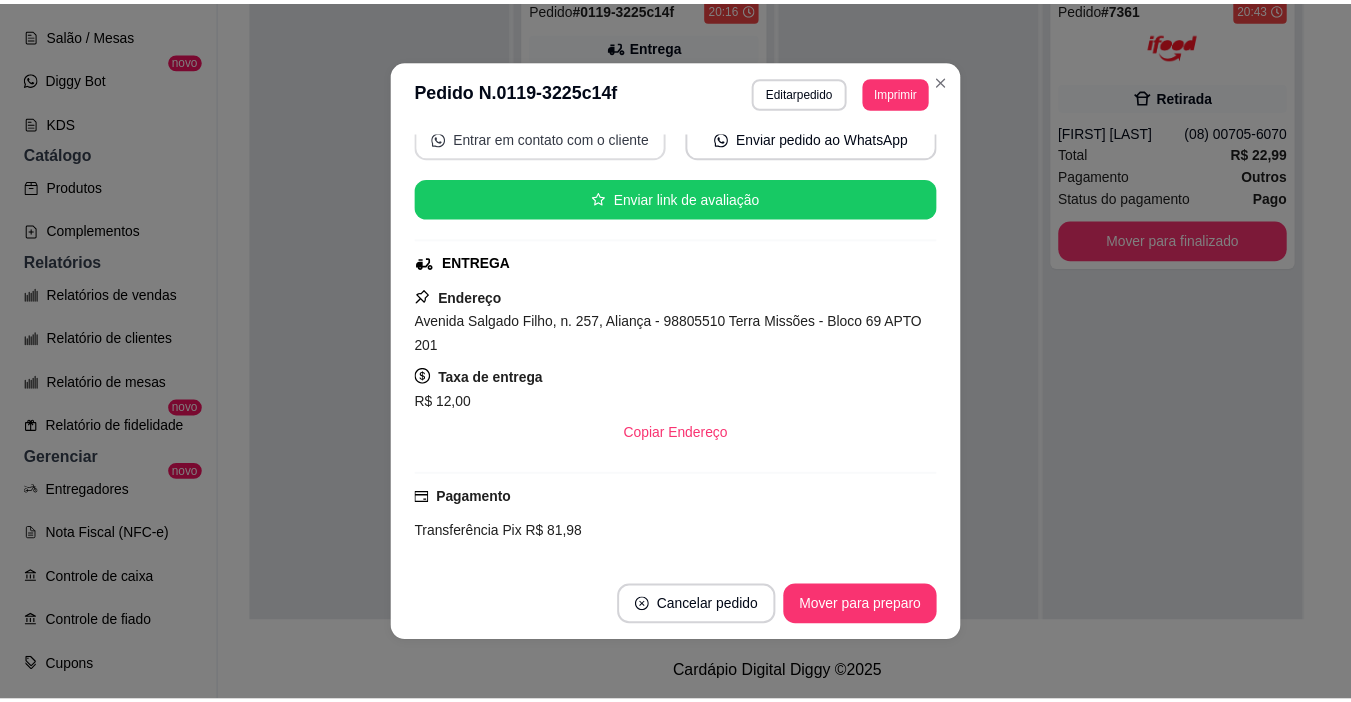 scroll, scrollTop: 300, scrollLeft: 0, axis: vertical 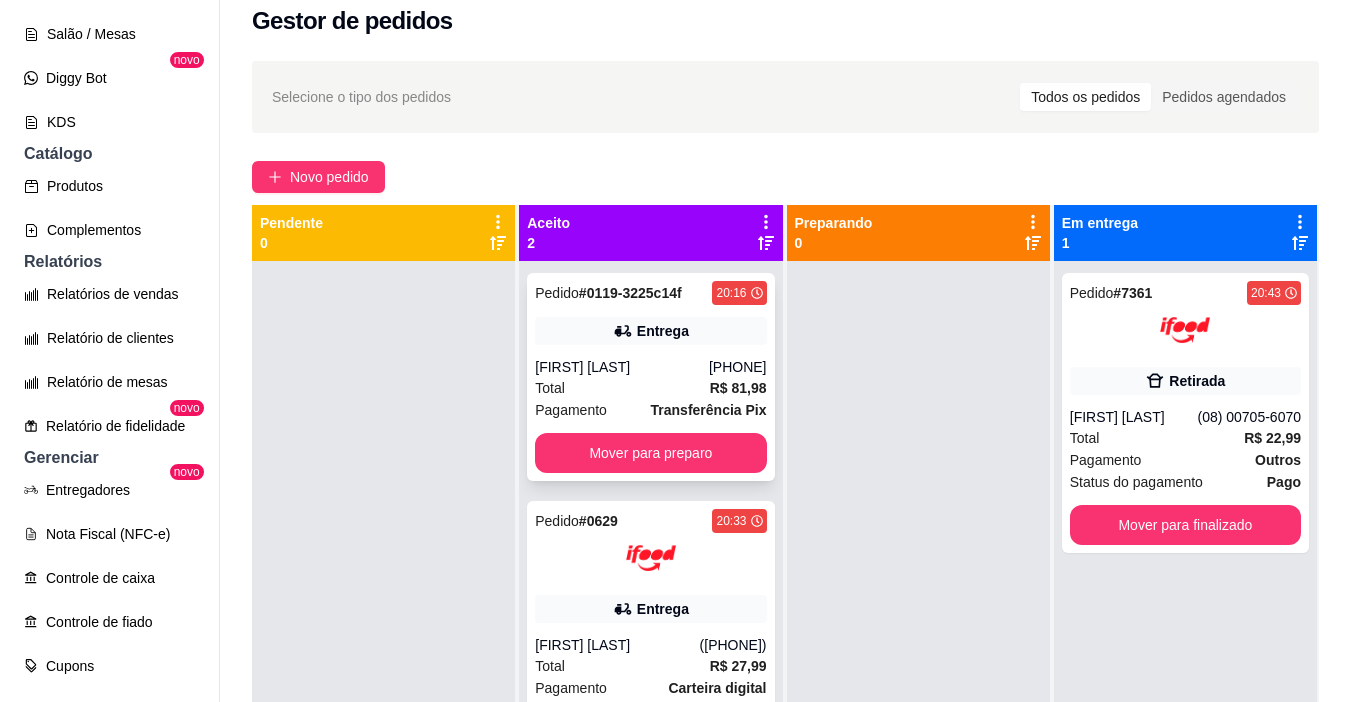 click on "Total R$ 81,98" at bounding box center (650, 388) 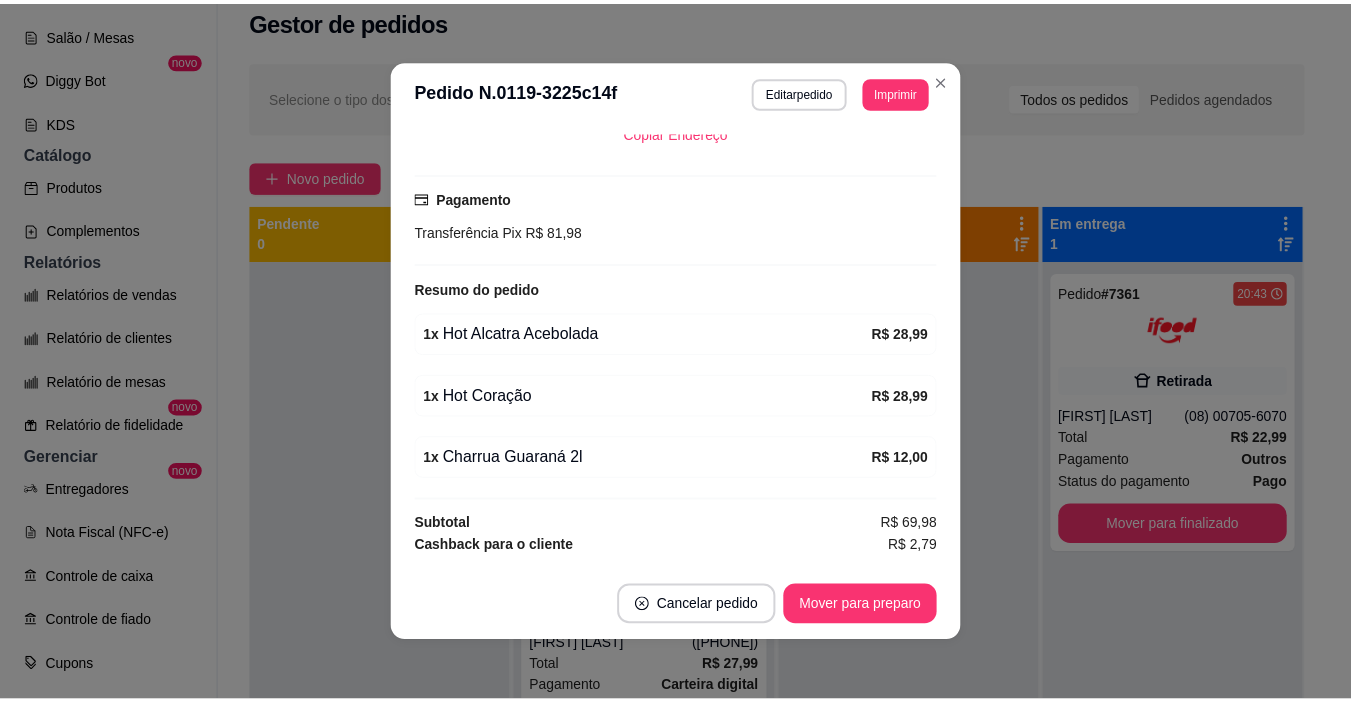 scroll, scrollTop: 517, scrollLeft: 0, axis: vertical 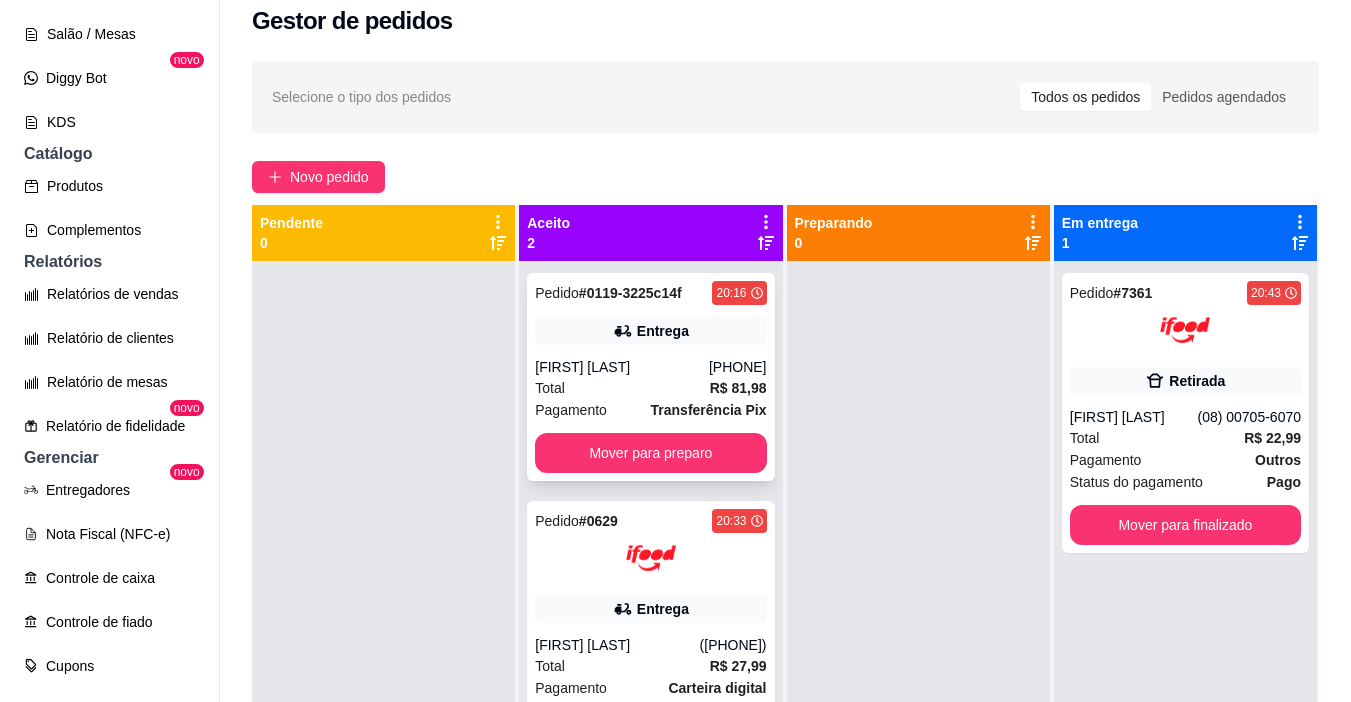 click on "Pedido  # 0119-3225c14f [TIME] Entrega [FIRST] [LAST] ([PHONE]) Total R$ 81,98 Pagamento Transferência Pix Mover para preparo" at bounding box center [650, 377] 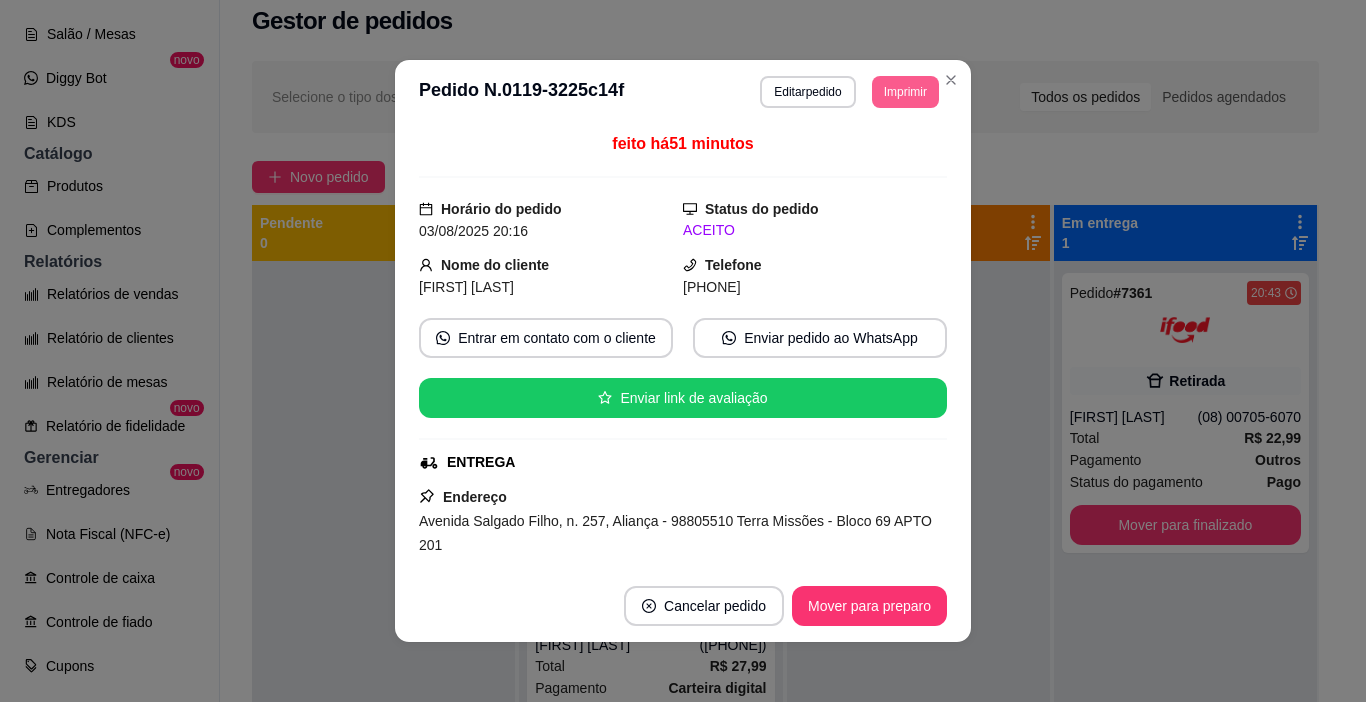 click on "Imprimir" at bounding box center [905, 92] 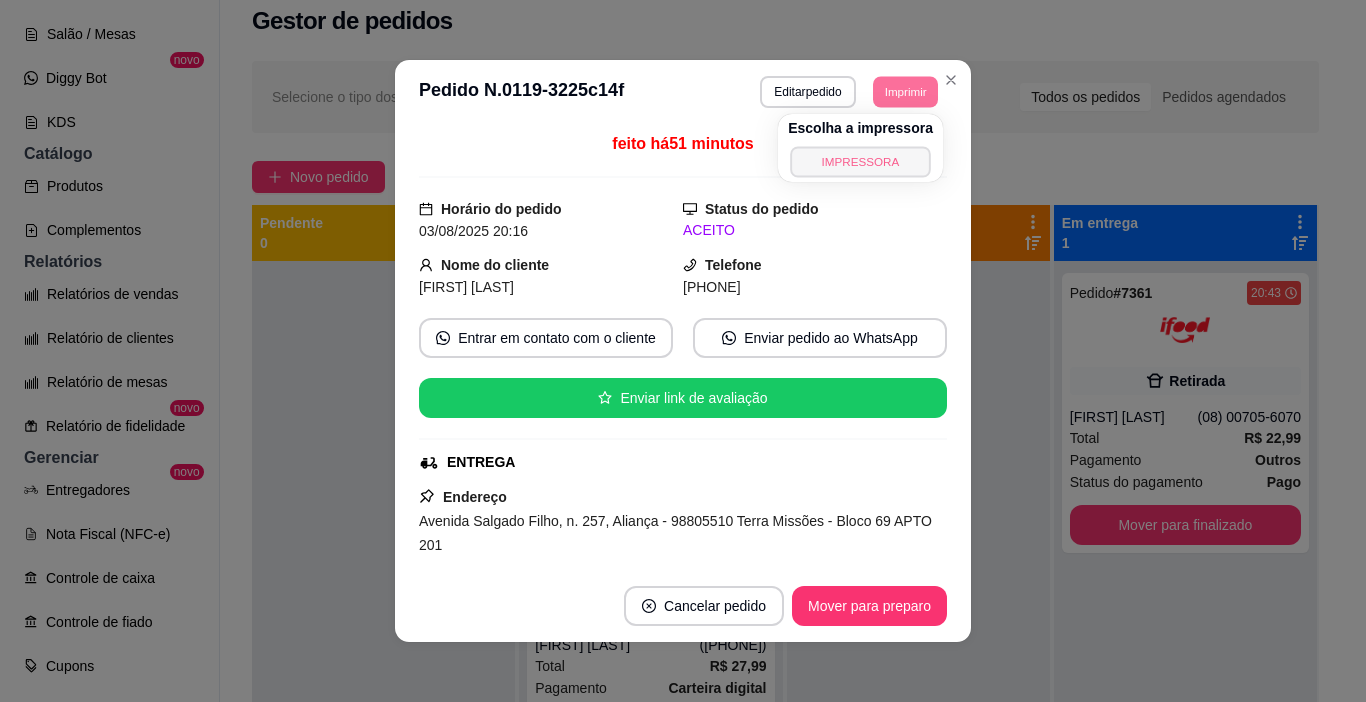 click on "IMPRESSORA" at bounding box center (860, 161) 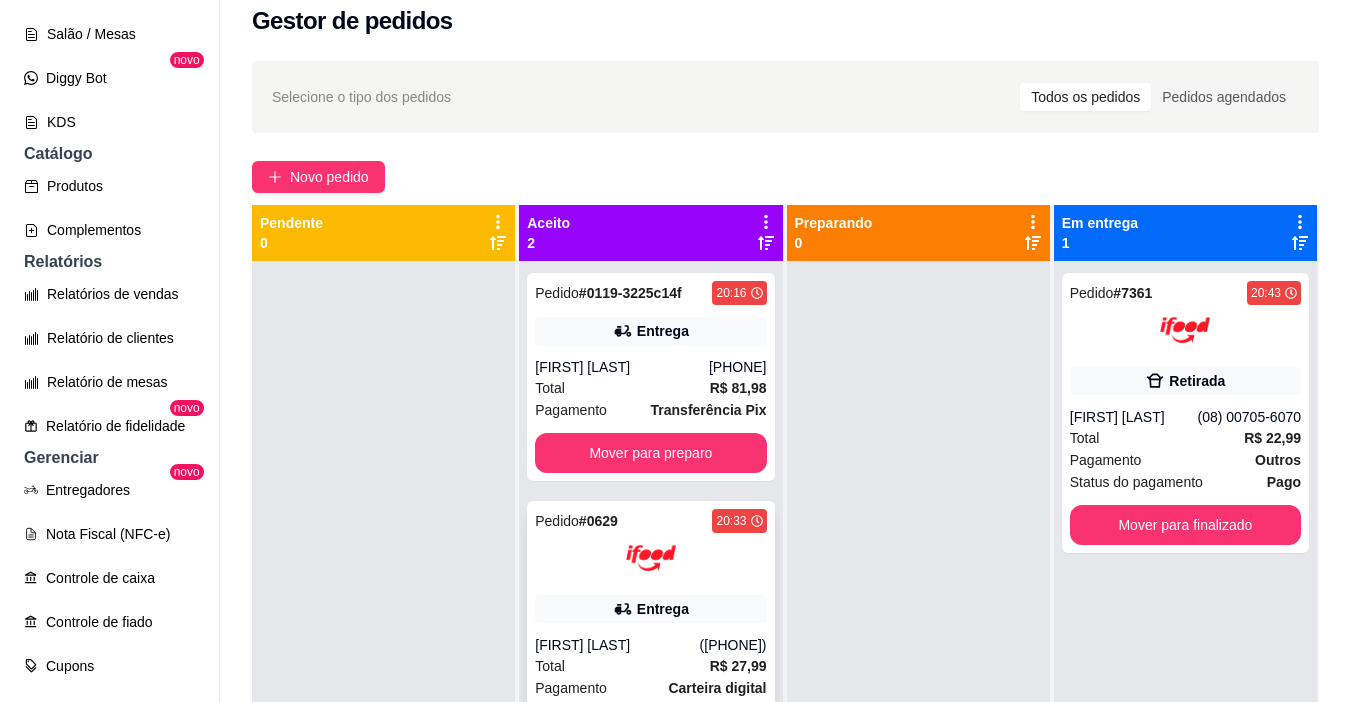 click at bounding box center [651, 558] 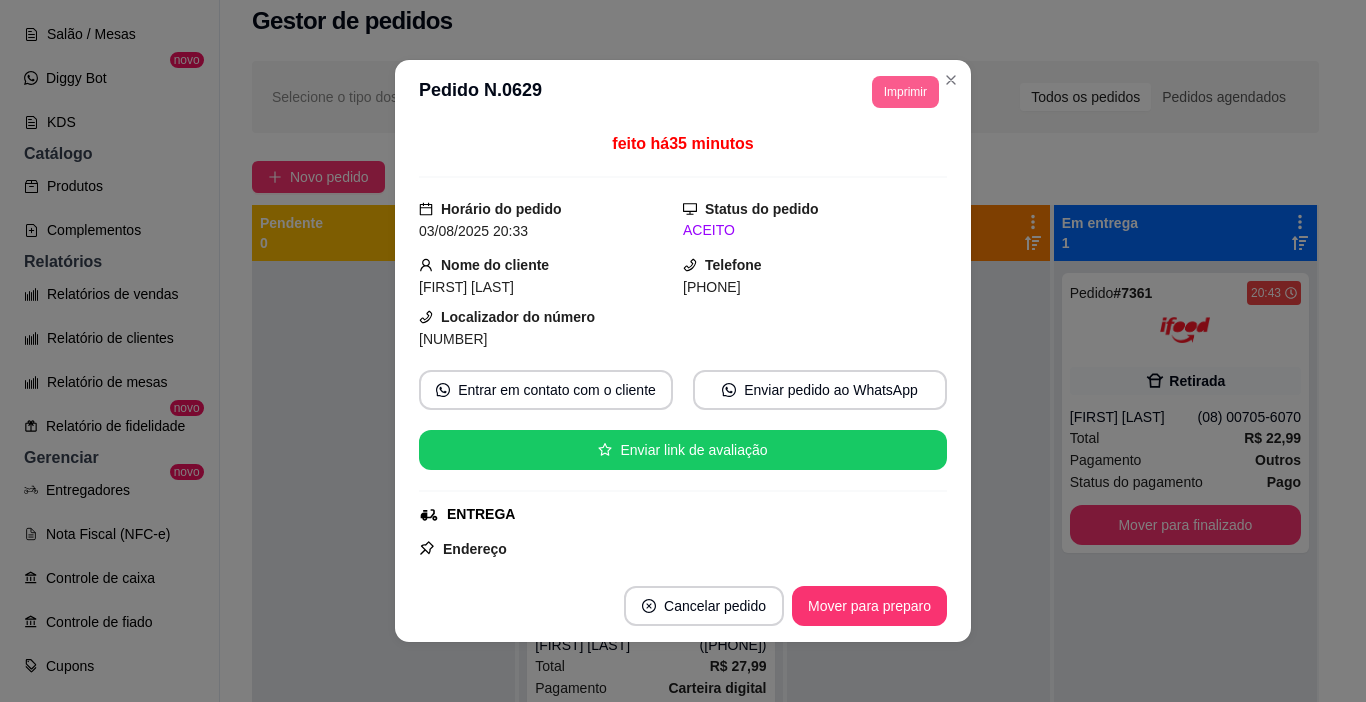 click on "Imprimir" at bounding box center (905, 92) 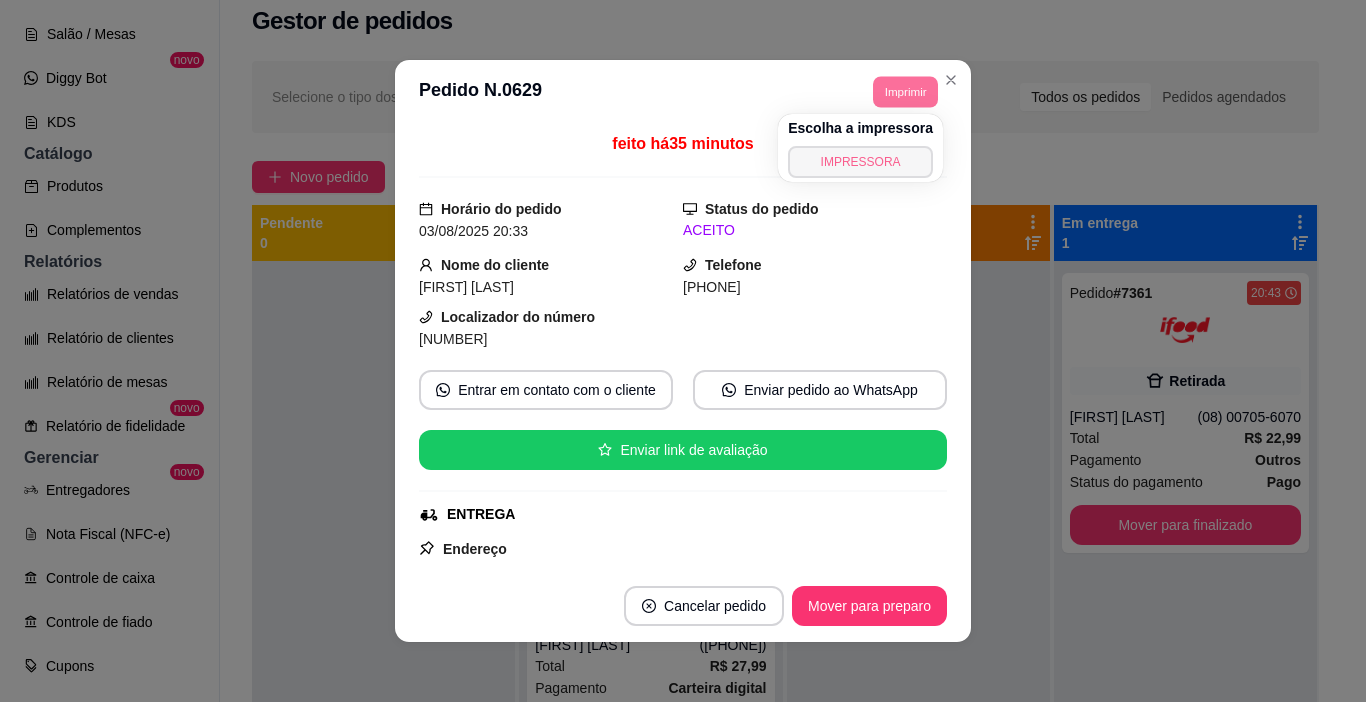 click on "IMPRESSORA" at bounding box center [860, 162] 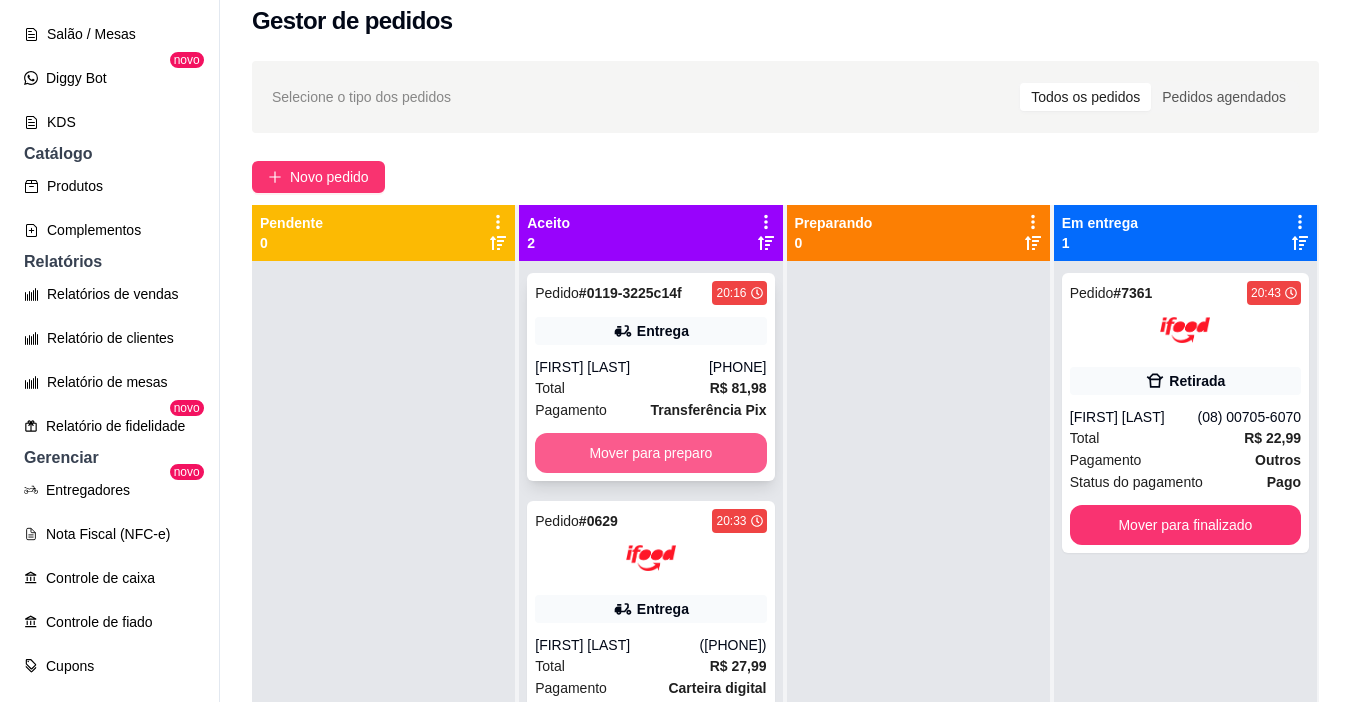 click on "Mover para preparo" at bounding box center (650, 453) 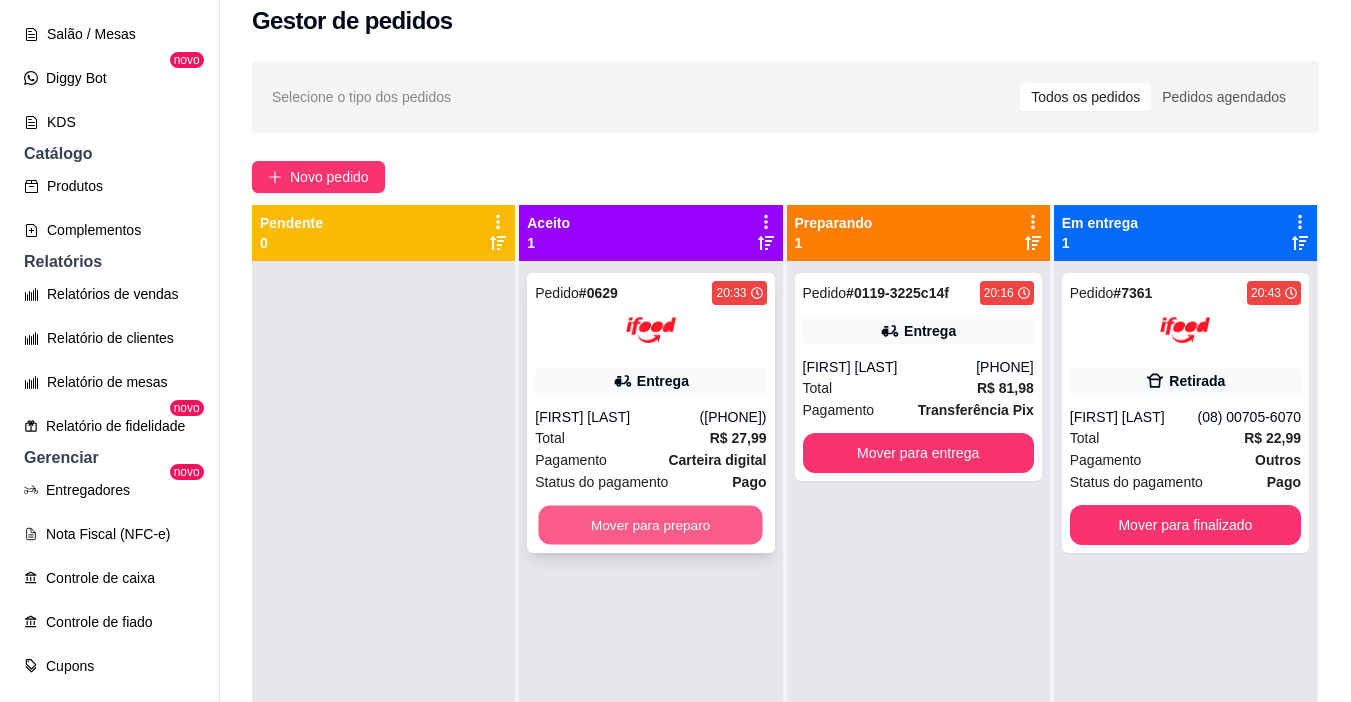 click on "Mover para preparo" at bounding box center (651, 525) 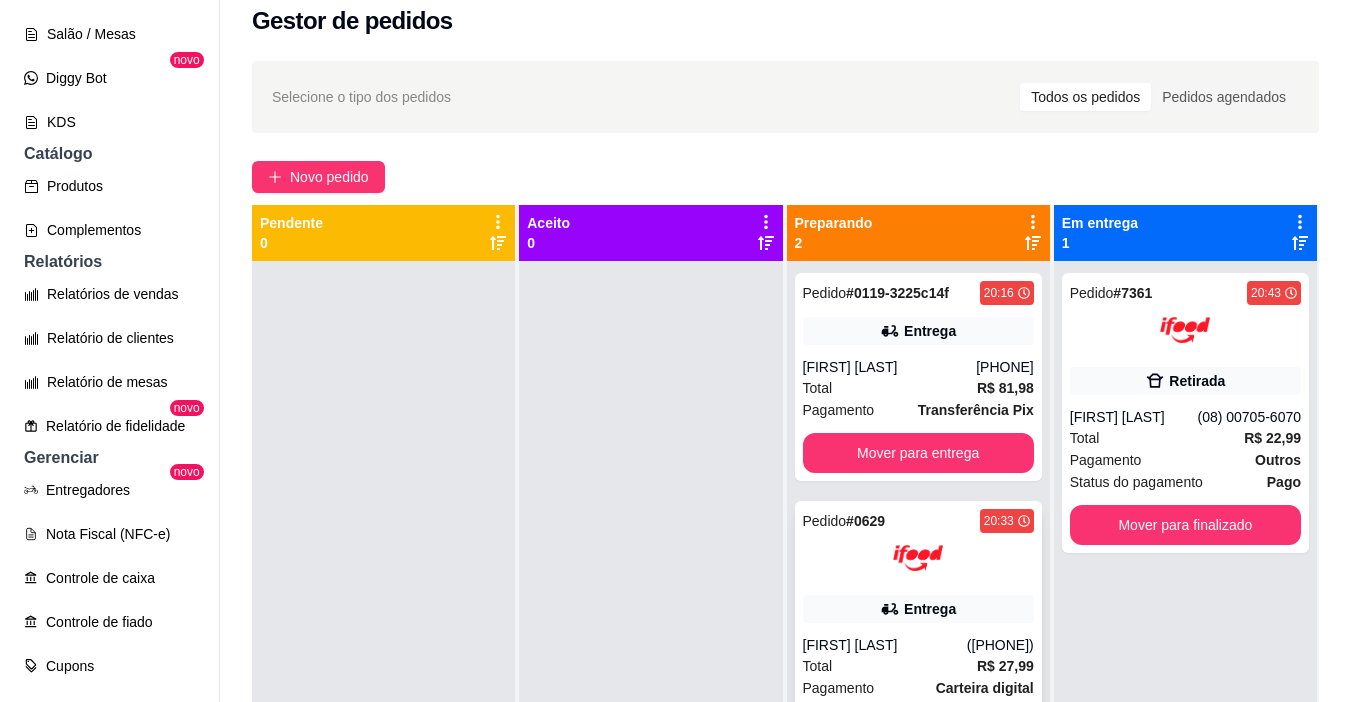 scroll, scrollTop: 56, scrollLeft: 0, axis: vertical 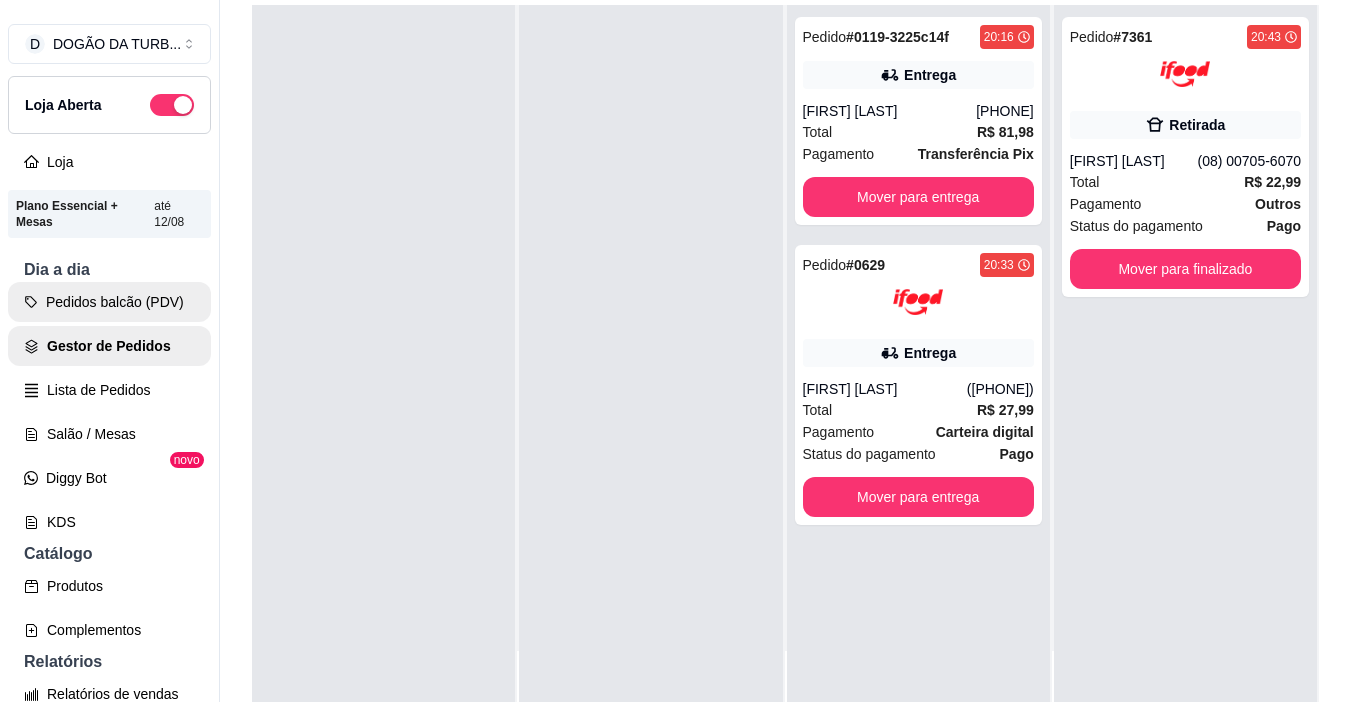 click on "Pedidos balcão (PDV)" at bounding box center (109, 302) 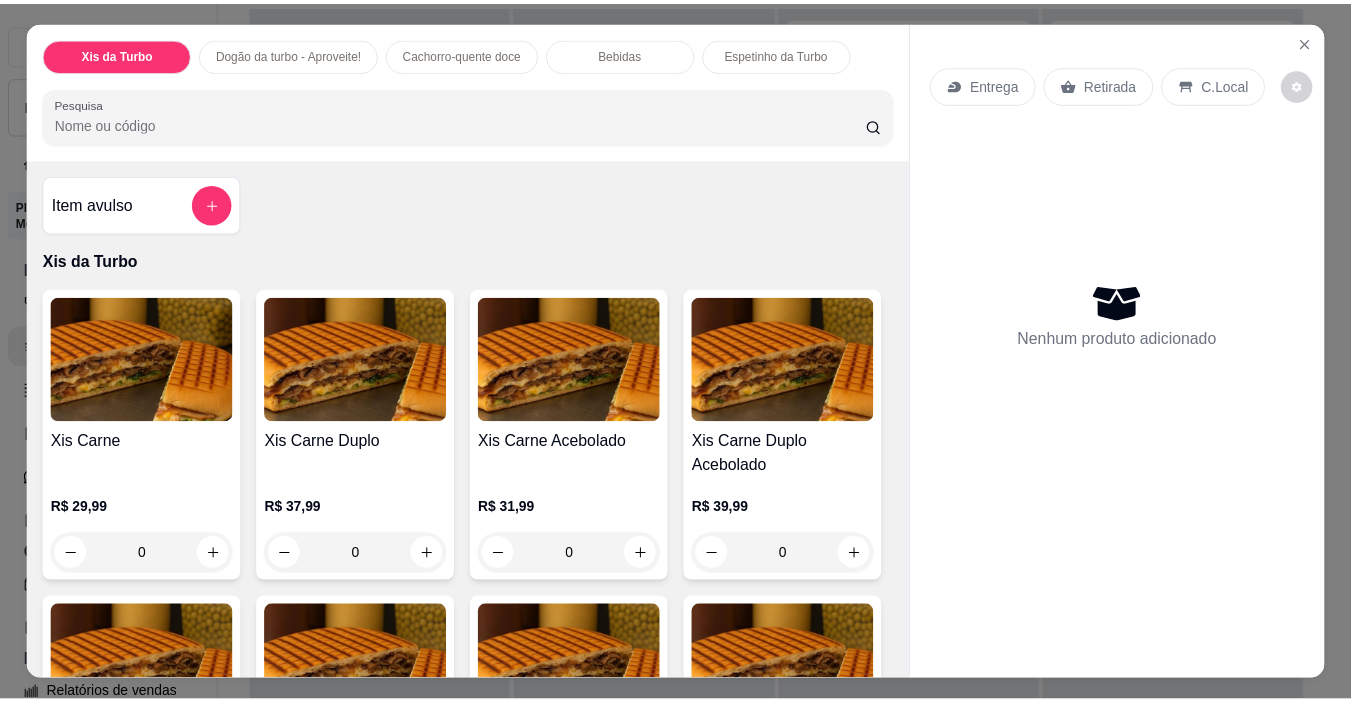 scroll, scrollTop: 400, scrollLeft: 0, axis: vertical 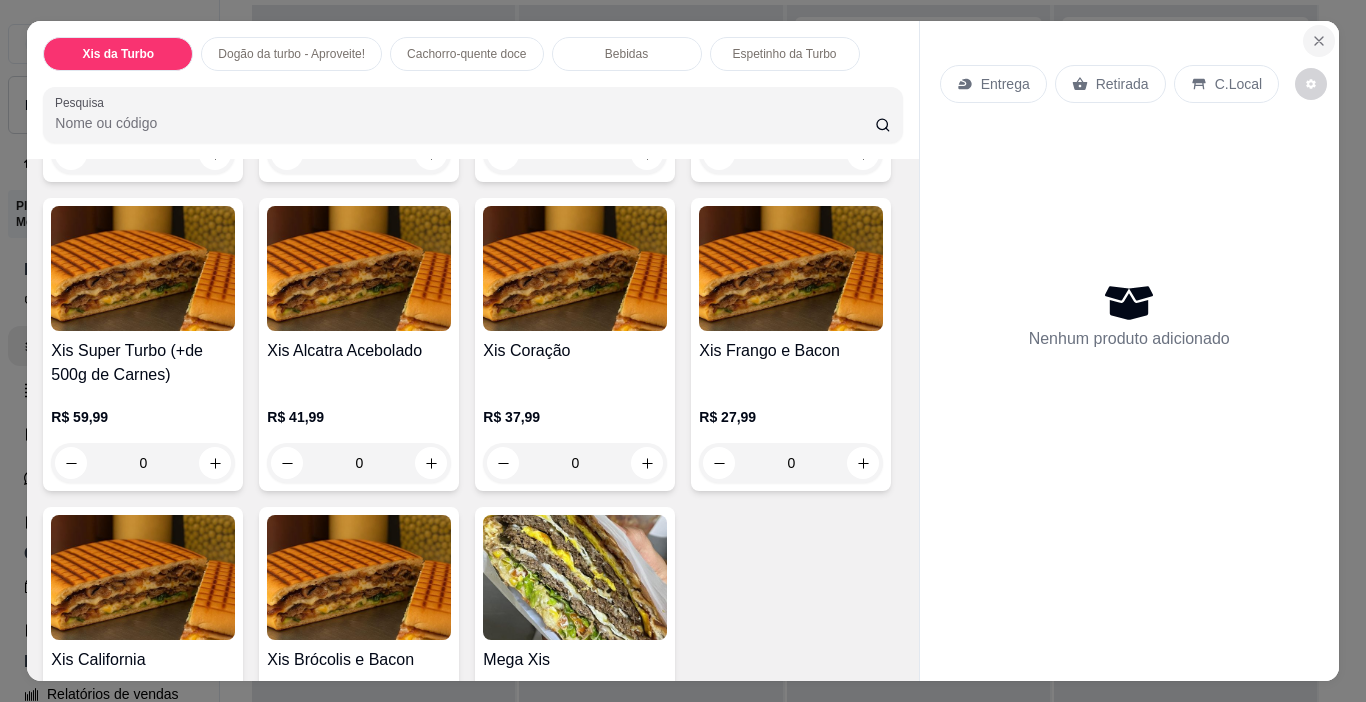 click 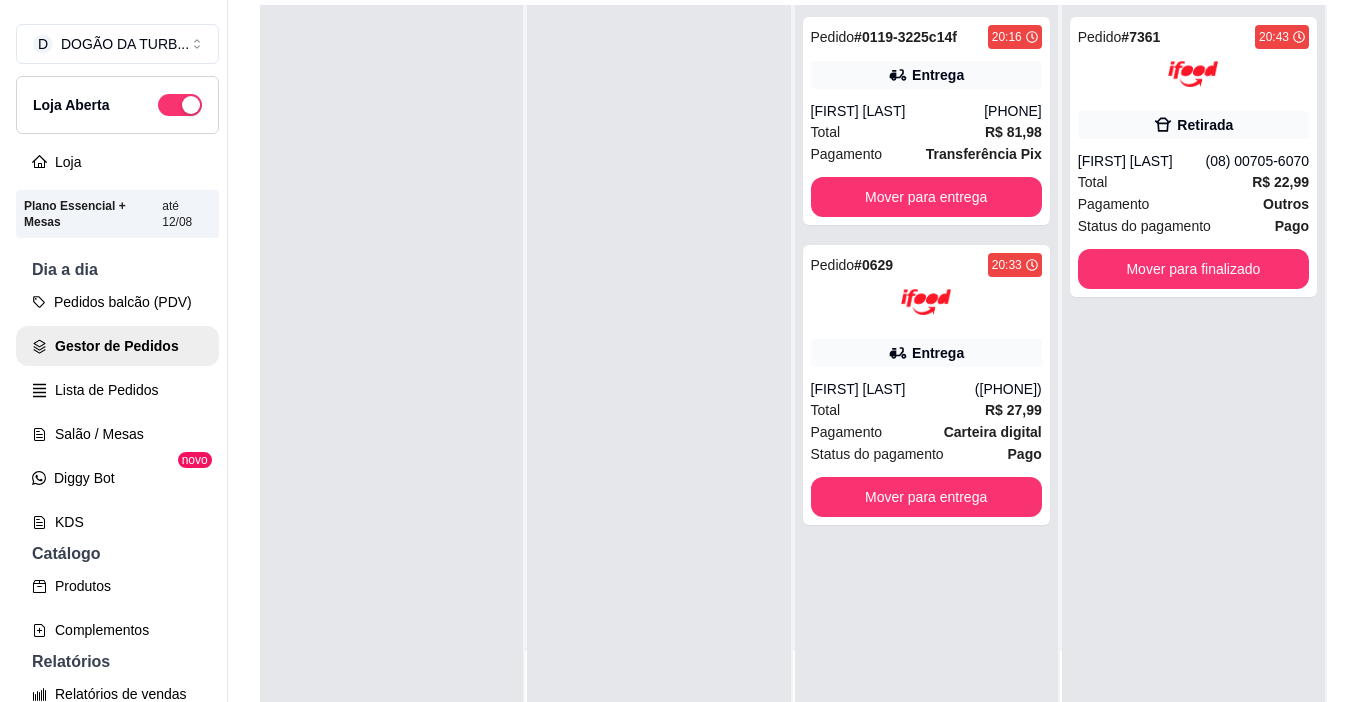 scroll, scrollTop: 0, scrollLeft: 0, axis: both 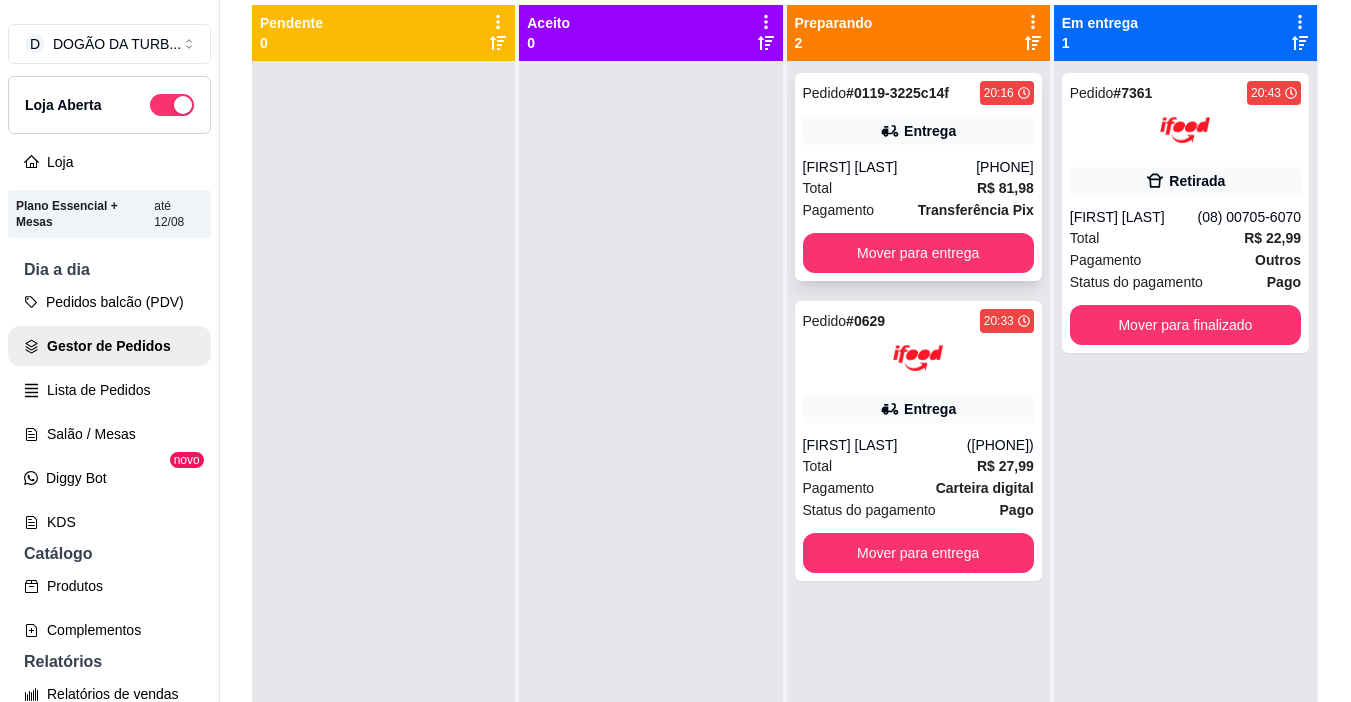 click on "[FIRST] [LAST]" at bounding box center (890, 167) 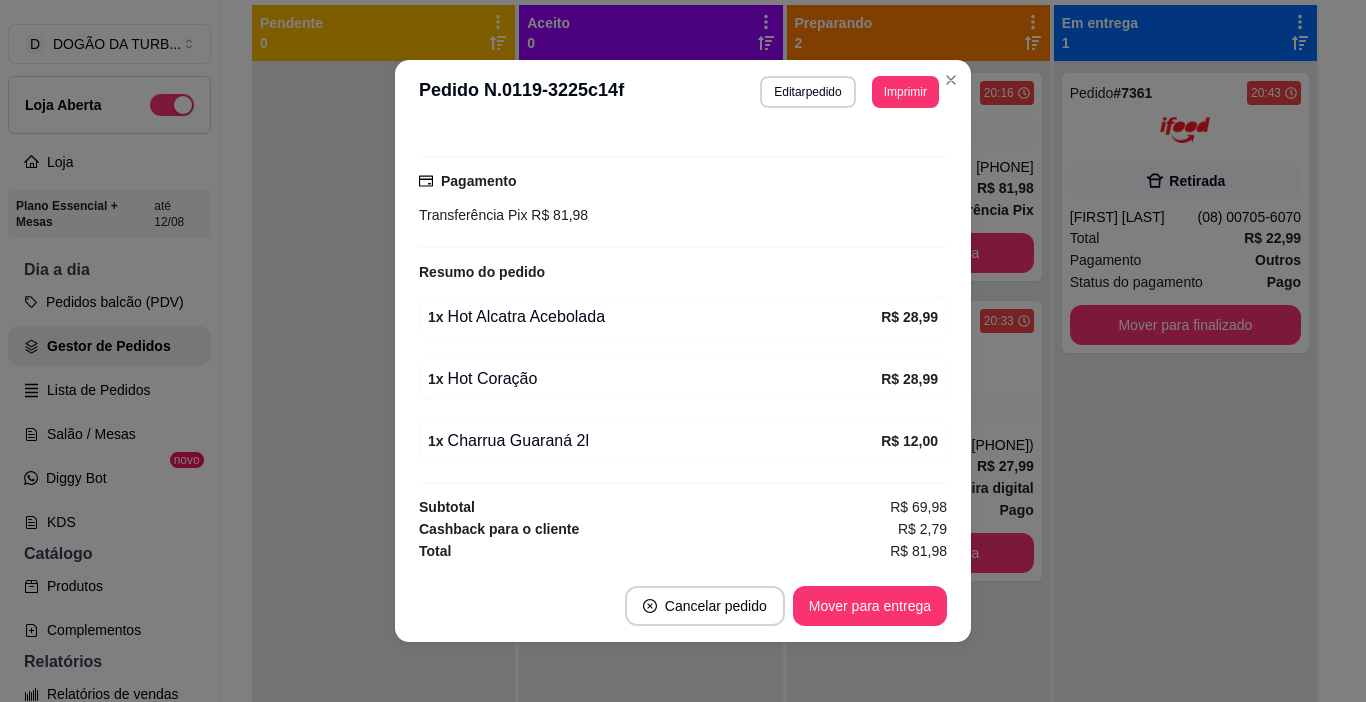 scroll, scrollTop: 0, scrollLeft: 0, axis: both 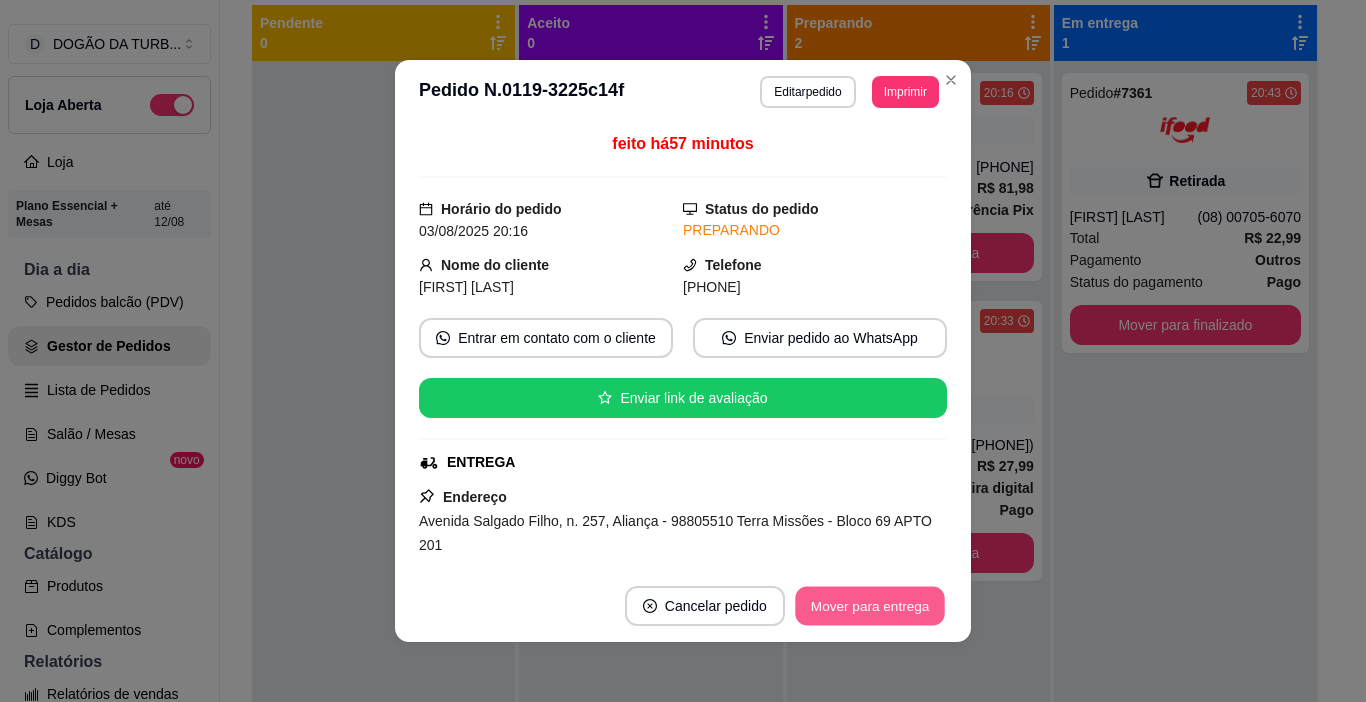click on "Mover para entrega" at bounding box center [870, 606] 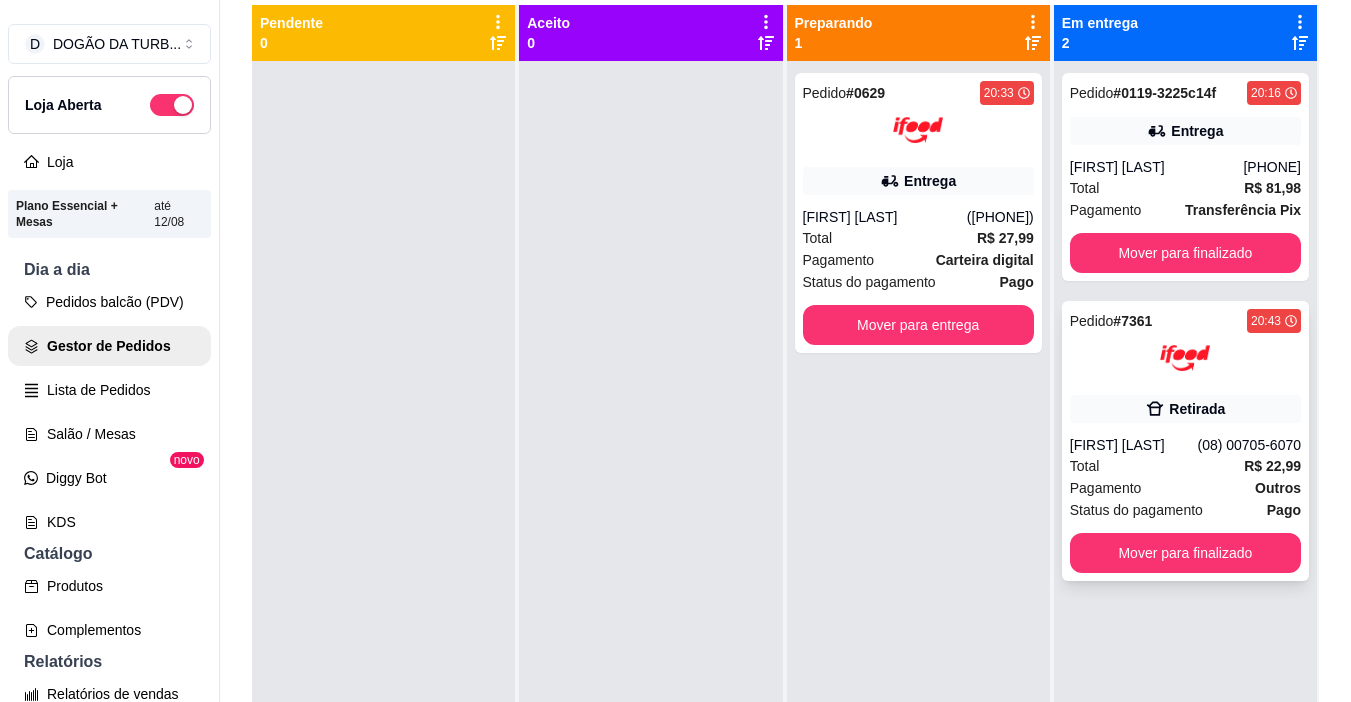 click on "[FIRST] [LAST]" at bounding box center (1134, 445) 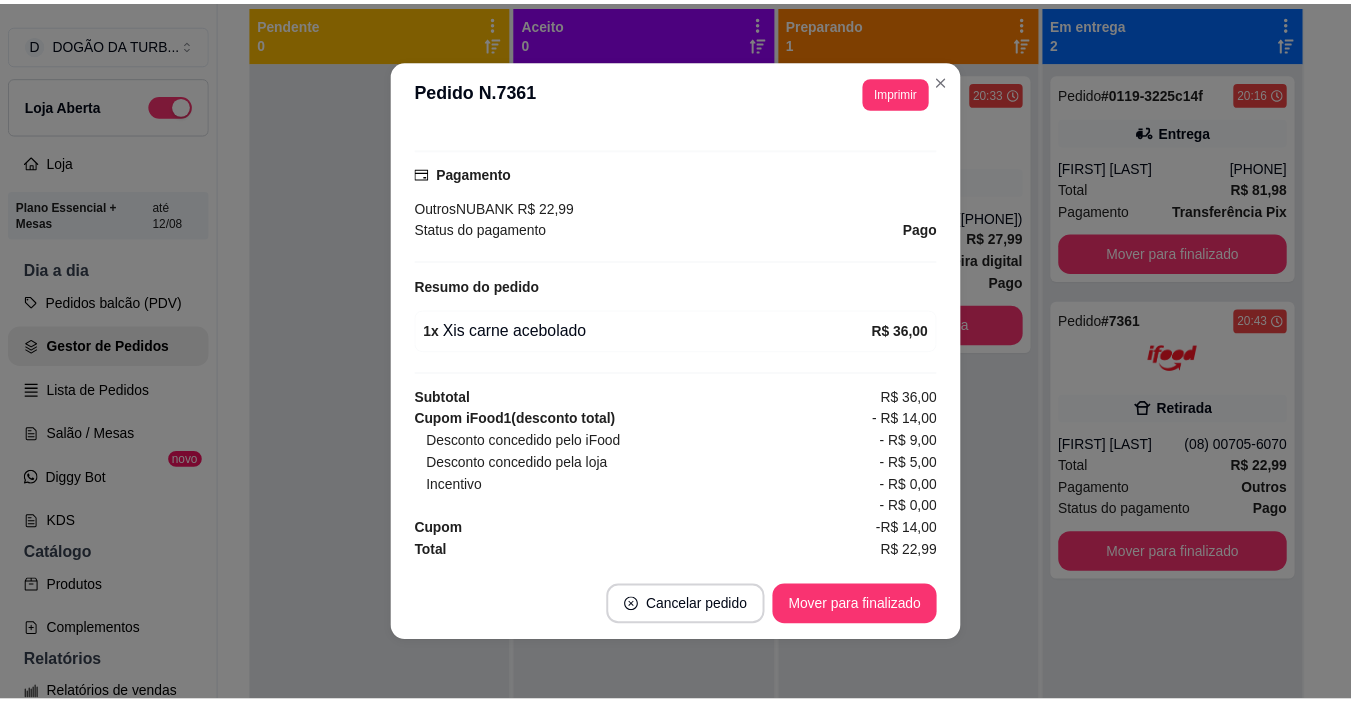 scroll, scrollTop: 0, scrollLeft: 0, axis: both 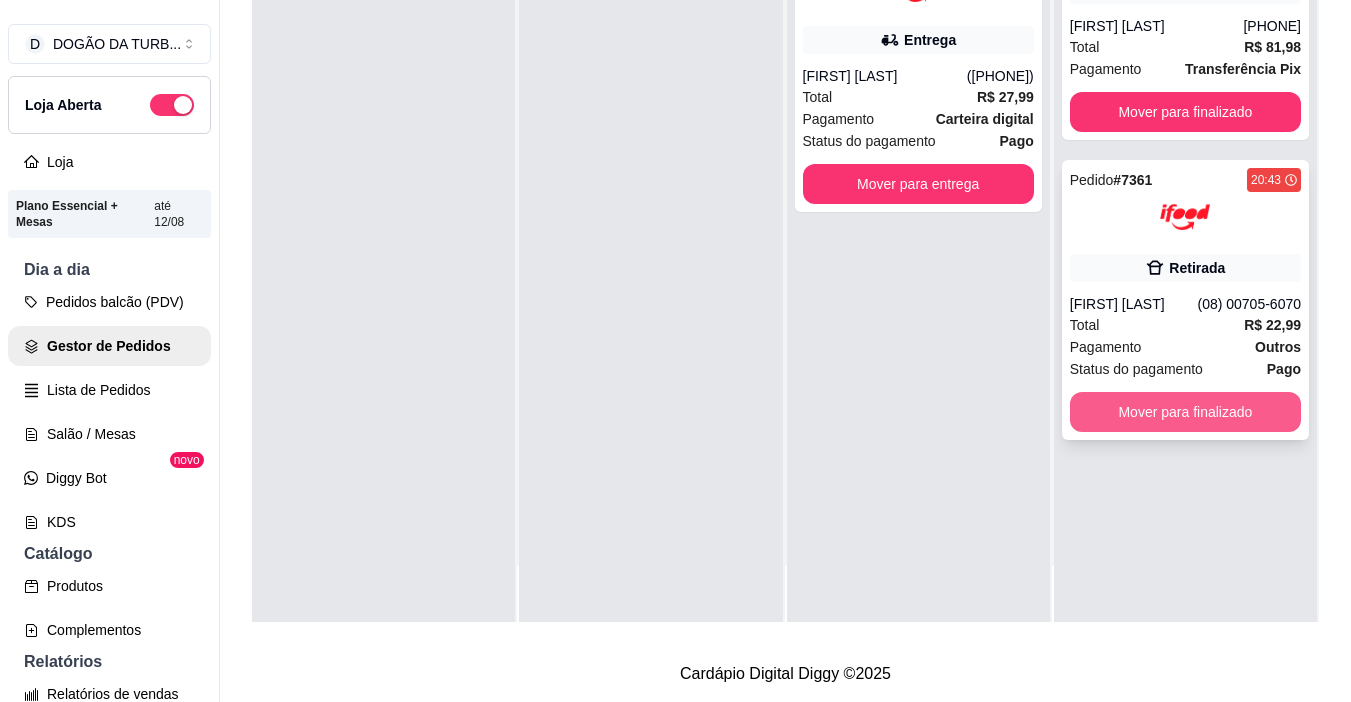 click on "Mover para finalizado" at bounding box center (1185, 412) 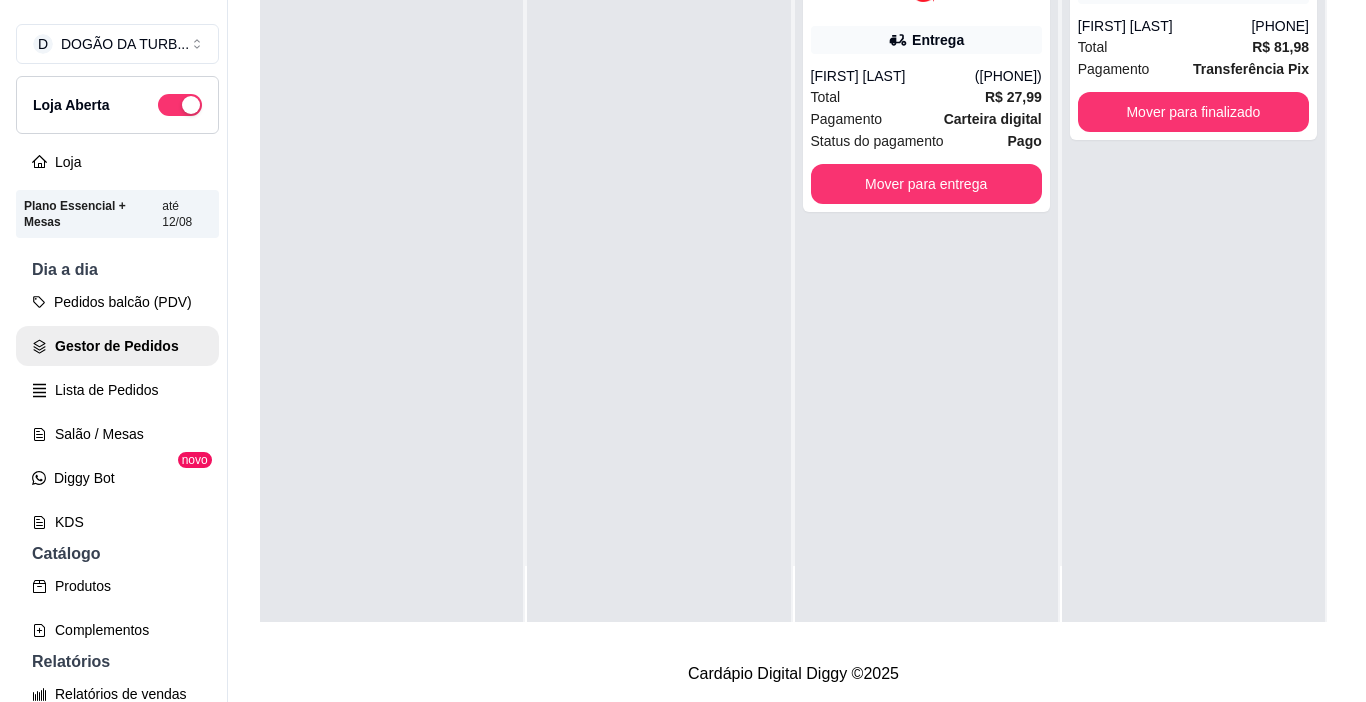 scroll, scrollTop: 0, scrollLeft: 0, axis: both 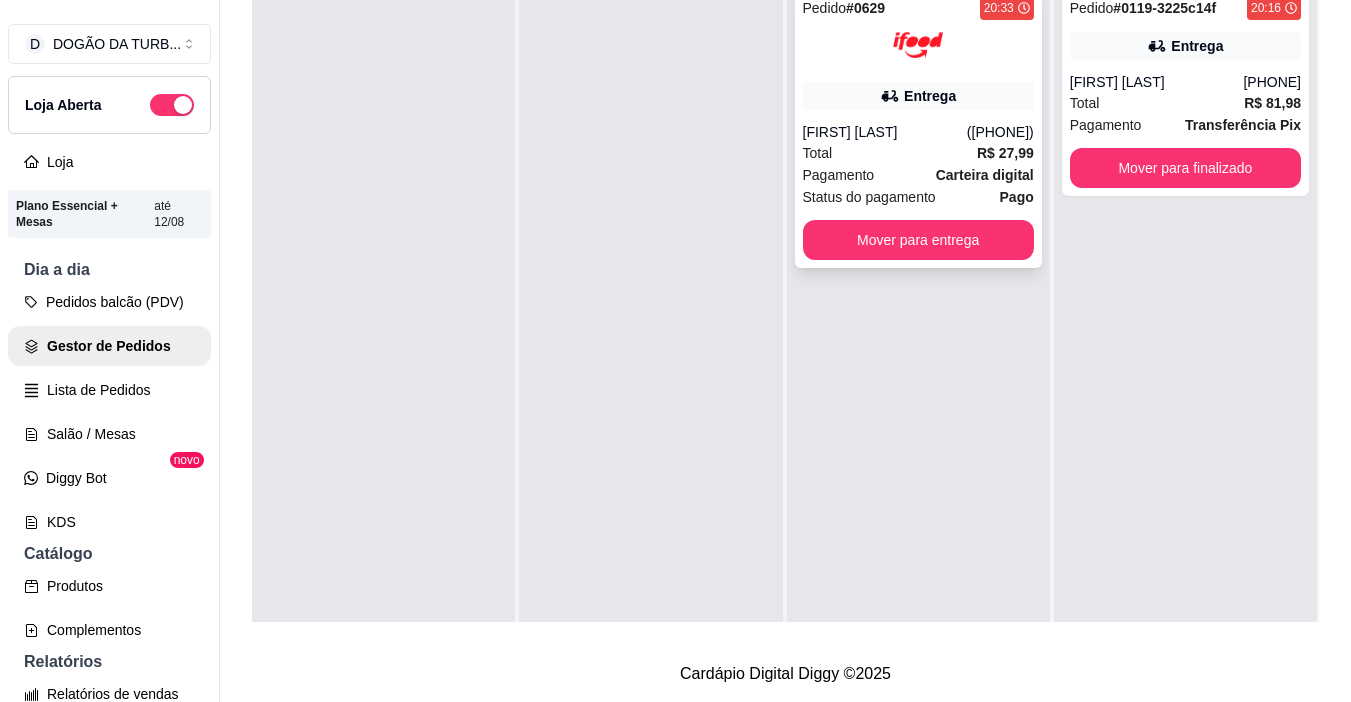 click on "[FIRST] [LAST]" at bounding box center [885, 132] 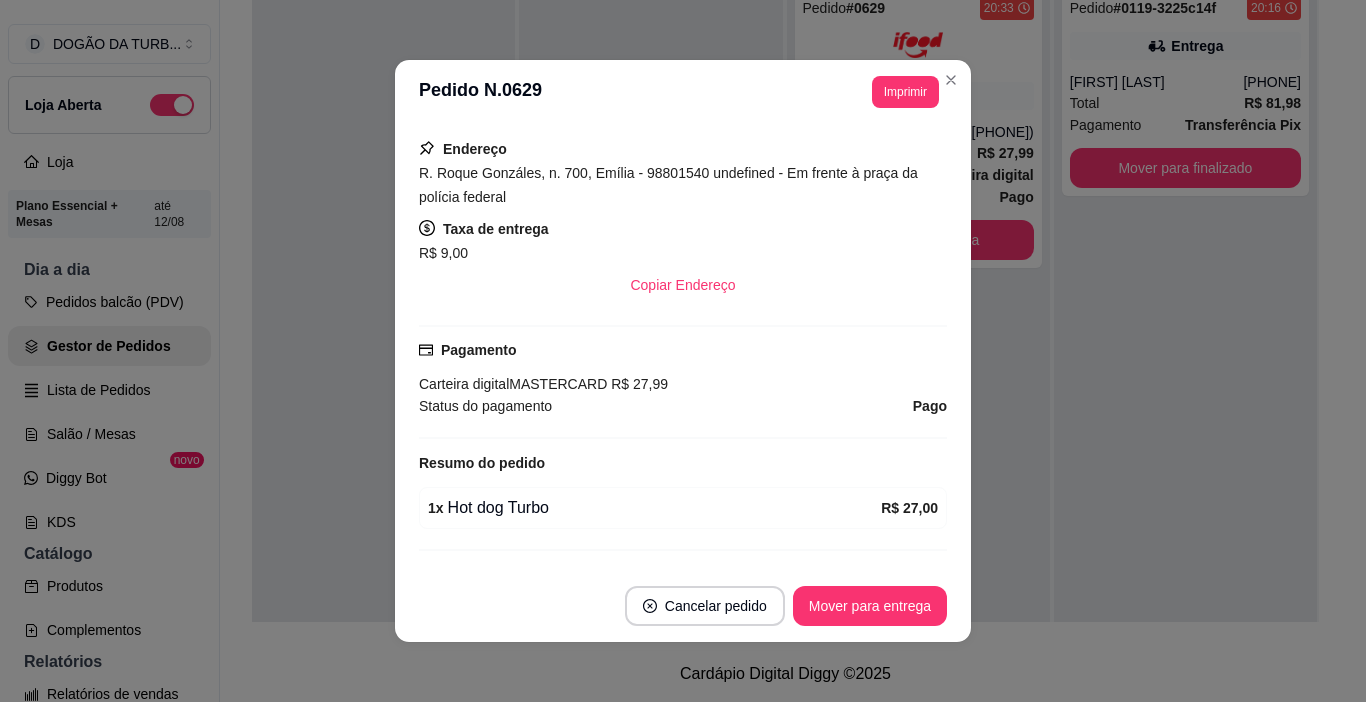 scroll, scrollTop: 577, scrollLeft: 0, axis: vertical 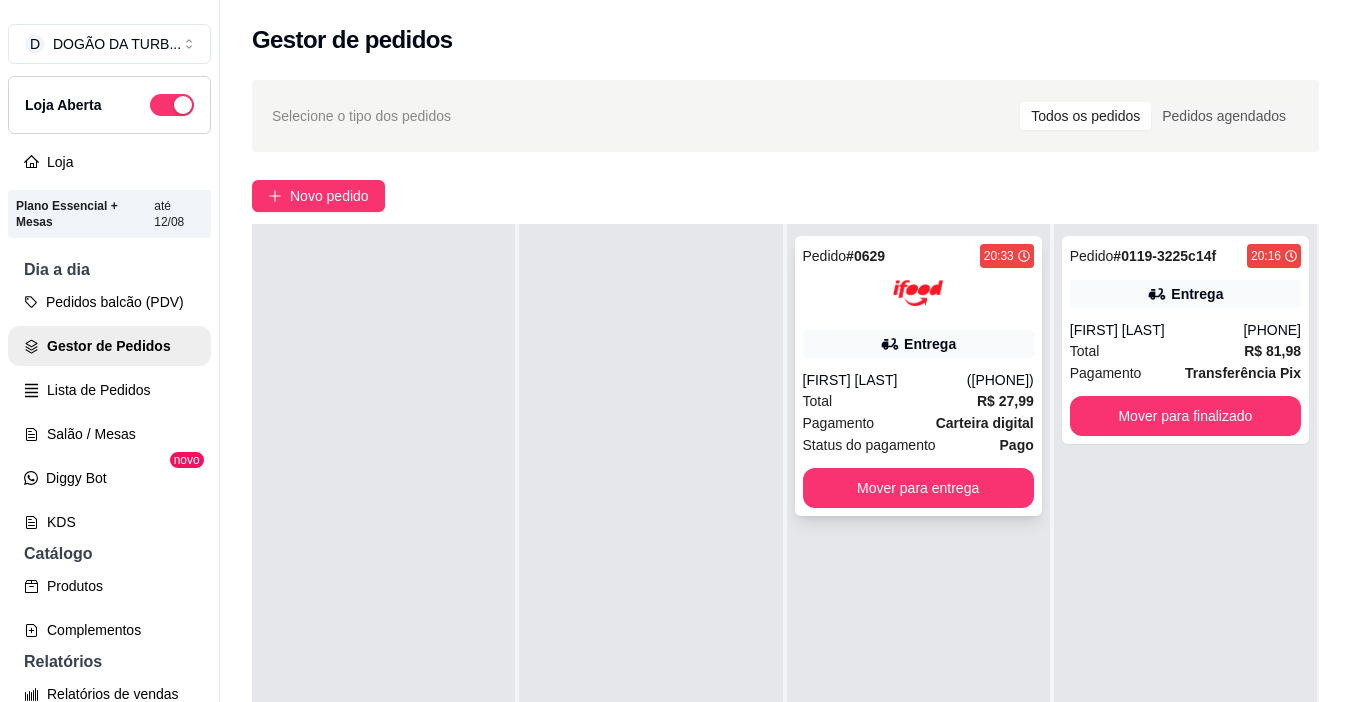 click on "Total R$ 27,99" at bounding box center (918, 401) 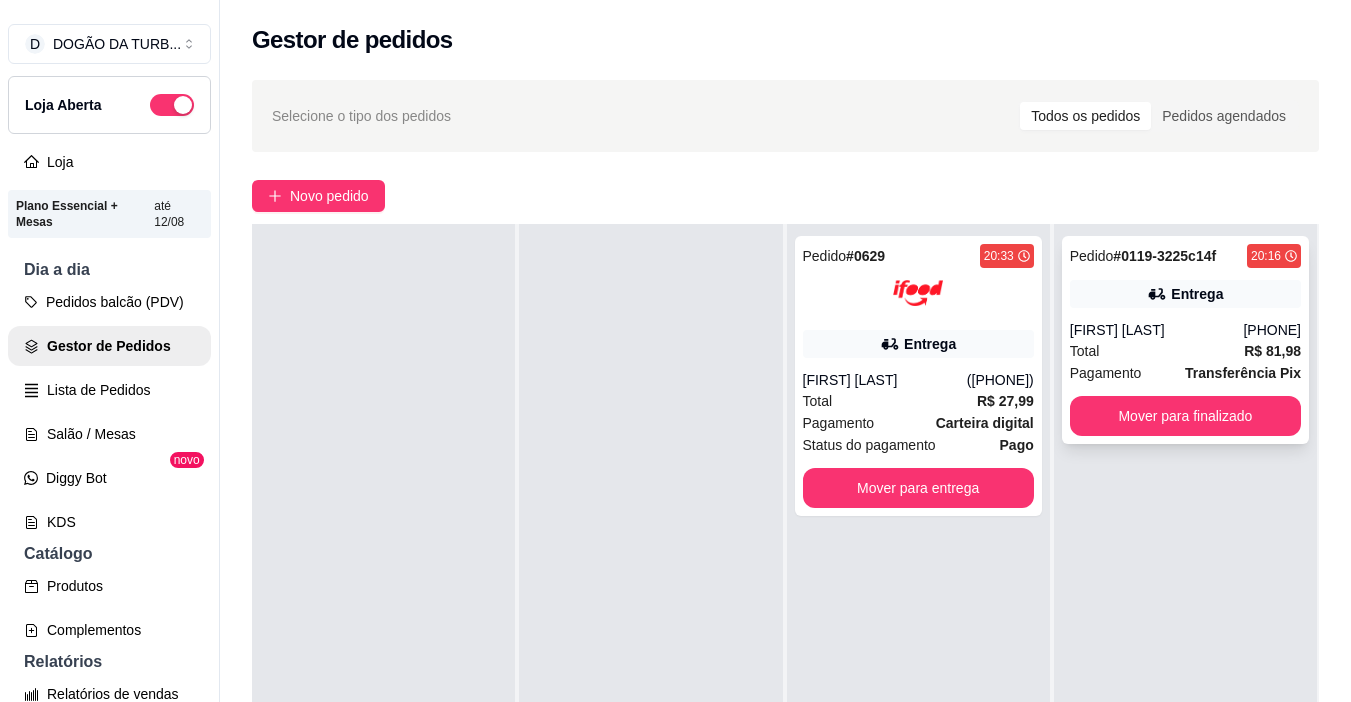 click on "[FIRST] [LAST]" at bounding box center (1157, 330) 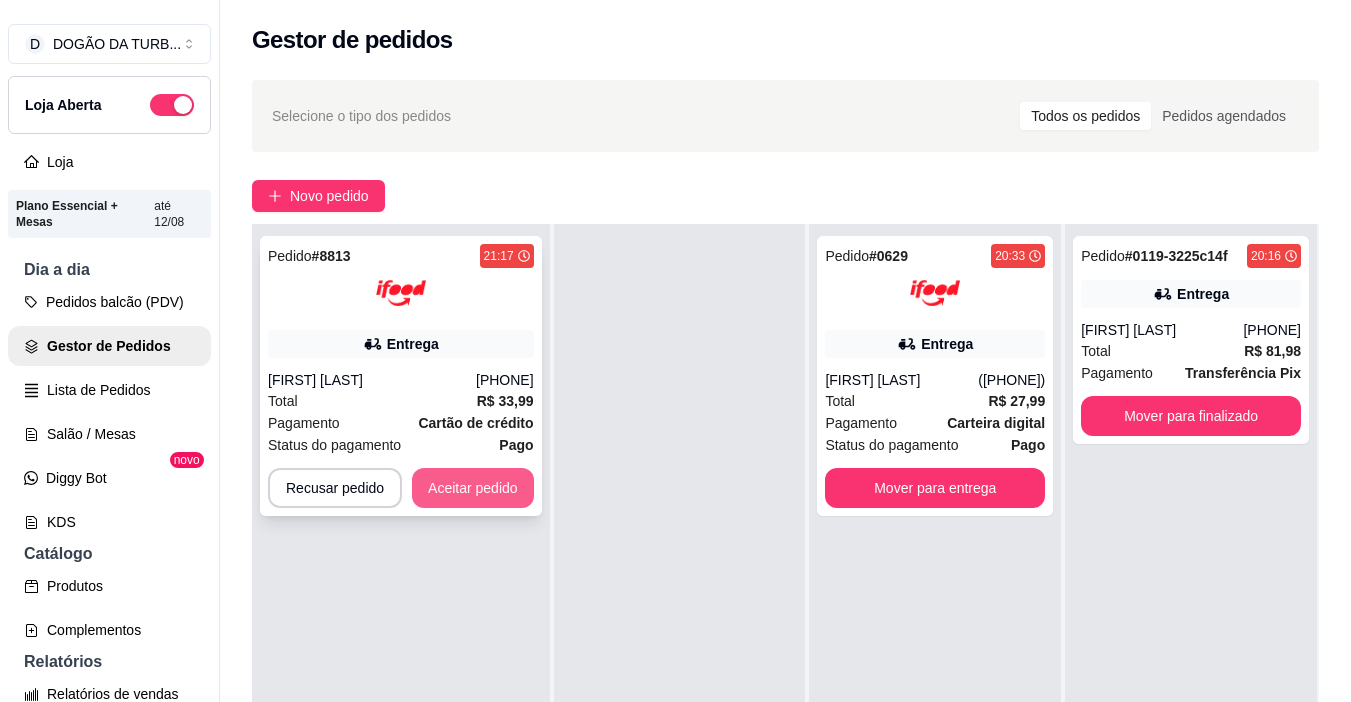 click on "Aceitar pedido" at bounding box center (473, 488) 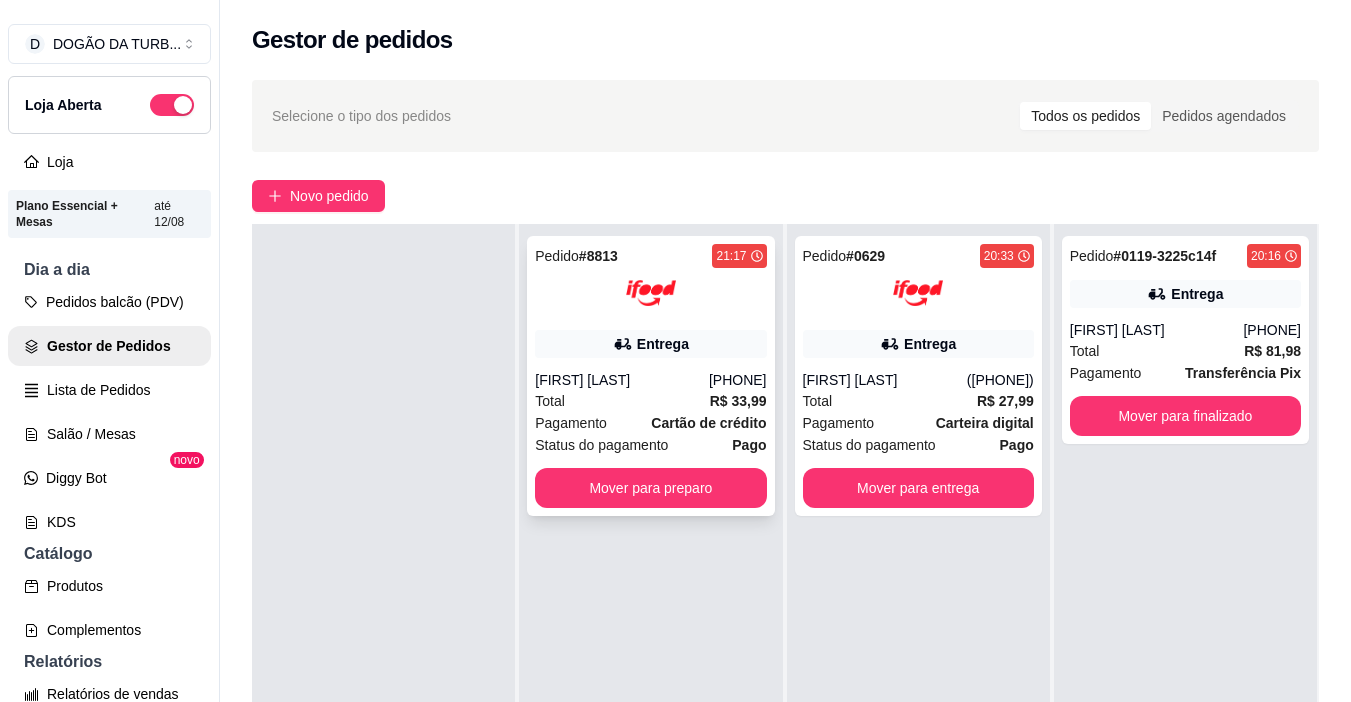 click on "Total R$ 33,99" at bounding box center (650, 401) 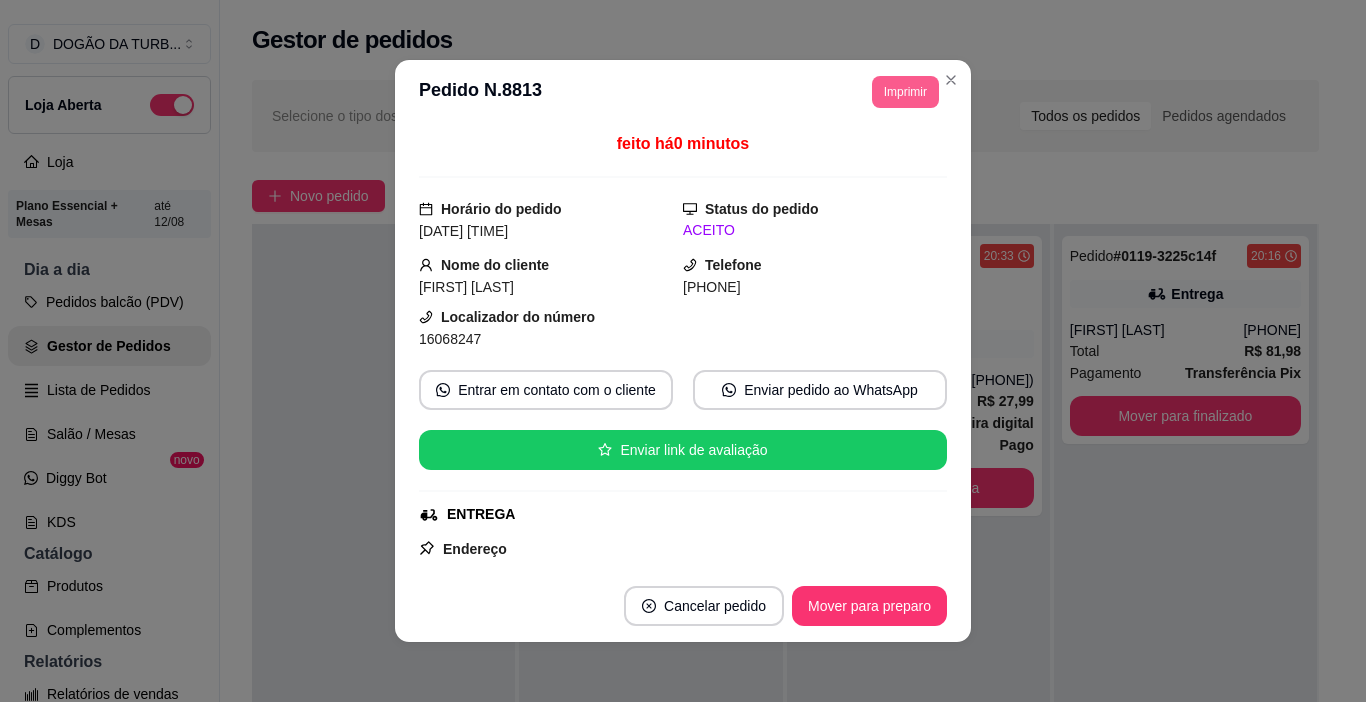 click on "Imprimir" at bounding box center (905, 92) 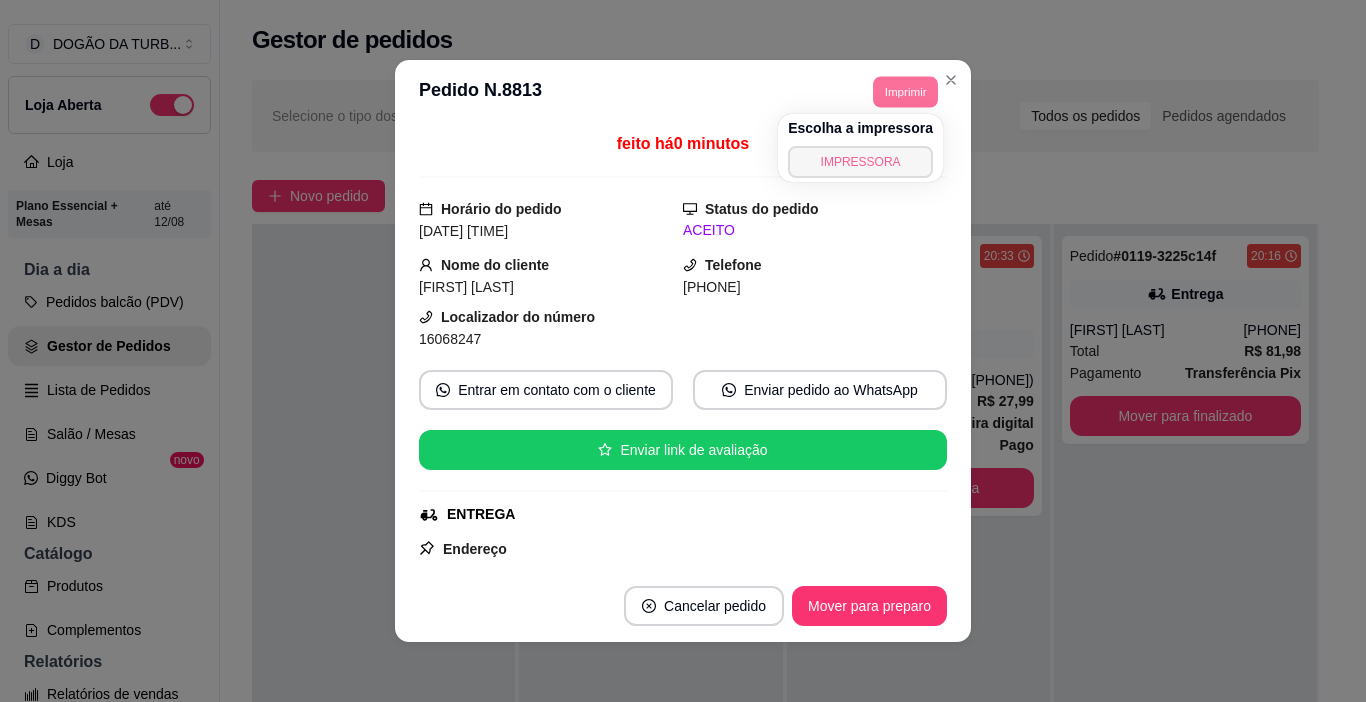 click on "IMPRESSORA" at bounding box center [860, 162] 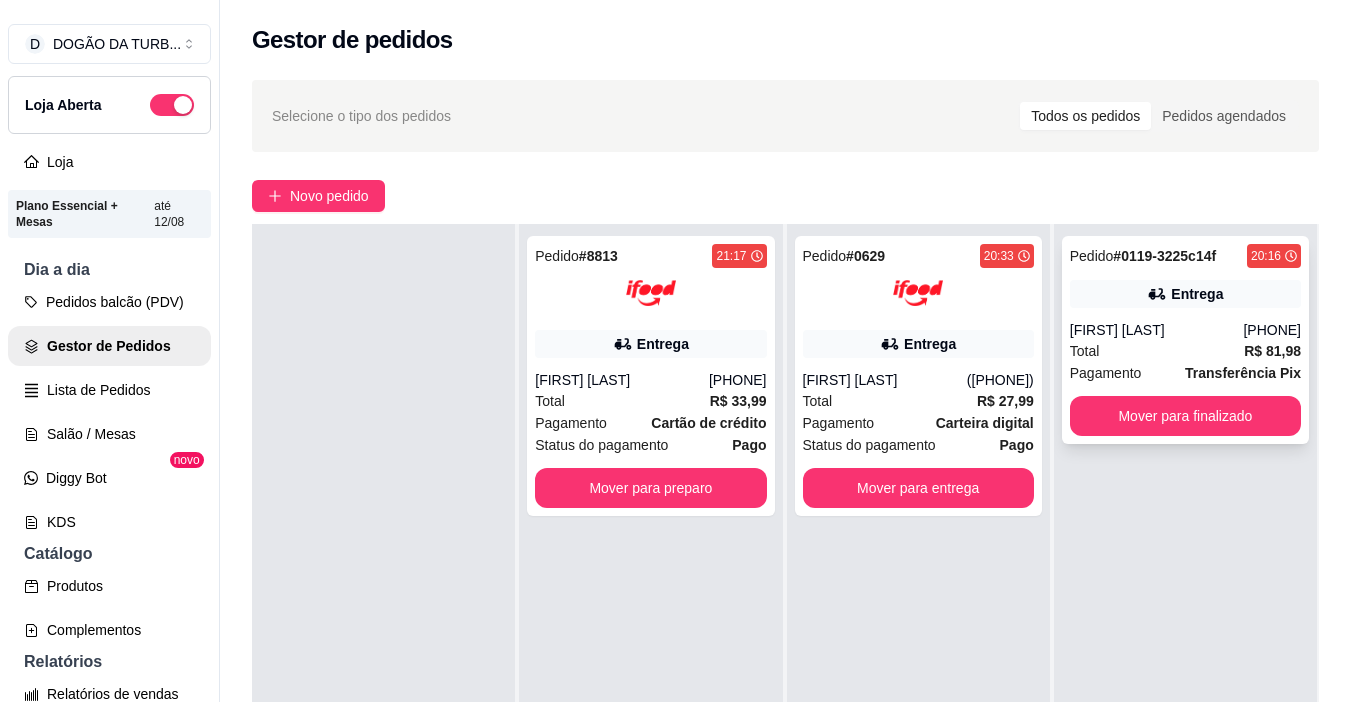 click on "R$ 81,98" at bounding box center [1272, 351] 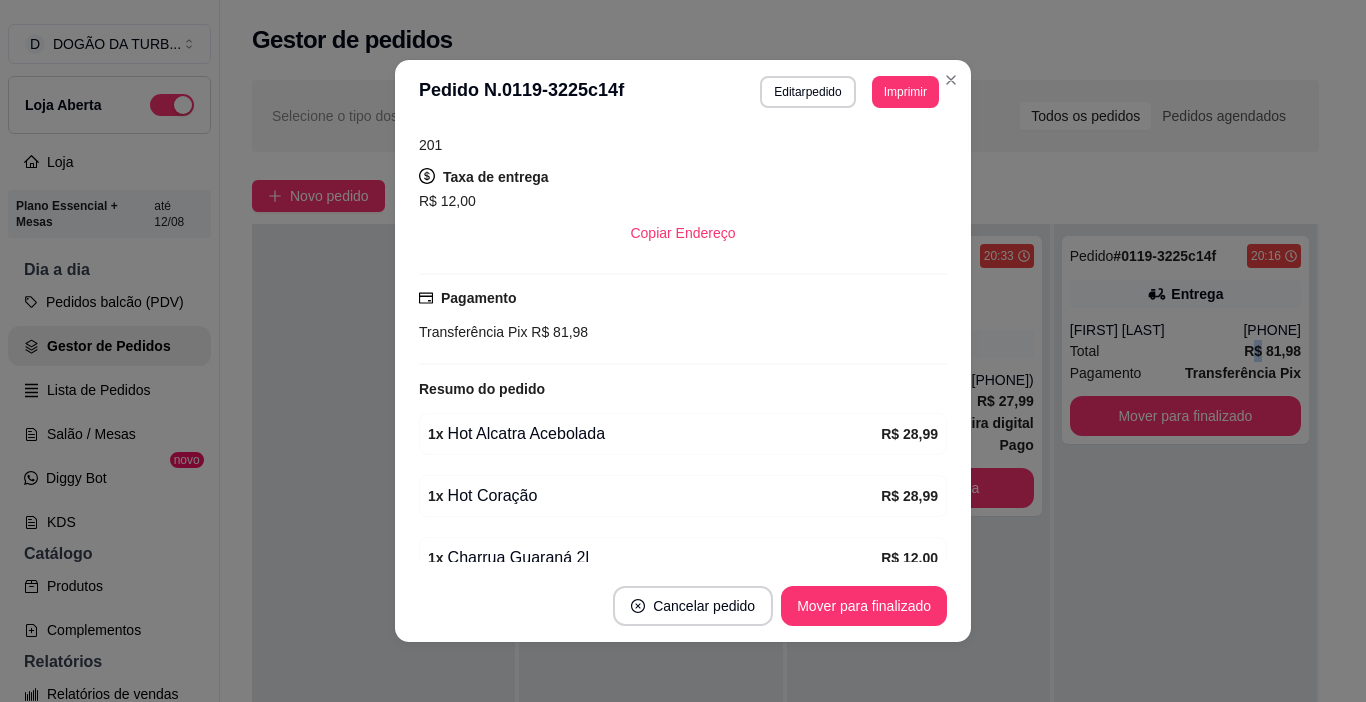 scroll, scrollTop: 500, scrollLeft: 0, axis: vertical 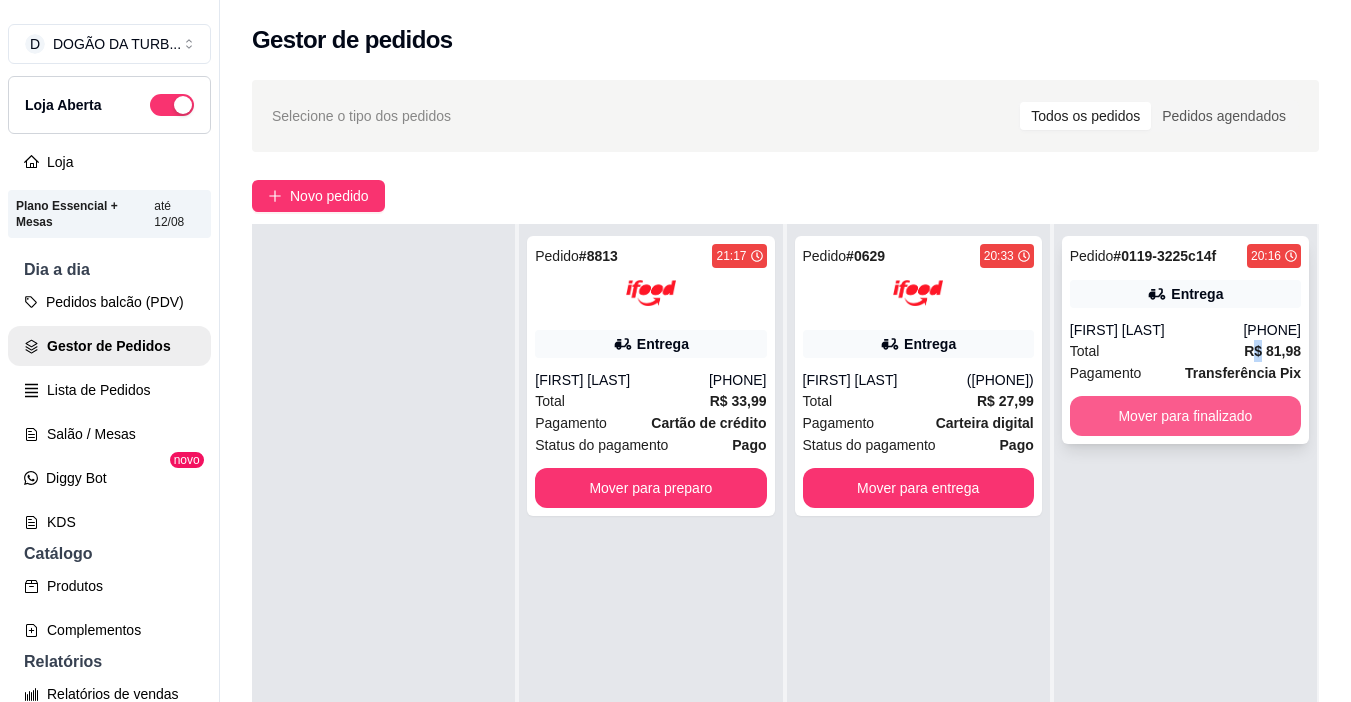 click on "Mover para finalizado" at bounding box center (1185, 416) 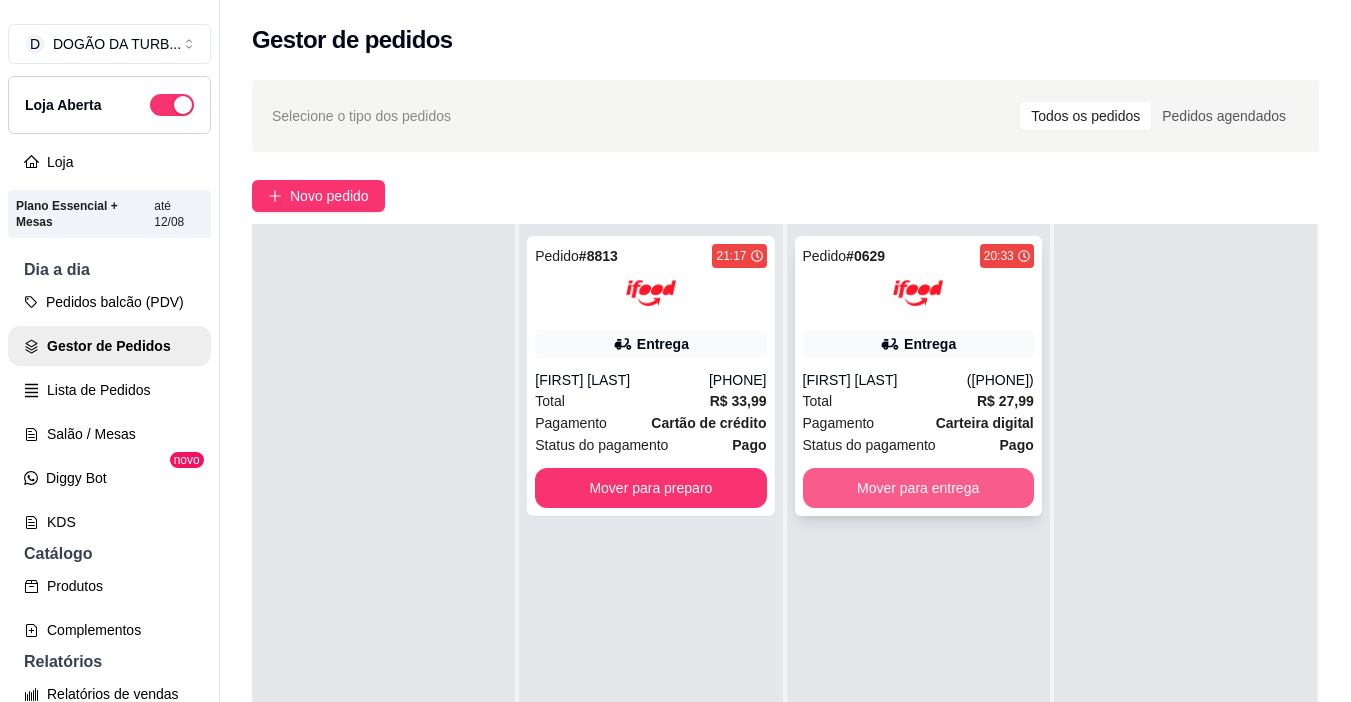 click on "Mover para entrega" at bounding box center (918, 488) 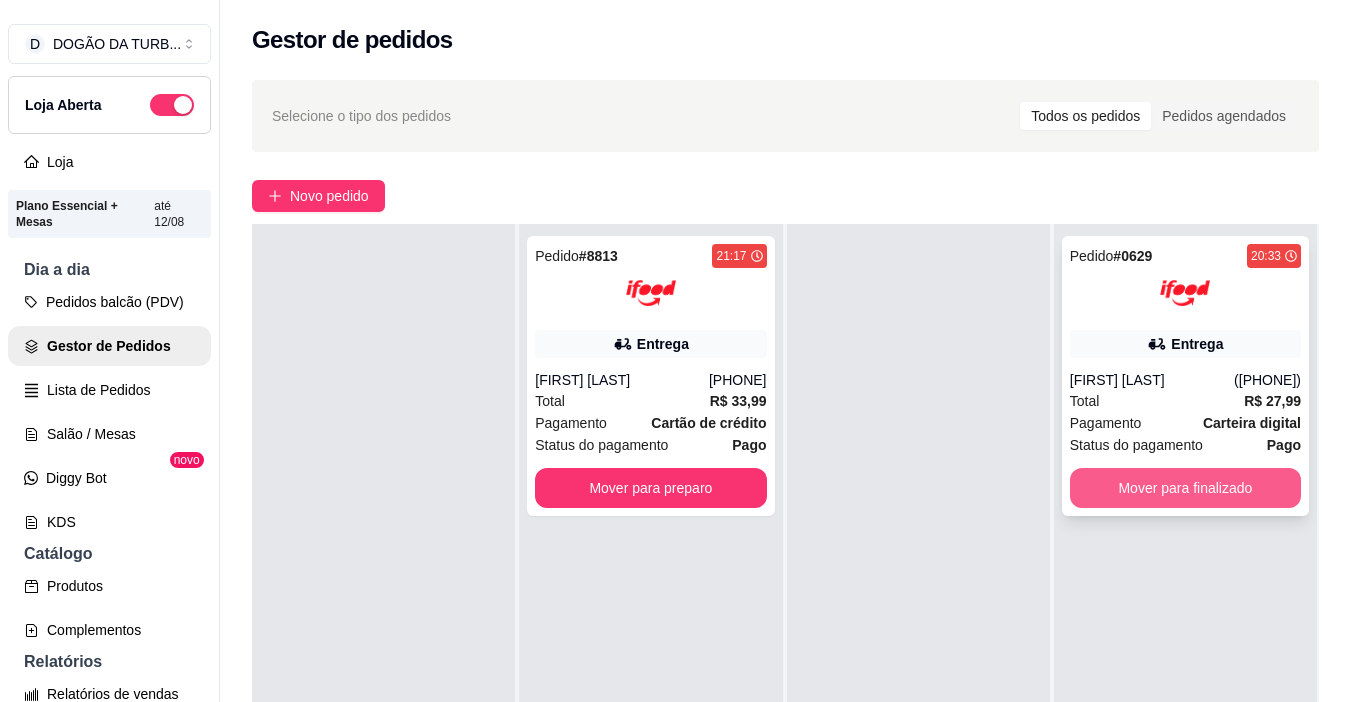 click on "Mover para finalizado" at bounding box center (1185, 488) 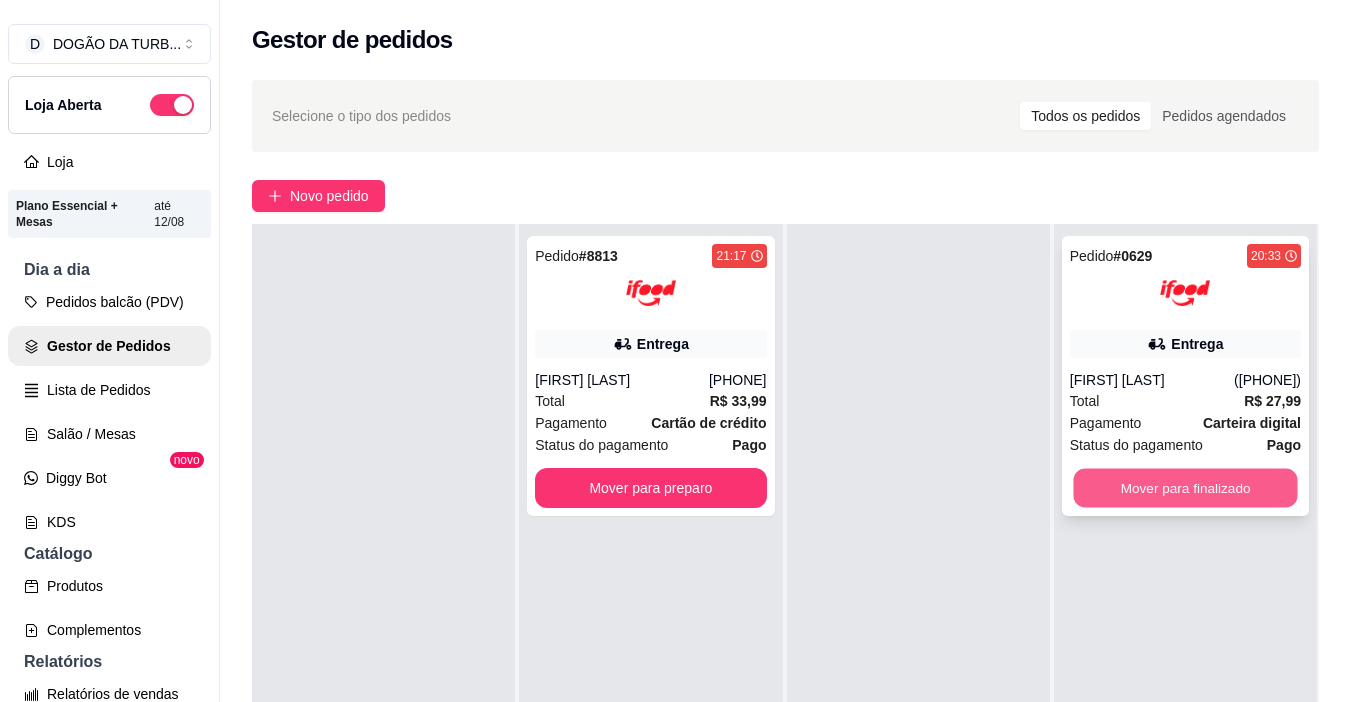 click on "Mover para finalizado" at bounding box center [1185, 488] 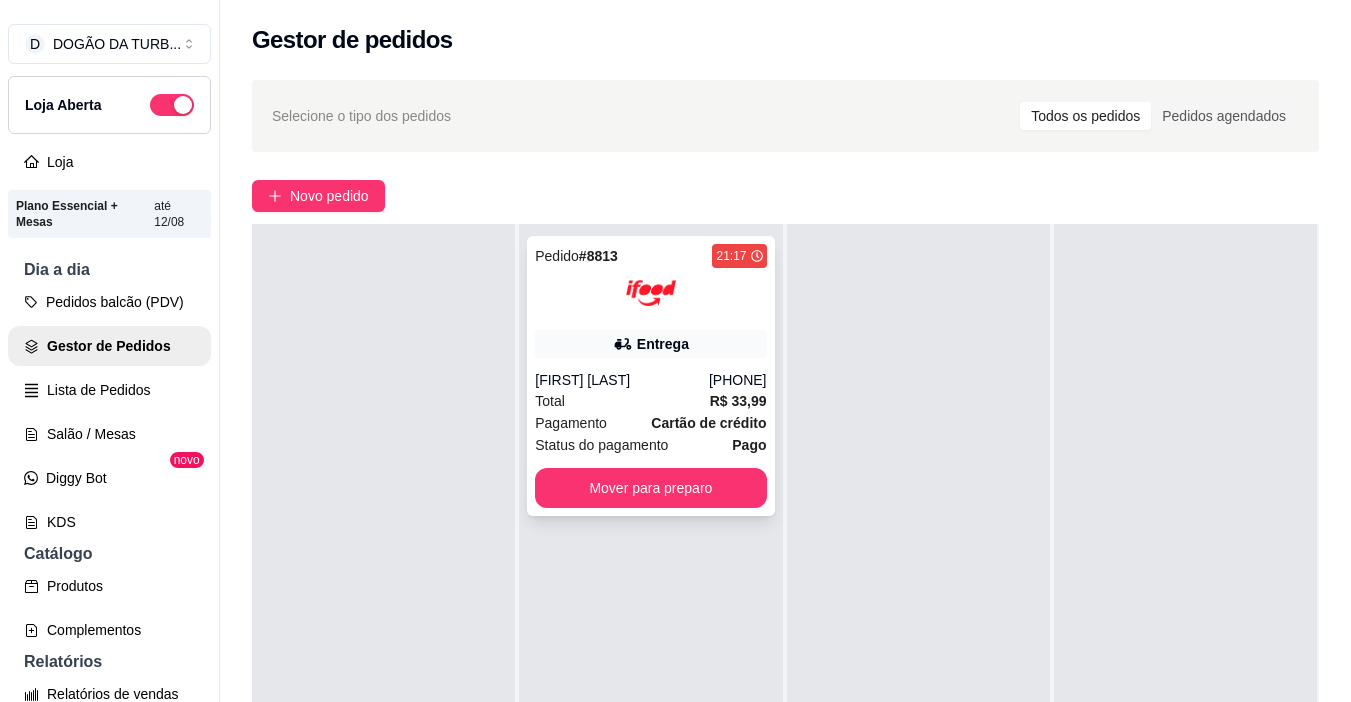click on "Total R$ 33,99" at bounding box center (650, 401) 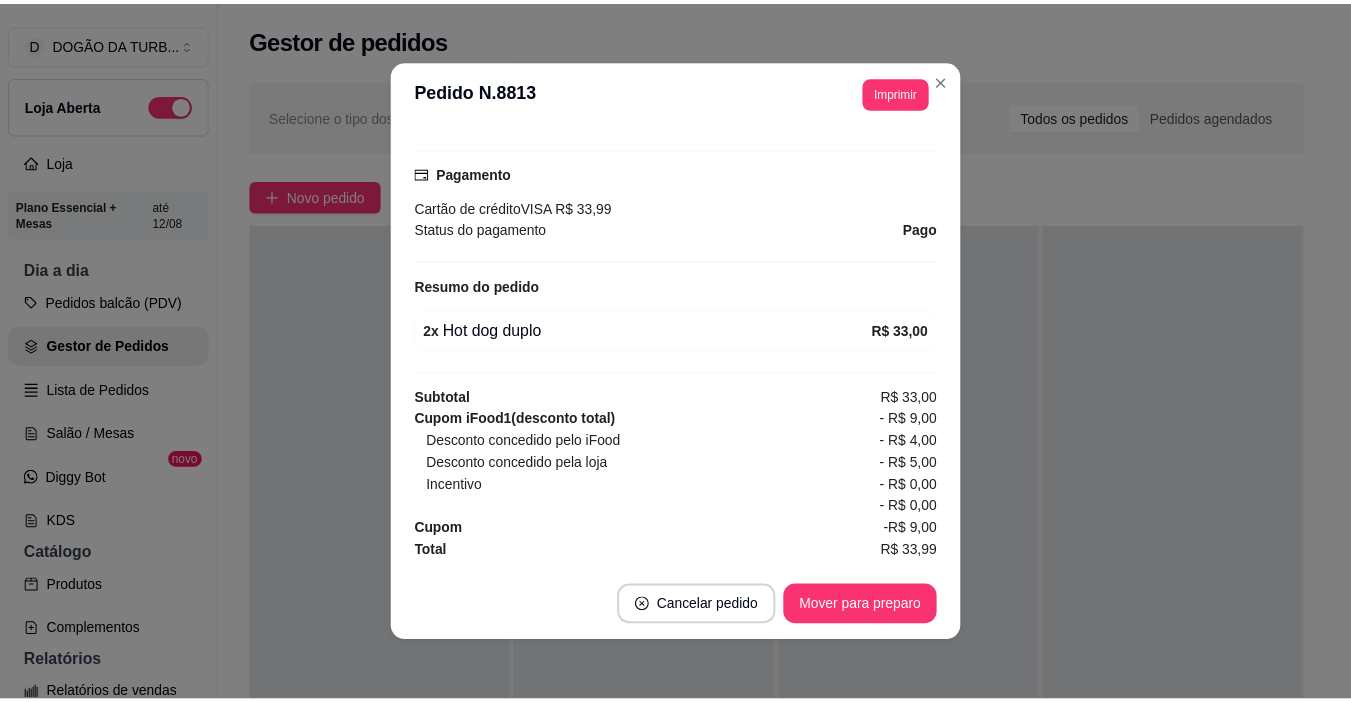 scroll, scrollTop: 477, scrollLeft: 0, axis: vertical 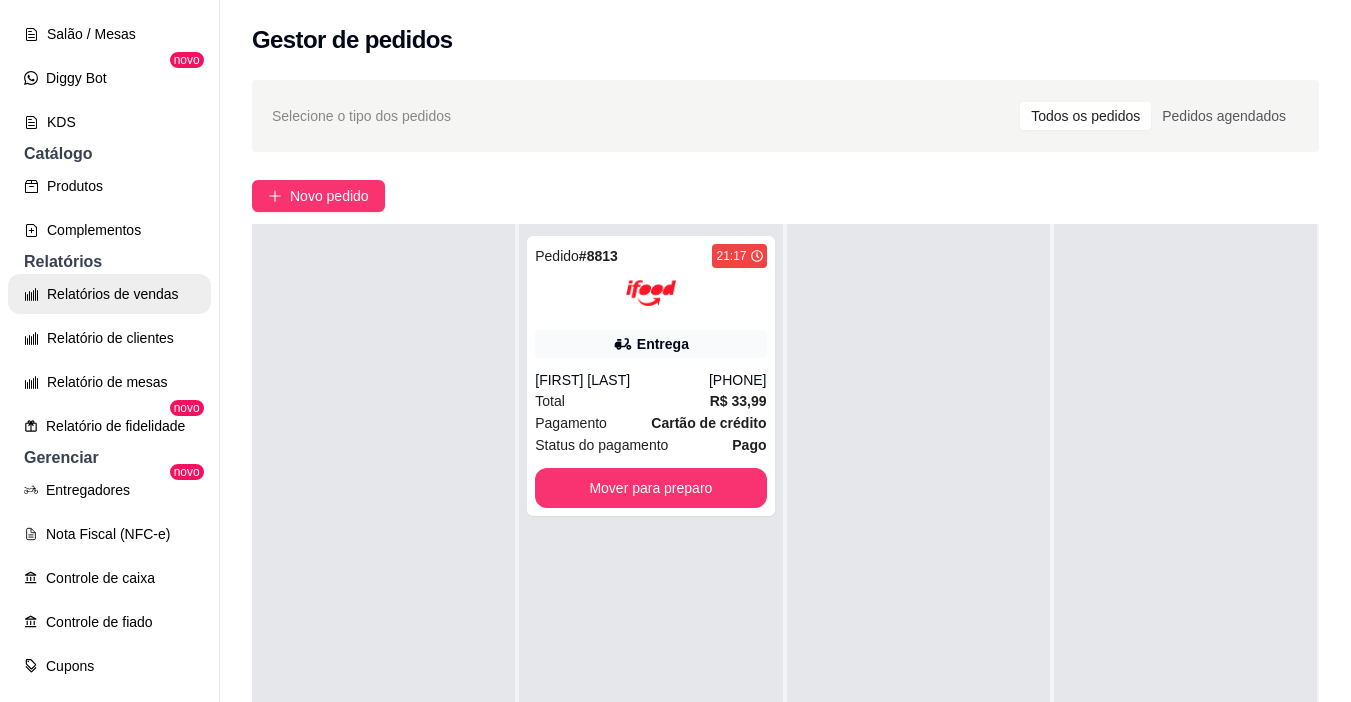 click on "Relatórios de vendas" at bounding box center [109, 294] 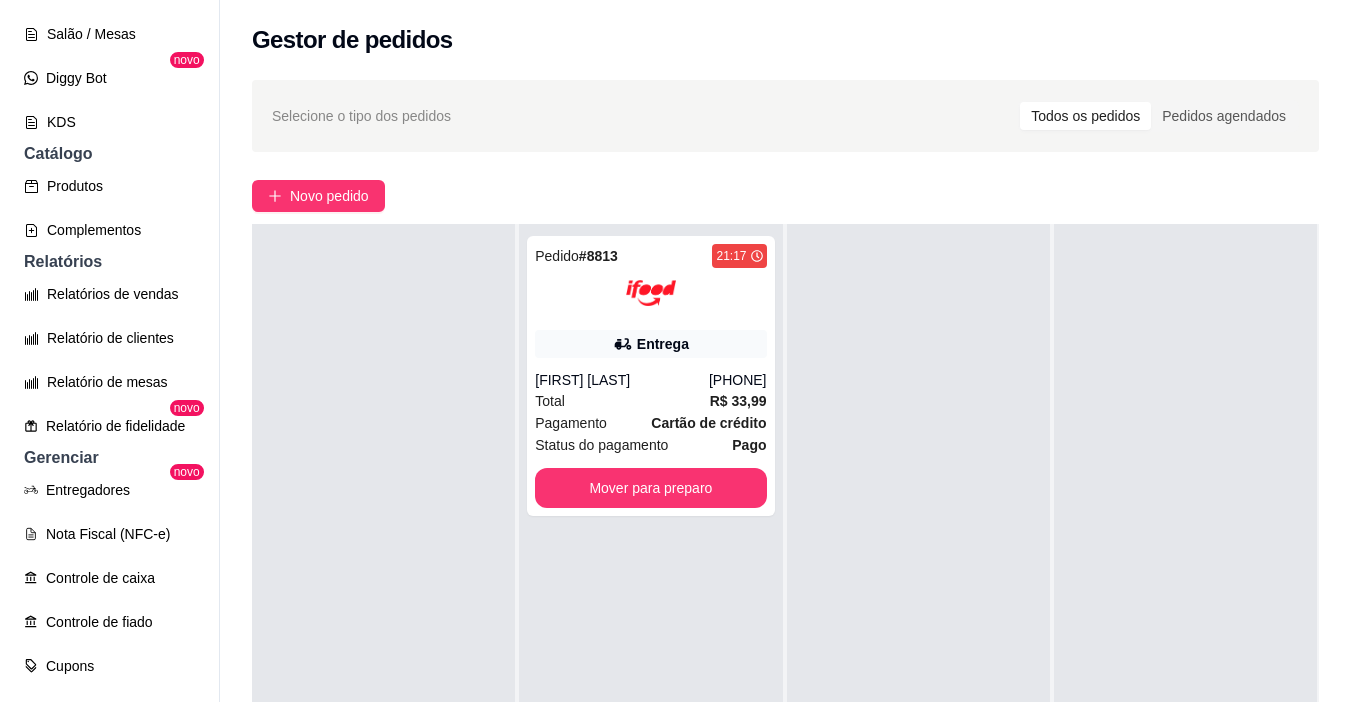 select on "ALL" 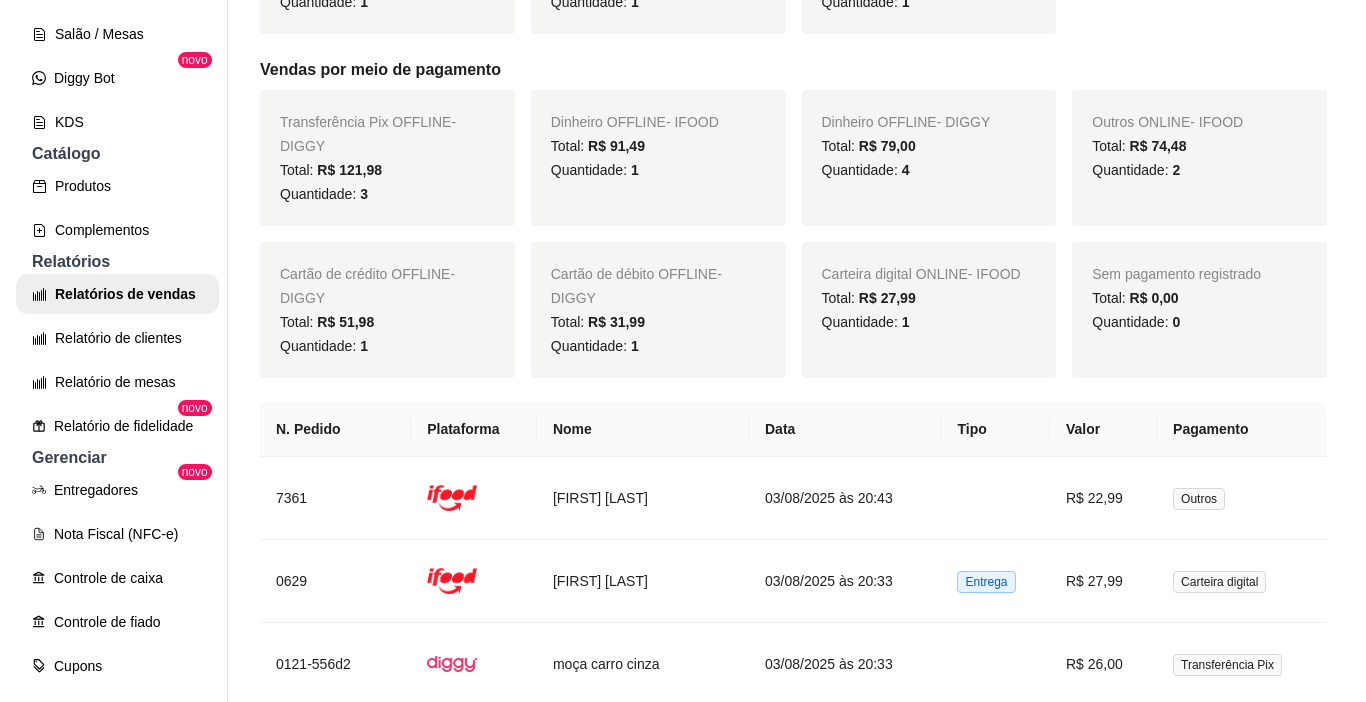 scroll, scrollTop: 1100, scrollLeft: 0, axis: vertical 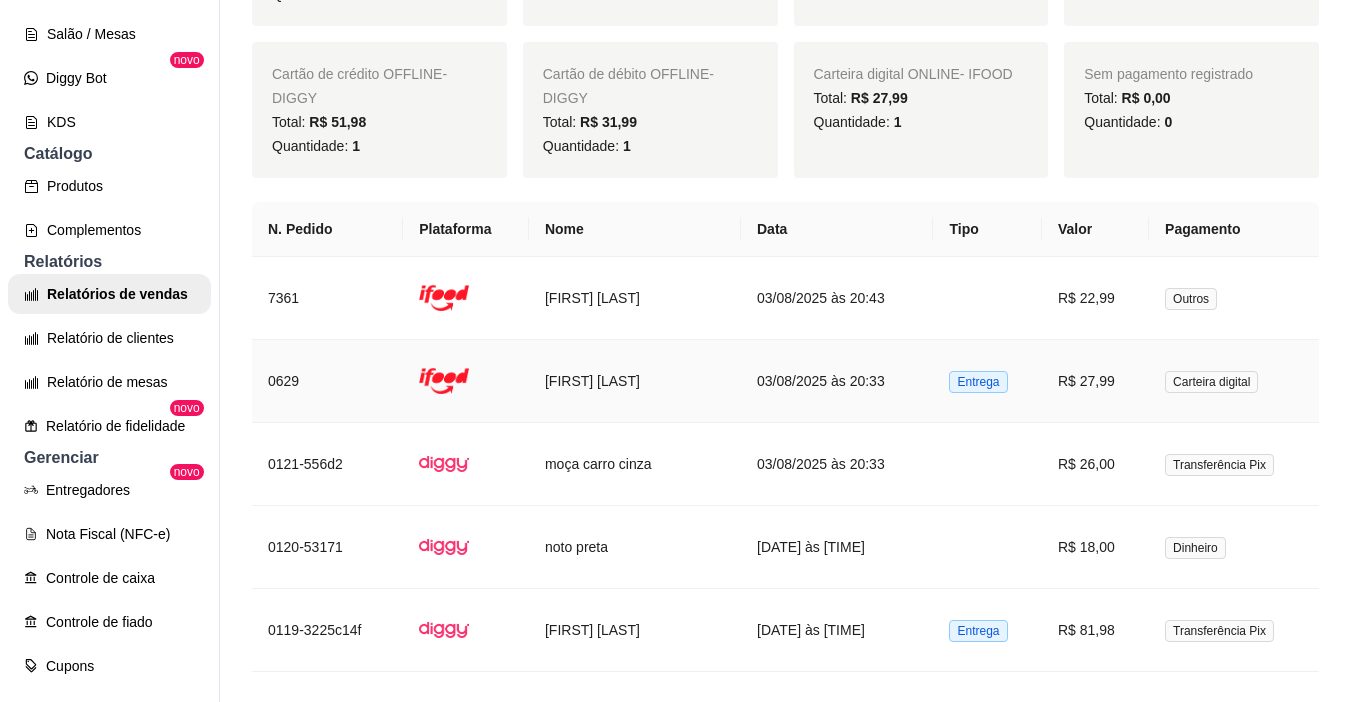 click on "[FIRST] [LAST]" at bounding box center [635, 381] 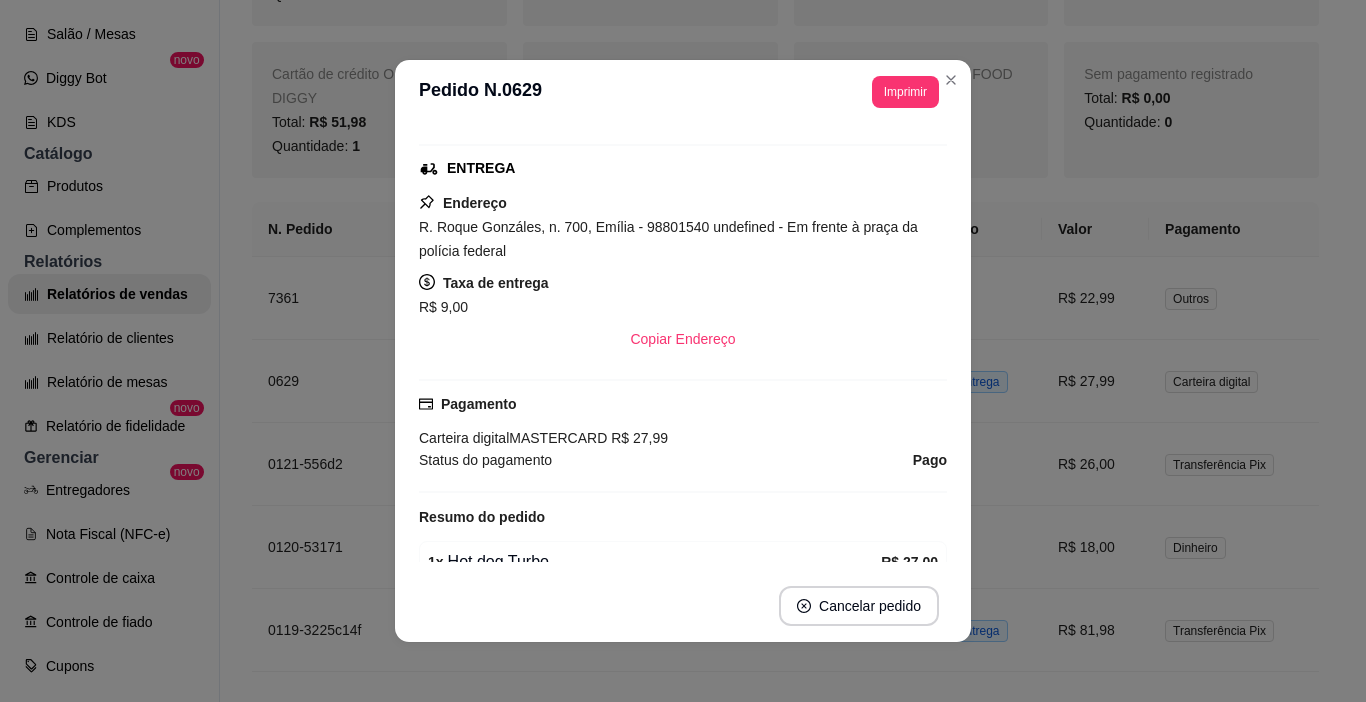 scroll, scrollTop: 500, scrollLeft: 0, axis: vertical 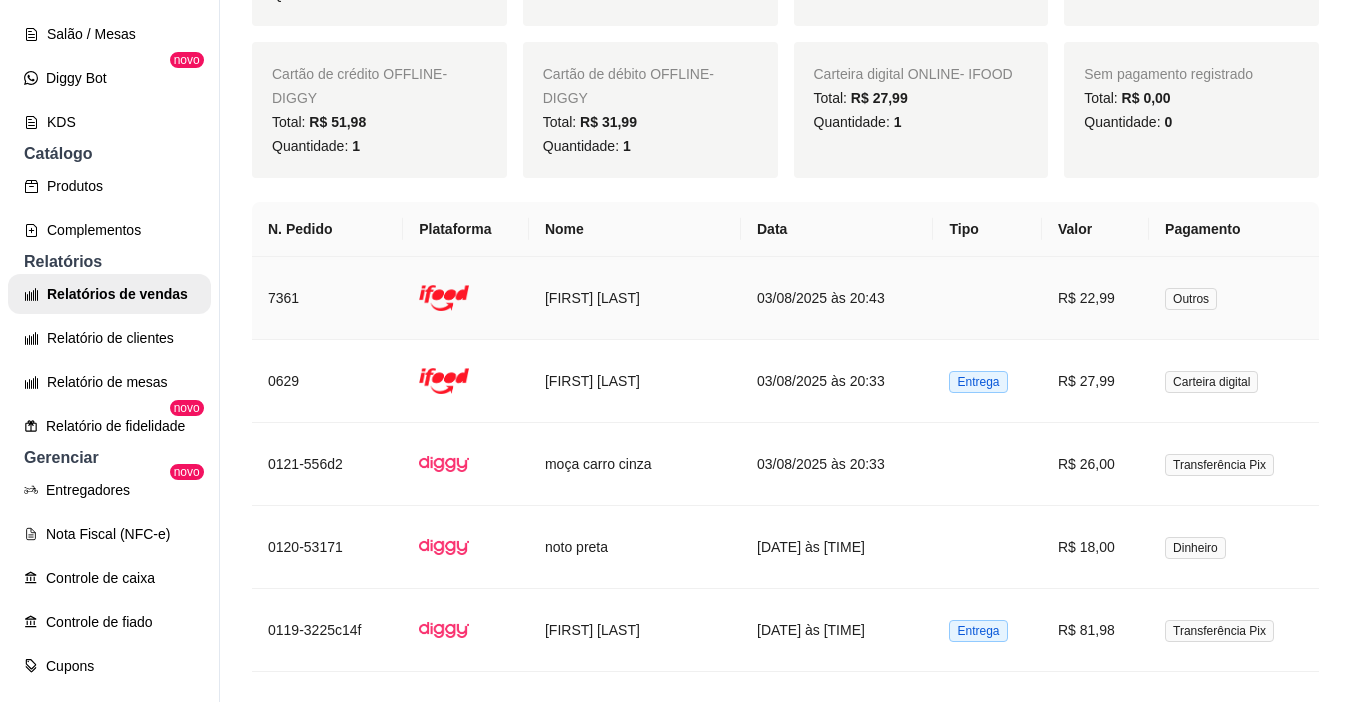 click on "[FIRST] [LAST]" at bounding box center [635, 298] 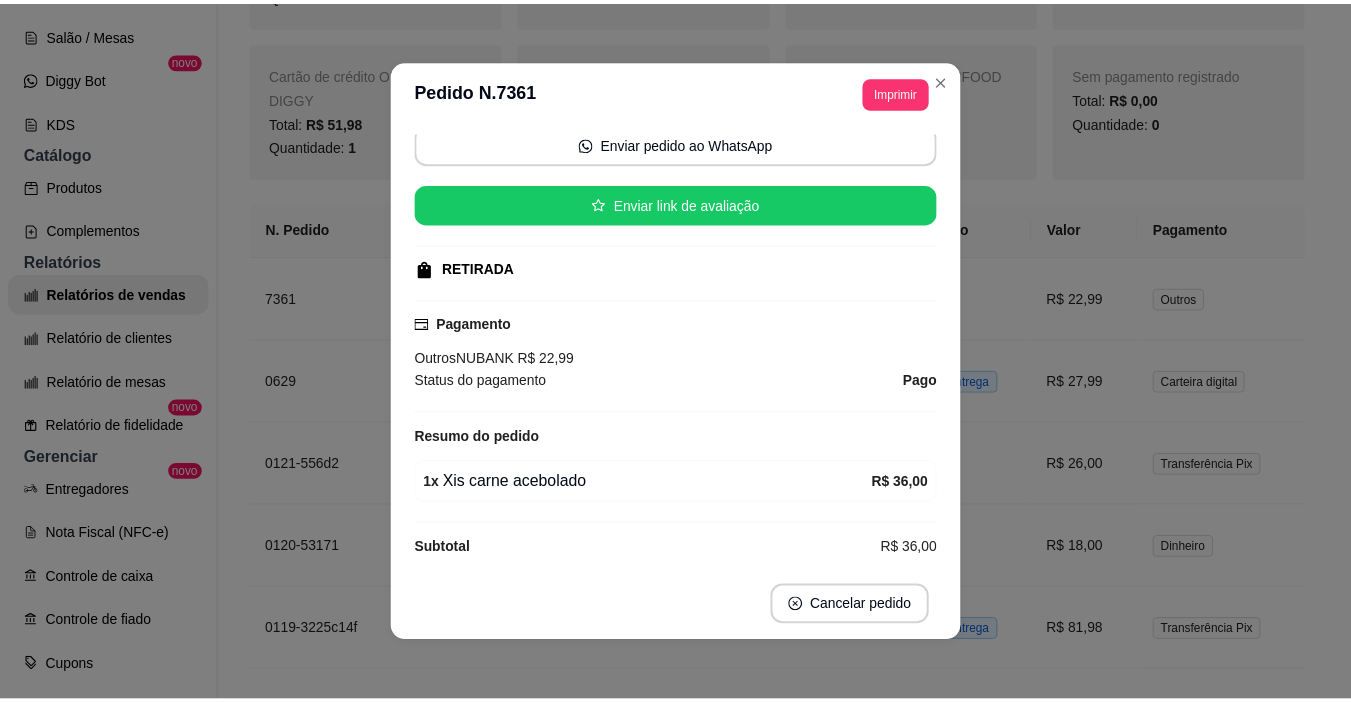 scroll, scrollTop: 300, scrollLeft: 0, axis: vertical 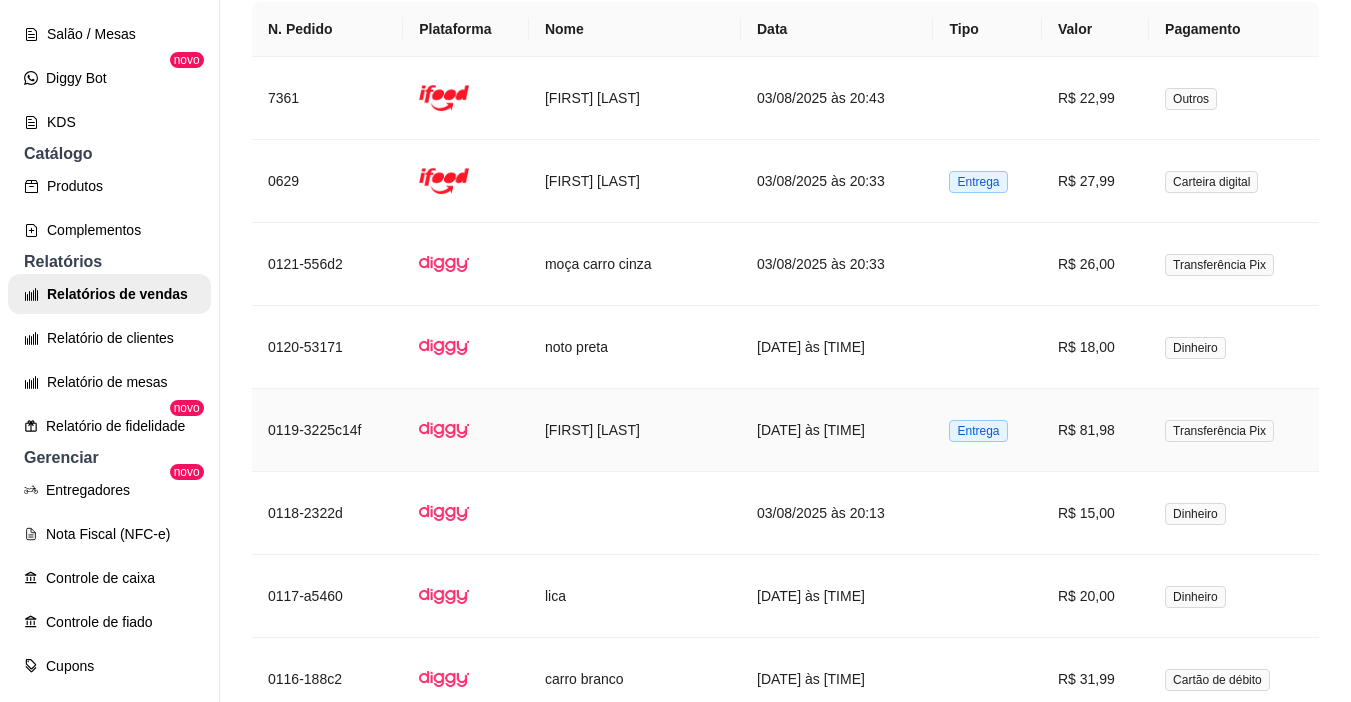 click on "[DATE] às [TIME]" at bounding box center [837, 430] 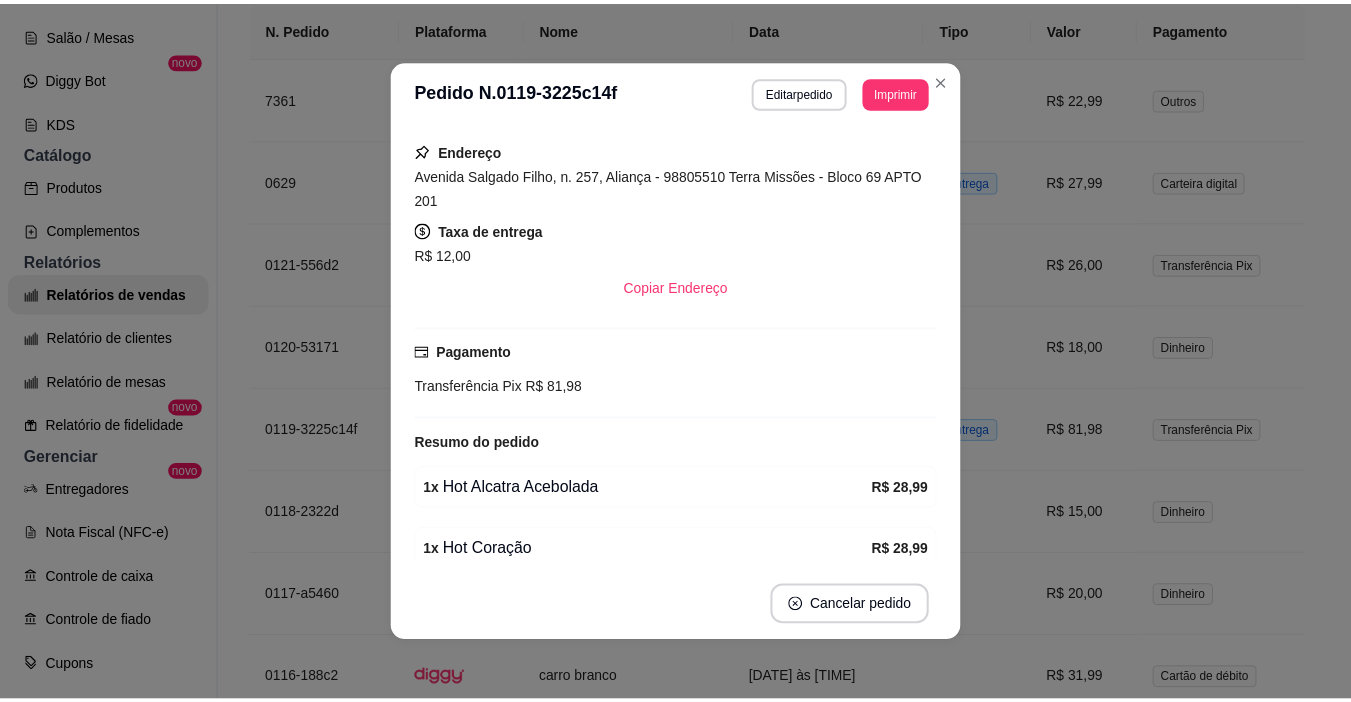 scroll, scrollTop: 471, scrollLeft: 0, axis: vertical 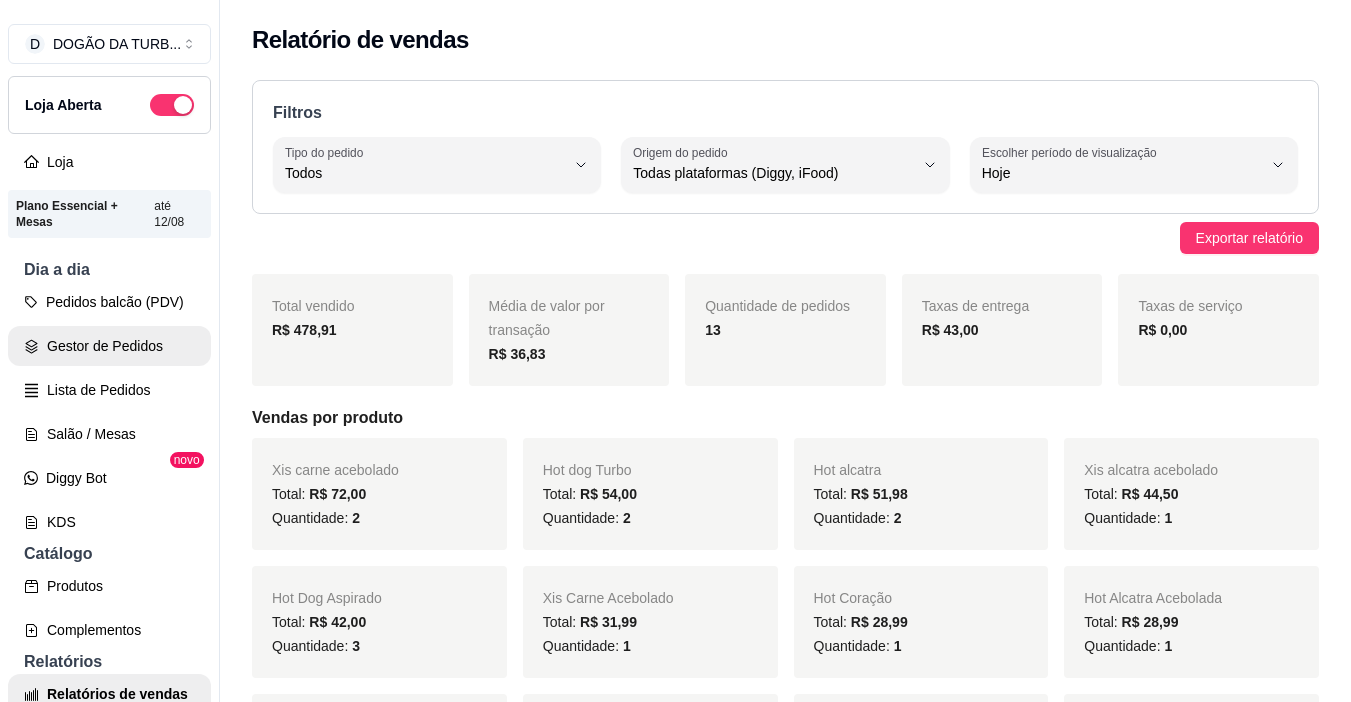 click on "Gestor de Pedidos" at bounding box center [109, 346] 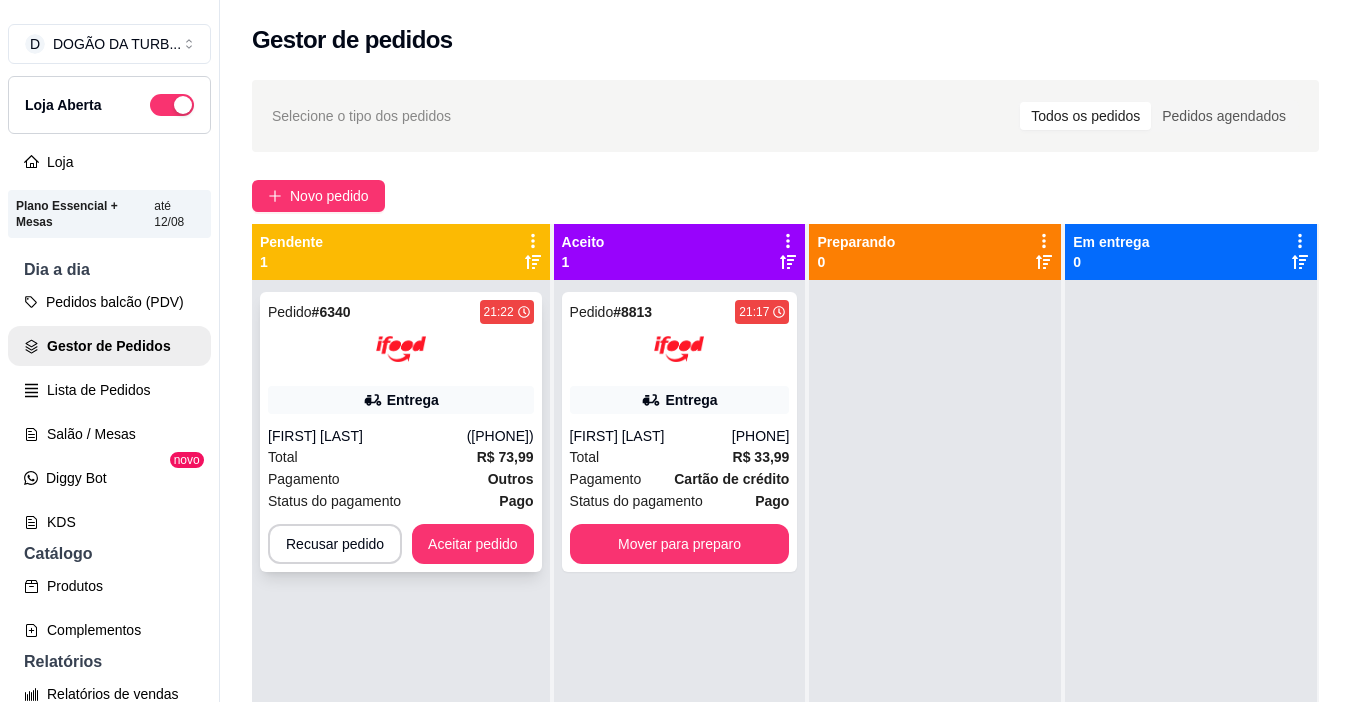 click on "Entrega" at bounding box center (413, 400) 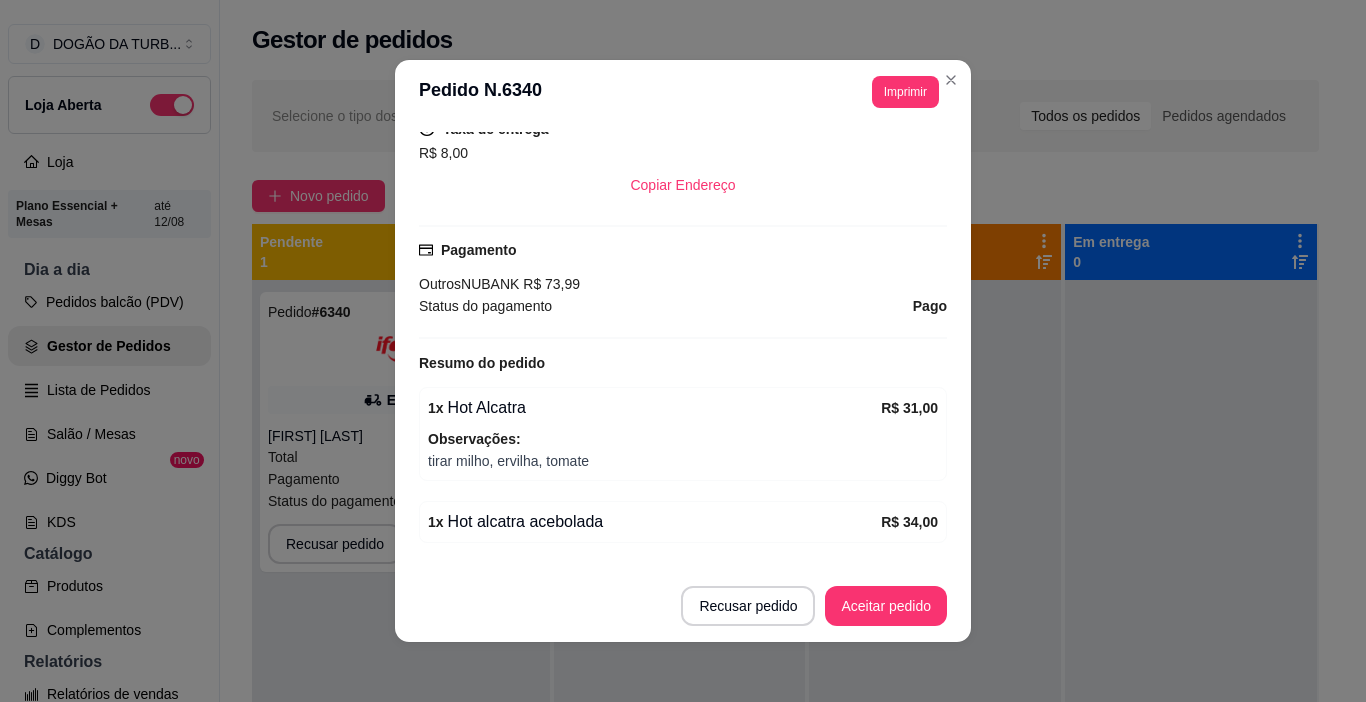 scroll, scrollTop: 535, scrollLeft: 0, axis: vertical 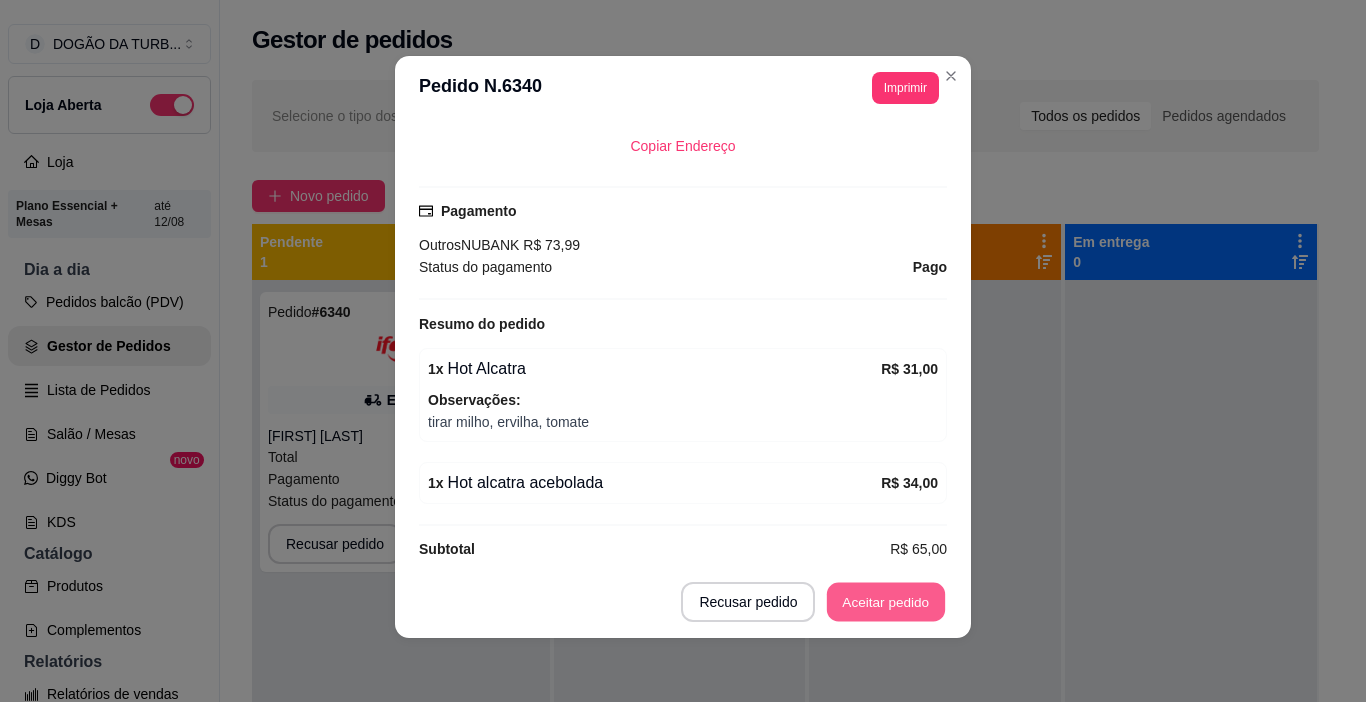 click on "Aceitar pedido" at bounding box center (886, 602) 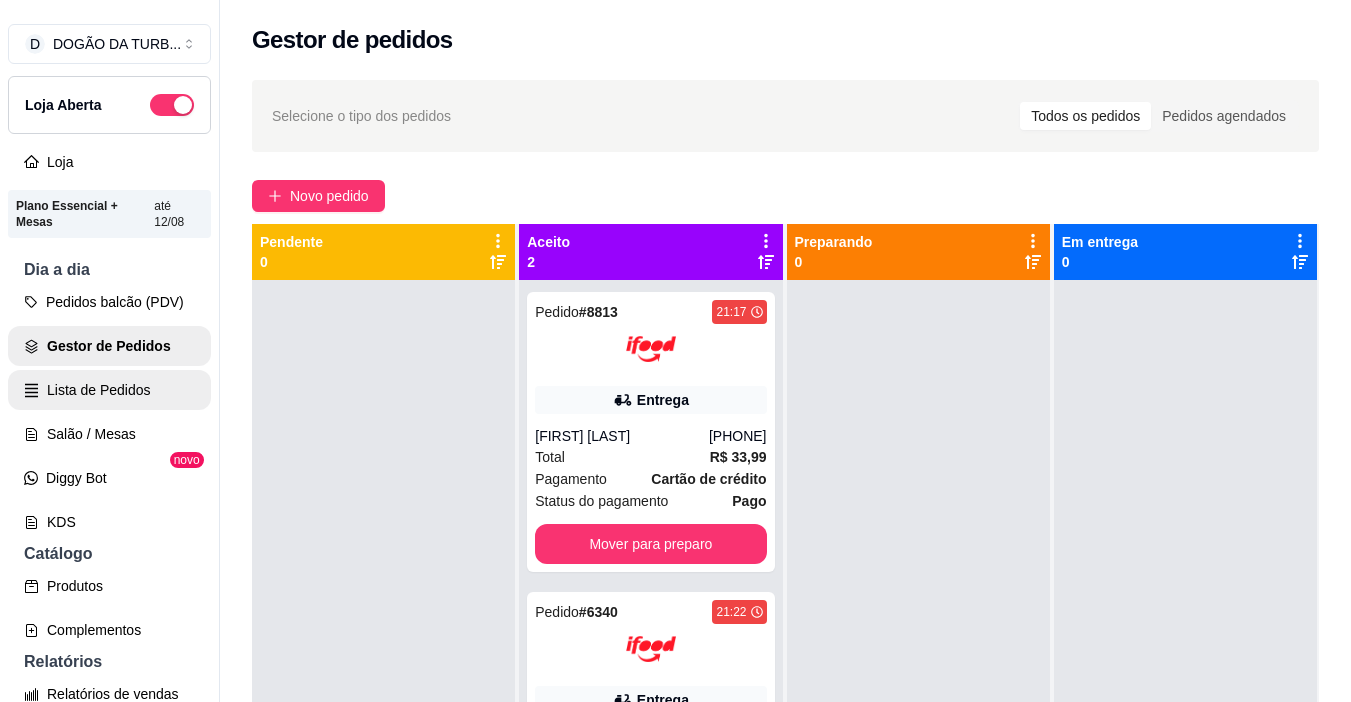 click on "Lista de Pedidos" at bounding box center (109, 390) 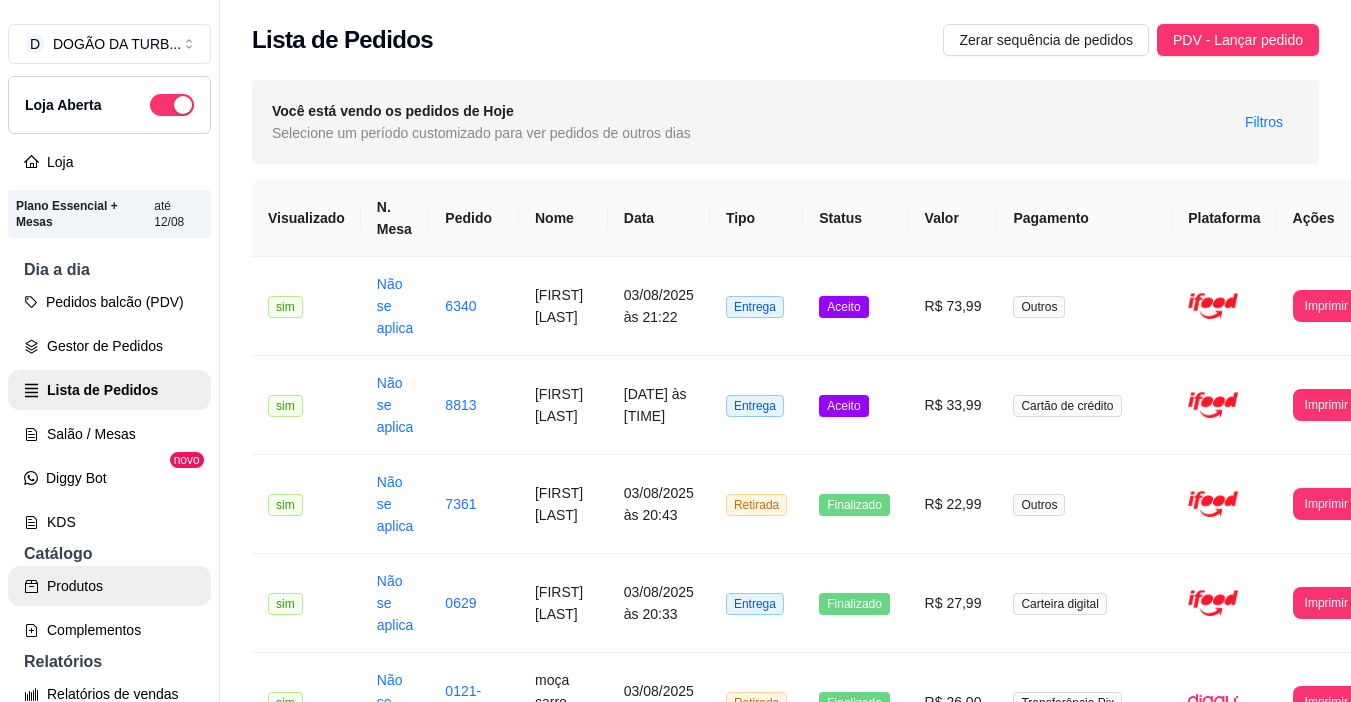 click on "Produtos" at bounding box center (109, 586) 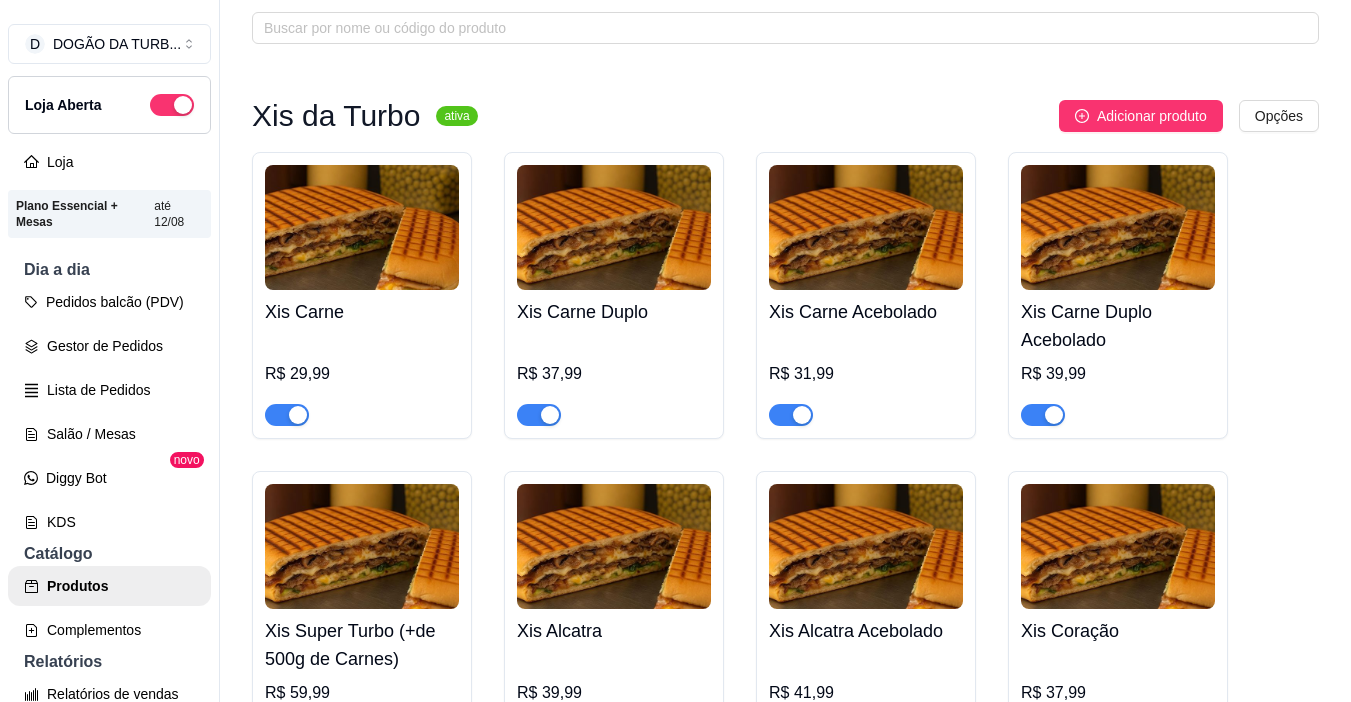 scroll, scrollTop: 200, scrollLeft: 0, axis: vertical 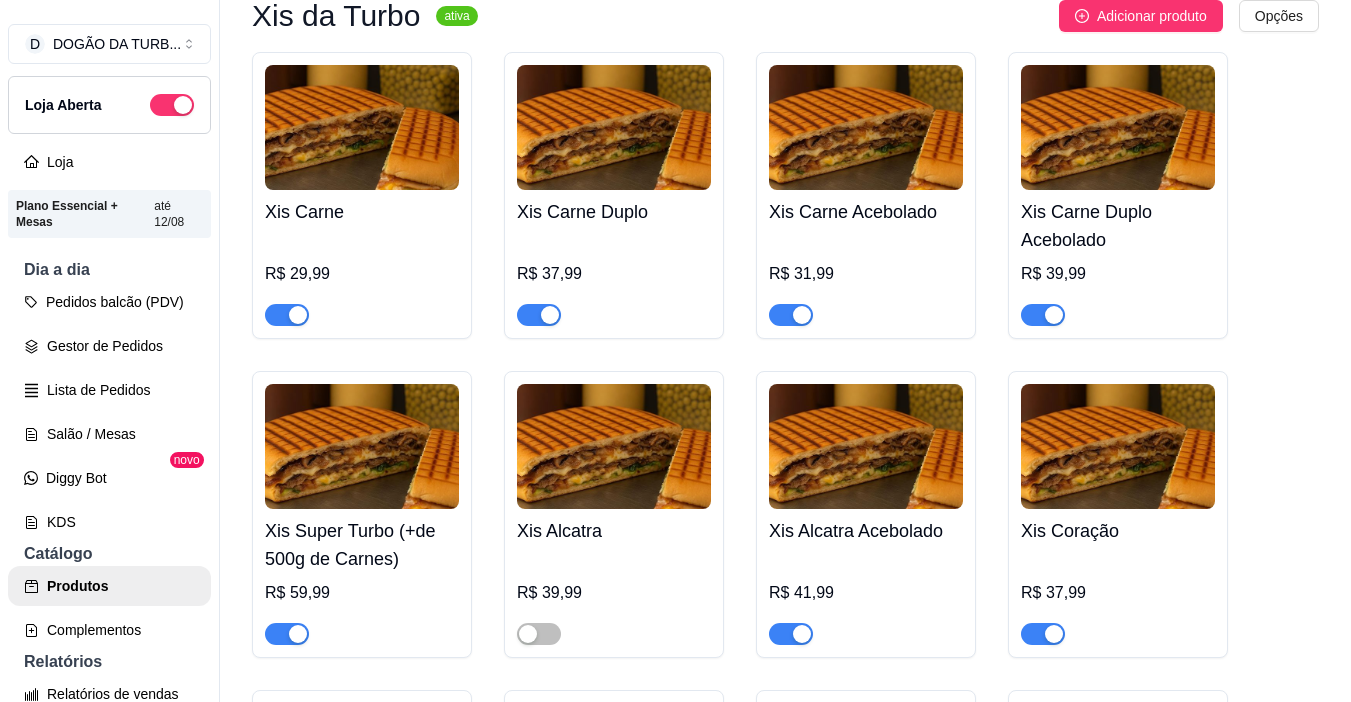 click at bounding box center (287, 634) 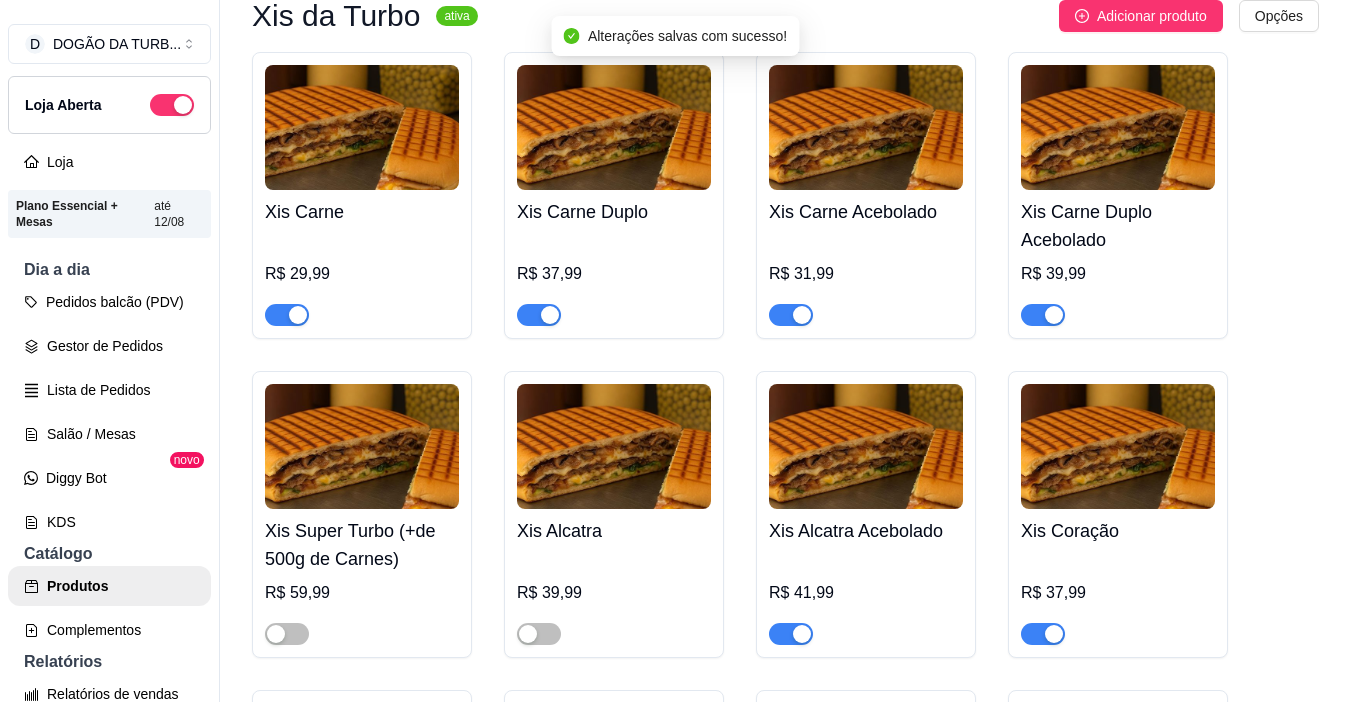 click at bounding box center (802, 634) 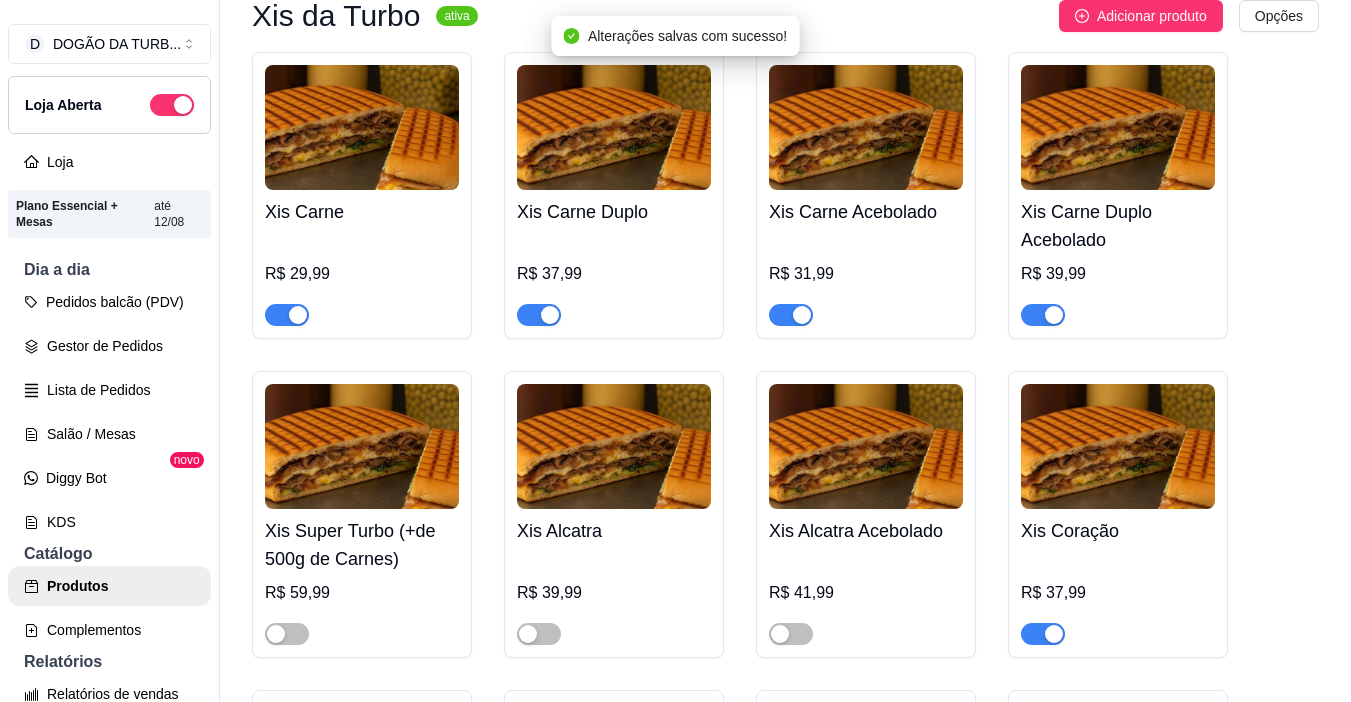 click at bounding box center [1043, 634] 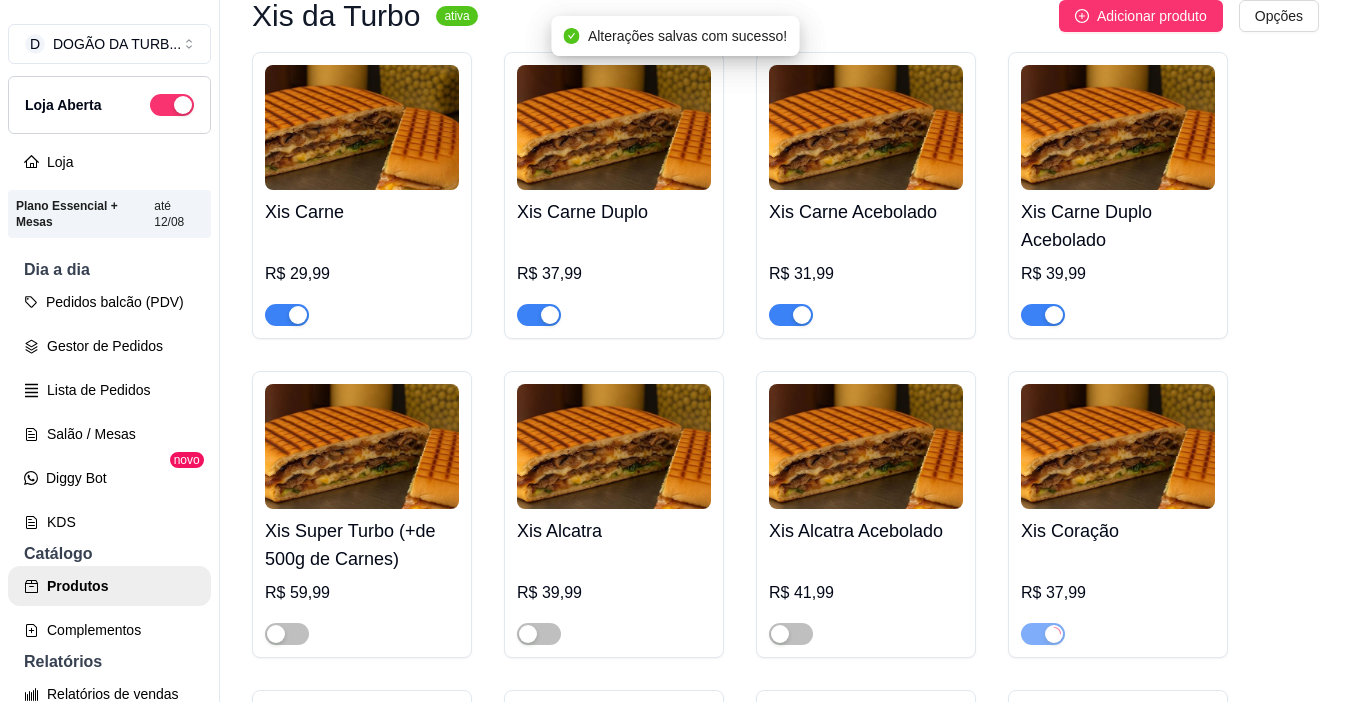 scroll, scrollTop: 300, scrollLeft: 0, axis: vertical 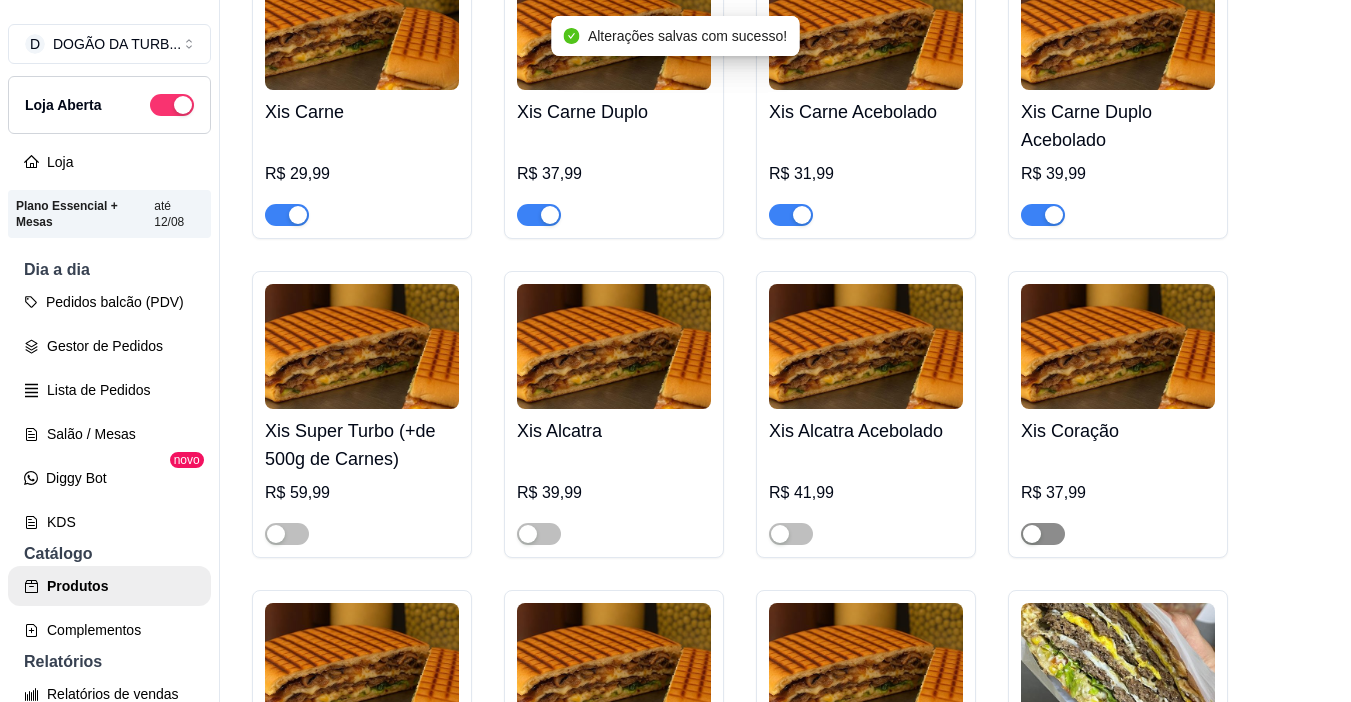 click at bounding box center [1032, 534] 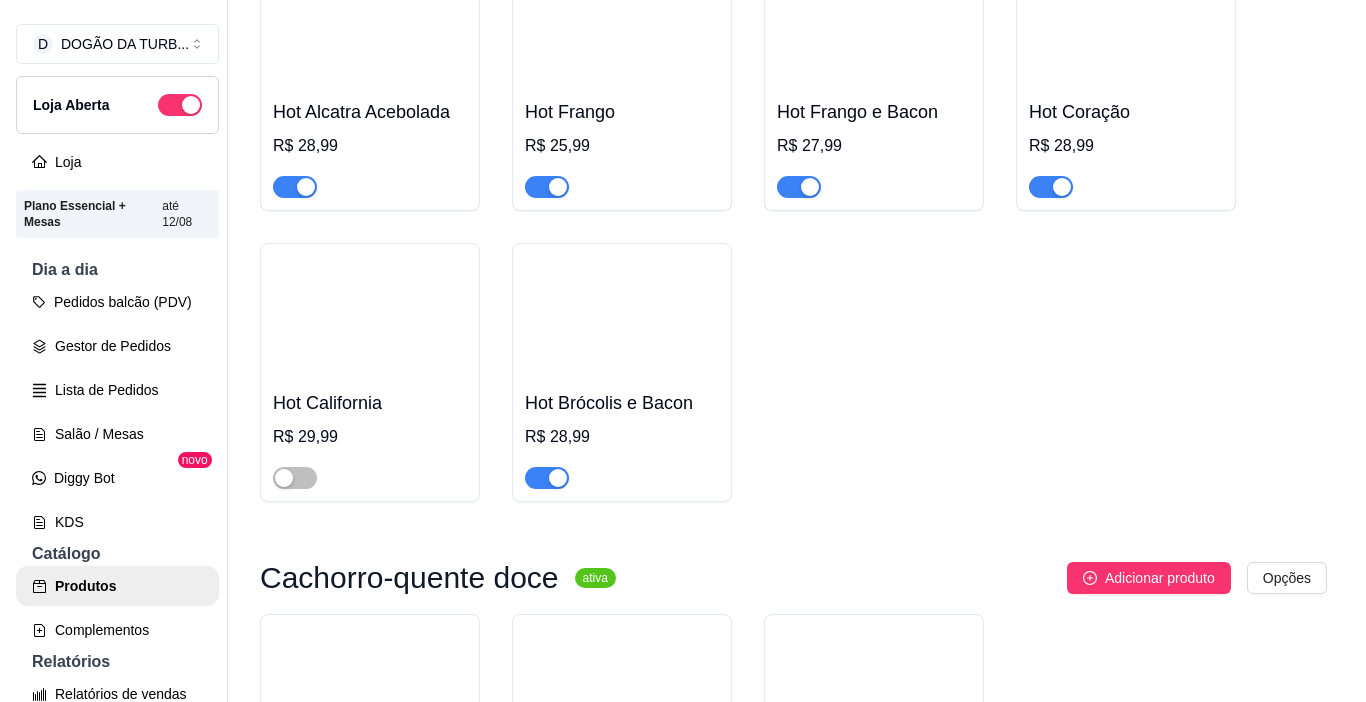 scroll, scrollTop: 1400, scrollLeft: 0, axis: vertical 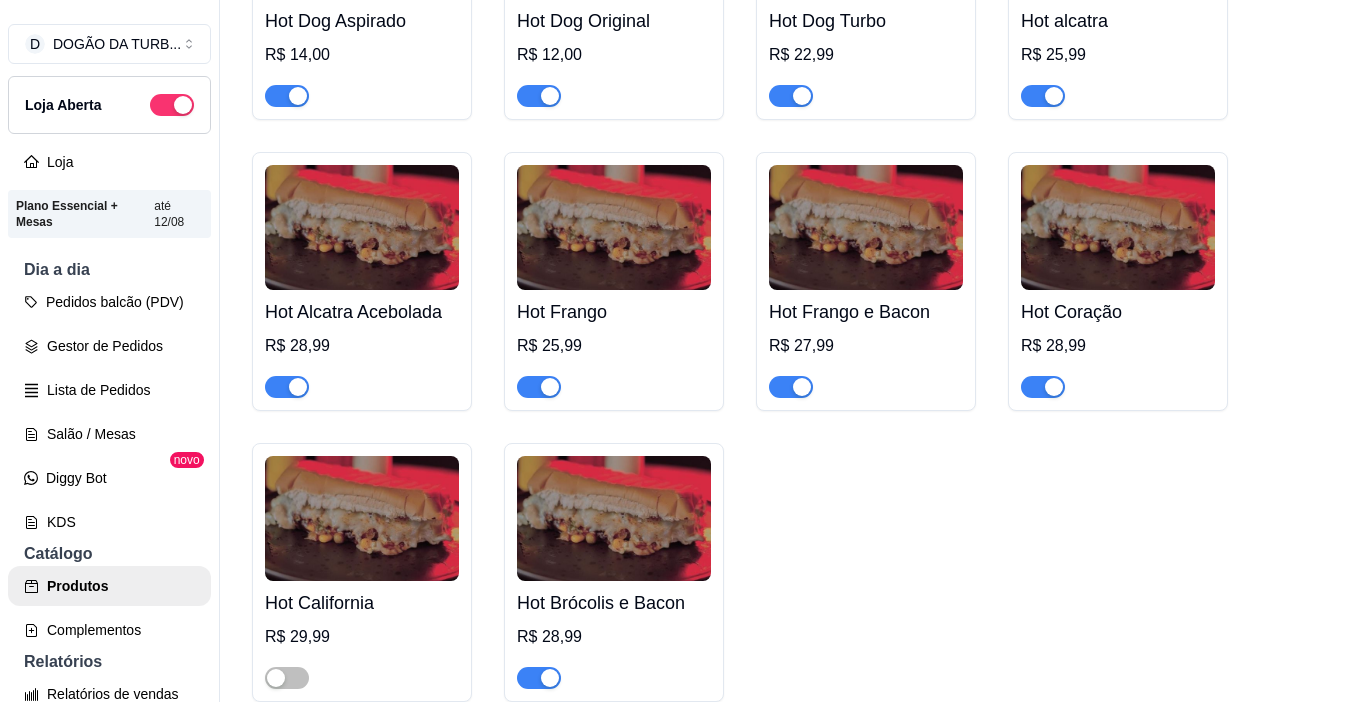 click at bounding box center [287, 387] 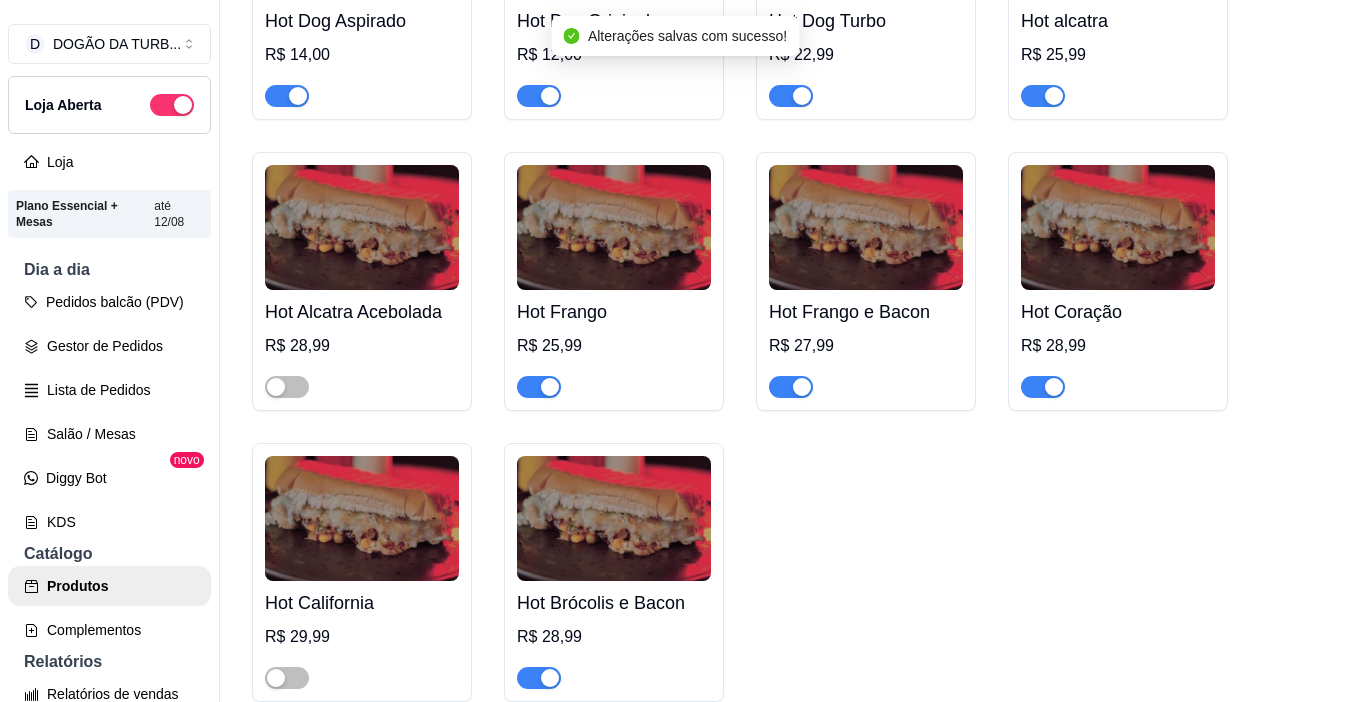 click at bounding box center (550, 387) 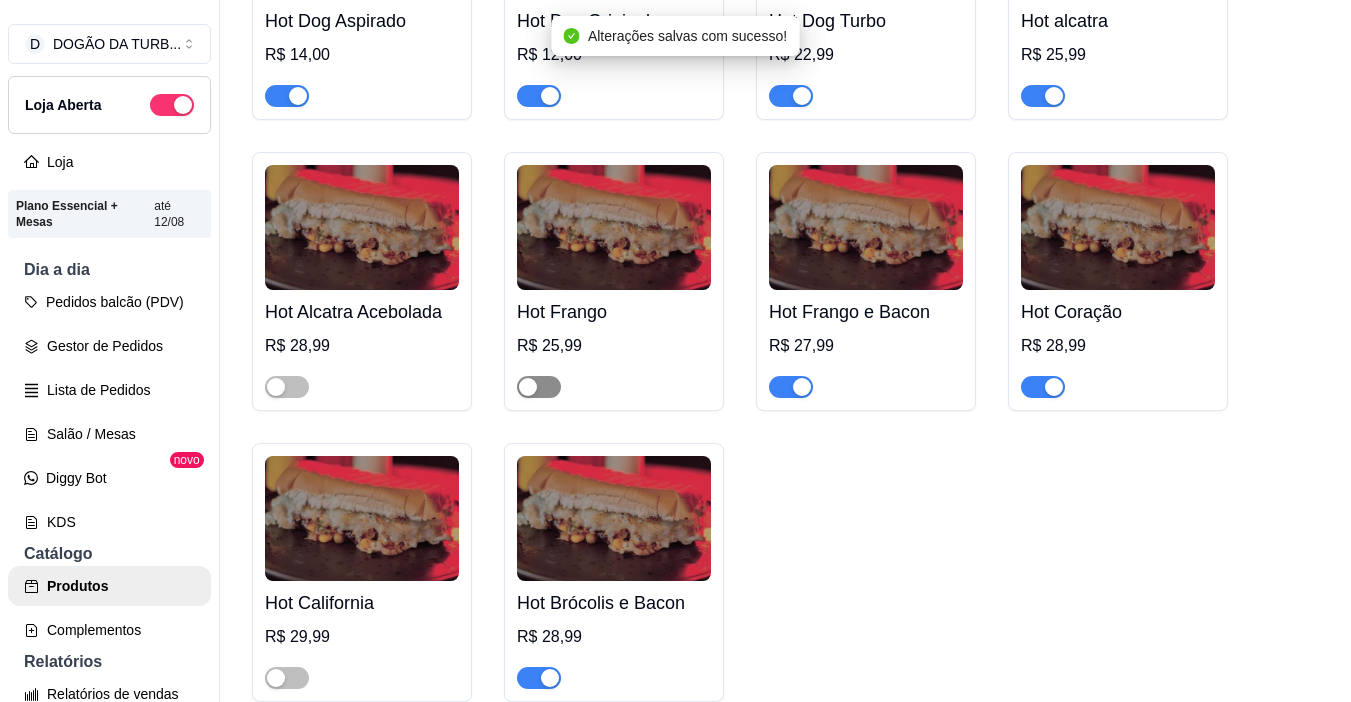 click at bounding box center (539, 387) 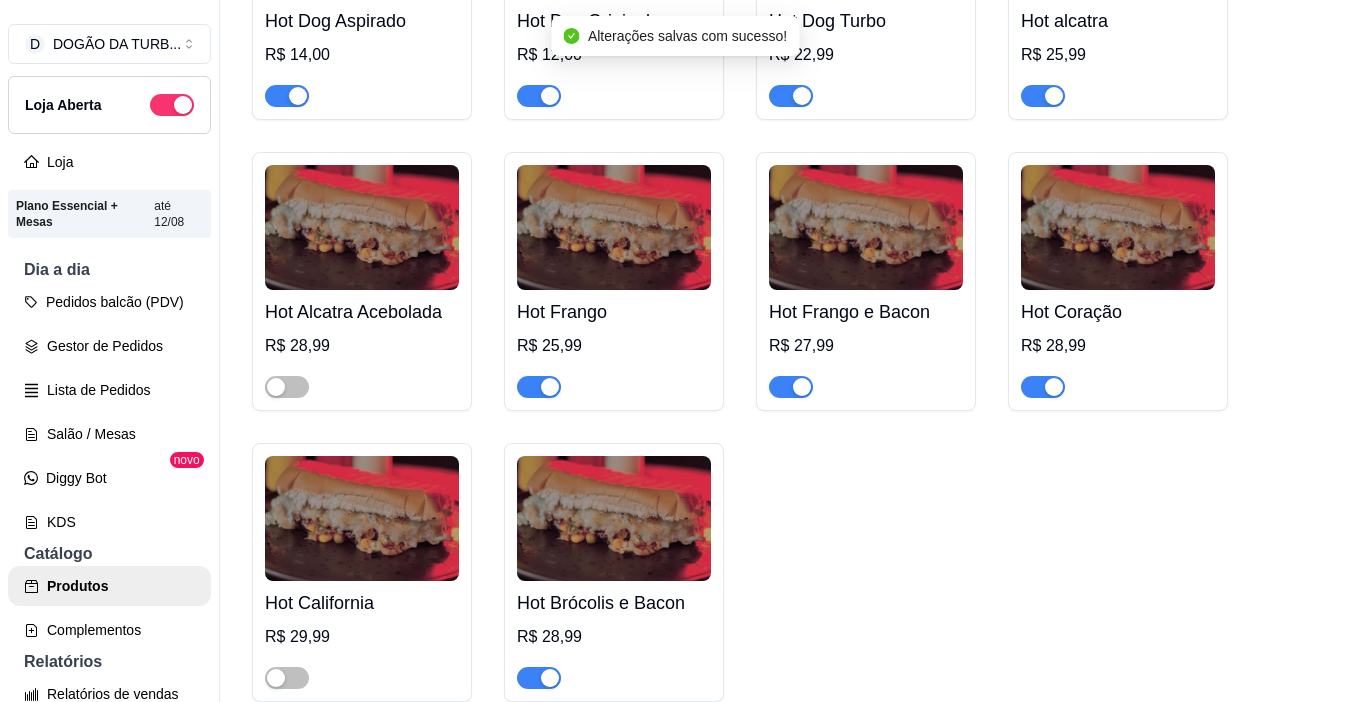 click at bounding box center [1043, 96] 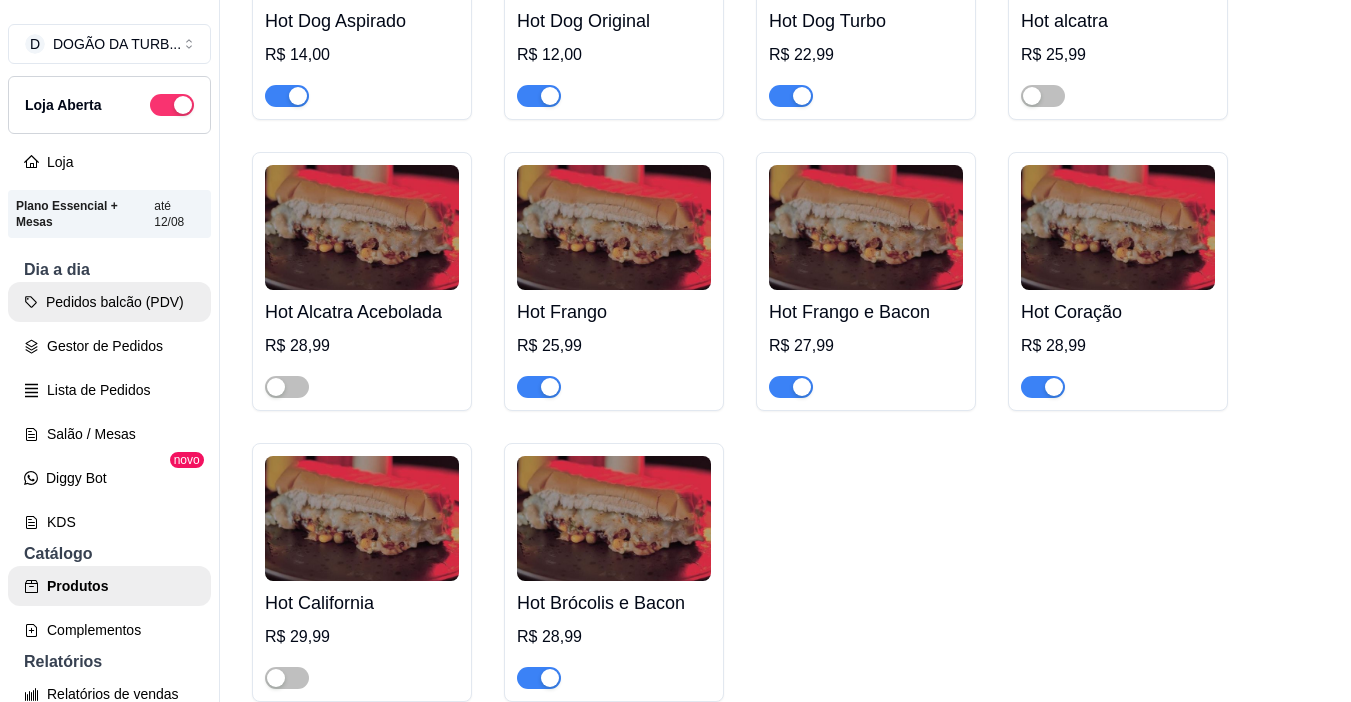 click on "Pedidos balcão (PDV)" at bounding box center [109, 302] 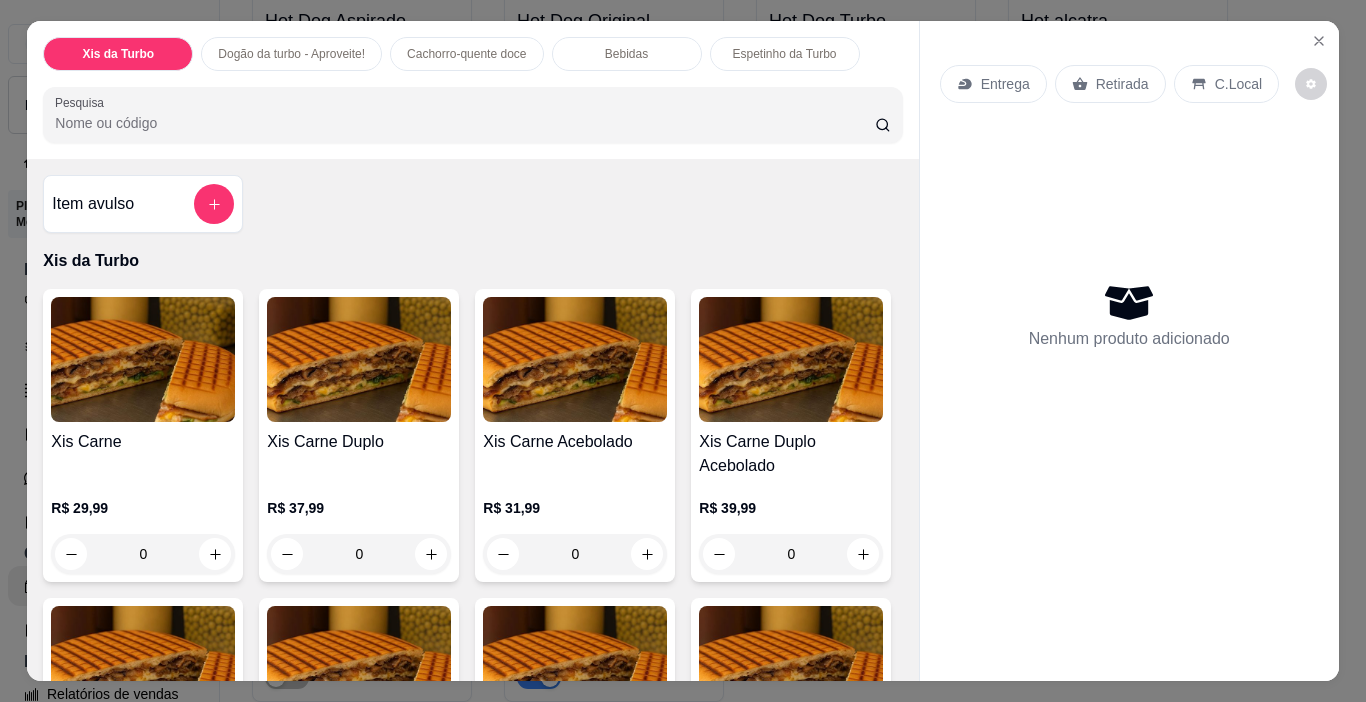scroll, scrollTop: 50, scrollLeft: 0, axis: vertical 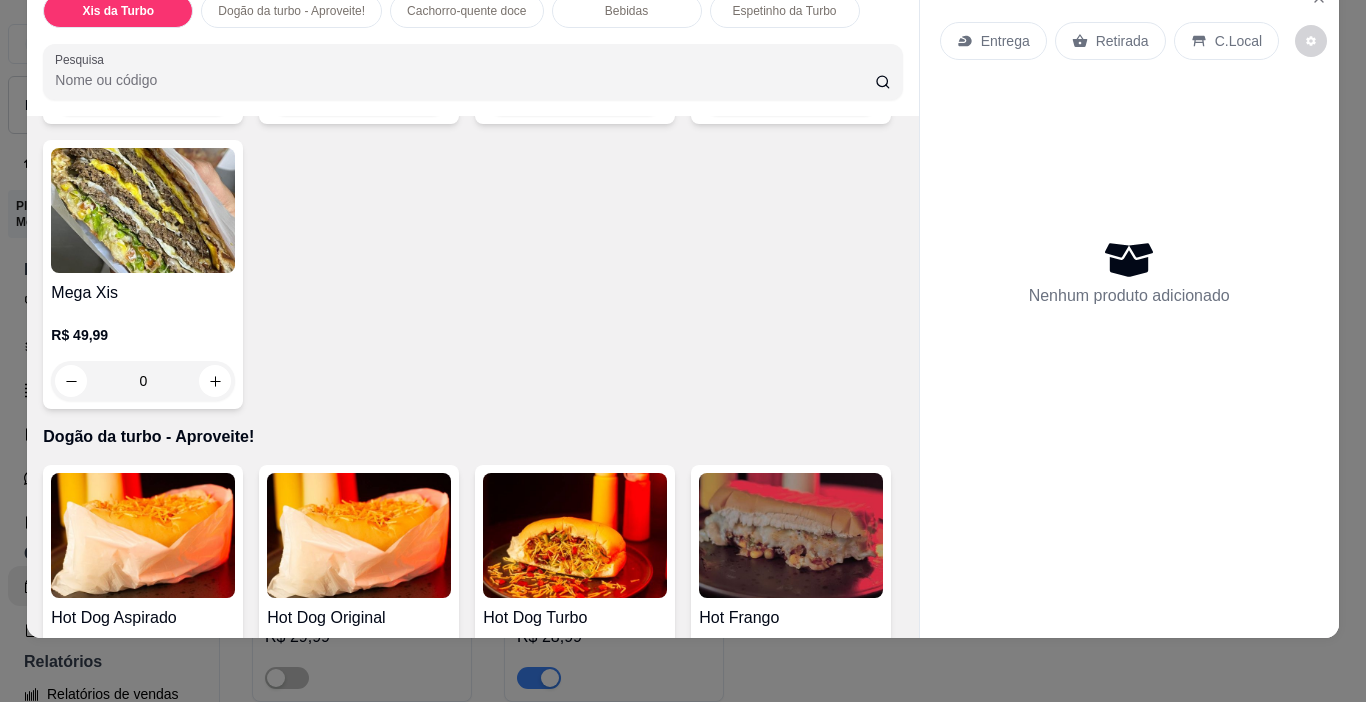 click on "0" at bounding box center [143, 381] 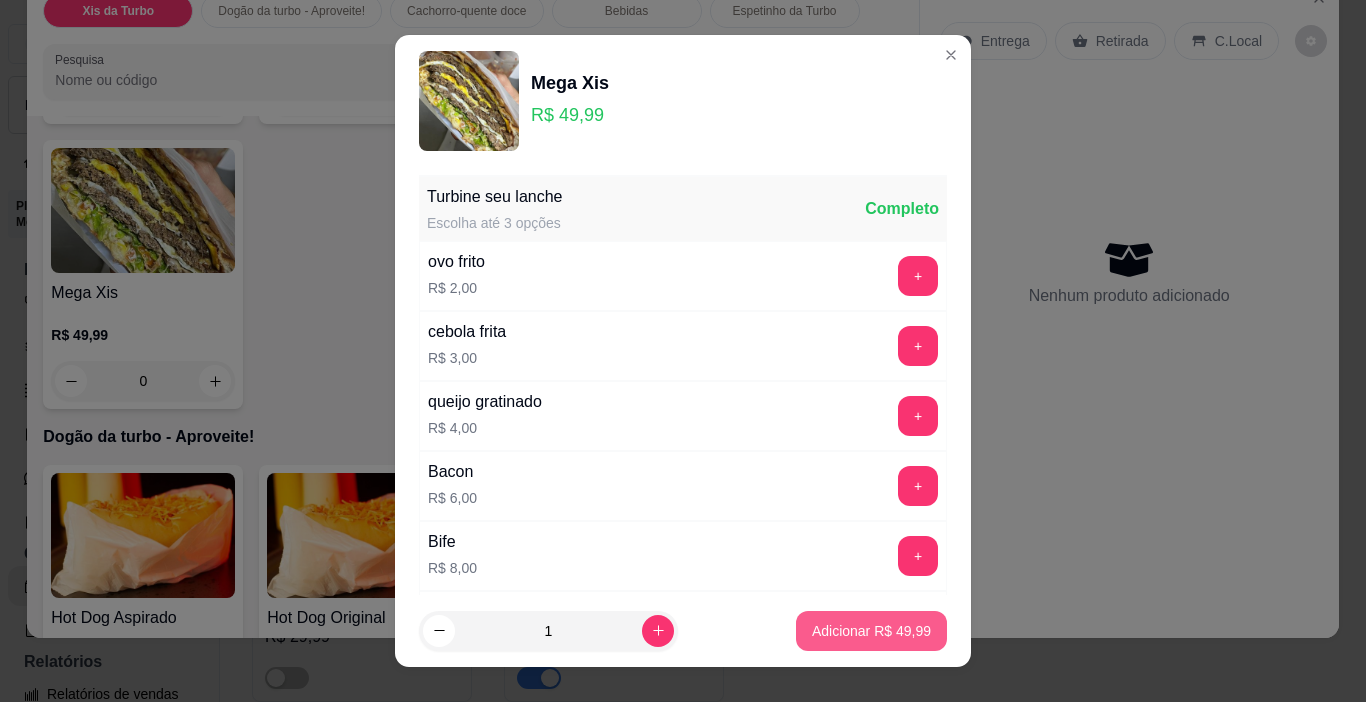 click on "Adicionar   R$ 49,99" at bounding box center [871, 631] 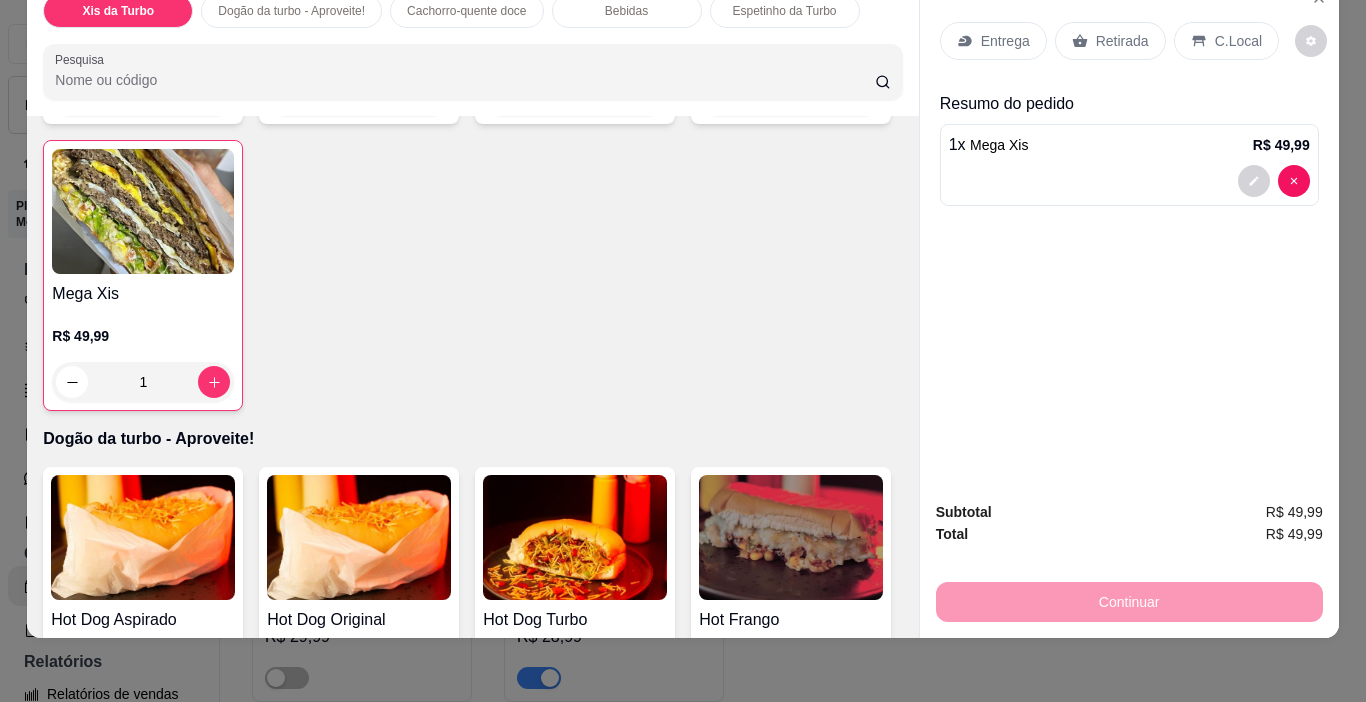 click on "Retirada" at bounding box center (1122, 41) 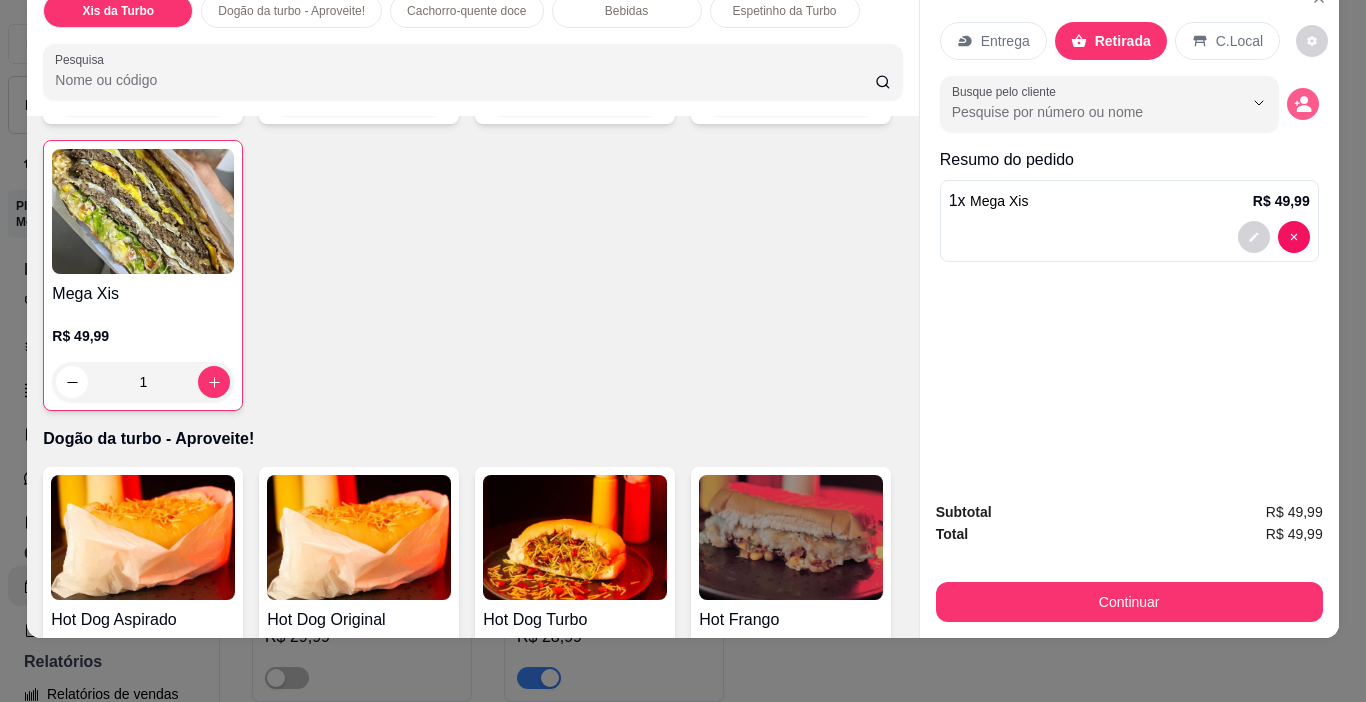 click 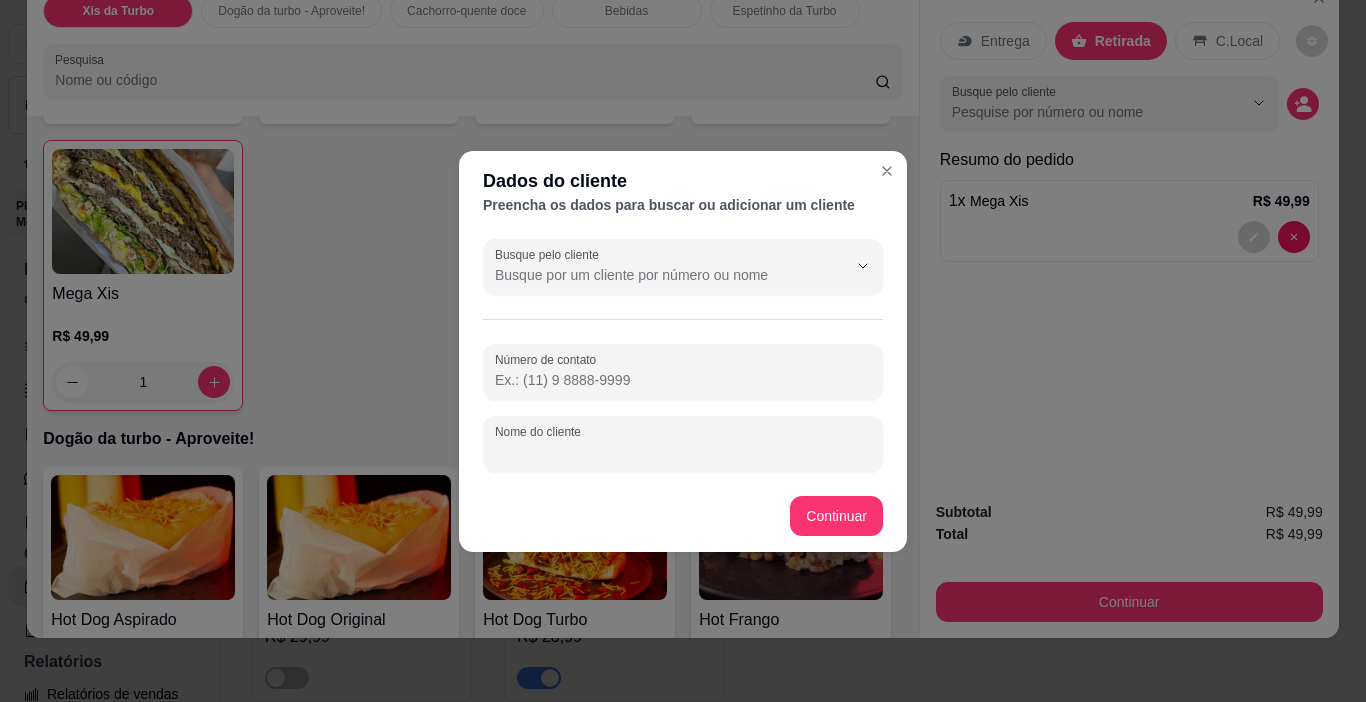 drag, startPoint x: 711, startPoint y: 461, endPoint x: 867, endPoint y: 389, distance: 171.81386 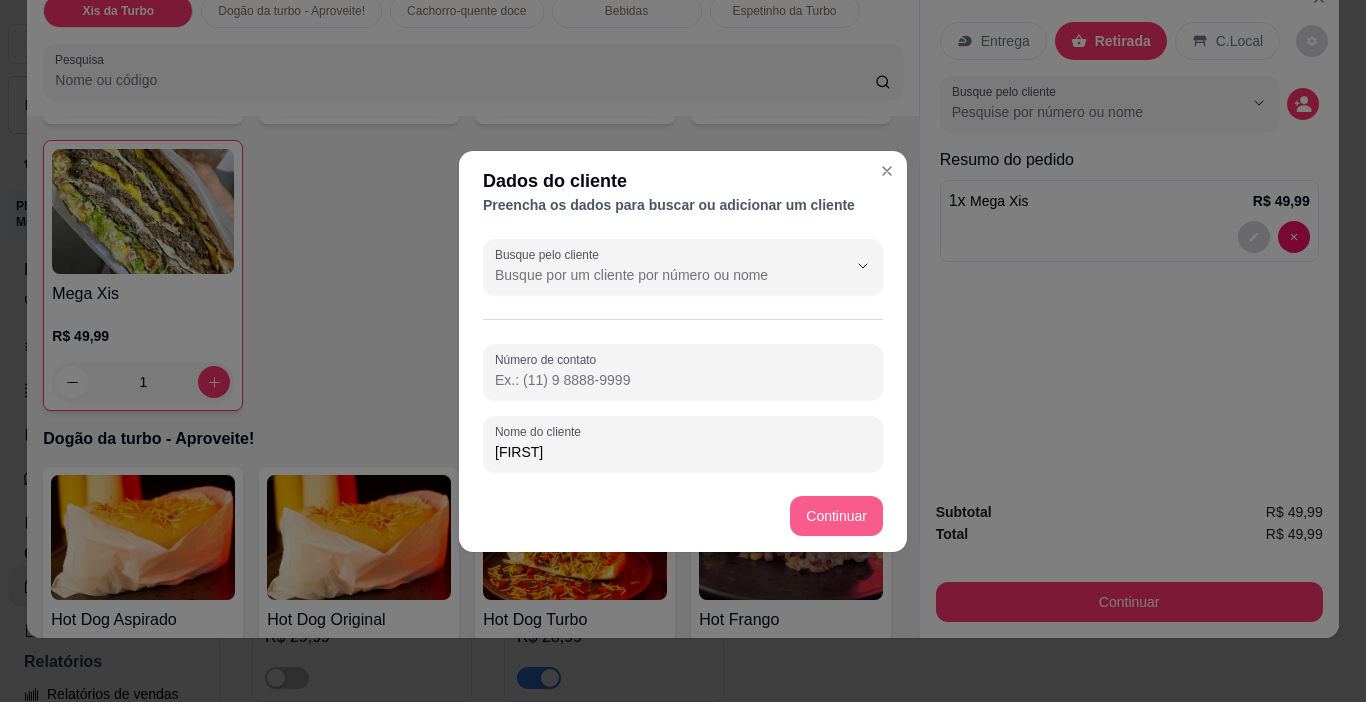 type on "[FIRST]" 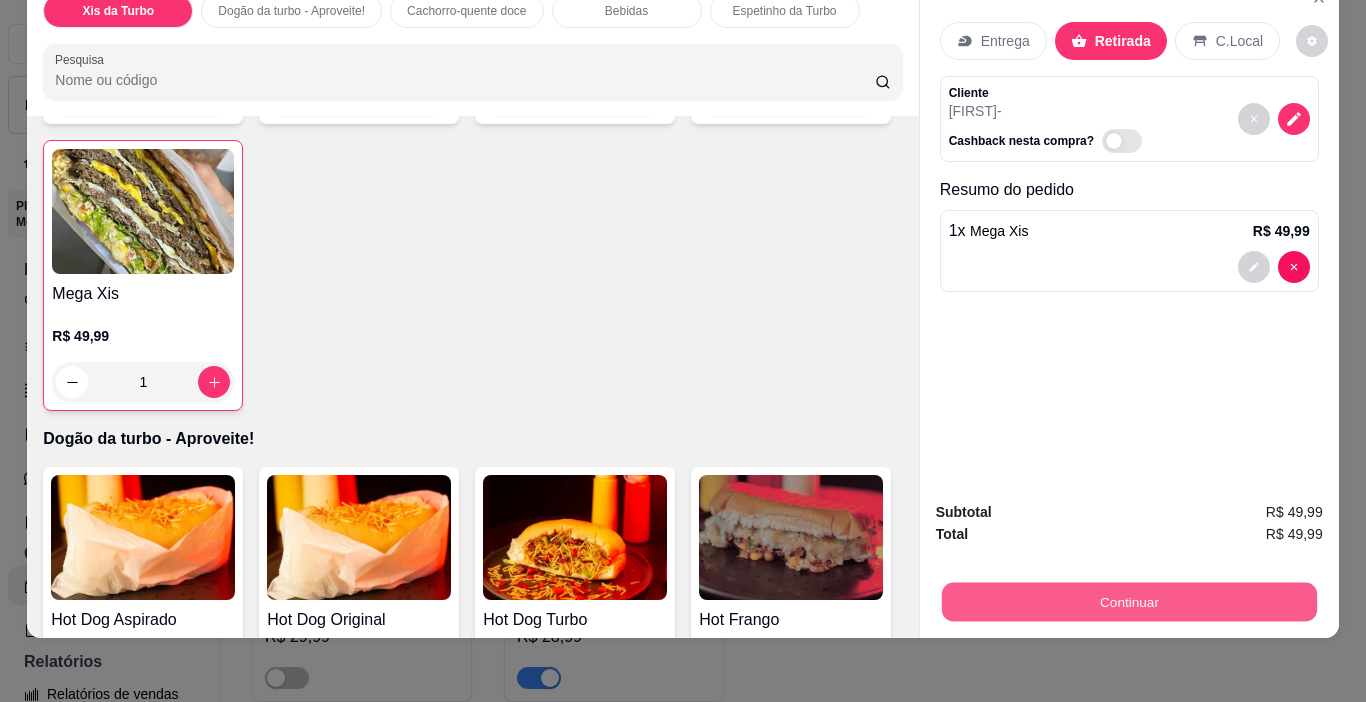 click on "Continuar" at bounding box center [1128, 602] 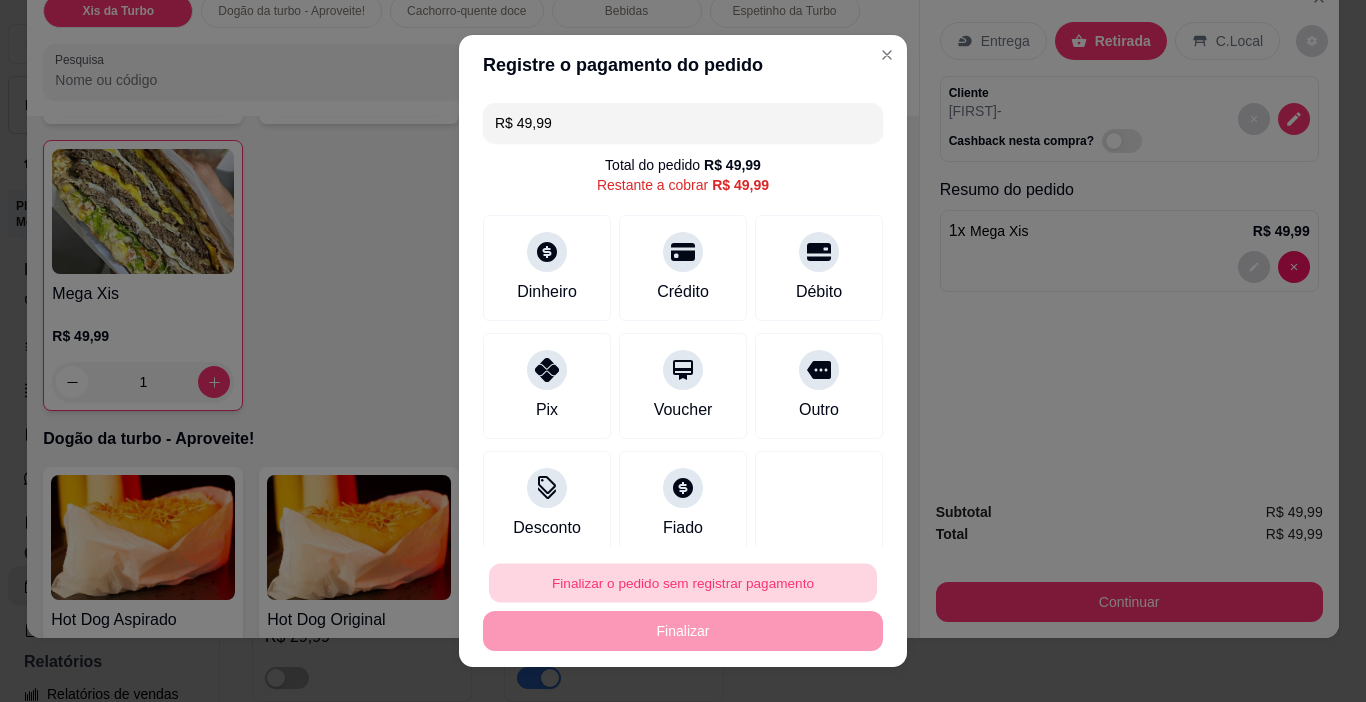 click on "Finalizar o pedido sem registrar pagamento" at bounding box center (683, 583) 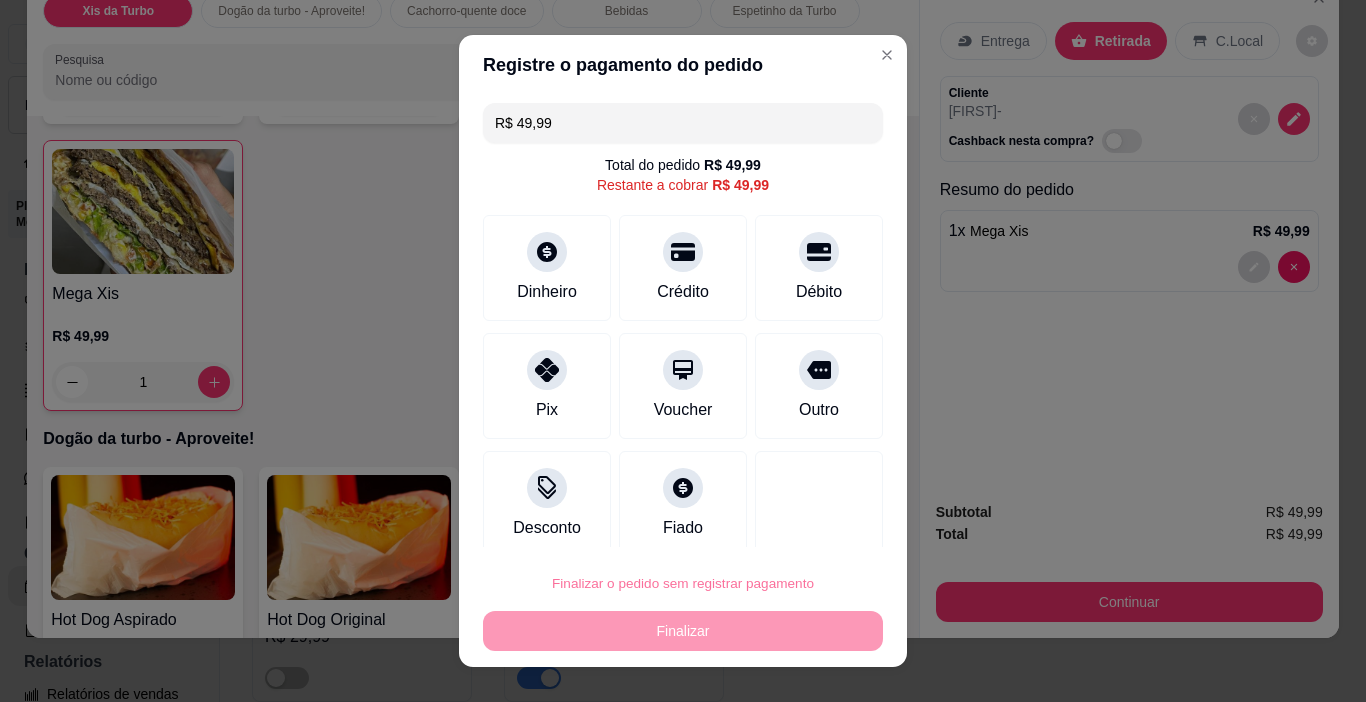 click on "Confirmar" at bounding box center [797, 526] 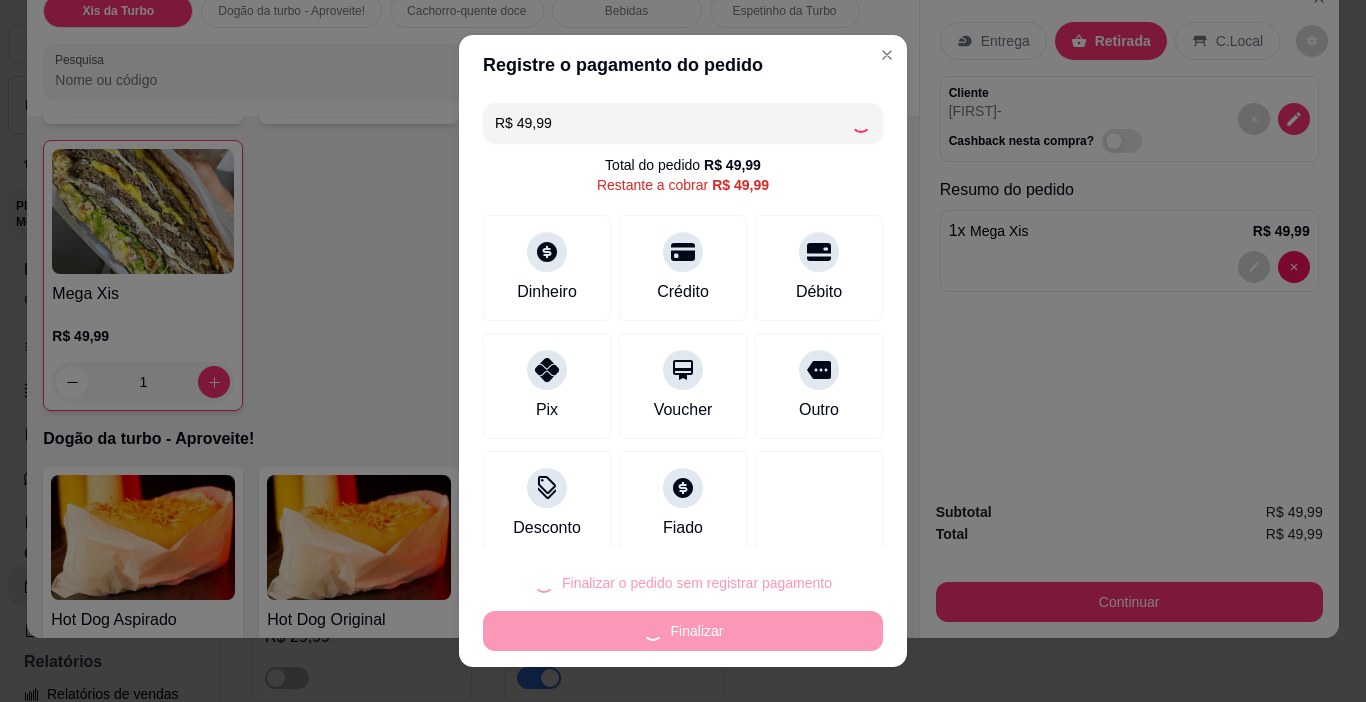 type on "0" 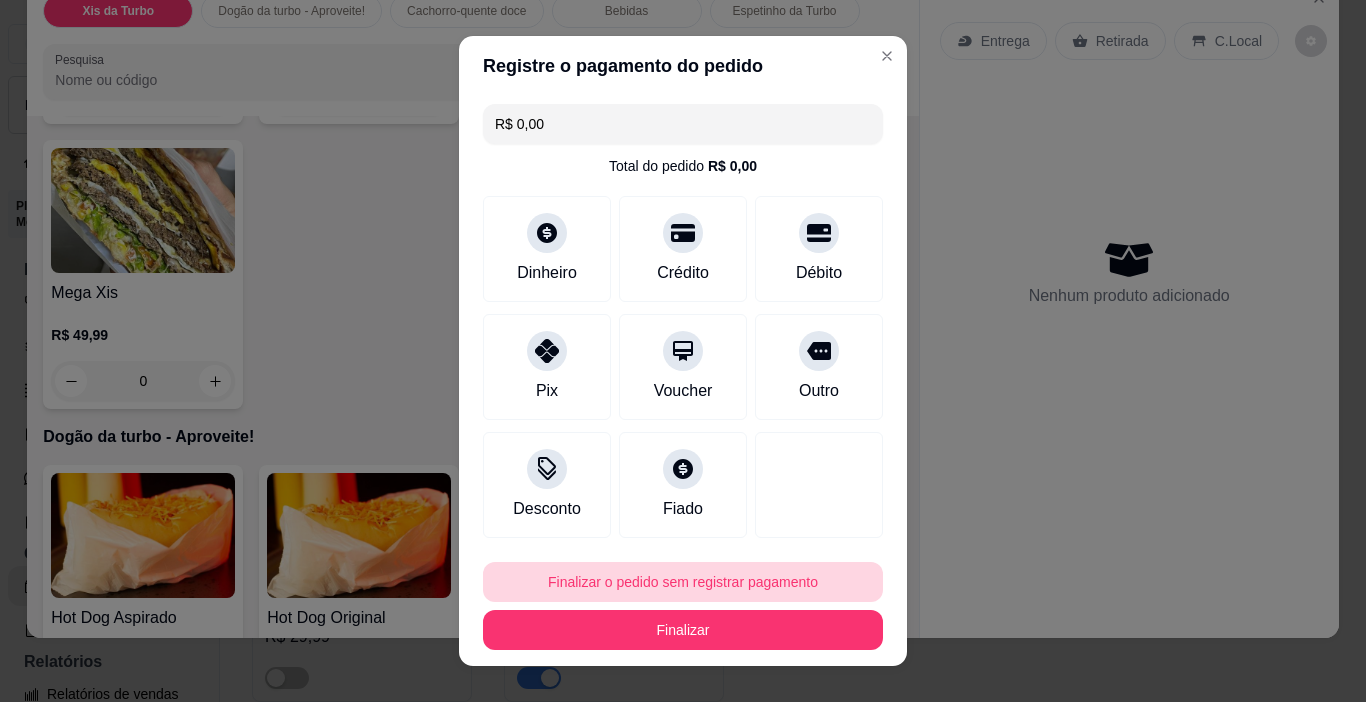 type on "R$ 0,00" 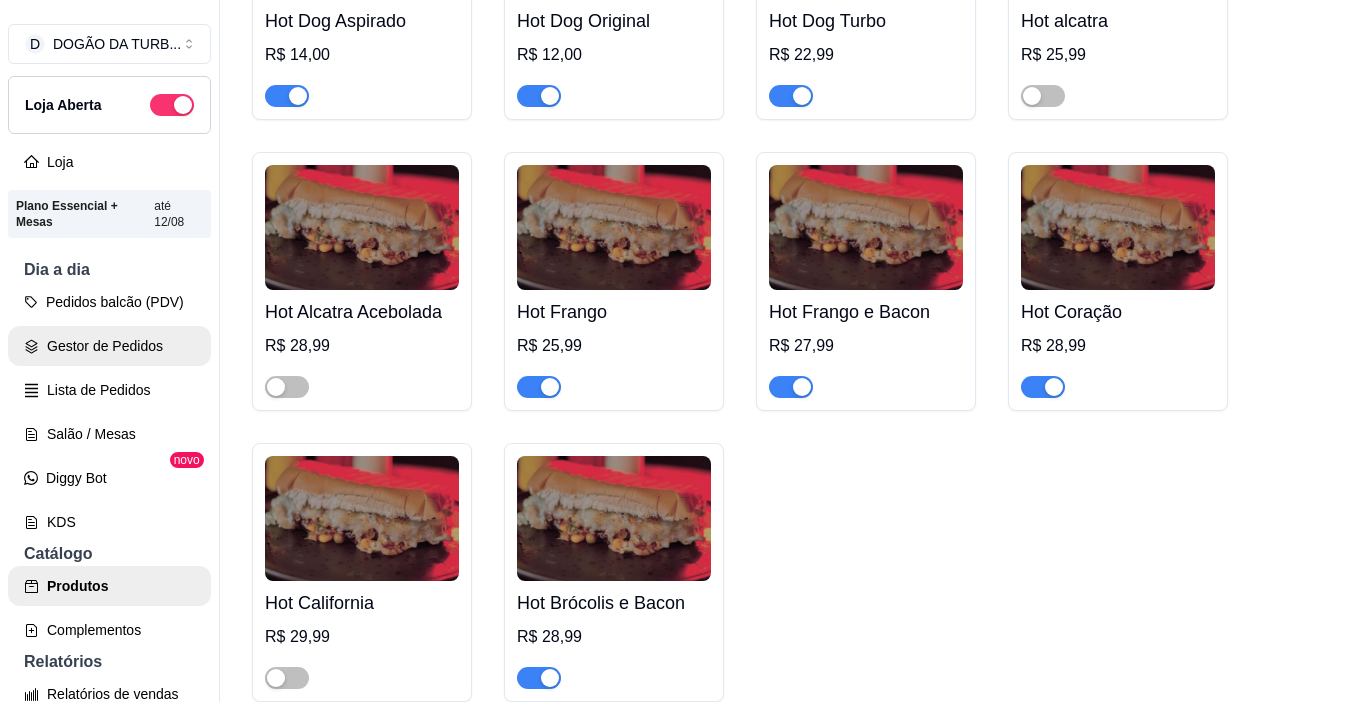 click on "Gestor de Pedidos" at bounding box center (109, 346) 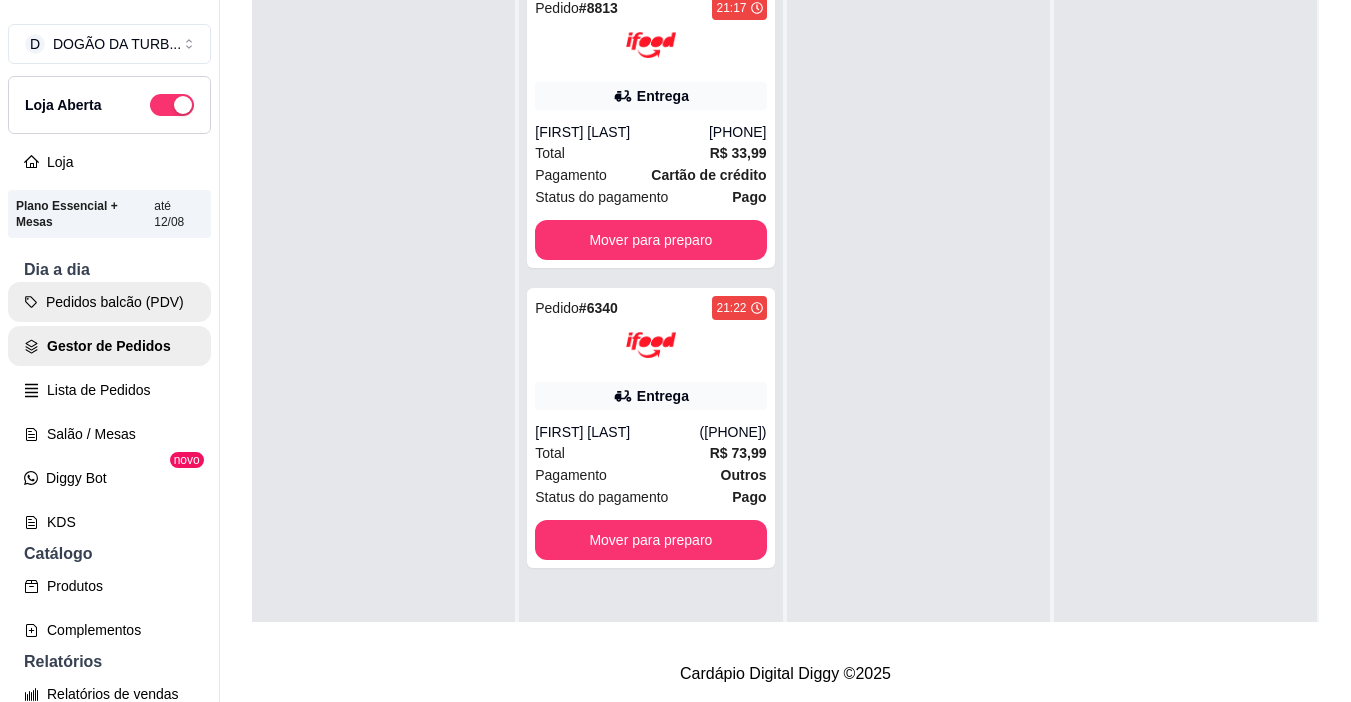 scroll, scrollTop: 0, scrollLeft: 0, axis: both 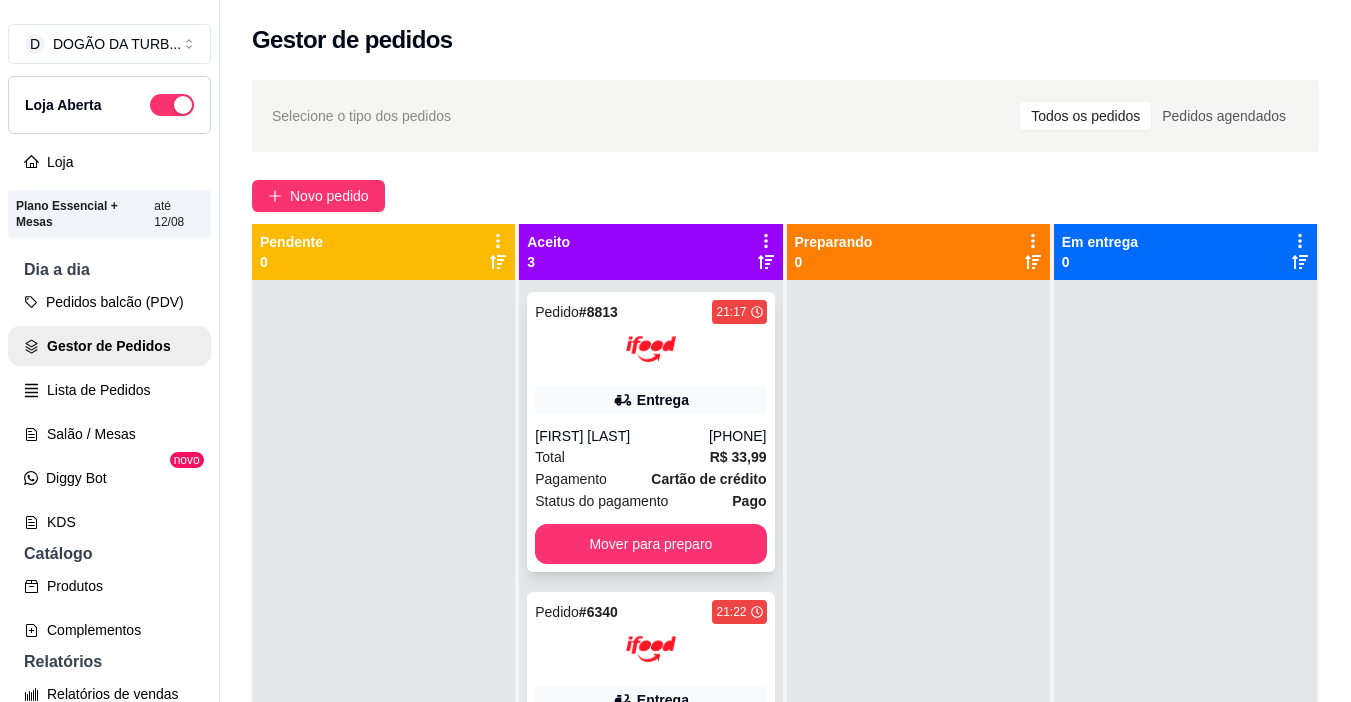 click on "[FIRST] [LAST]" at bounding box center (622, 436) 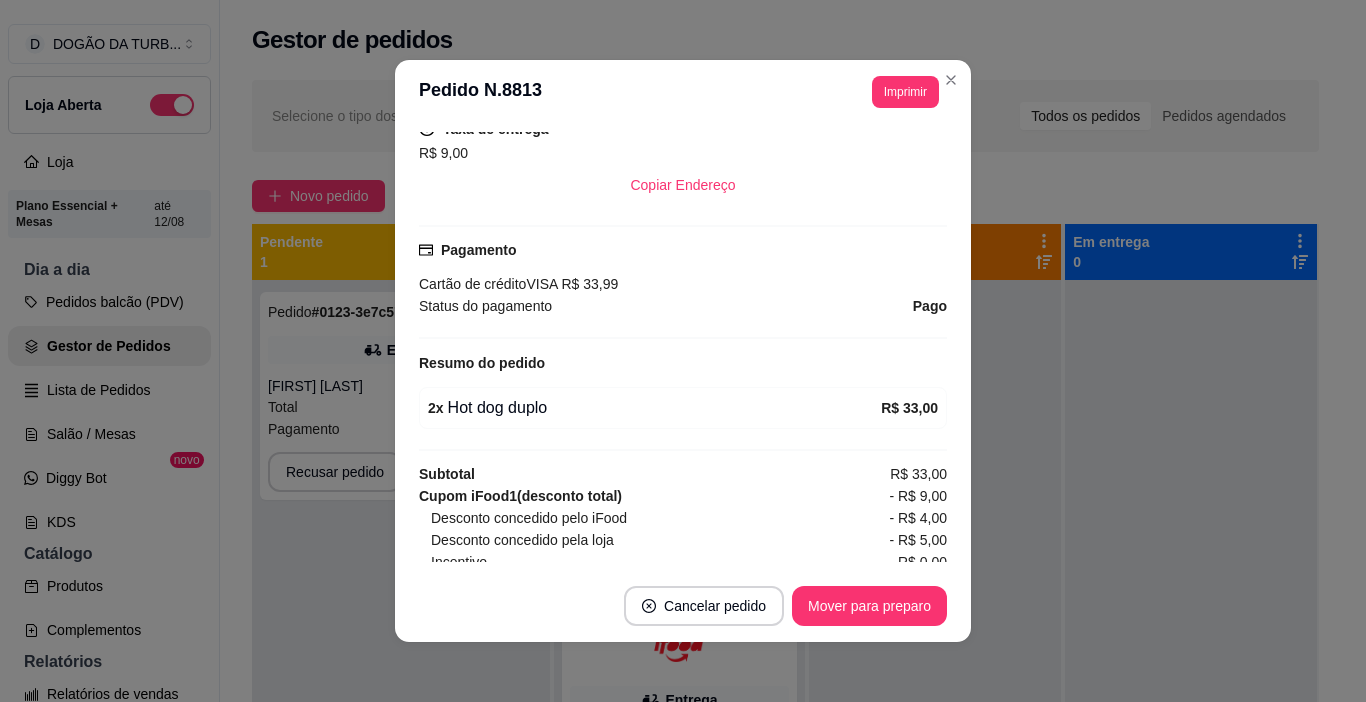 scroll, scrollTop: 400, scrollLeft: 0, axis: vertical 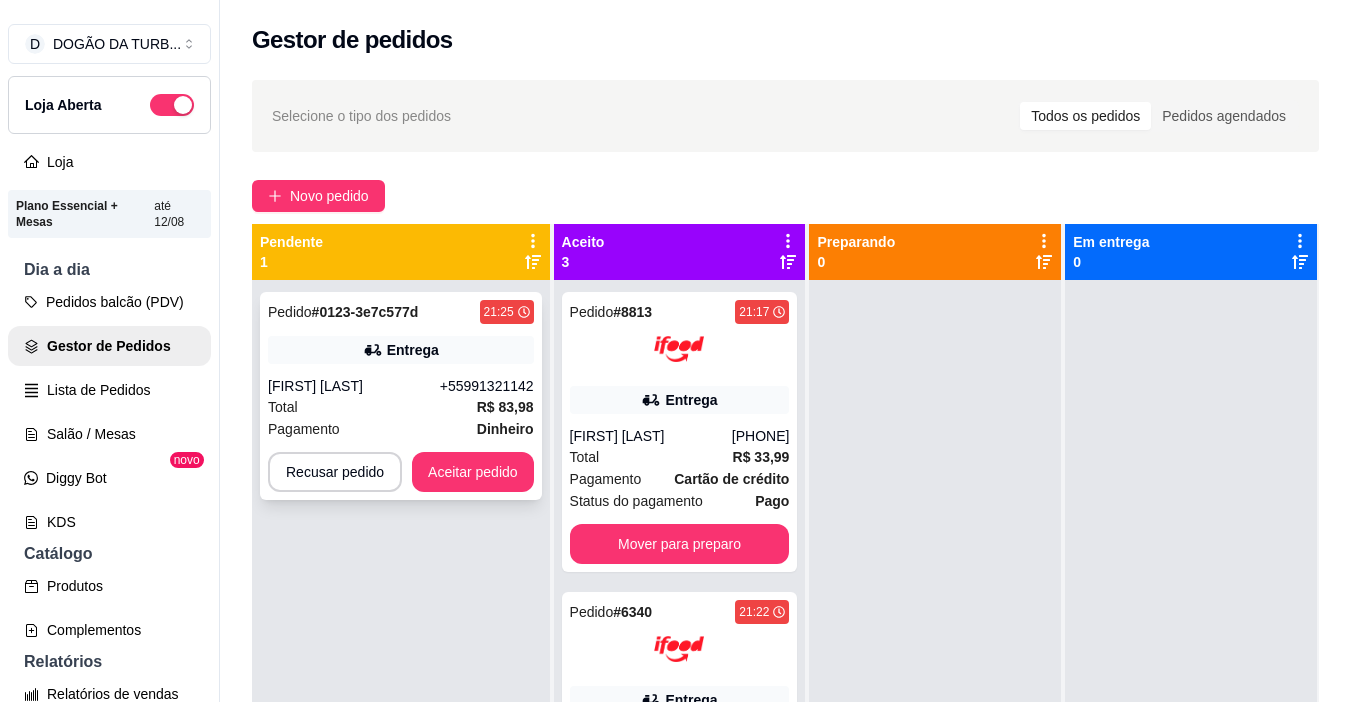 drag, startPoint x: 430, startPoint y: 442, endPoint x: 439, endPoint y: 466, distance: 25.632011 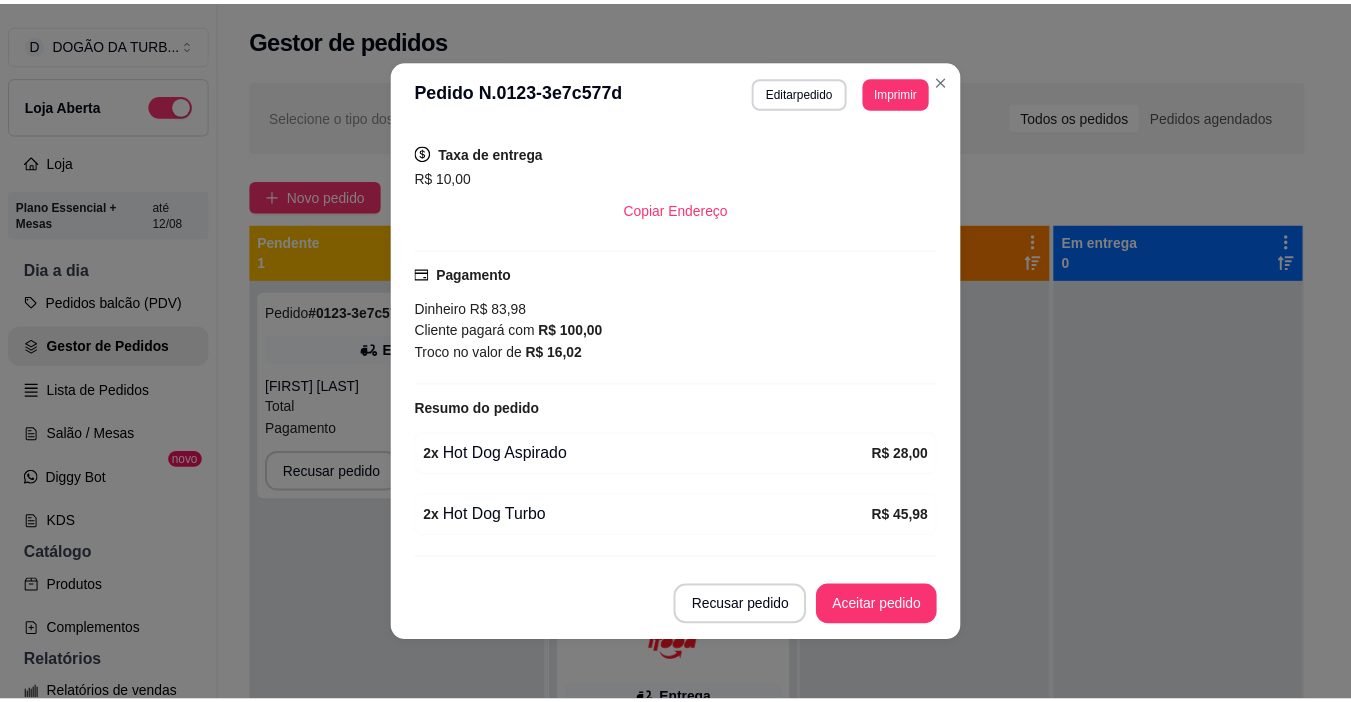 scroll, scrollTop: 475, scrollLeft: 0, axis: vertical 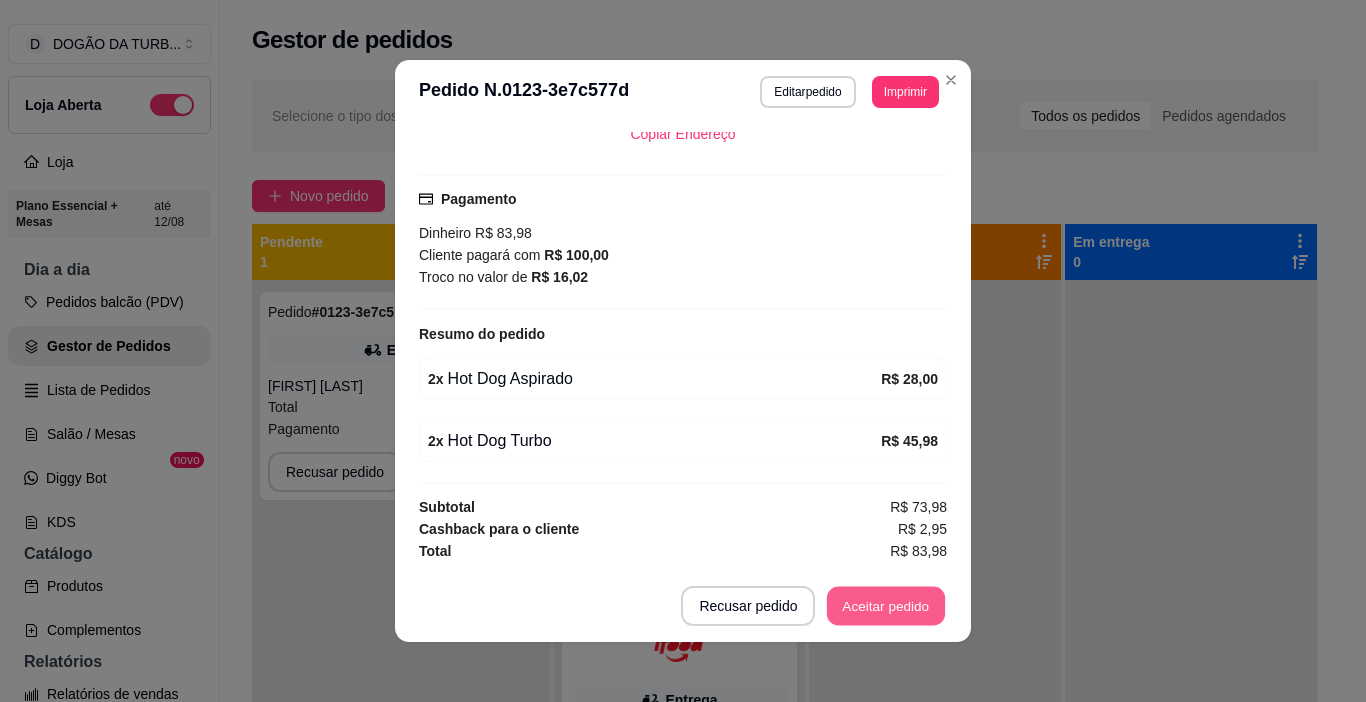 click on "Aceitar pedido" at bounding box center [886, 606] 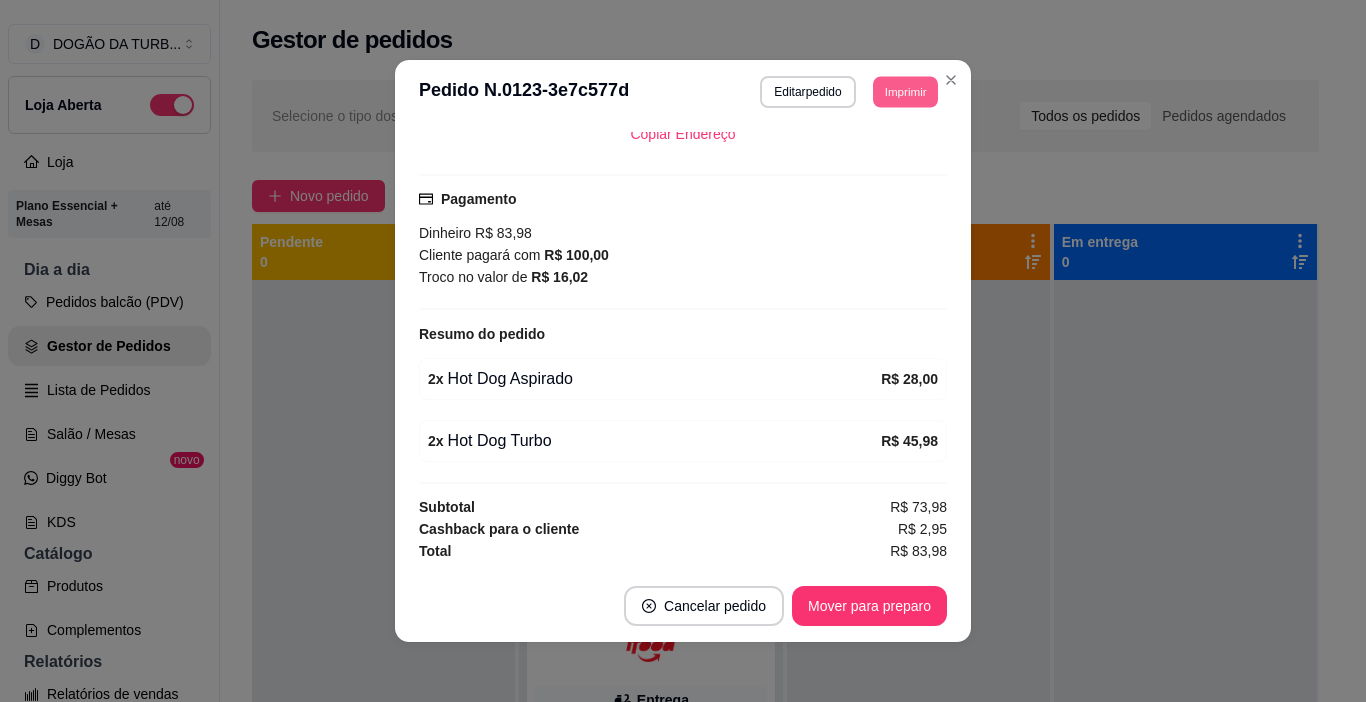 click on "Imprimir" at bounding box center (905, 91) 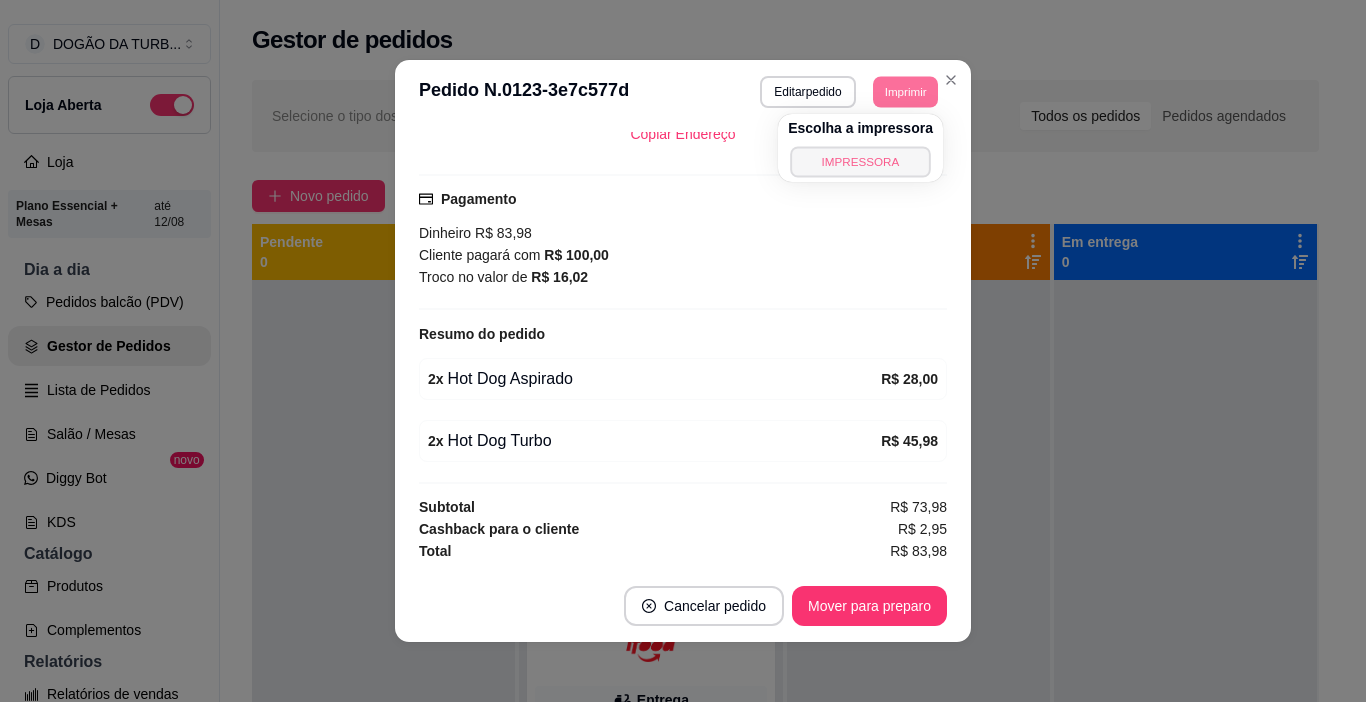 click on "IMPRESSORA" at bounding box center (860, 161) 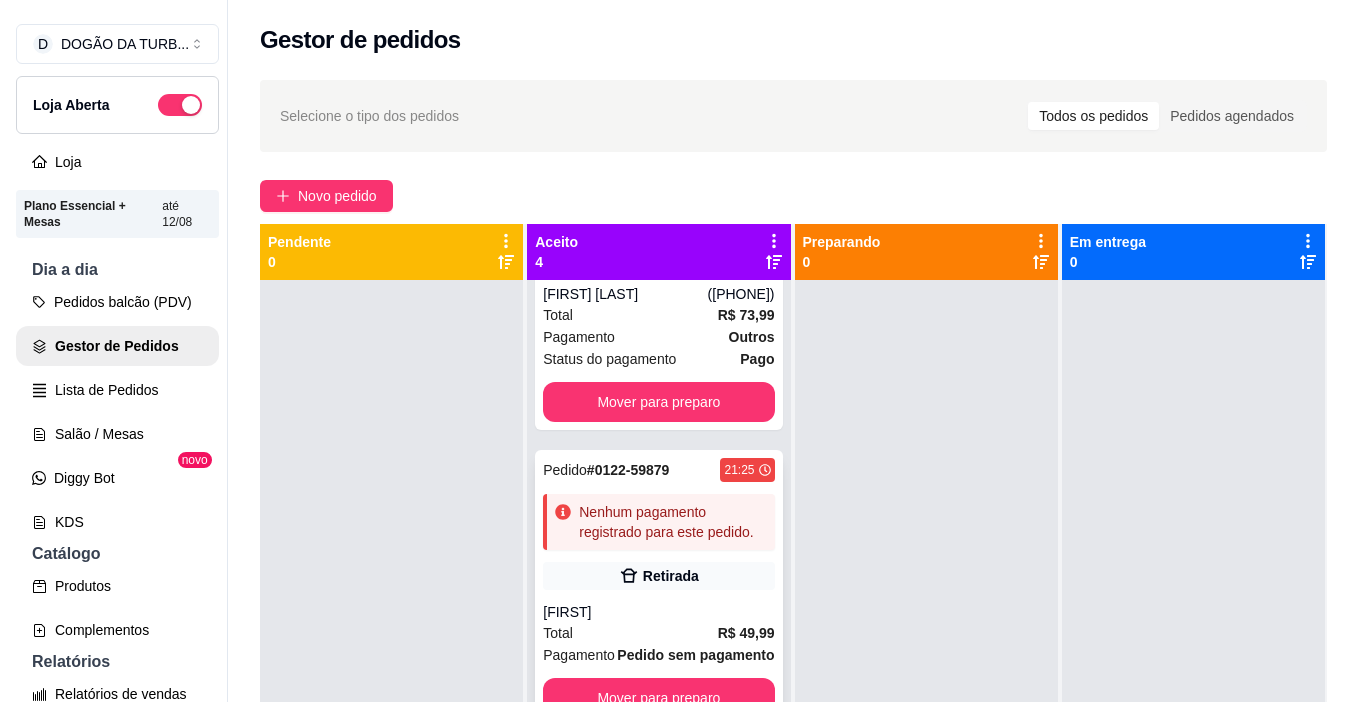scroll, scrollTop: 0, scrollLeft: 0, axis: both 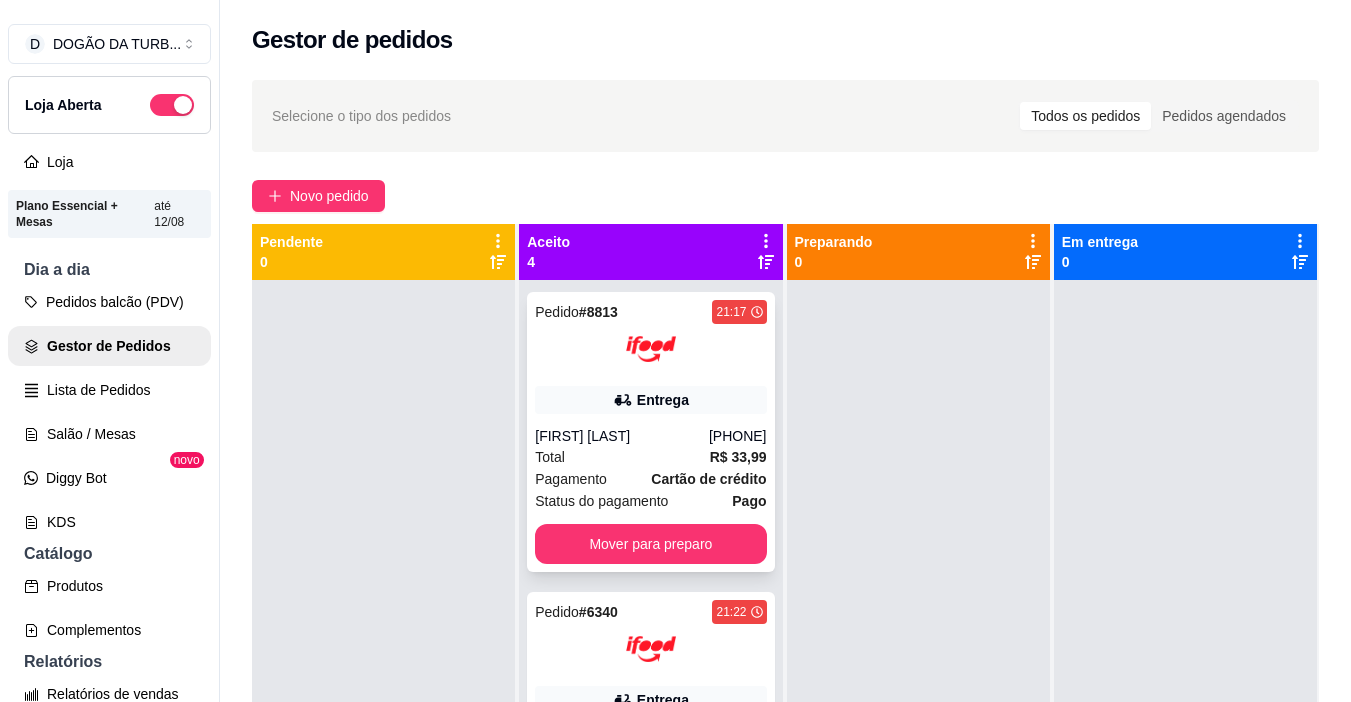 click on "Total R$ 33,99" at bounding box center [650, 457] 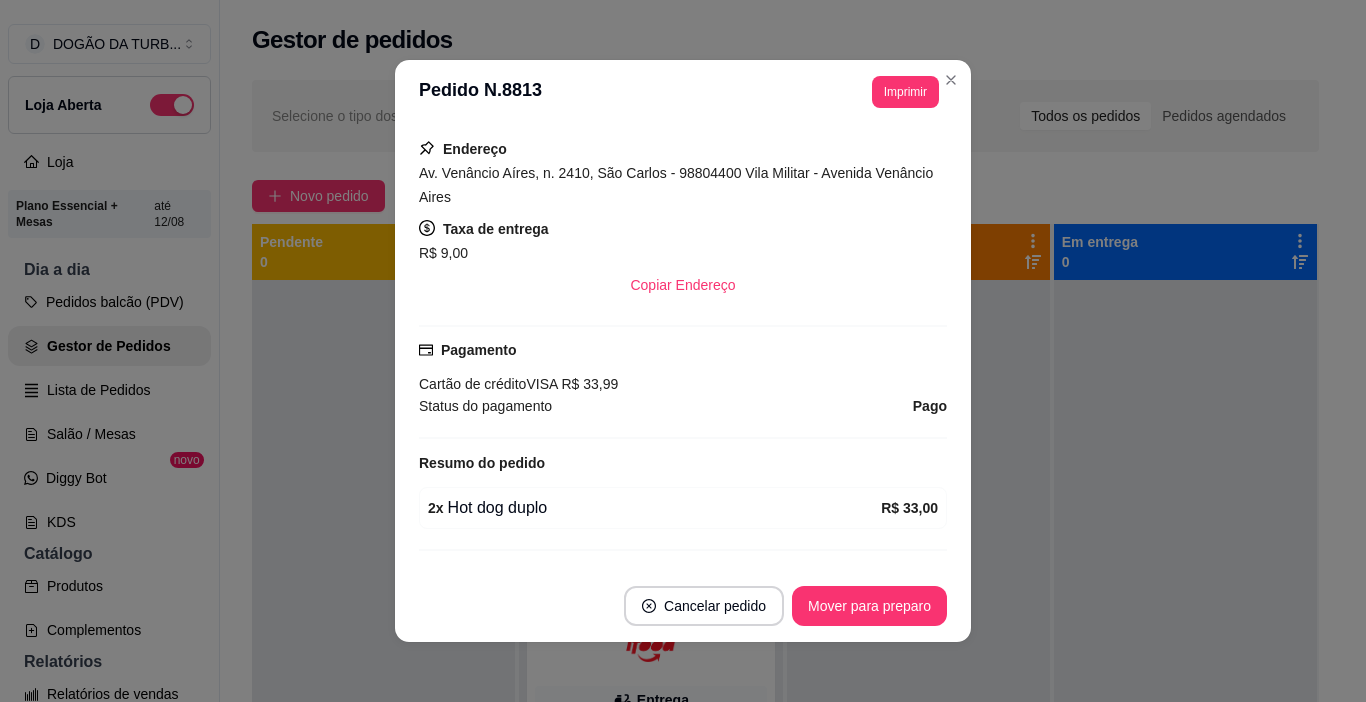 scroll, scrollTop: 500, scrollLeft: 0, axis: vertical 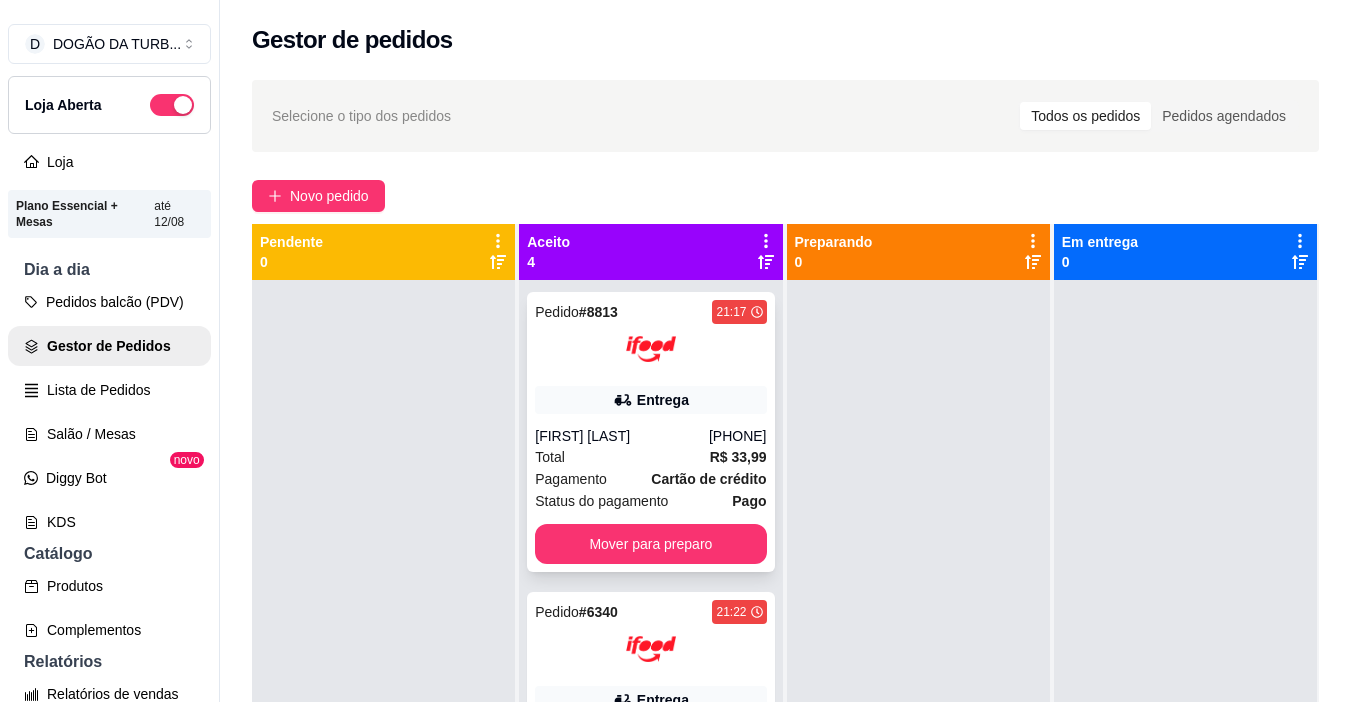 click on "Pedido  # 8813 21:17 Entrega [FIRST] [LAST] (08) 00705-4050 Total R$ 33,99 Pagamento Cartão de crédito Status do pagamento Pago Mover para preparo" at bounding box center (650, 432) 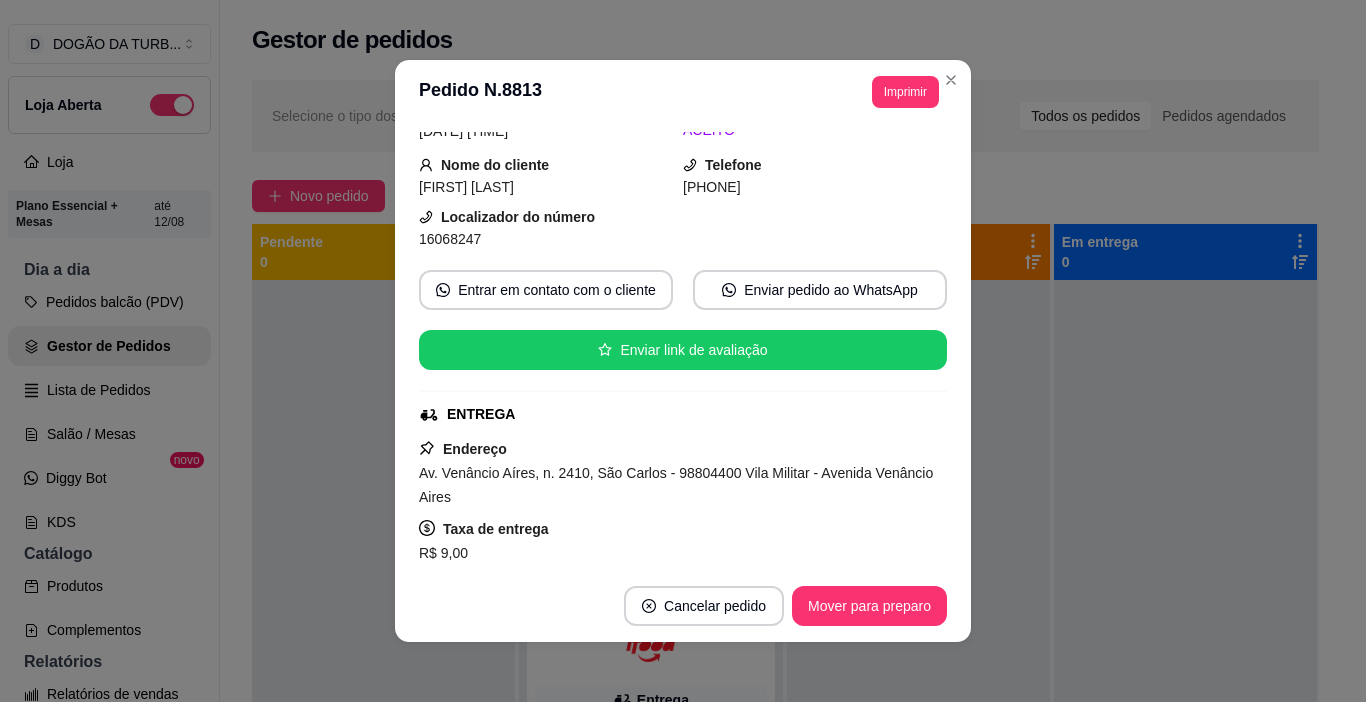 scroll, scrollTop: 300, scrollLeft: 0, axis: vertical 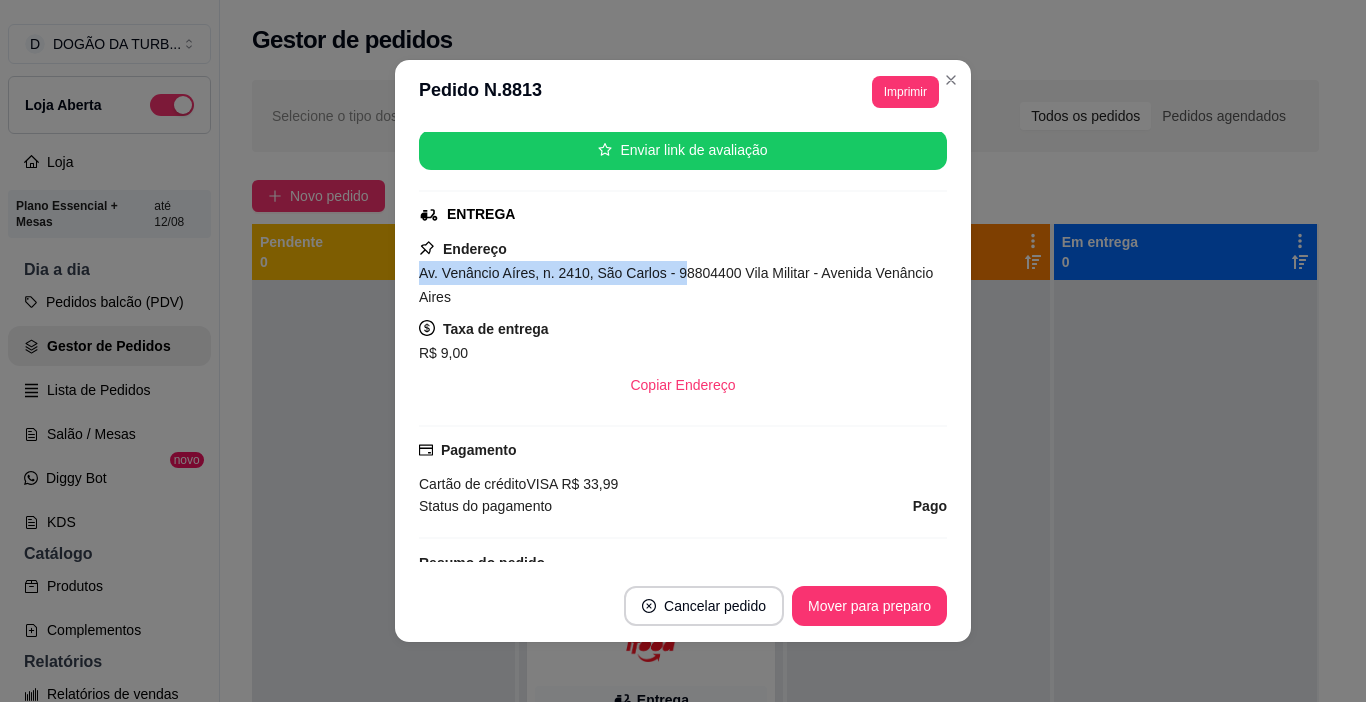 drag, startPoint x: 395, startPoint y: 278, endPoint x: 662, endPoint y: 283, distance: 267.0468 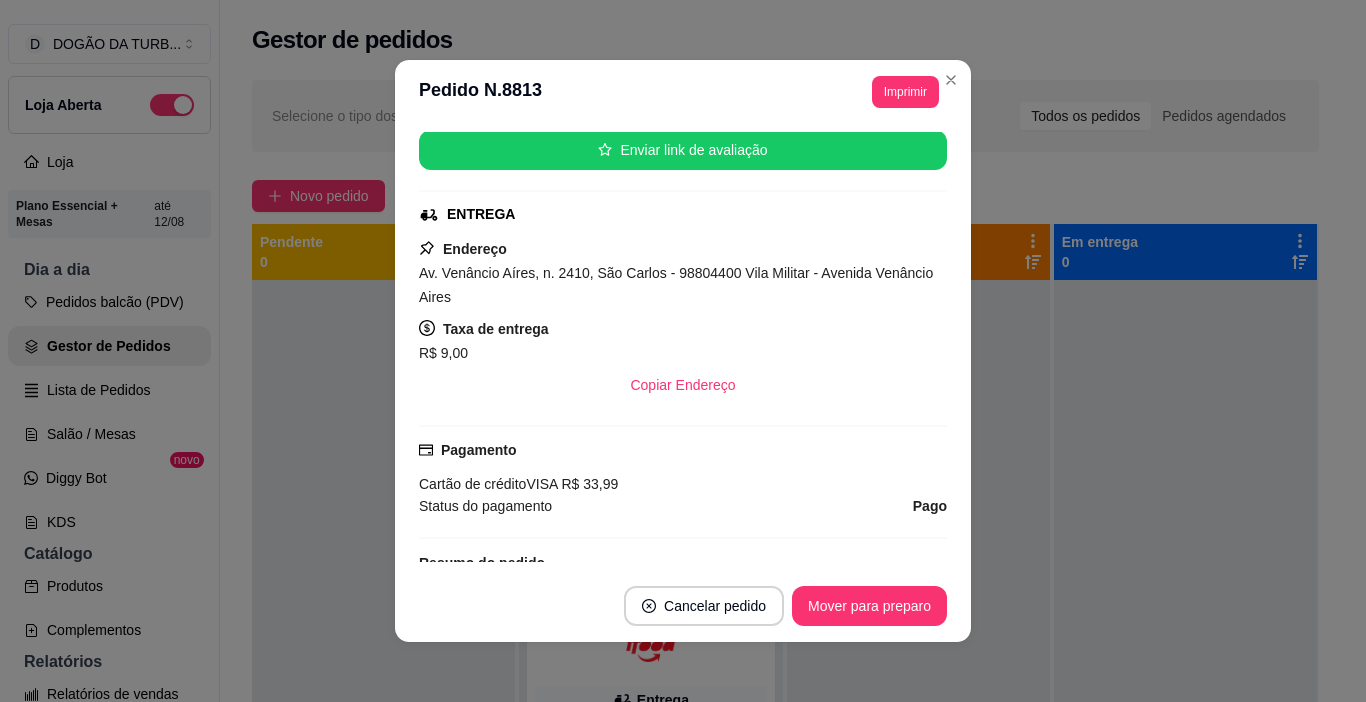 click on "Endereço  Av. Venâncio Aíres, n. 2410, [CITY] - 98804400 Vila Militar - Avenida Venâncio Aires Taxa de entrega  R$ 9,00 Copiar Endereço" at bounding box center [683, 321] 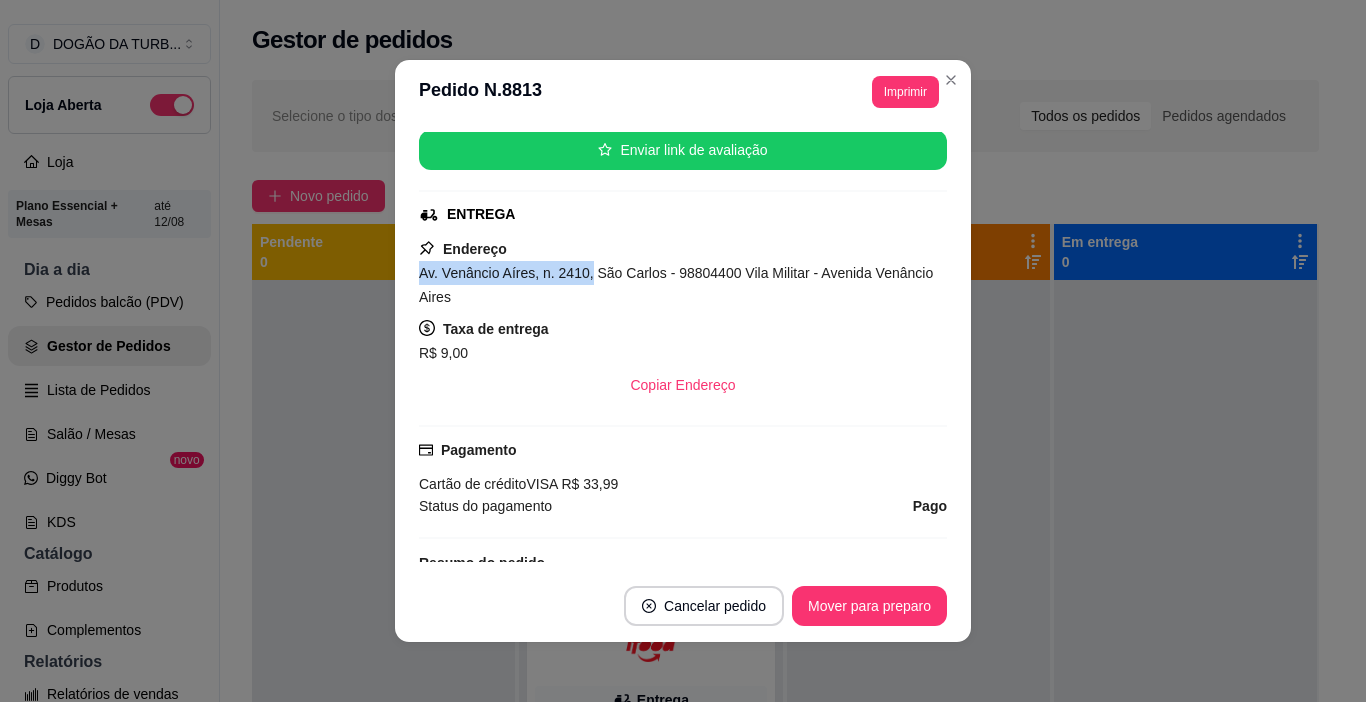 drag, startPoint x: 403, startPoint y: 268, endPoint x: 580, endPoint y: 276, distance: 177.1807 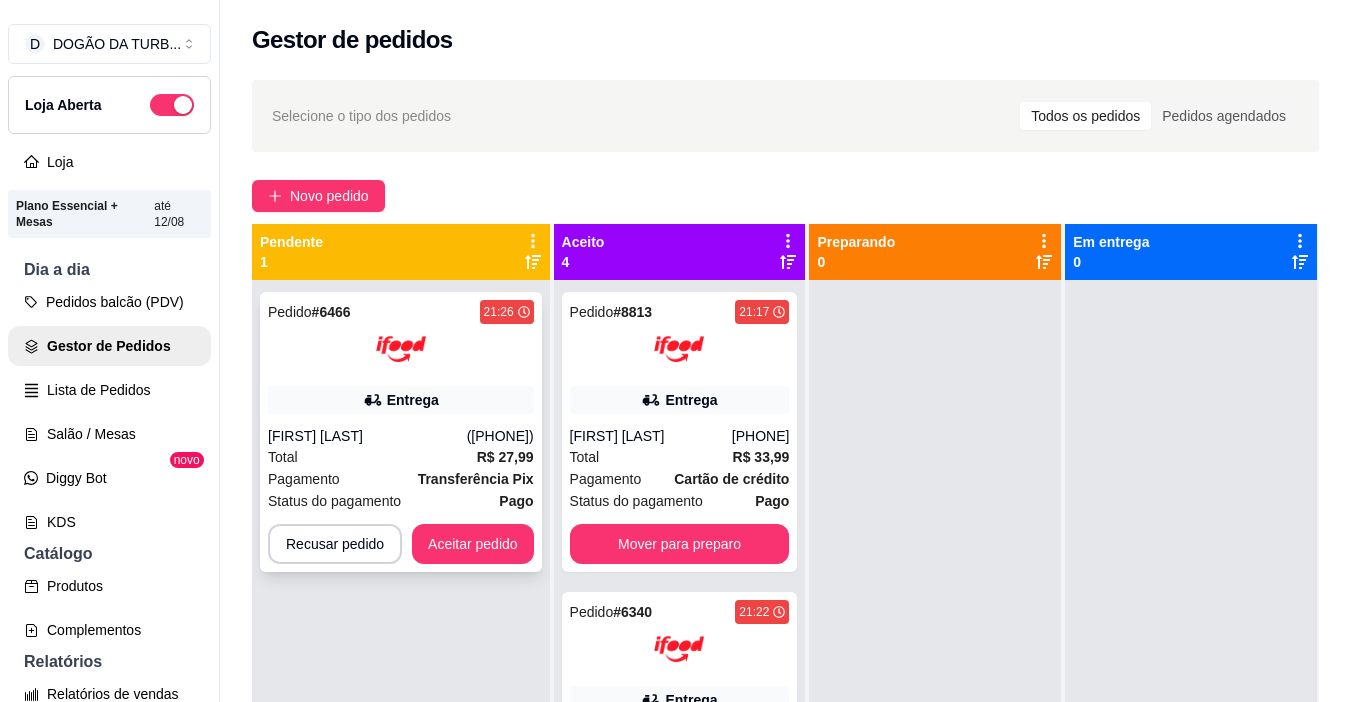 click on "Entrega" at bounding box center [401, 400] 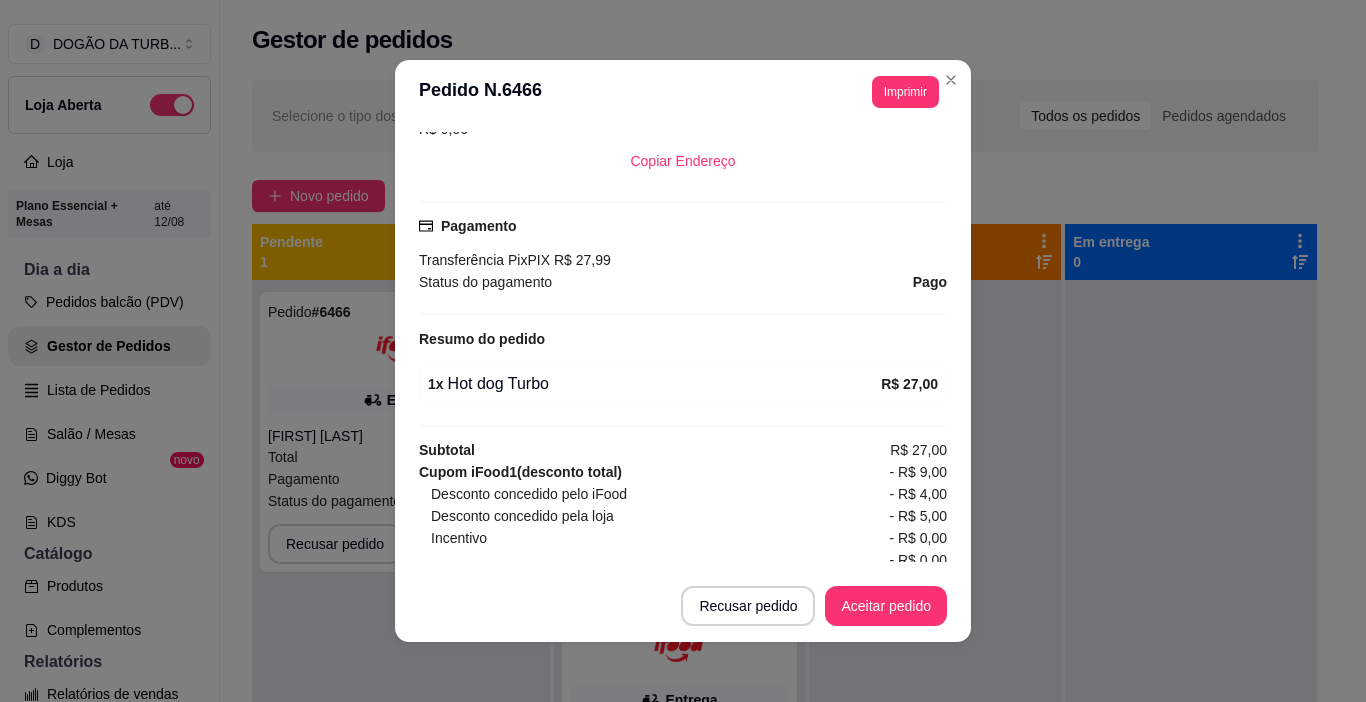 scroll, scrollTop: 553, scrollLeft: 0, axis: vertical 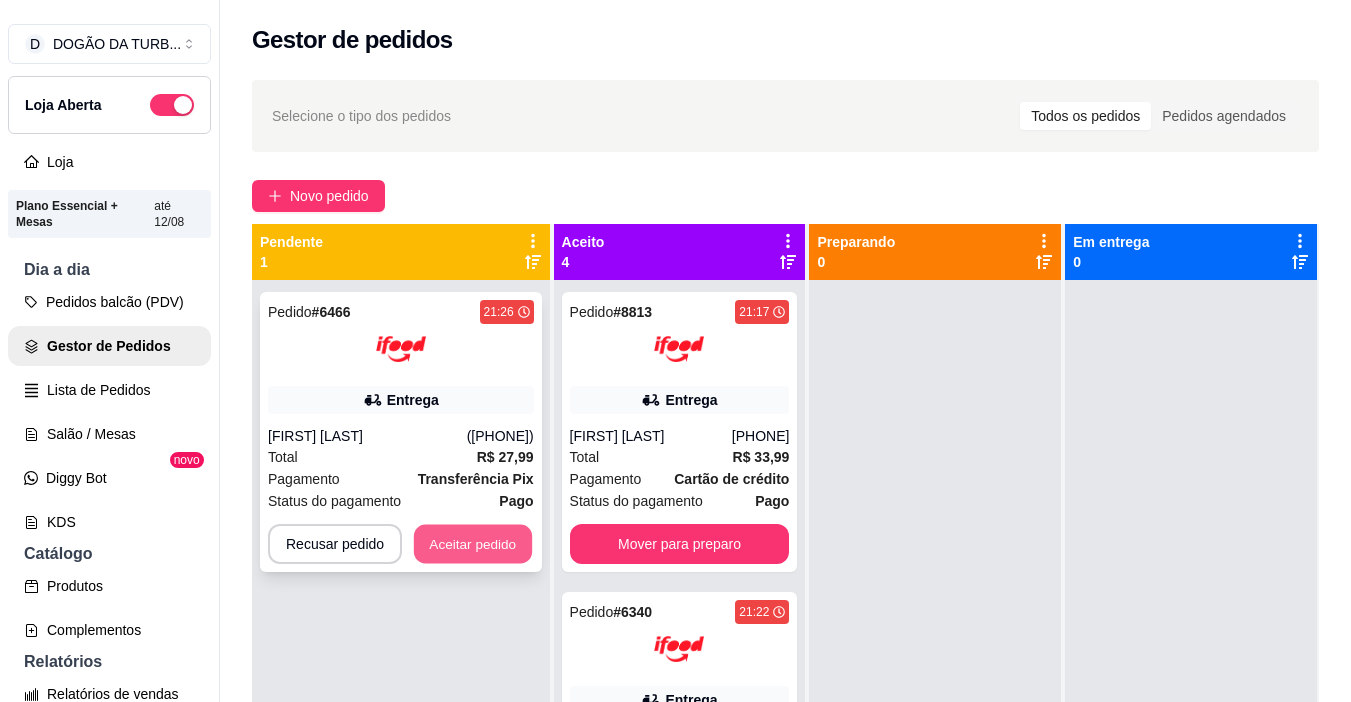 click on "Aceitar pedido" at bounding box center [473, 544] 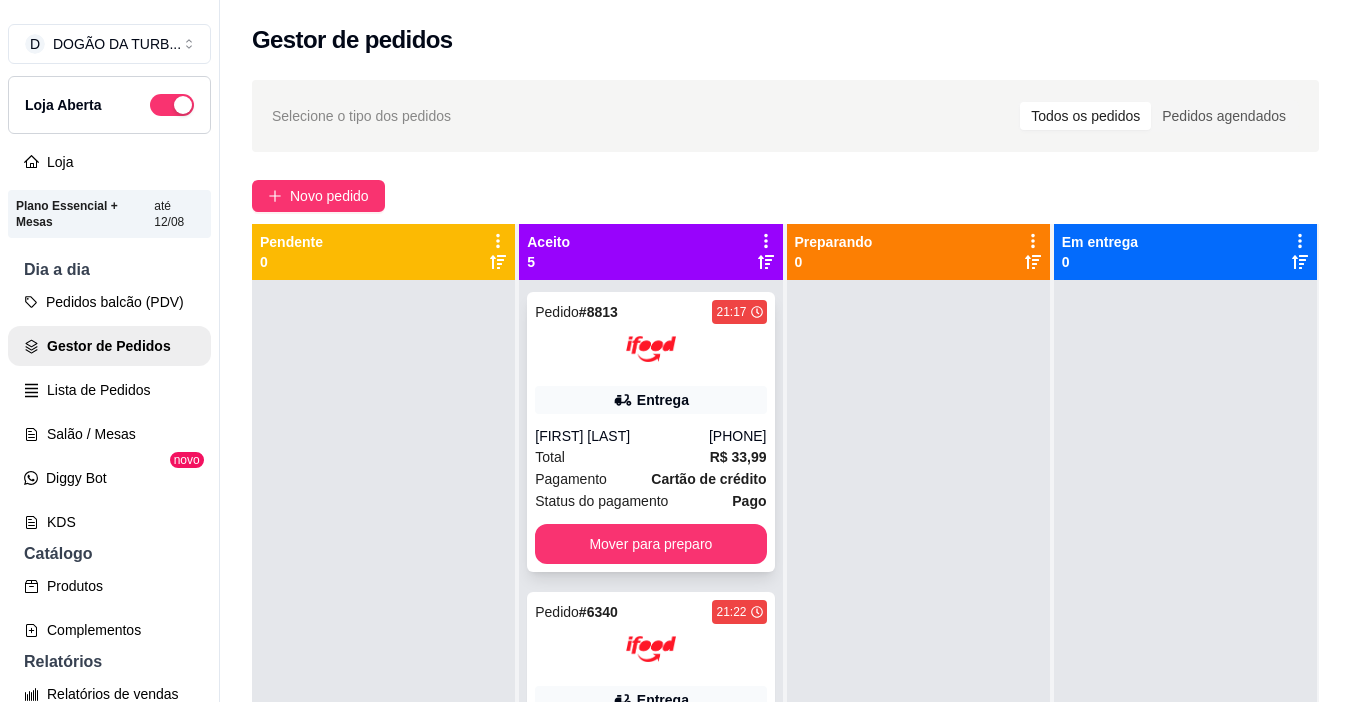 click on "[FIRST] [LAST]" at bounding box center [622, 436] 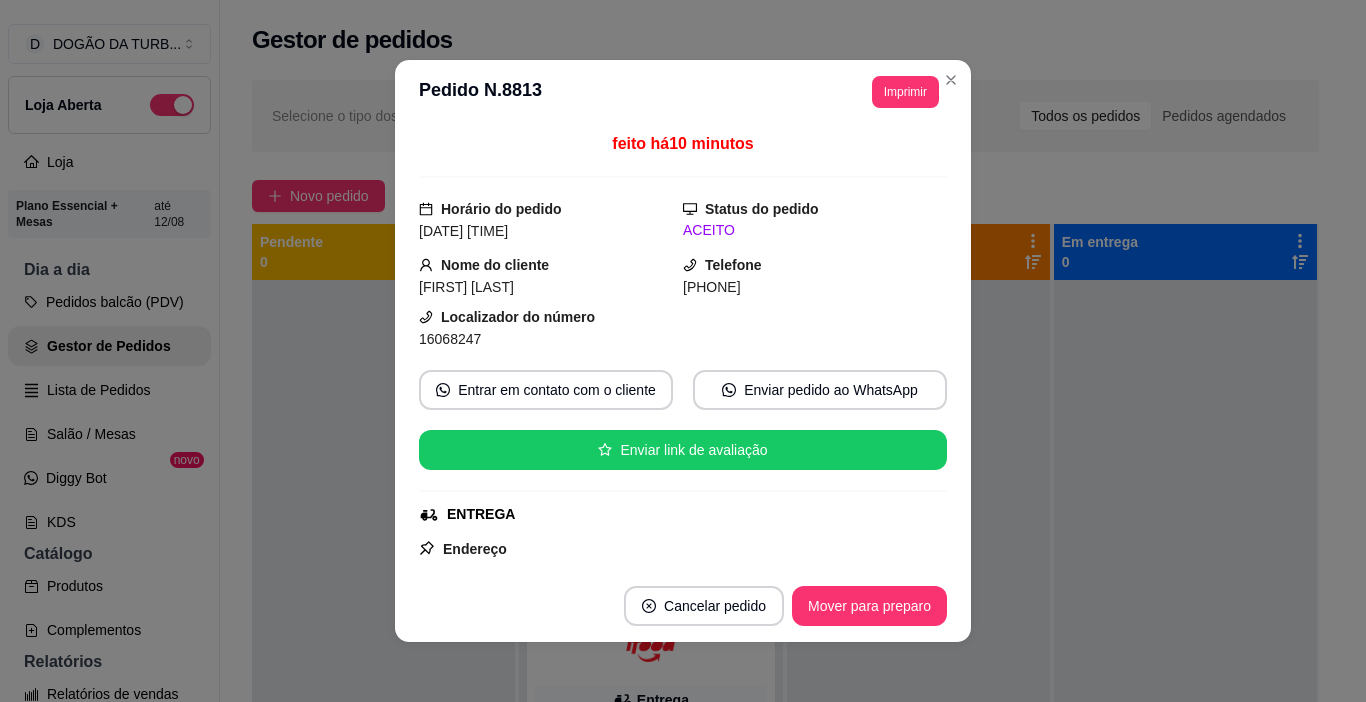 scroll, scrollTop: 400, scrollLeft: 0, axis: vertical 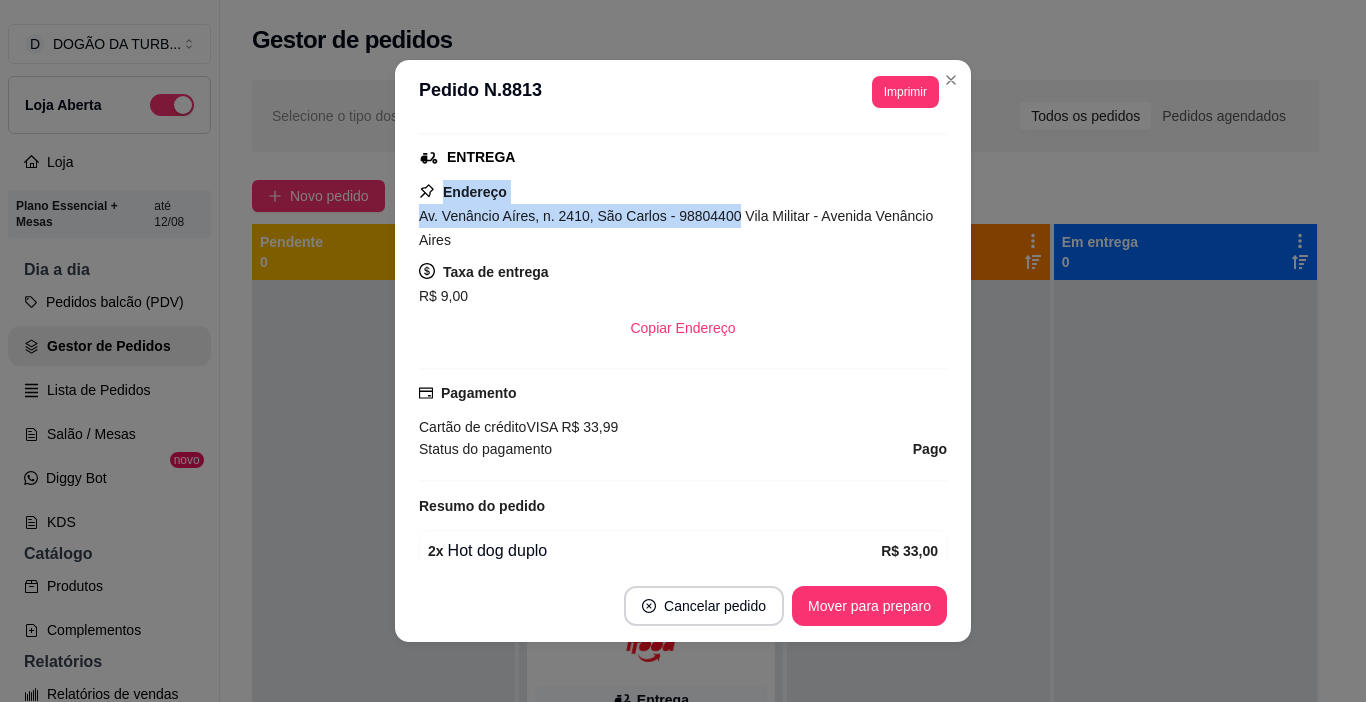 drag, startPoint x: 722, startPoint y: 162, endPoint x: 818, endPoint y: 150, distance: 96.74709 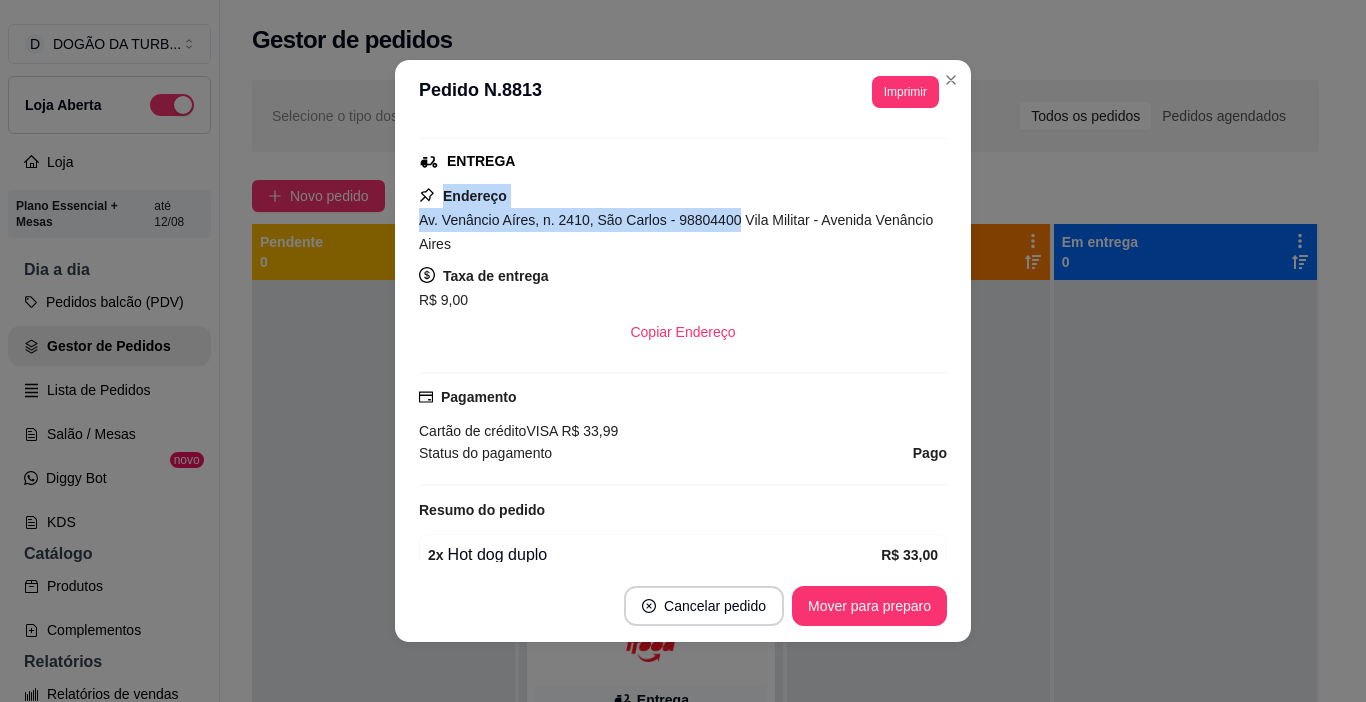 click on "Endereço  Av. Venâncio Aíres, n. 2410, [CITY] - 98804400 Vila Militar - Avenida Venâncio Aires Taxa de entrega  R$ 9,00 Copiar Endereço" at bounding box center (683, 268) 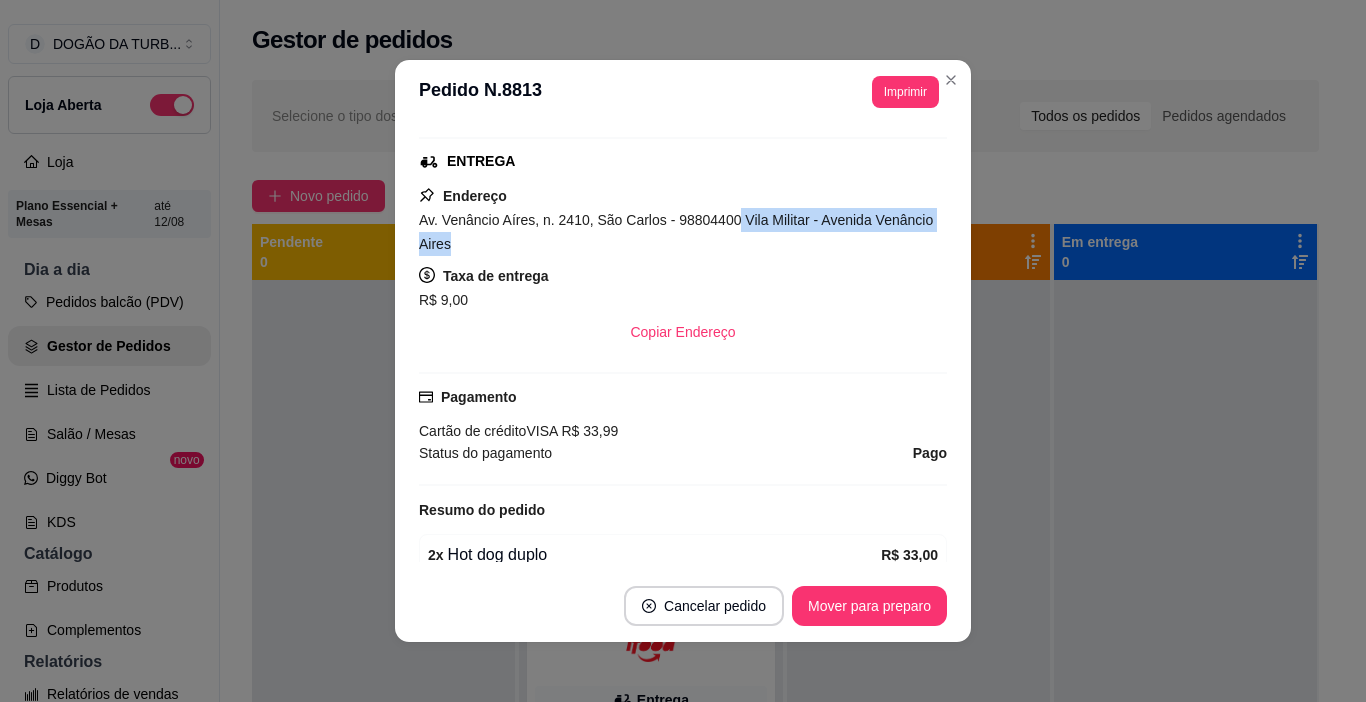 drag, startPoint x: 719, startPoint y: 225, endPoint x: 916, endPoint y: 249, distance: 198.45654 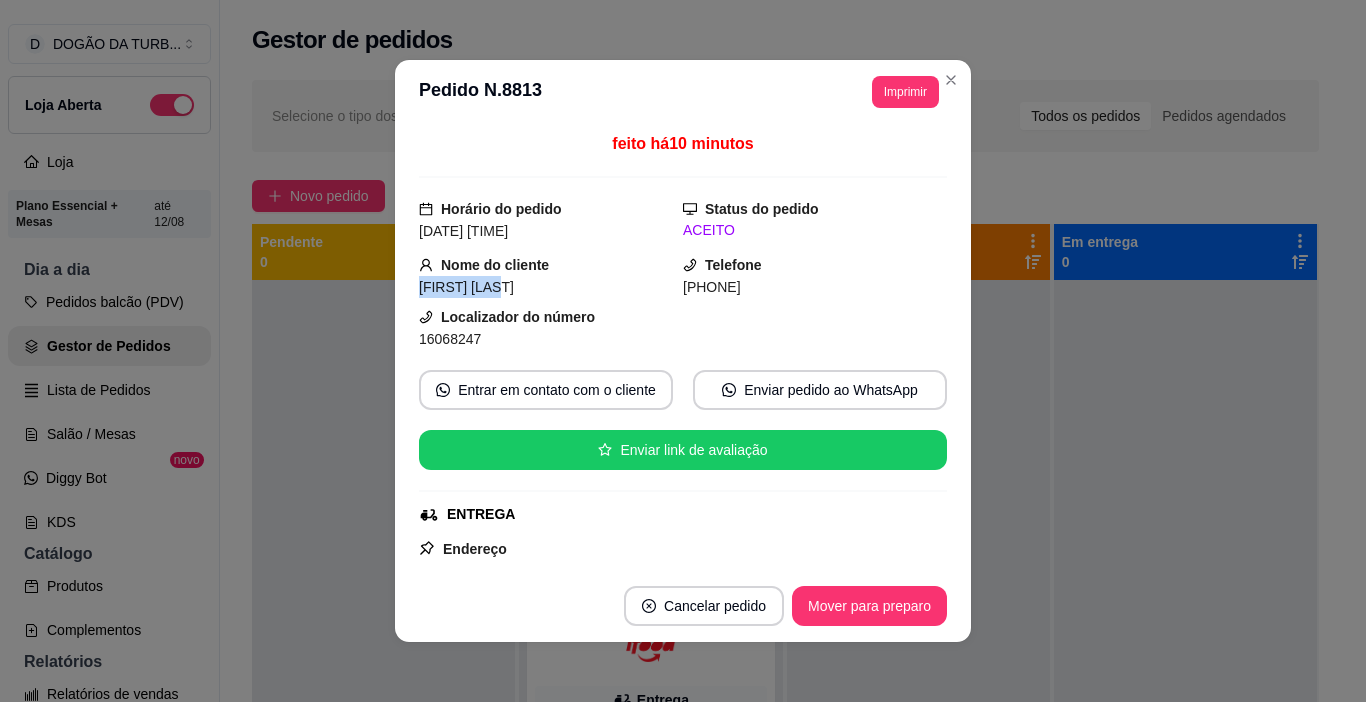 drag, startPoint x: 431, startPoint y: 287, endPoint x: 496, endPoint y: 290, distance: 65.06919 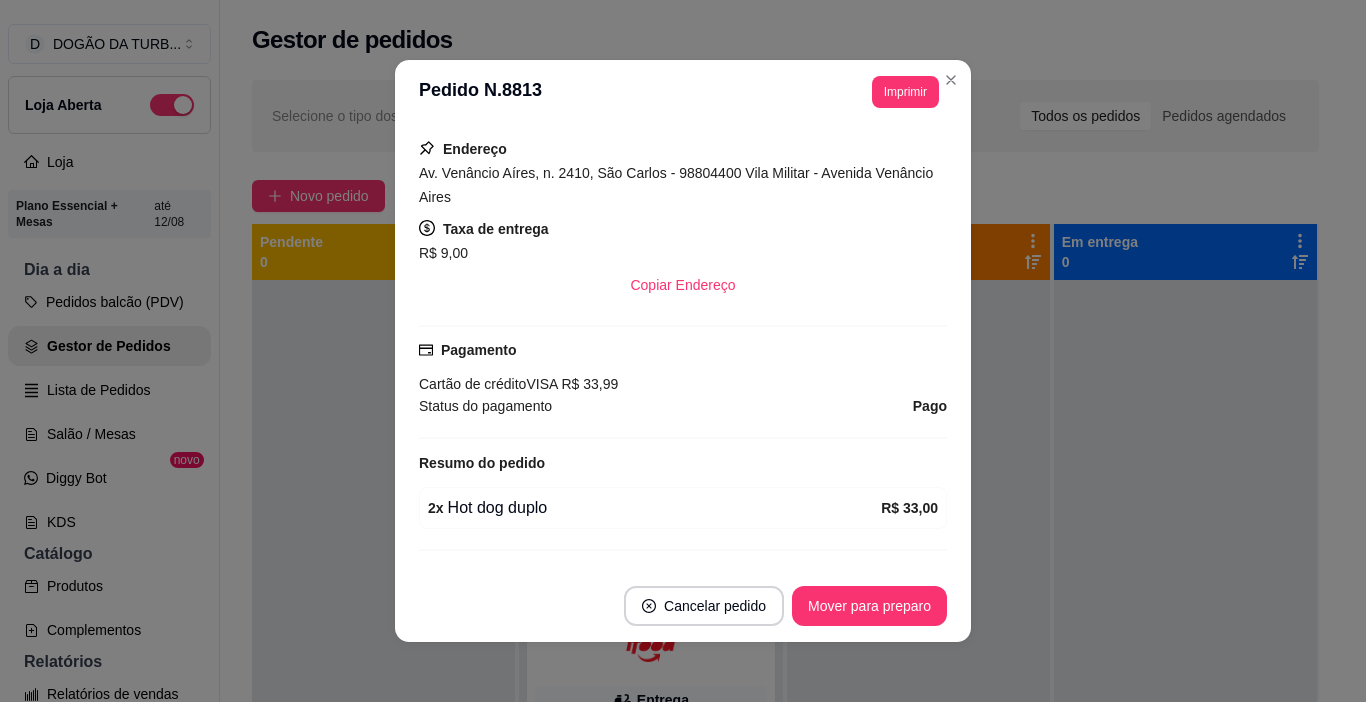 scroll, scrollTop: 500, scrollLeft: 0, axis: vertical 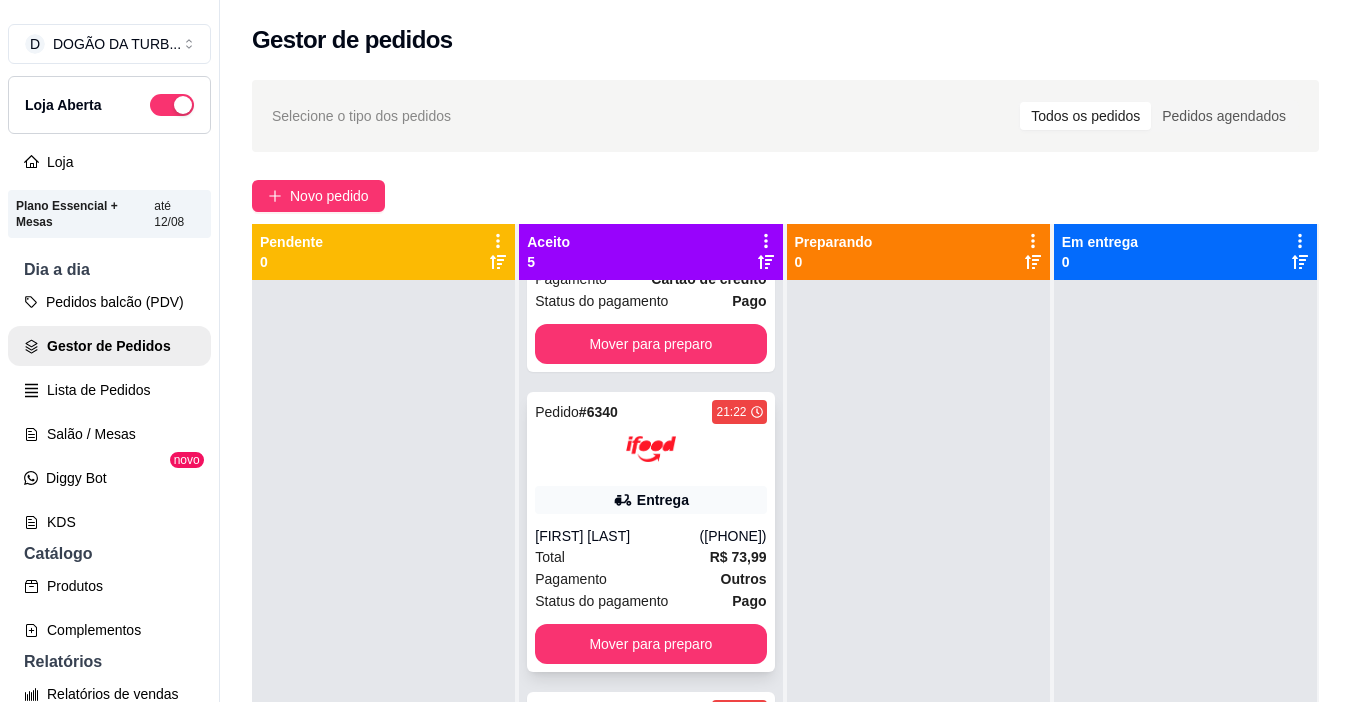 click on "Entrega" at bounding box center [650, 500] 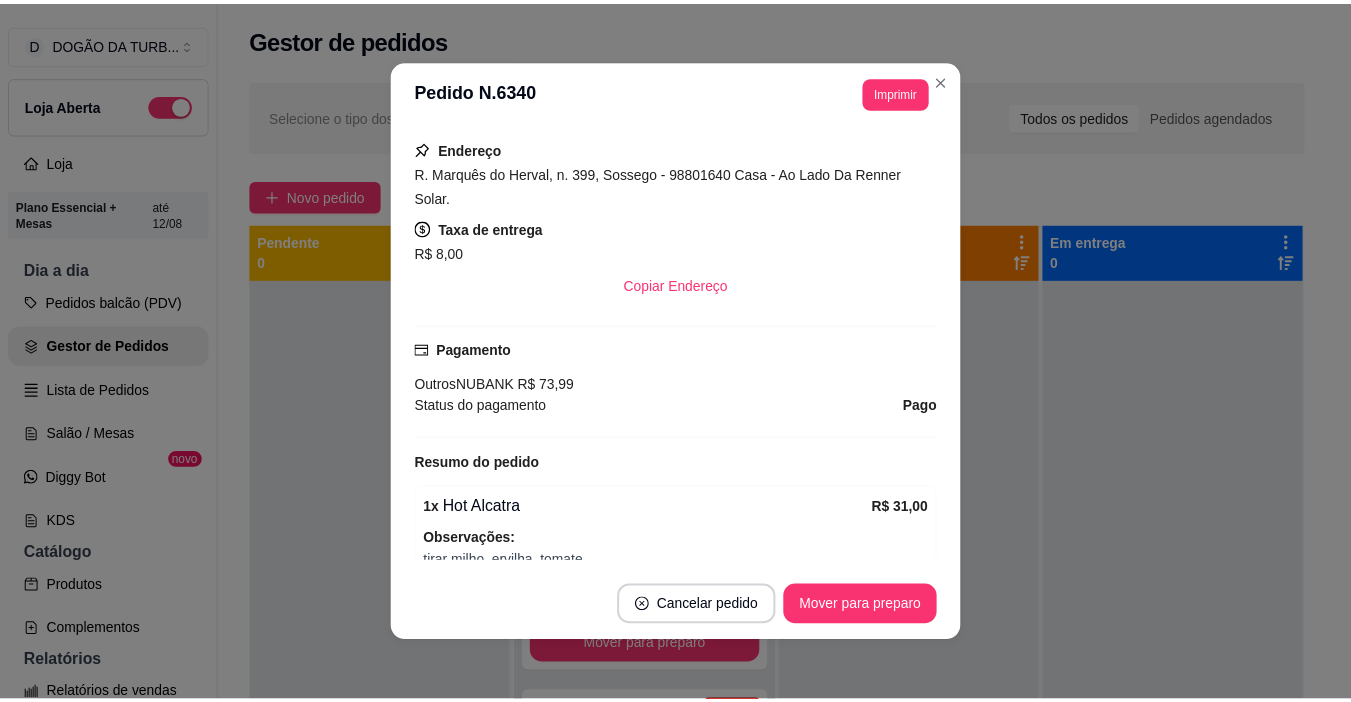 scroll, scrollTop: 500, scrollLeft: 0, axis: vertical 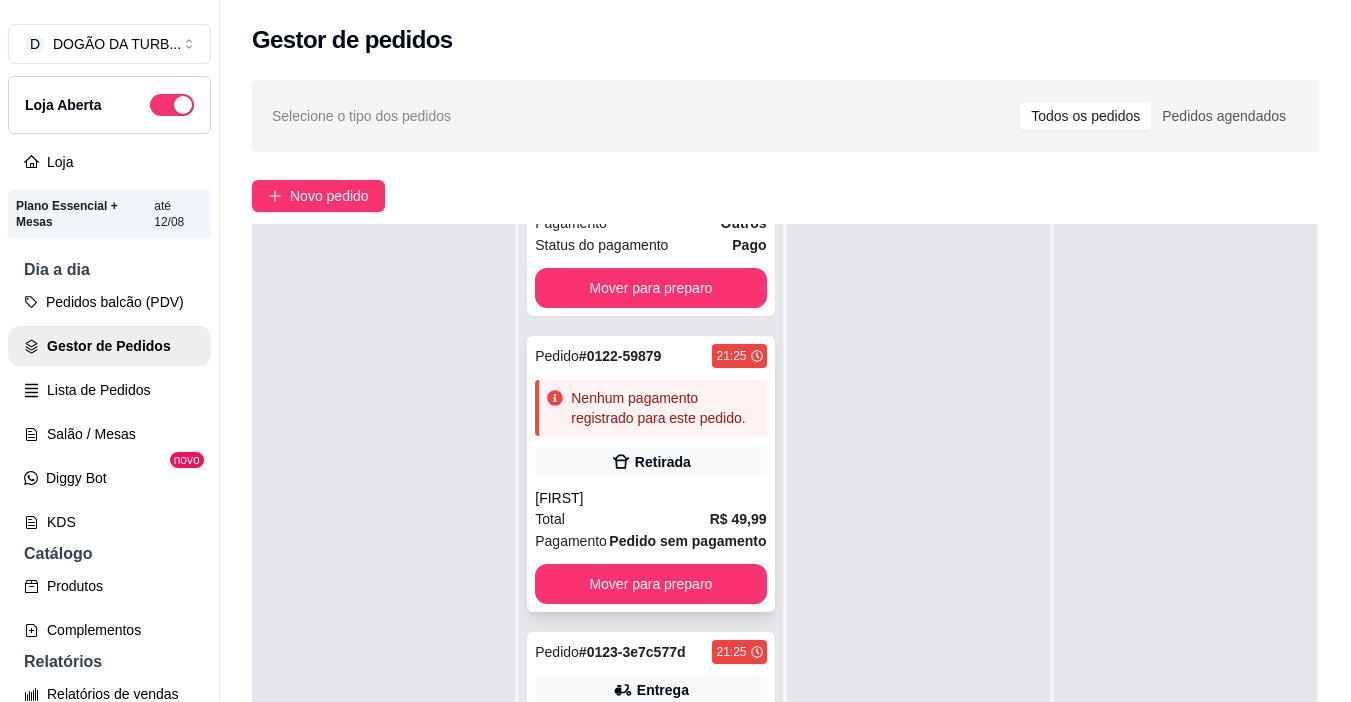 click on "[FIRST]" at bounding box center (650, 498) 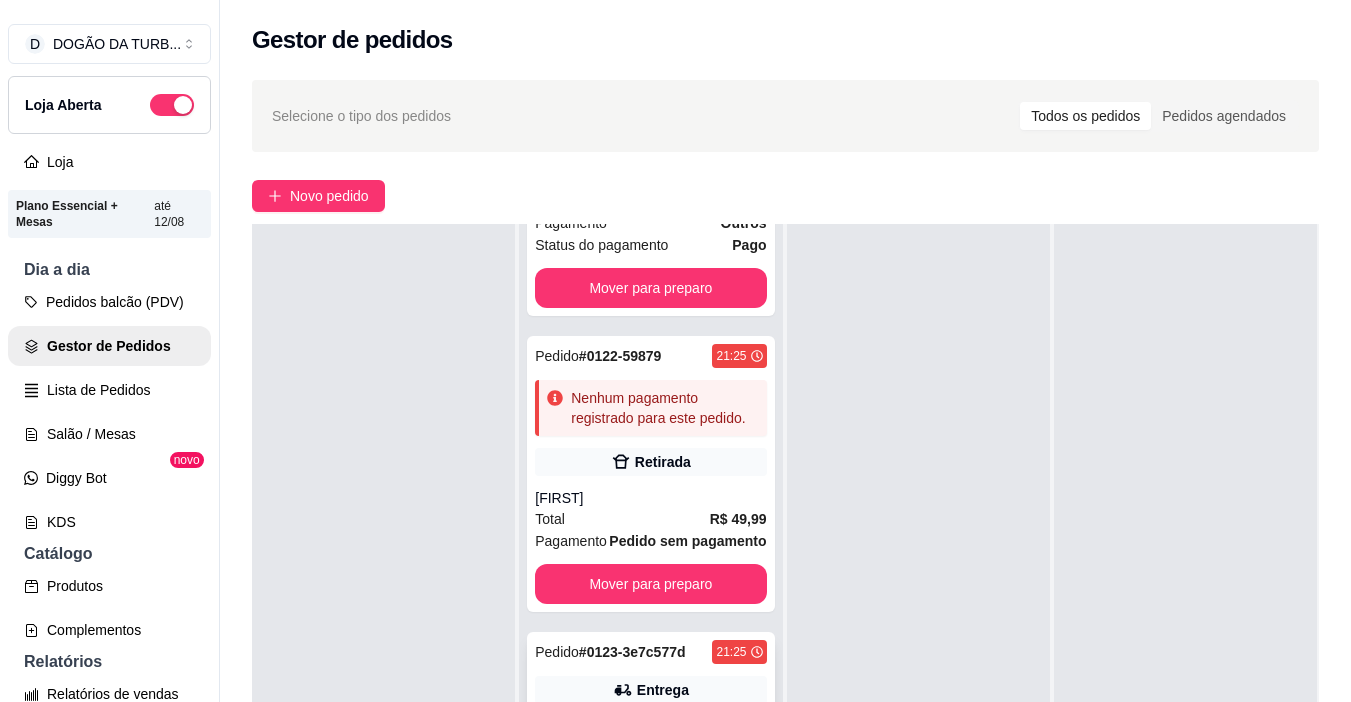 scroll, scrollTop: 784, scrollLeft: 0, axis: vertical 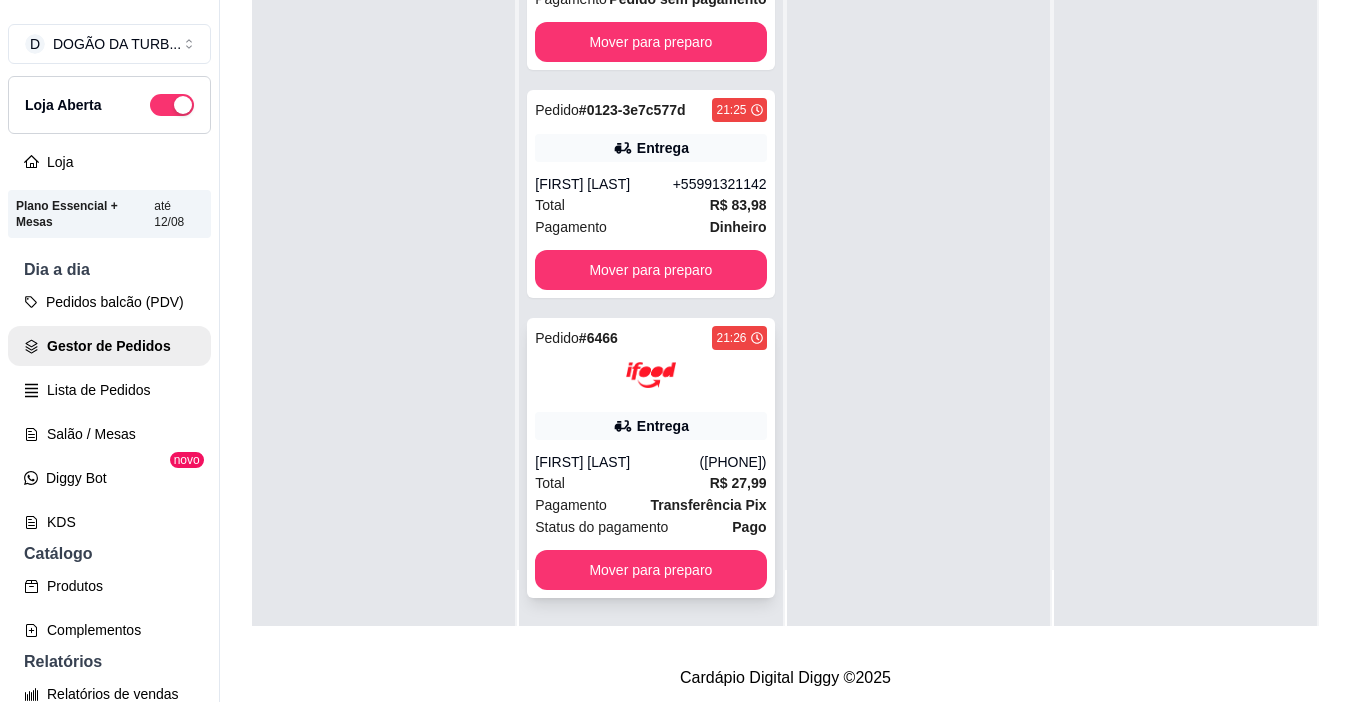 click on "Total R$ 27,99" at bounding box center (650, 483) 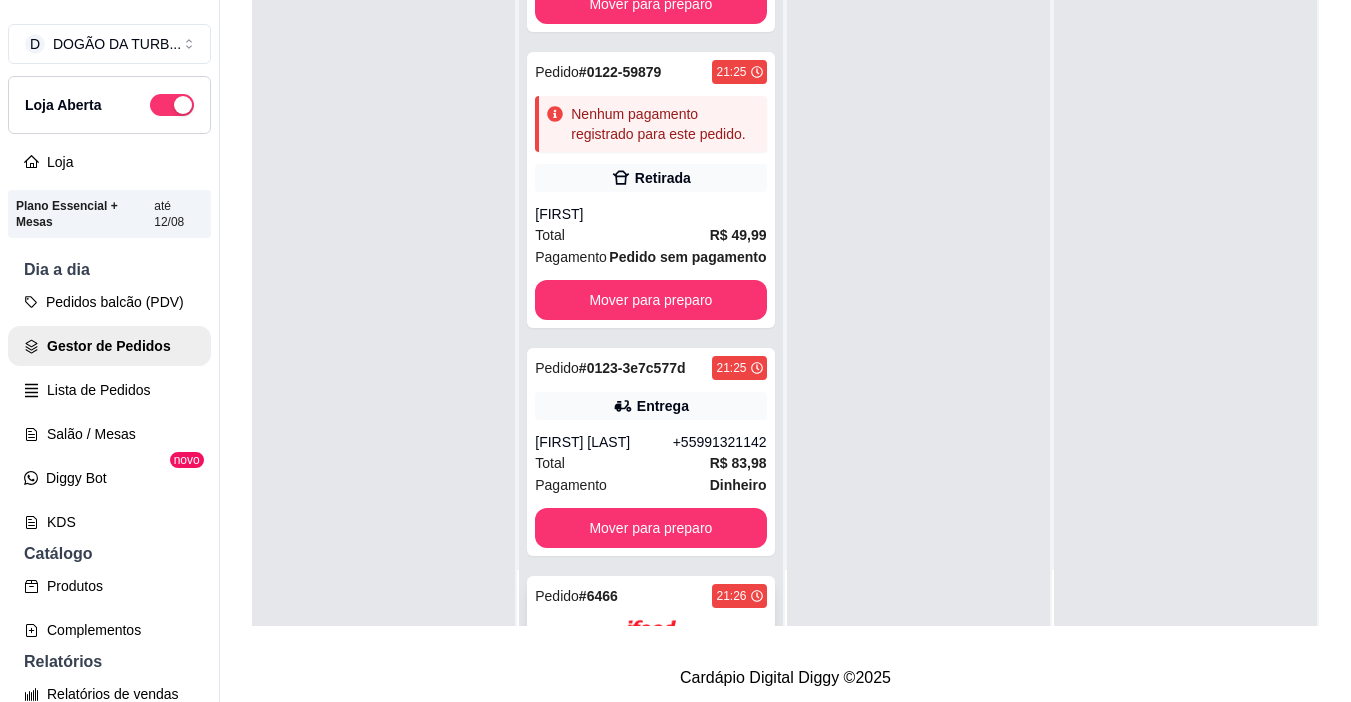 scroll, scrollTop: 384, scrollLeft: 0, axis: vertical 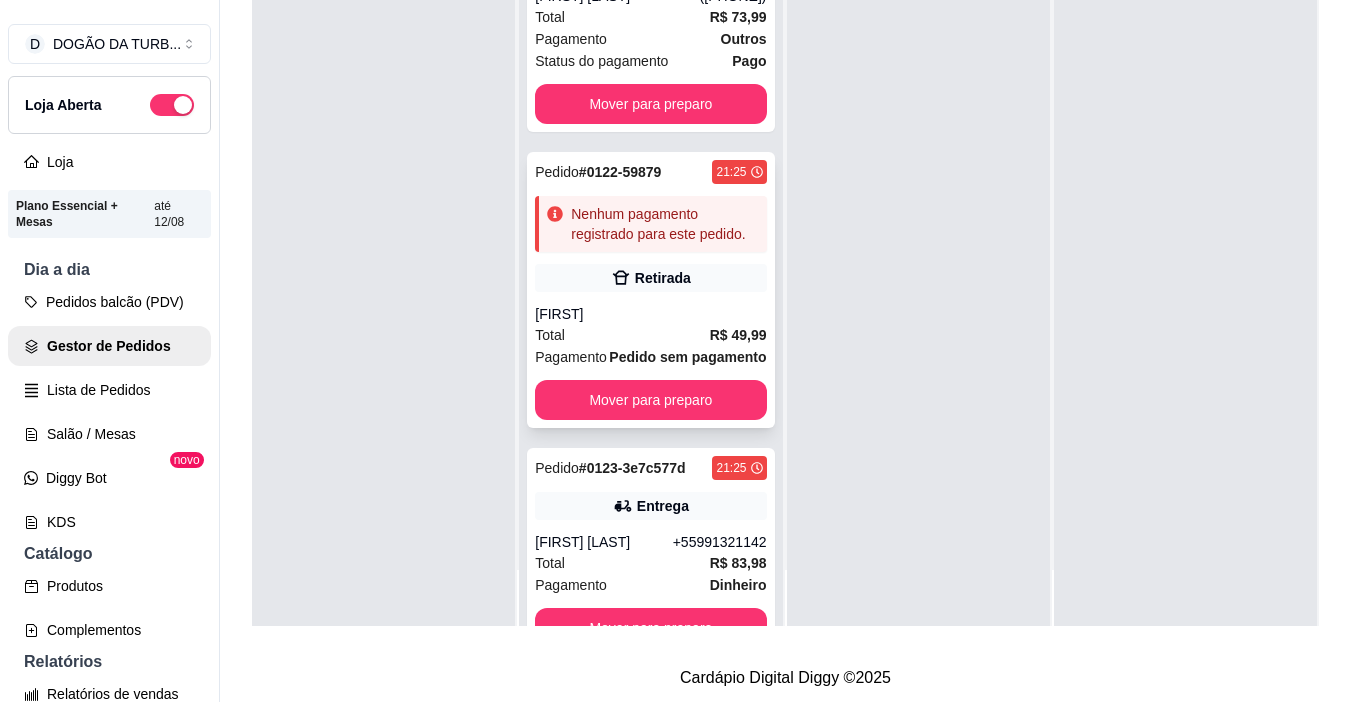 click on "[FIRST]" at bounding box center (650, 314) 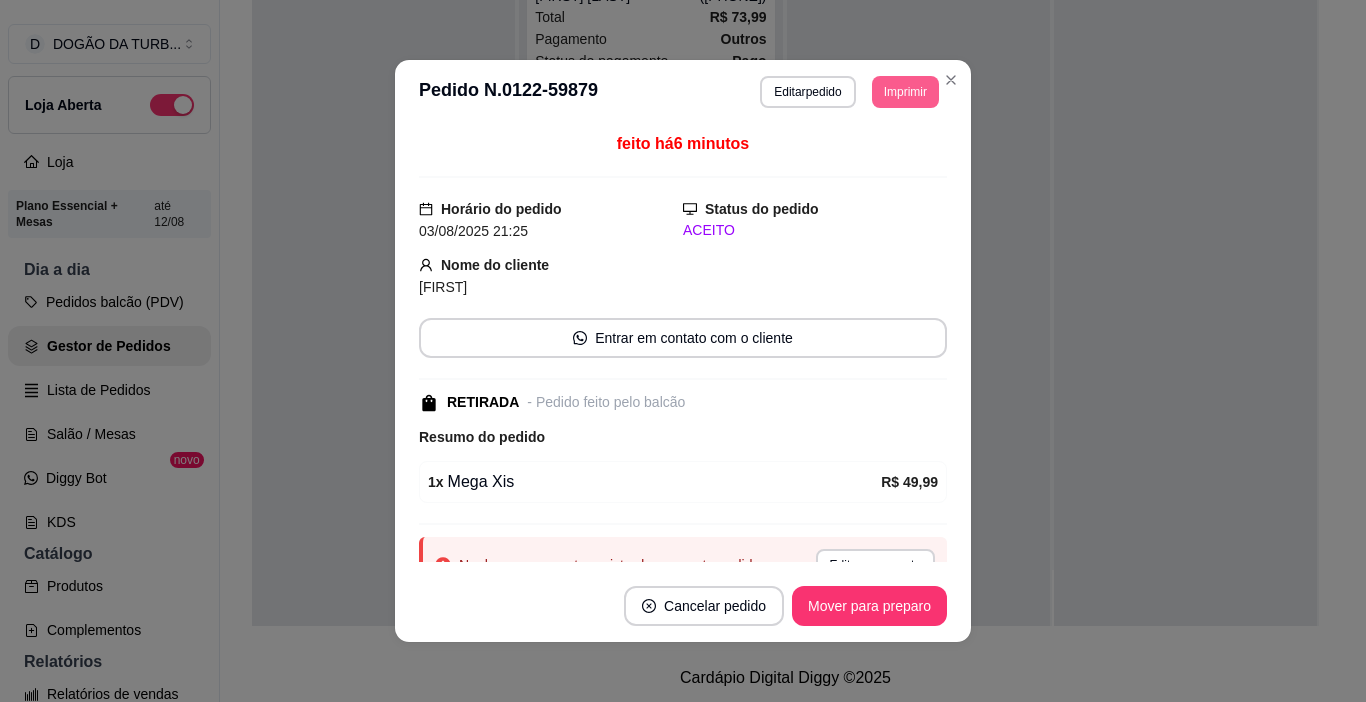 click on "Imprimir" at bounding box center (905, 92) 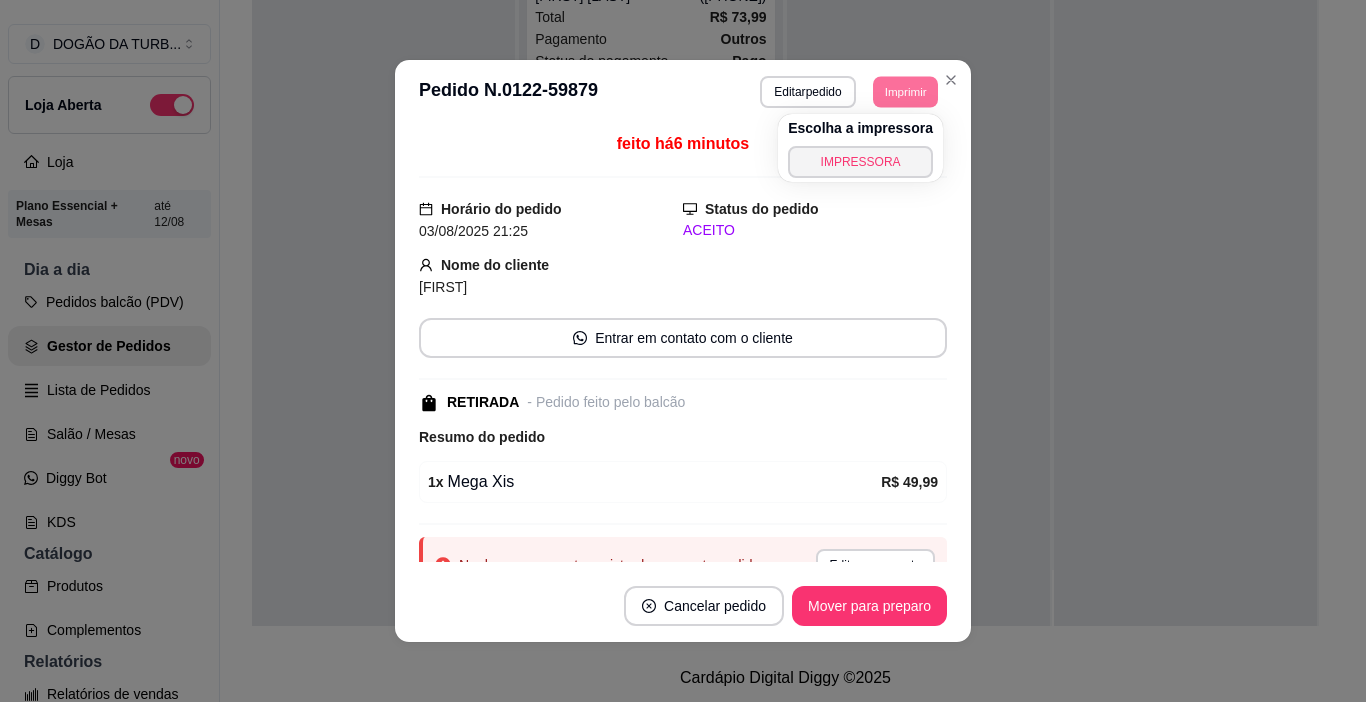 click on "Escolha a impressora IMPRESSORA" at bounding box center [860, 148] 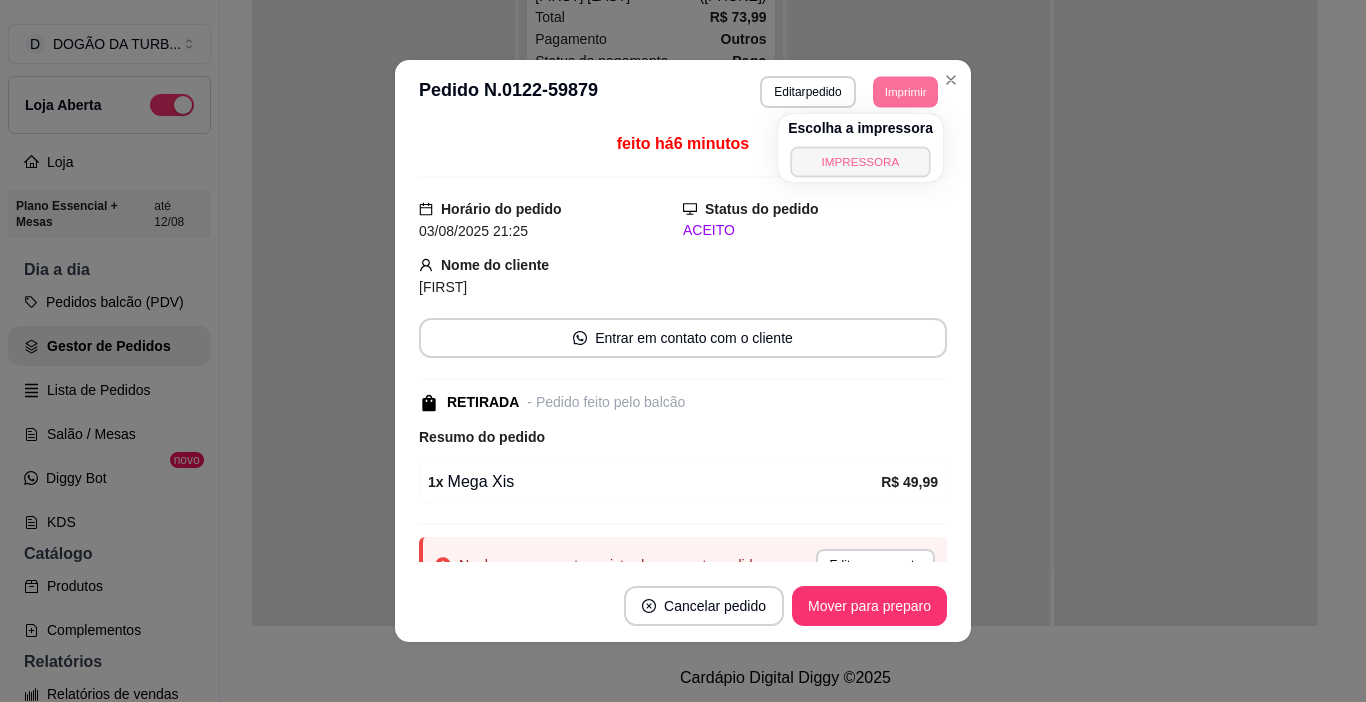 click on "IMPRESSORA" at bounding box center (860, 161) 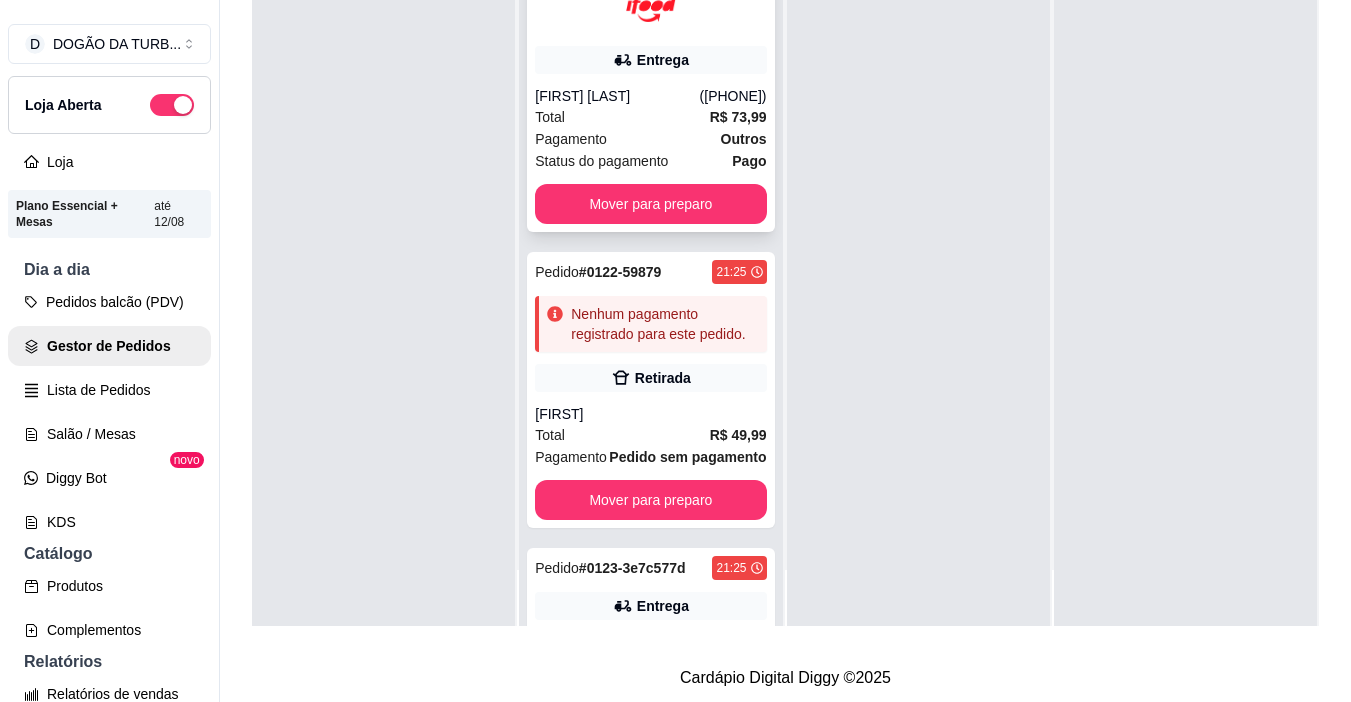scroll, scrollTop: 0, scrollLeft: 0, axis: both 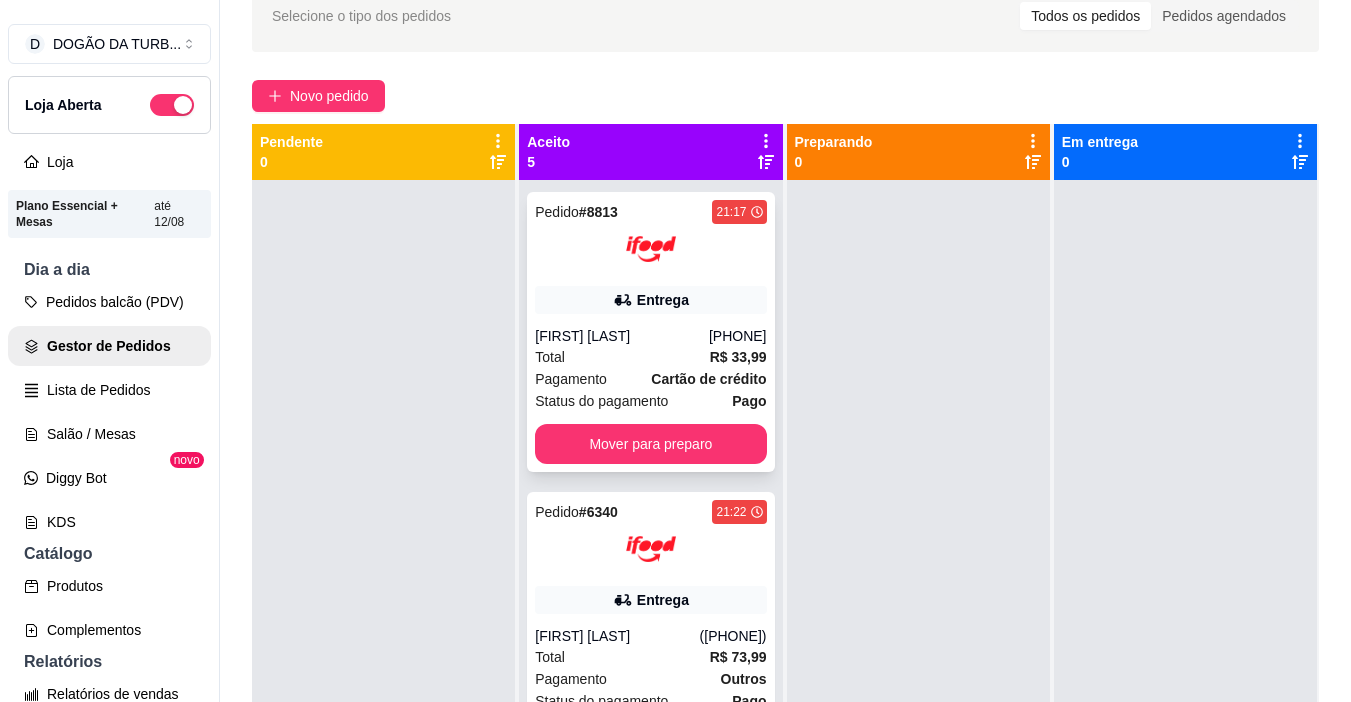 click on "[PHONE]" at bounding box center (738, 336) 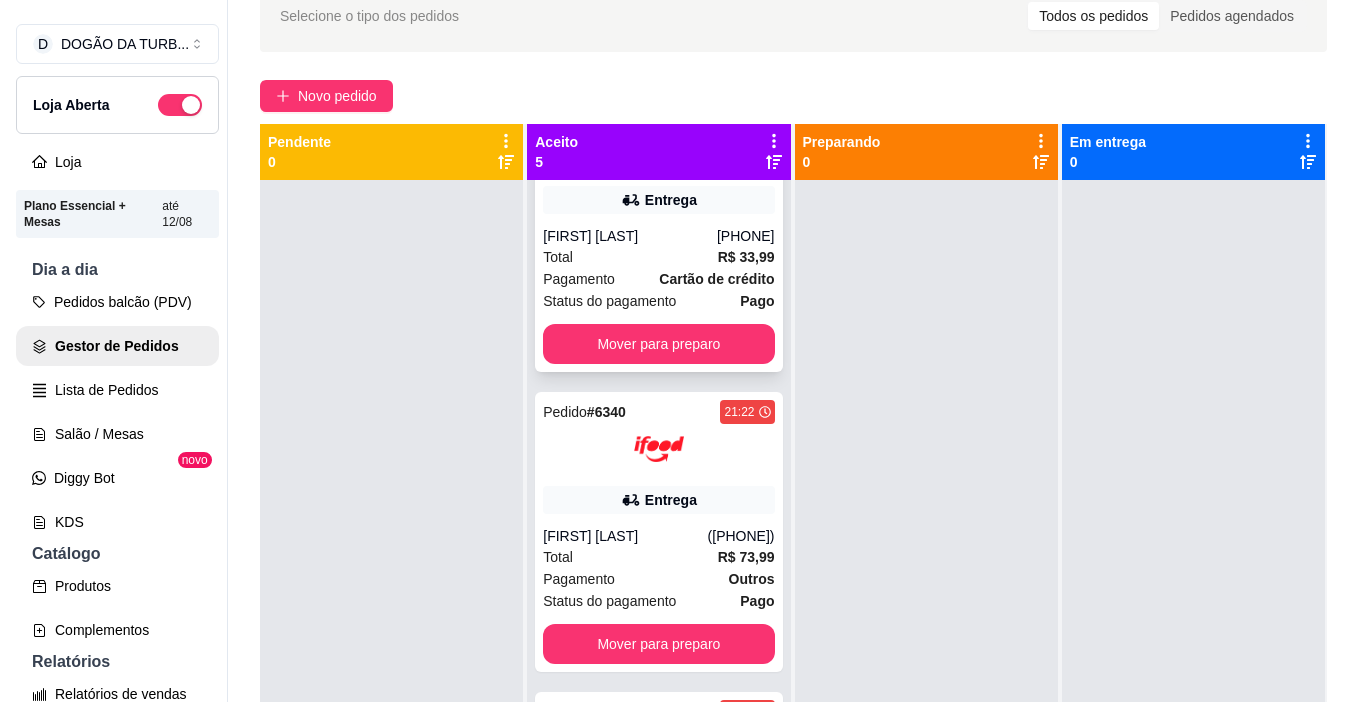 scroll, scrollTop: 200, scrollLeft: 0, axis: vertical 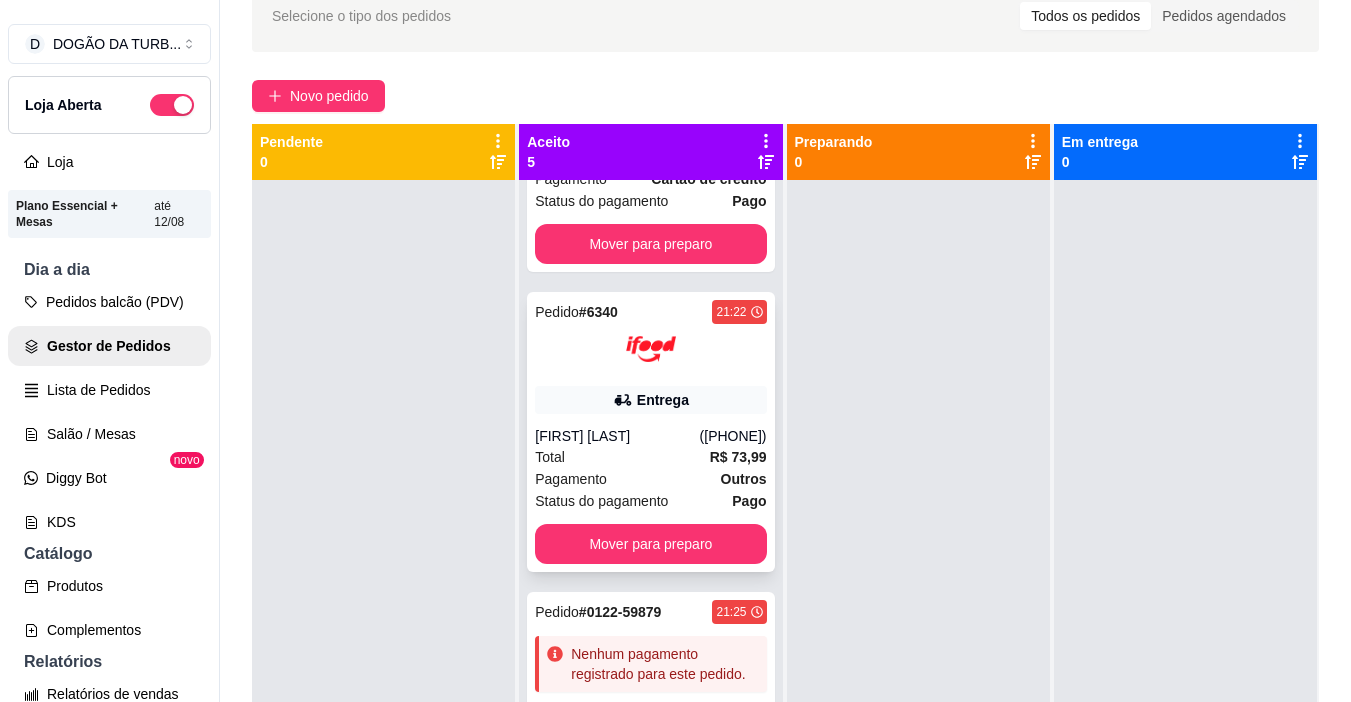 click on "Pedido  # 6340 21:22 Entrega [FIRST] [LAST] [PHONE] Total R$ 73,99 Pagamento Outros Status do pagamento Pago Mover para preparo" at bounding box center (650, 432) 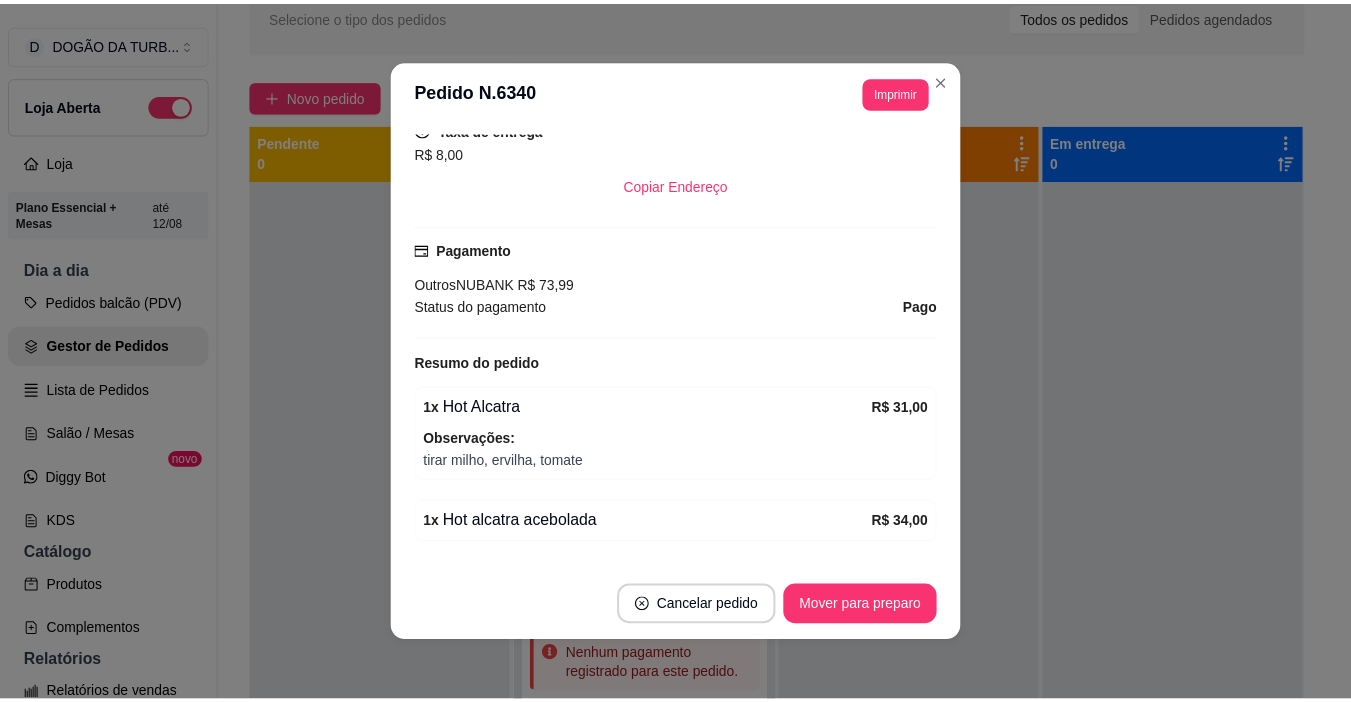 scroll, scrollTop: 535, scrollLeft: 0, axis: vertical 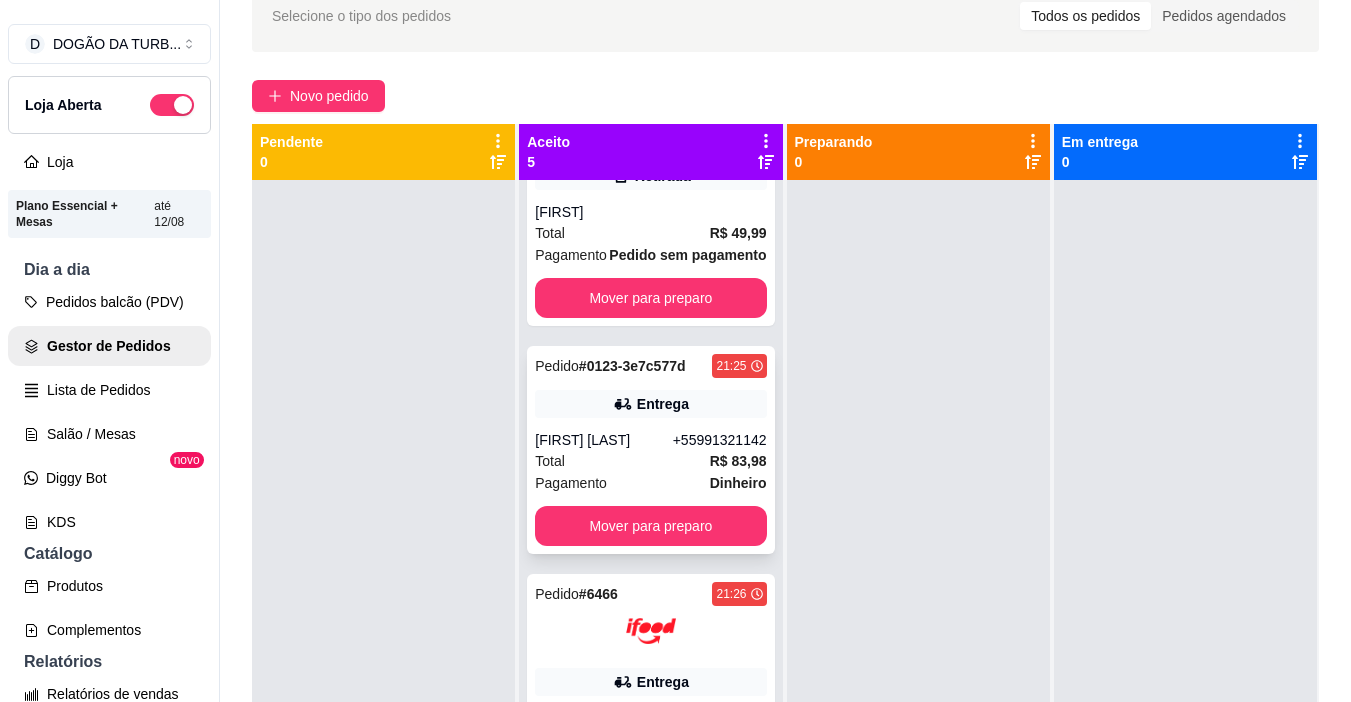 click on "+55991321142" at bounding box center [720, 440] 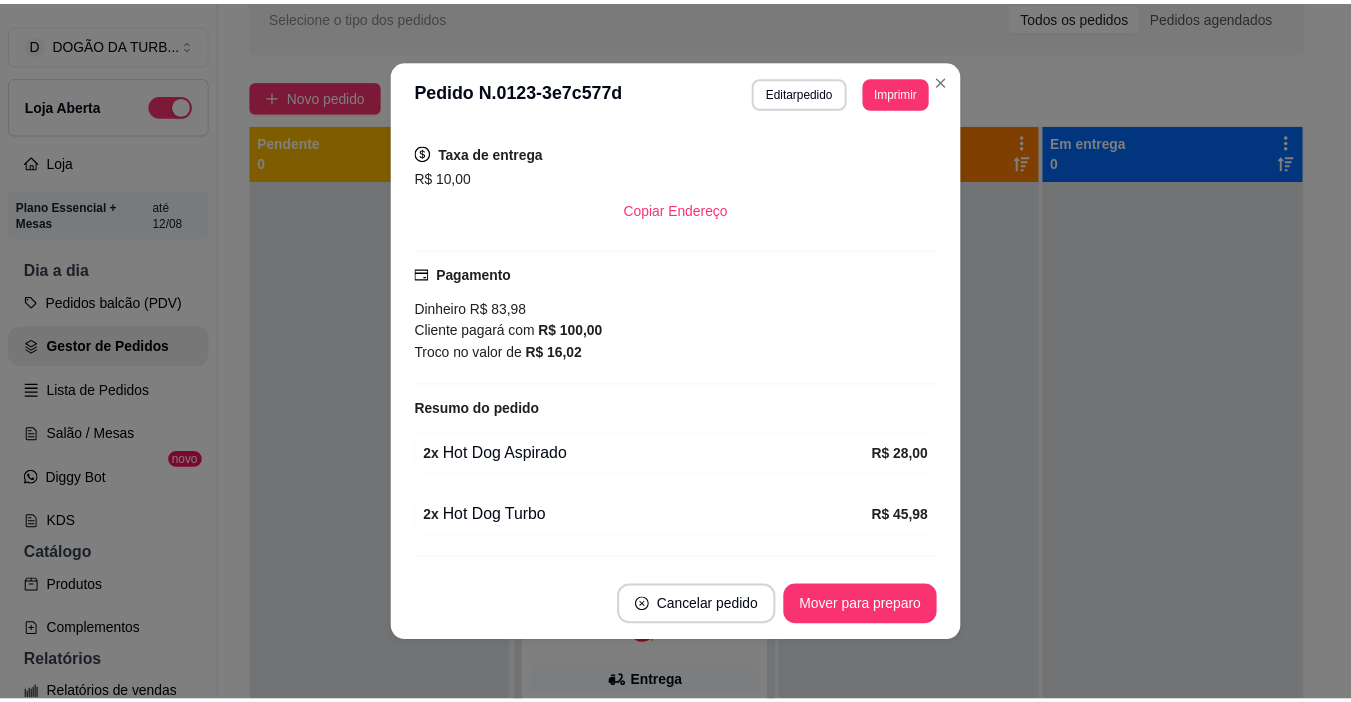 scroll, scrollTop: 475, scrollLeft: 0, axis: vertical 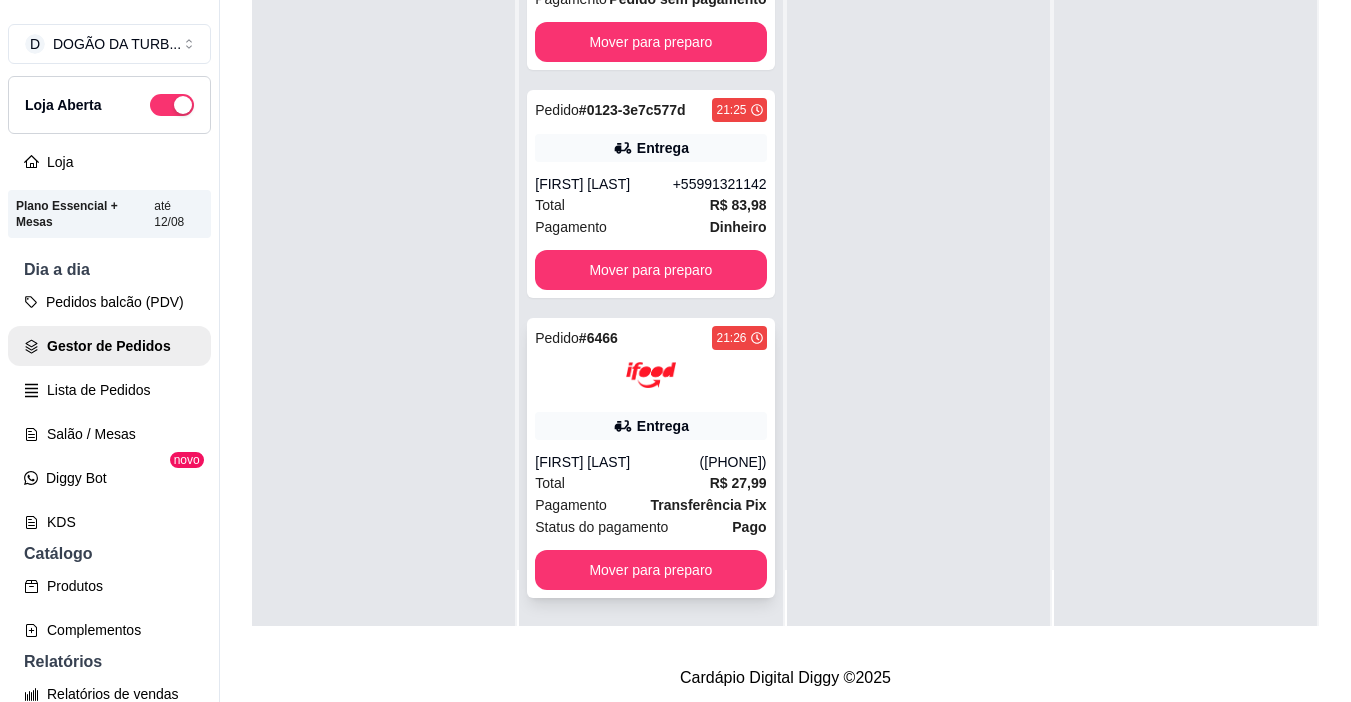 click on "Pedido  # 6466 21:26 Entrega [FIRST] [LAST] (08) 00700-3021 Total R$ 27,99 Pagamento Transferência Pix Status do pagamento Pago Mover para preparo" at bounding box center (650, 458) 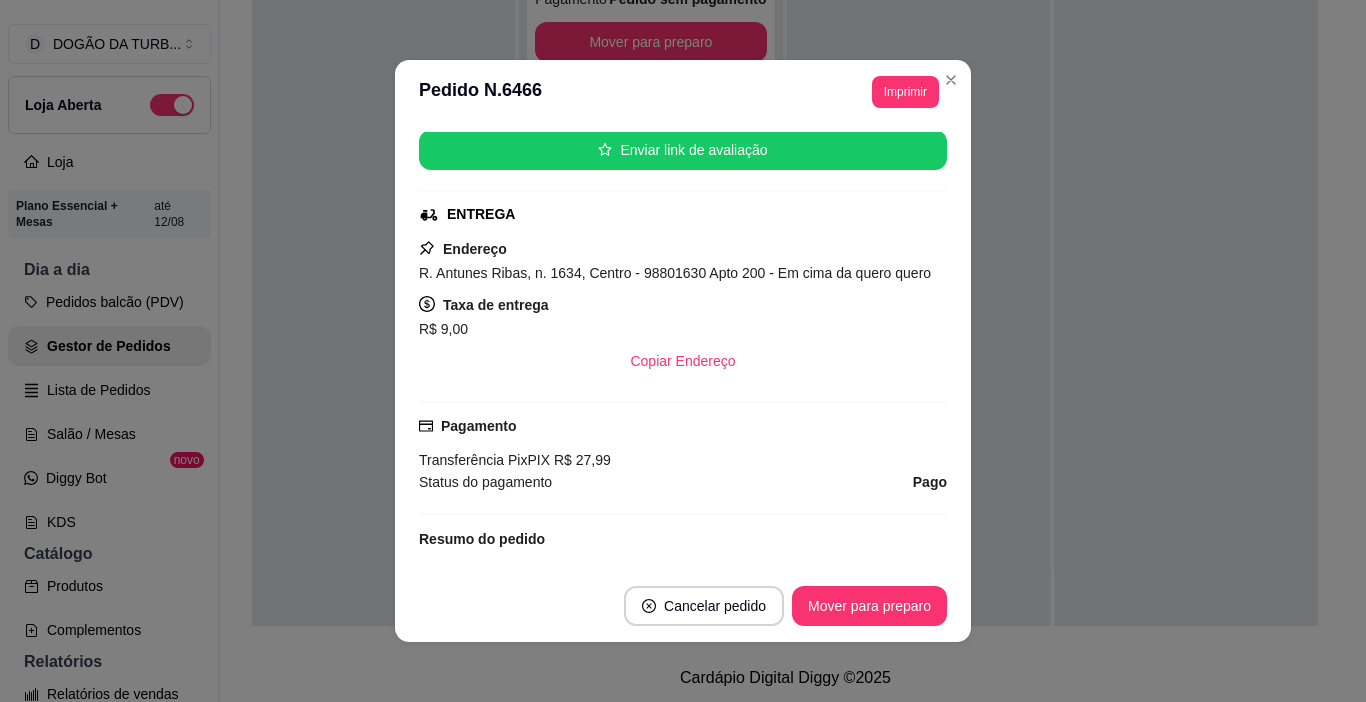 scroll, scrollTop: 500, scrollLeft: 0, axis: vertical 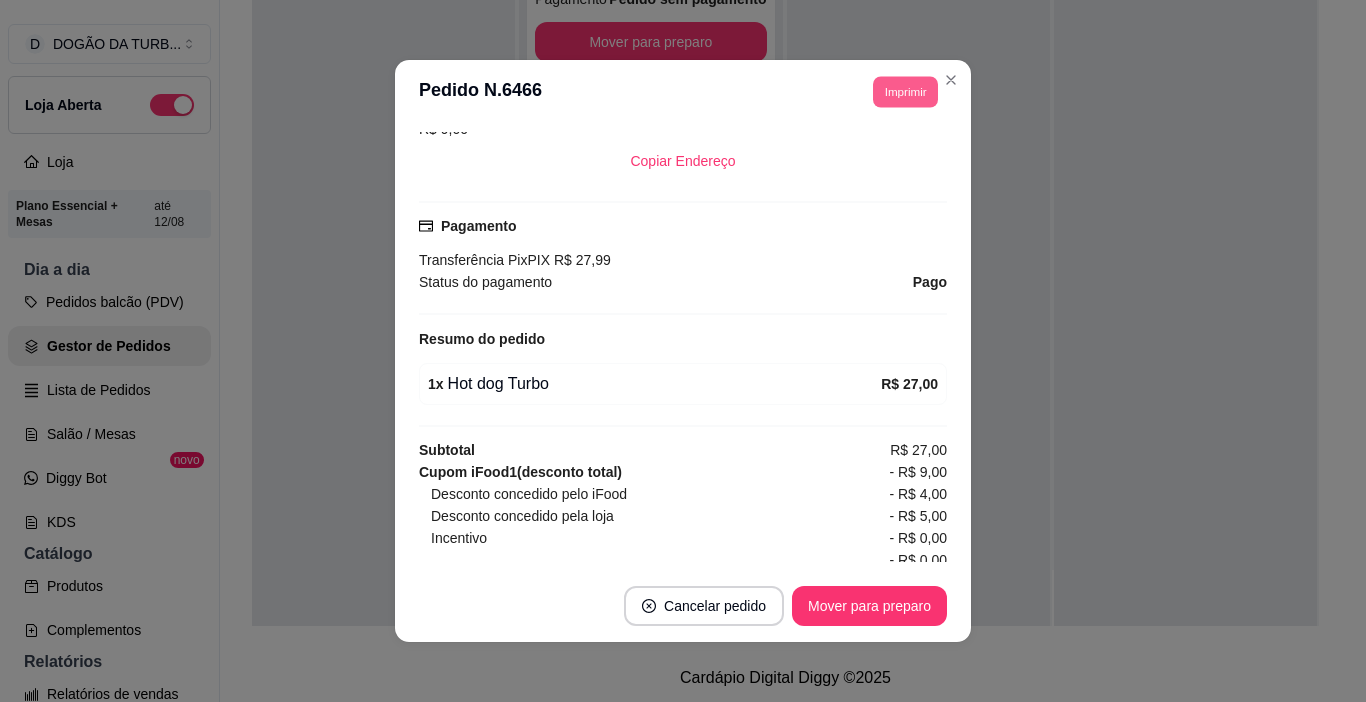 click on "Imprimir" at bounding box center (905, 91) 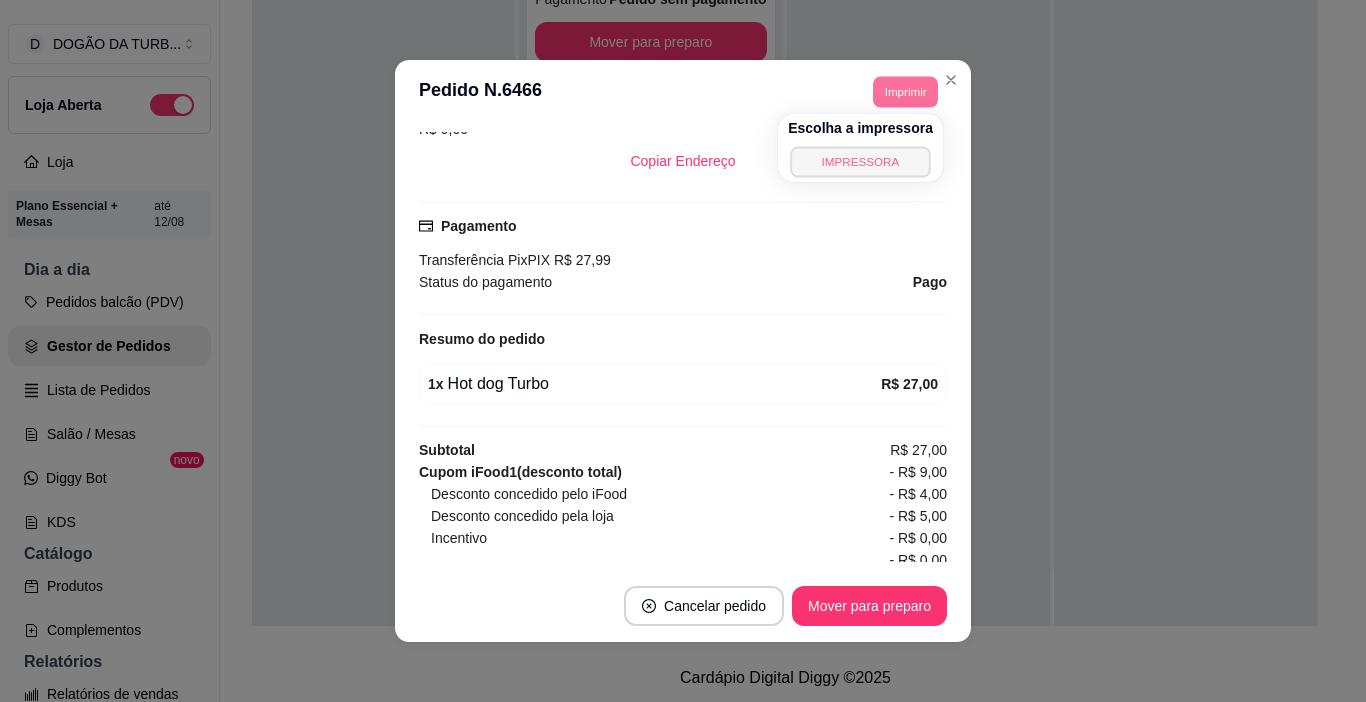 click on "IMPRESSORA" at bounding box center (860, 161) 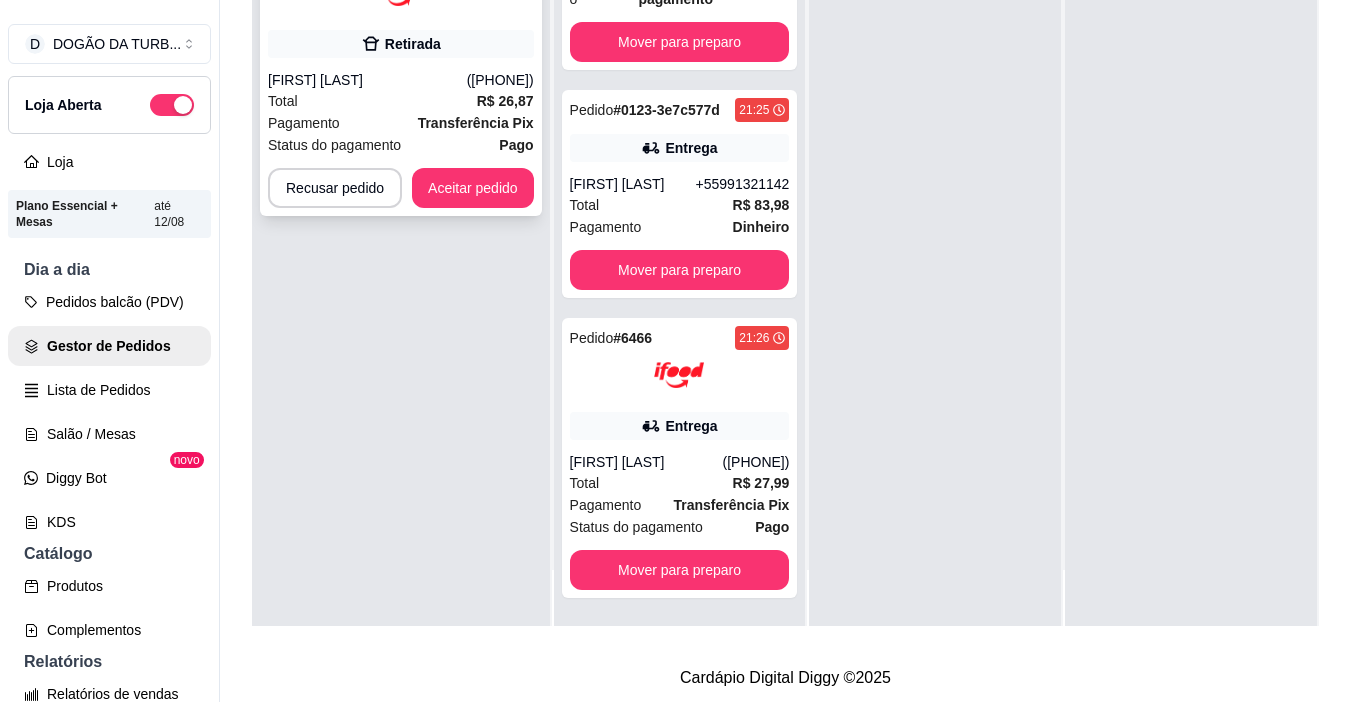 click on "R$ 26,87" at bounding box center [505, 101] 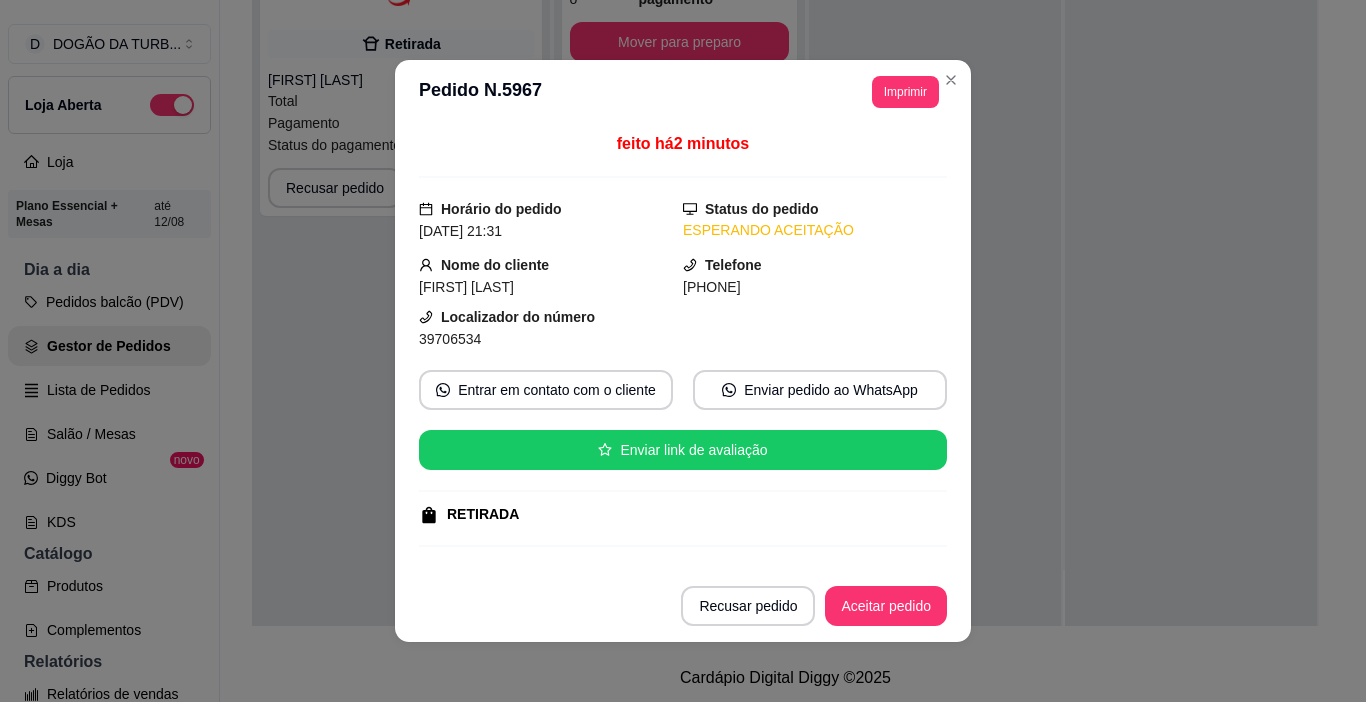 scroll, scrollTop: 397, scrollLeft: 0, axis: vertical 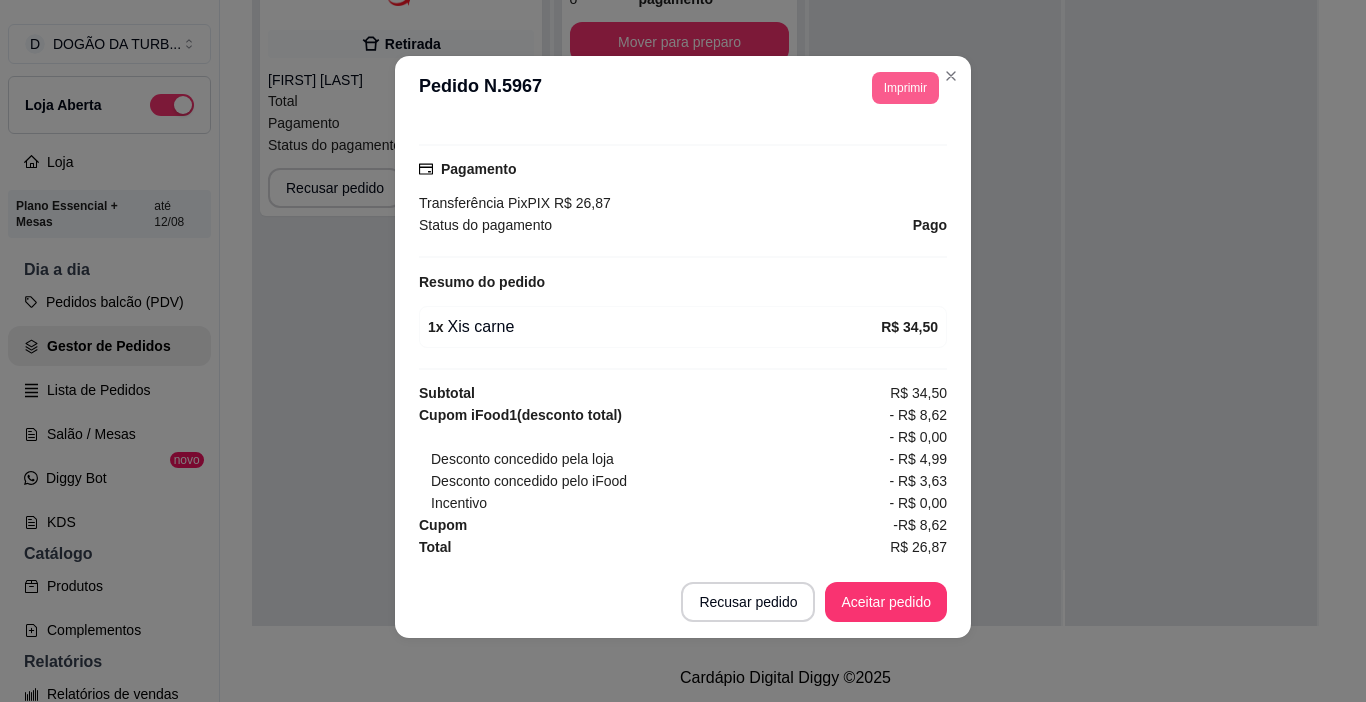 click on "Imprimir" at bounding box center (905, 88) 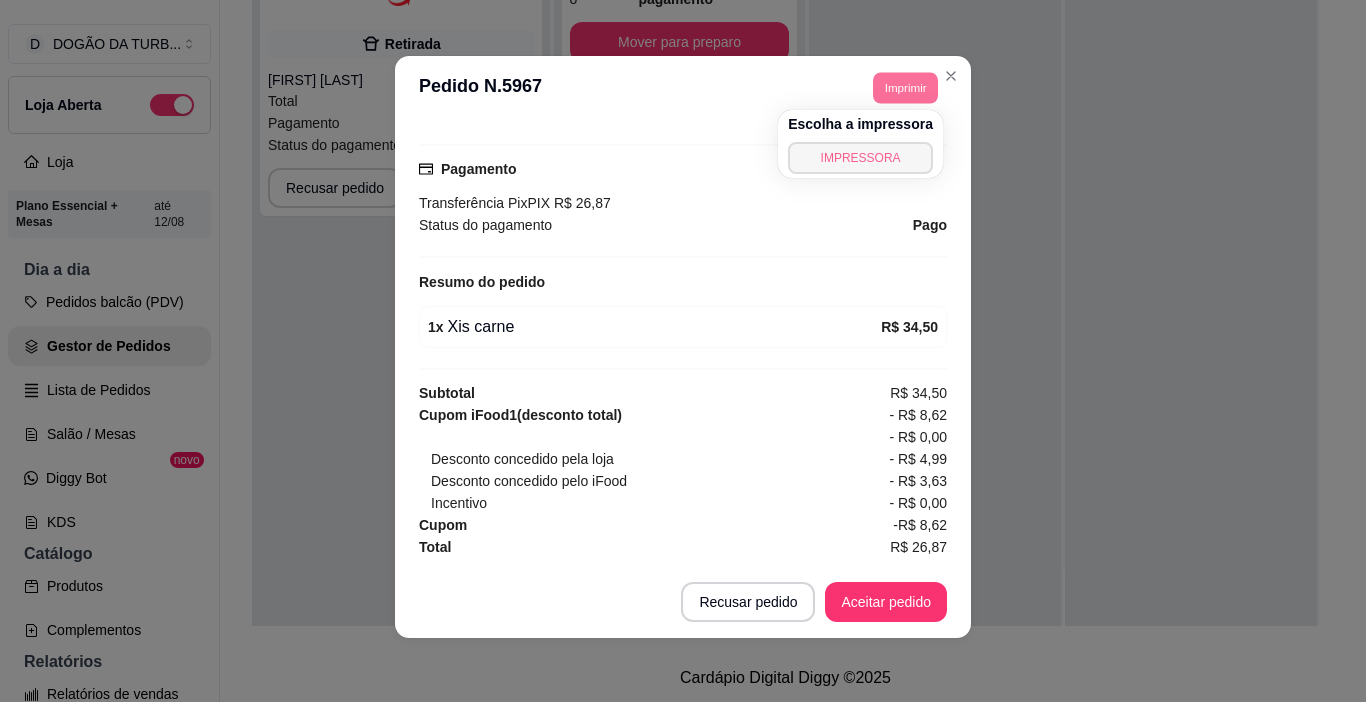 click on "IMPRESSORA" at bounding box center [860, 158] 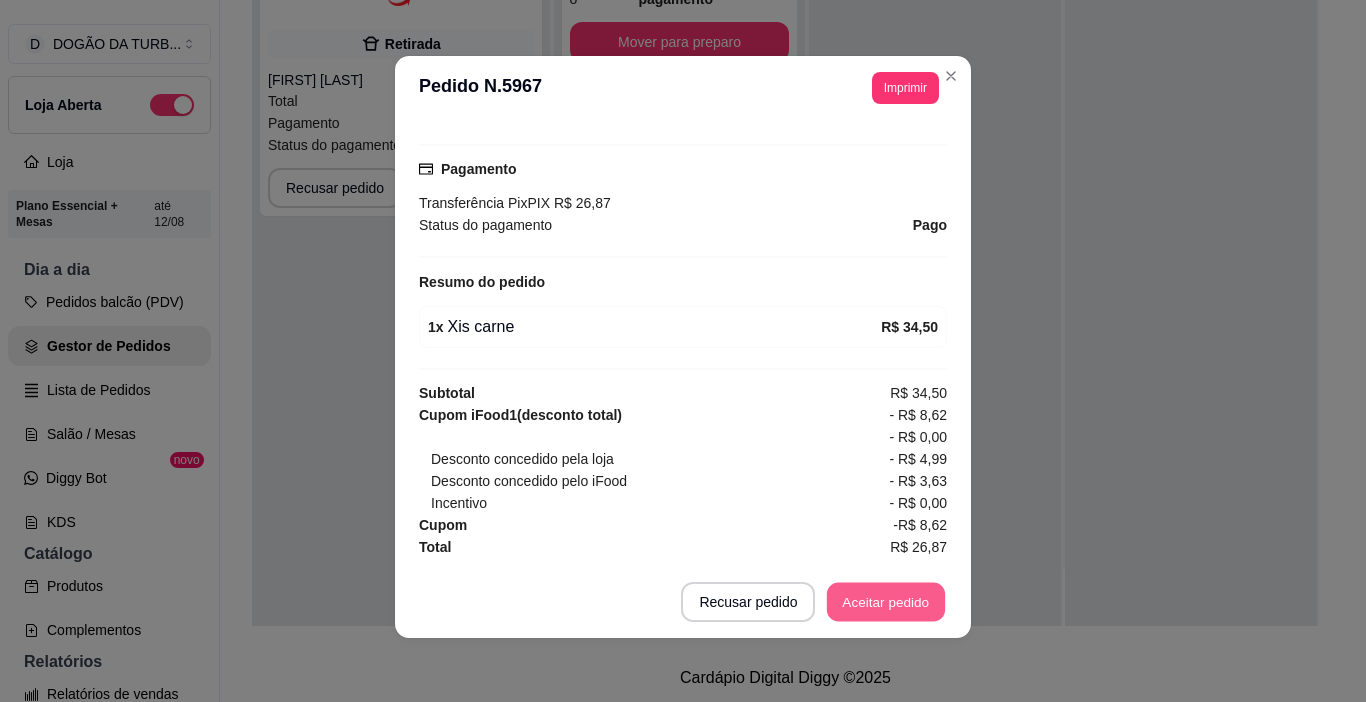 click on "Aceitar pedido" at bounding box center [886, 602] 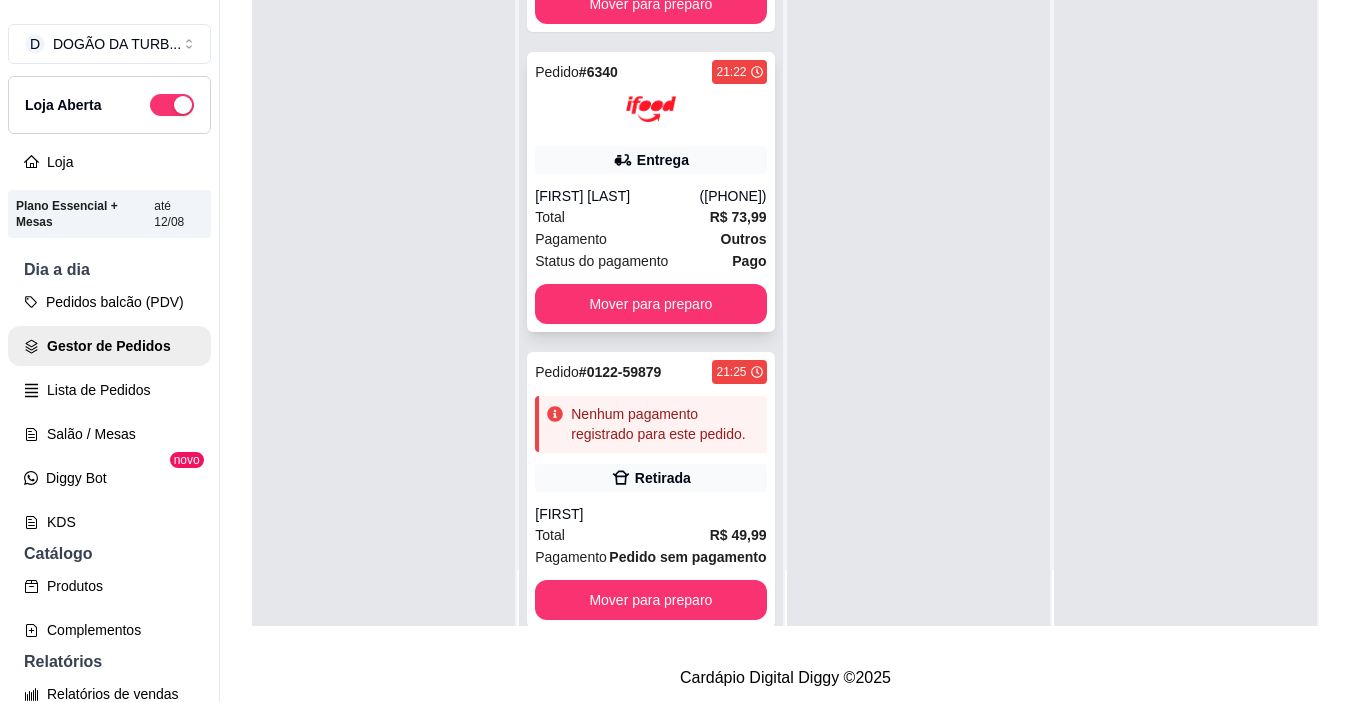 scroll, scrollTop: 0, scrollLeft: 0, axis: both 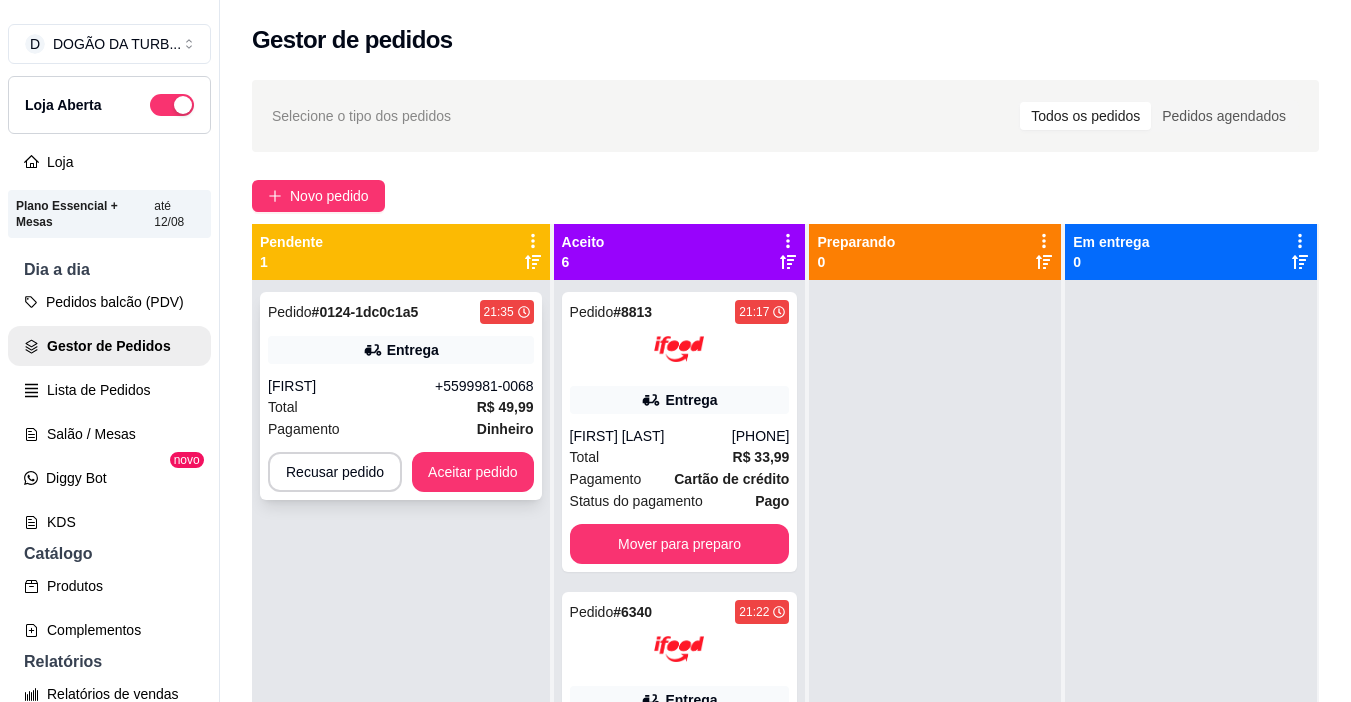 click on "Pedido  # 0124-1dc0c1a5 [TIME] Entrega [NAME] ([PHONE]) Total R$ 49,99 Pagamento Dinheiro Recusar pedido Aceitar pedido" at bounding box center (401, 396) 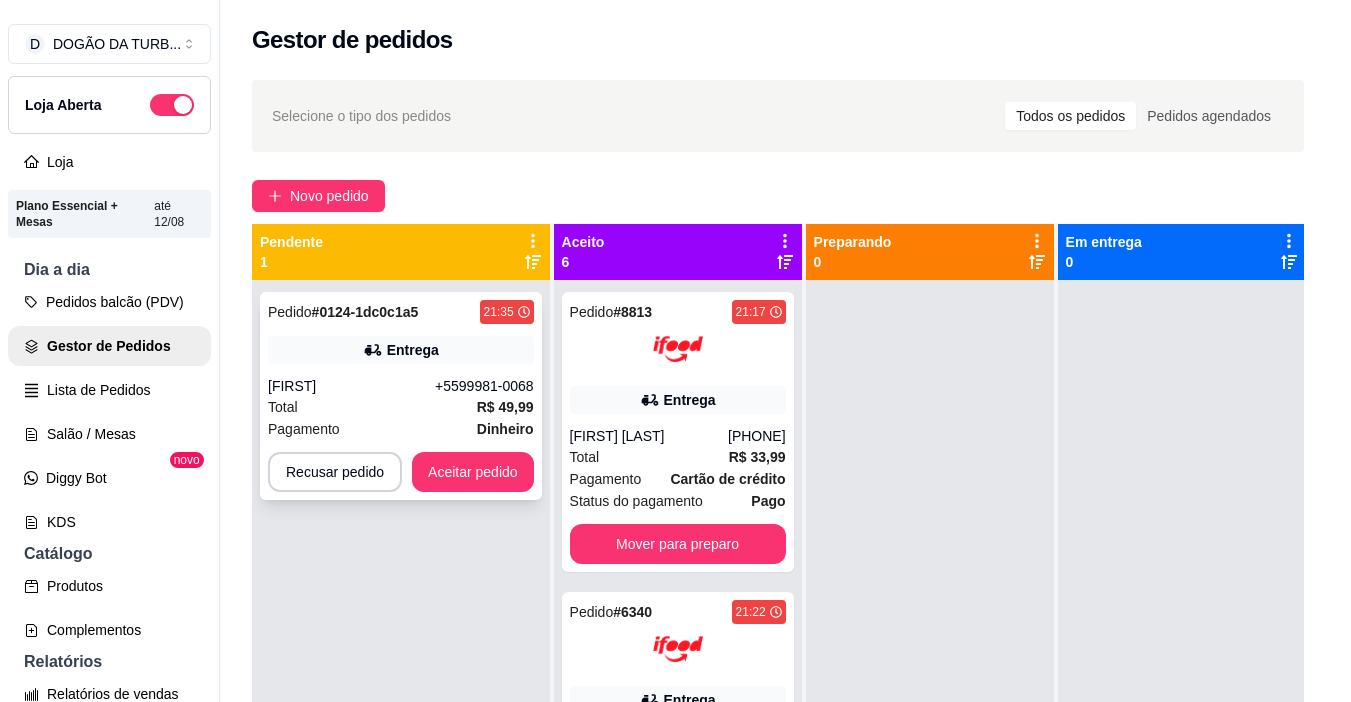 click on "Enviar link de avaliação" at bounding box center (675, 398) 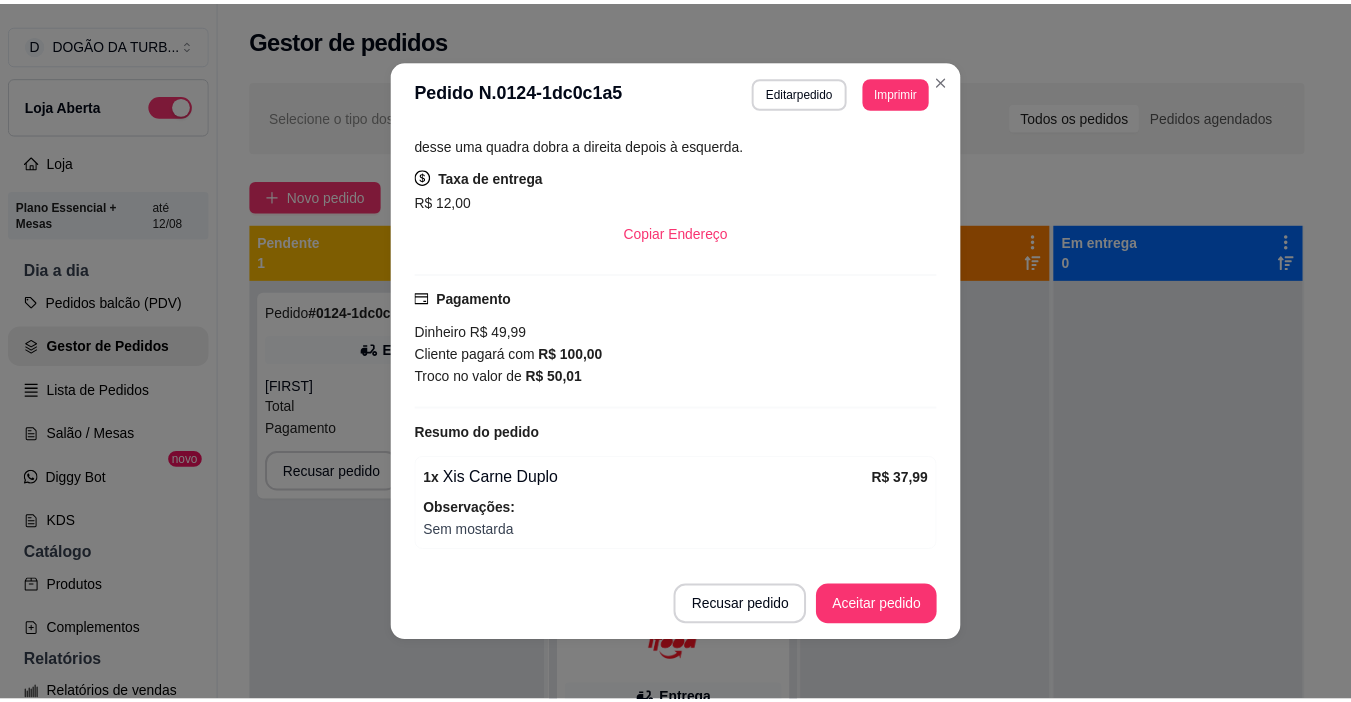 scroll, scrollTop: 489, scrollLeft: 0, axis: vertical 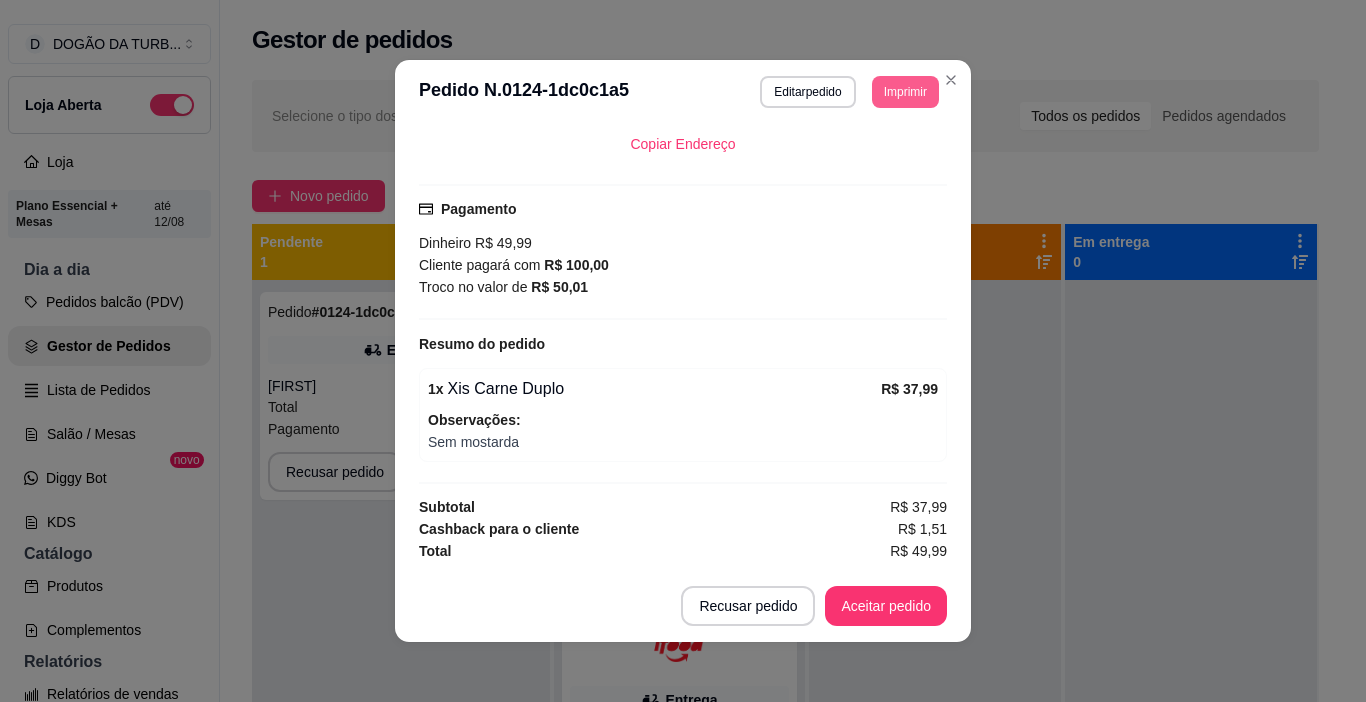 click on "Imprimir" at bounding box center (905, 92) 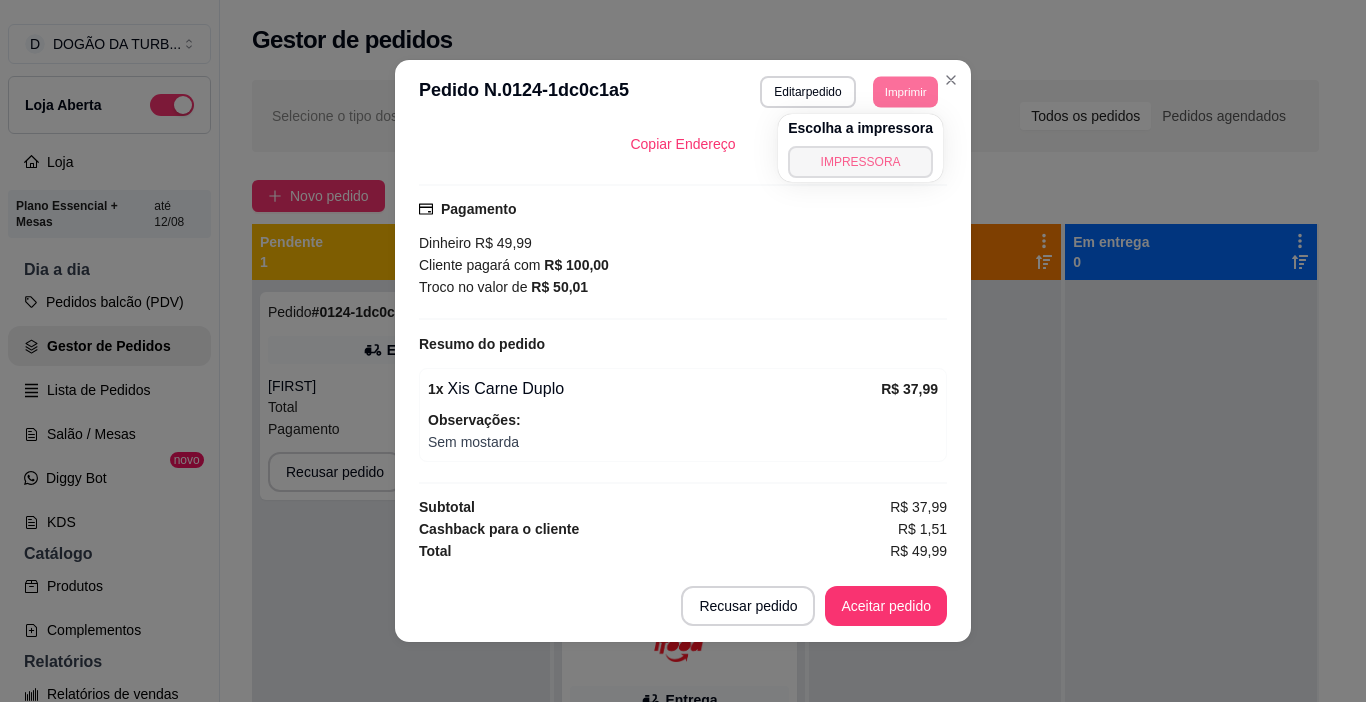 click on "IMPRESSORA" at bounding box center (860, 162) 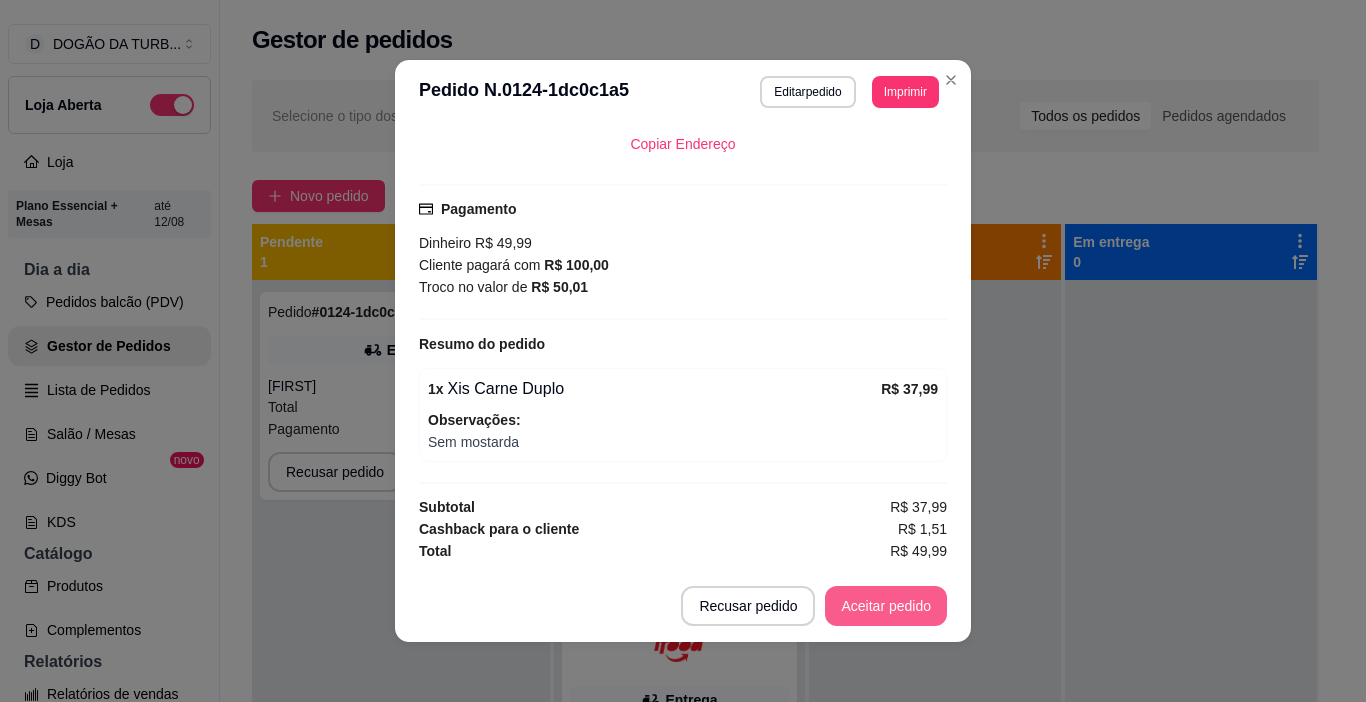 click on "Aceitar pedido" at bounding box center (886, 606) 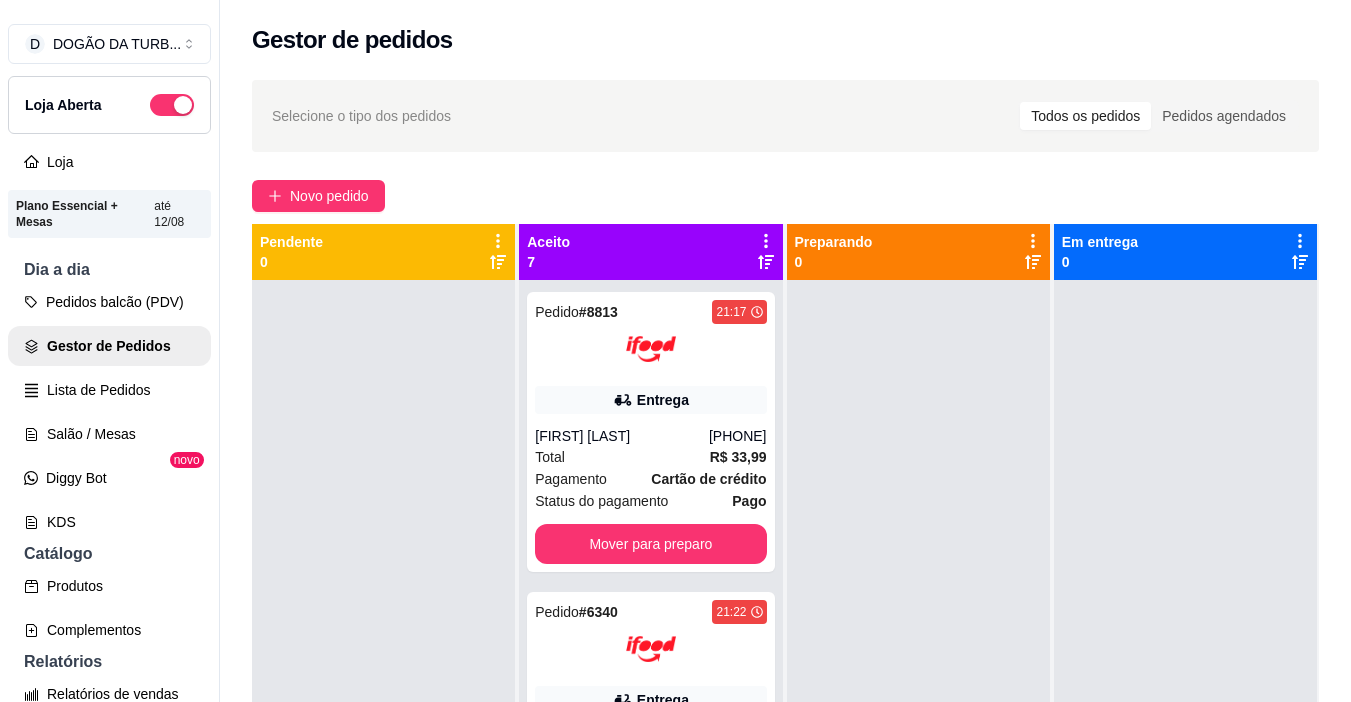 scroll, scrollTop: 56, scrollLeft: 0, axis: vertical 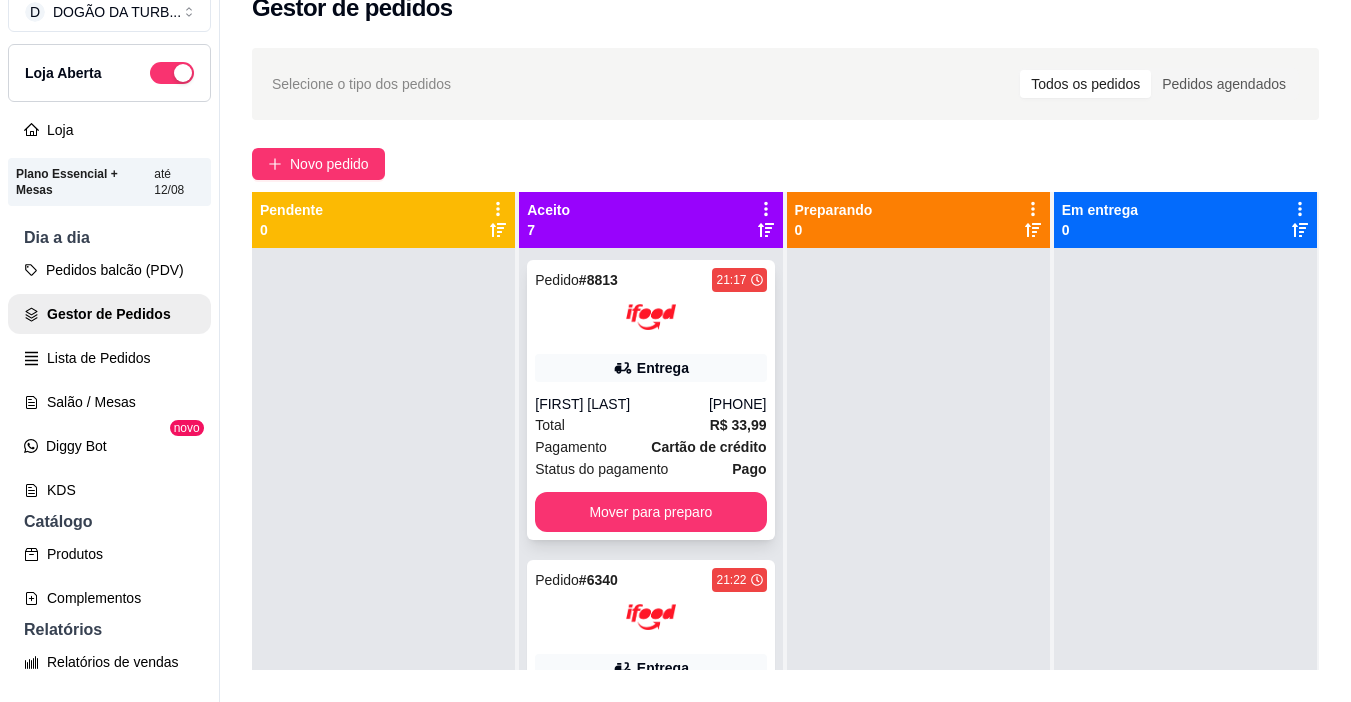 click on "Cartão de crédito" at bounding box center [708, 447] 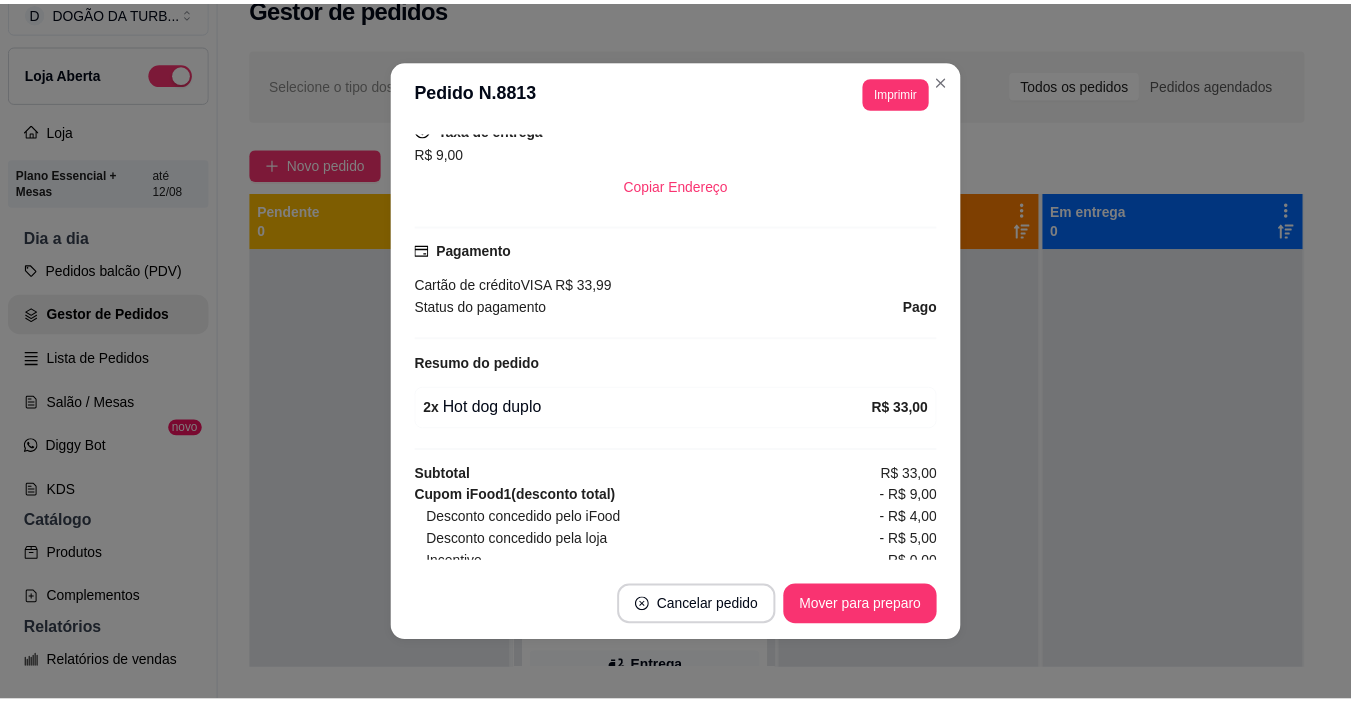 scroll, scrollTop: 577, scrollLeft: 0, axis: vertical 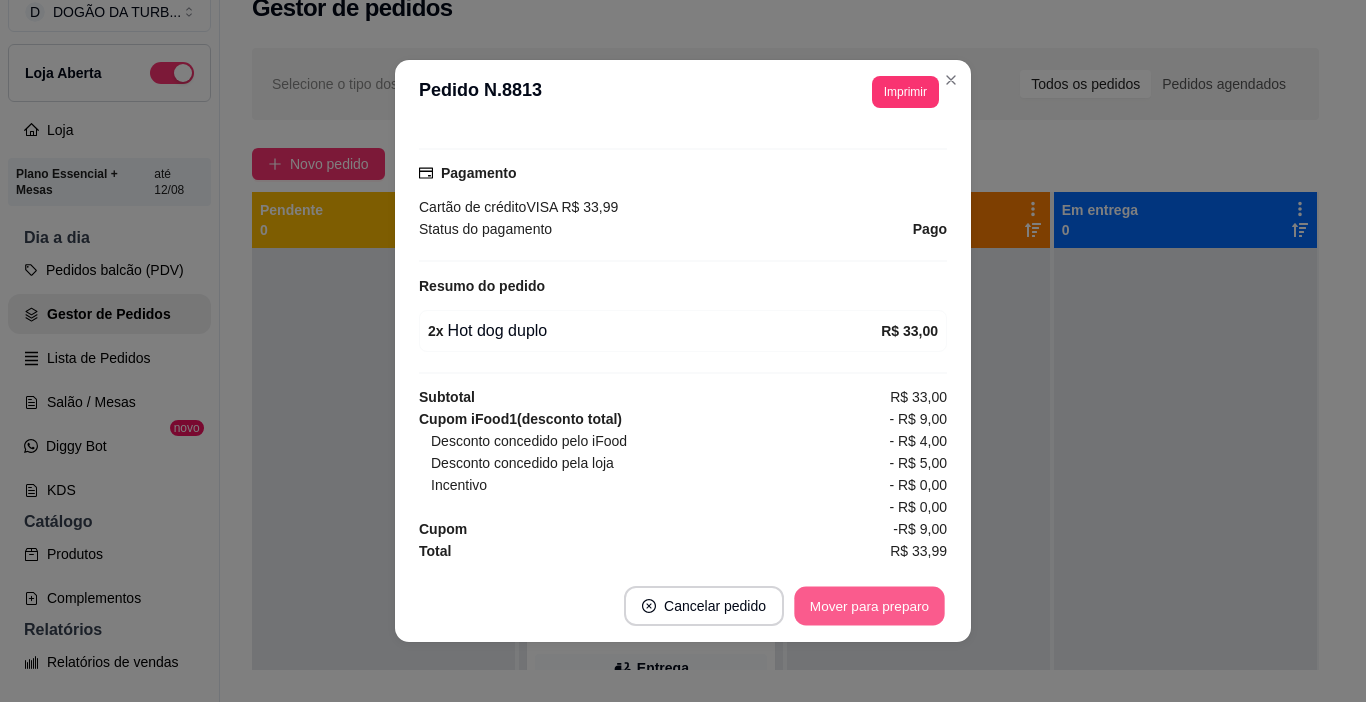 click on "Mover para preparo" at bounding box center (869, 606) 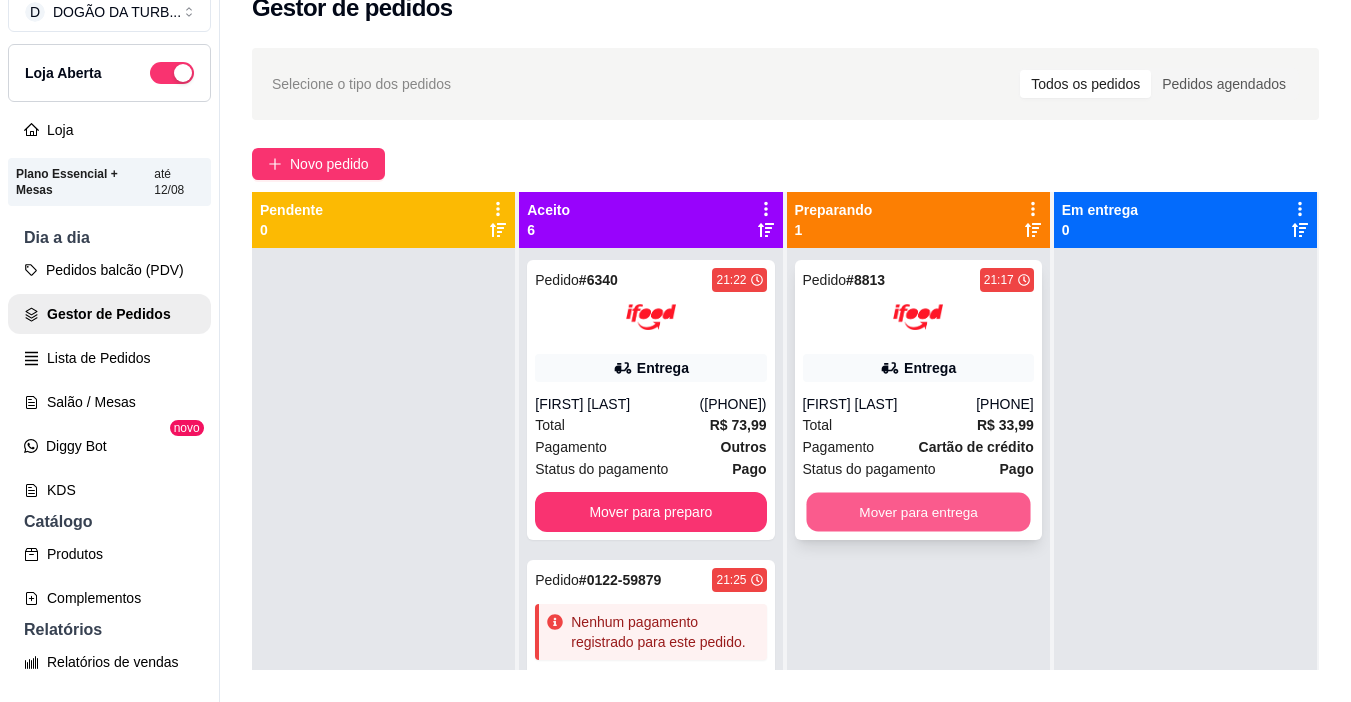 click on "Mover para entrega" at bounding box center [918, 512] 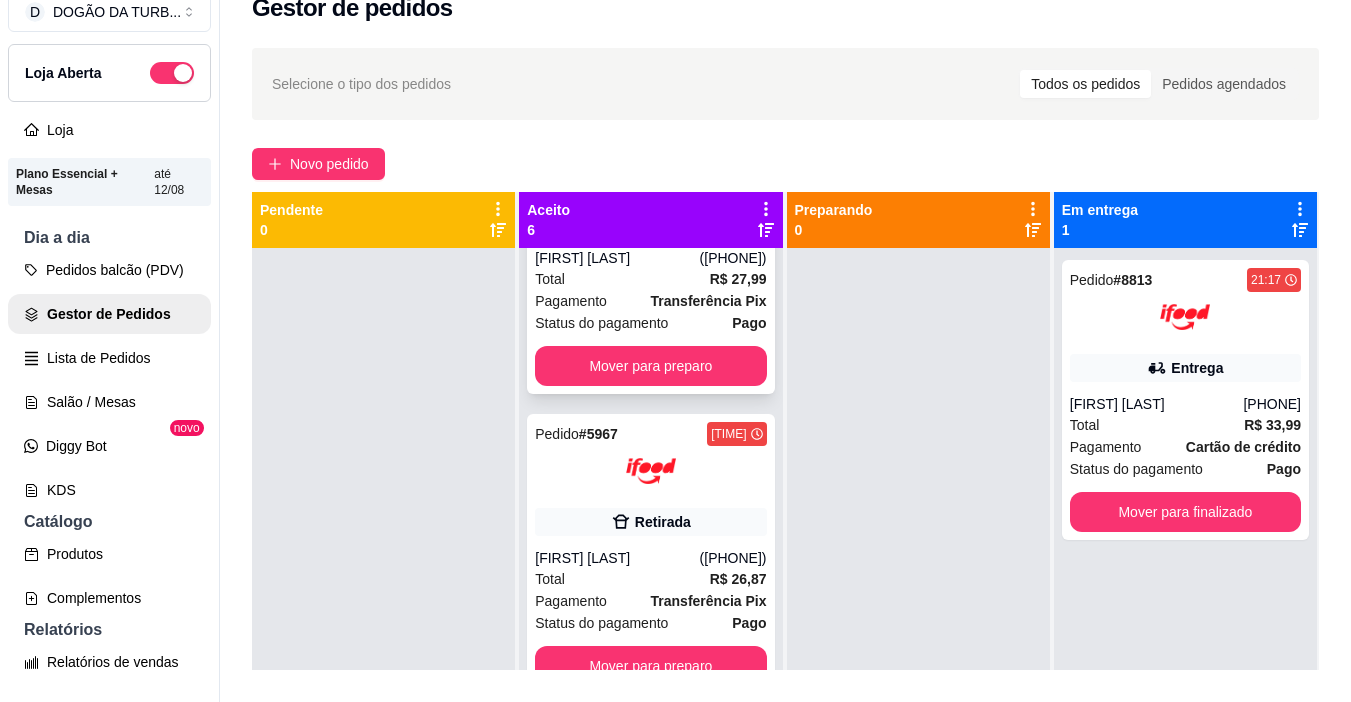 scroll, scrollTop: 1012, scrollLeft: 0, axis: vertical 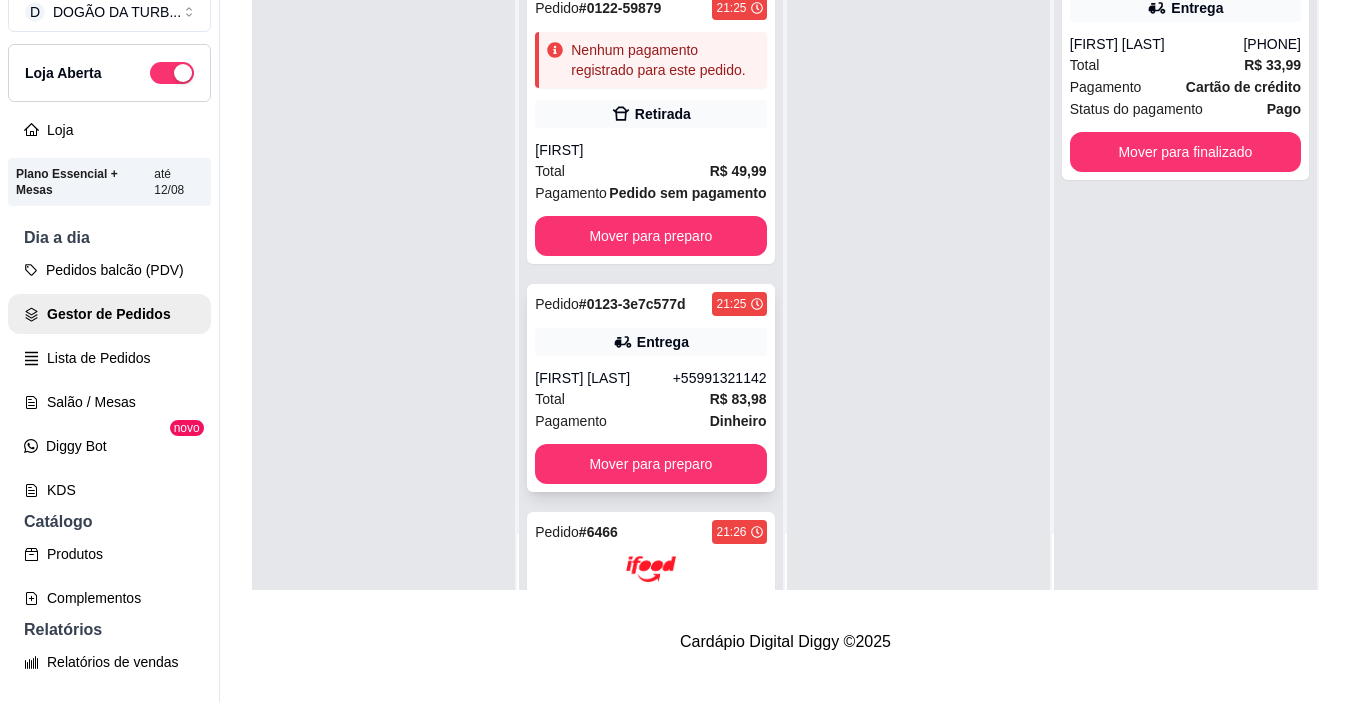 click on "+55991321142" at bounding box center (720, 378) 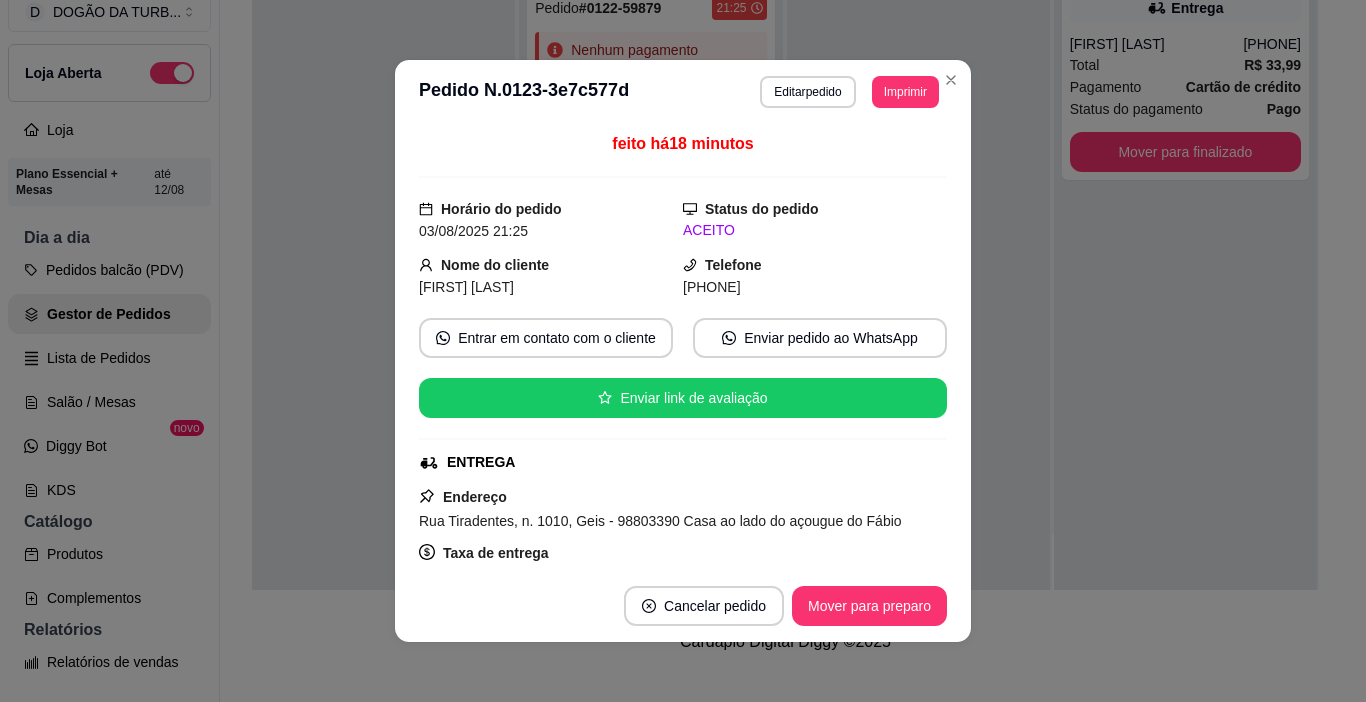 scroll, scrollTop: 100, scrollLeft: 0, axis: vertical 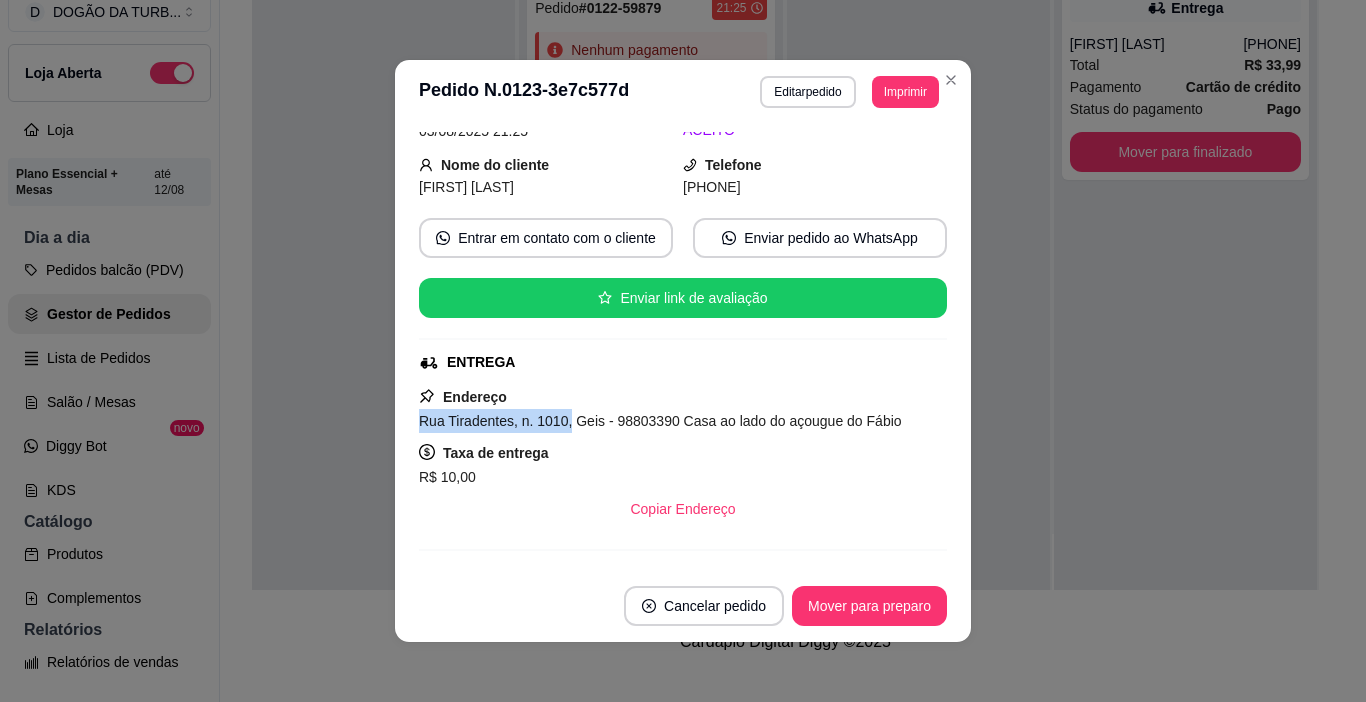 drag, startPoint x: 406, startPoint y: 421, endPoint x: 559, endPoint y: 428, distance: 153.16005 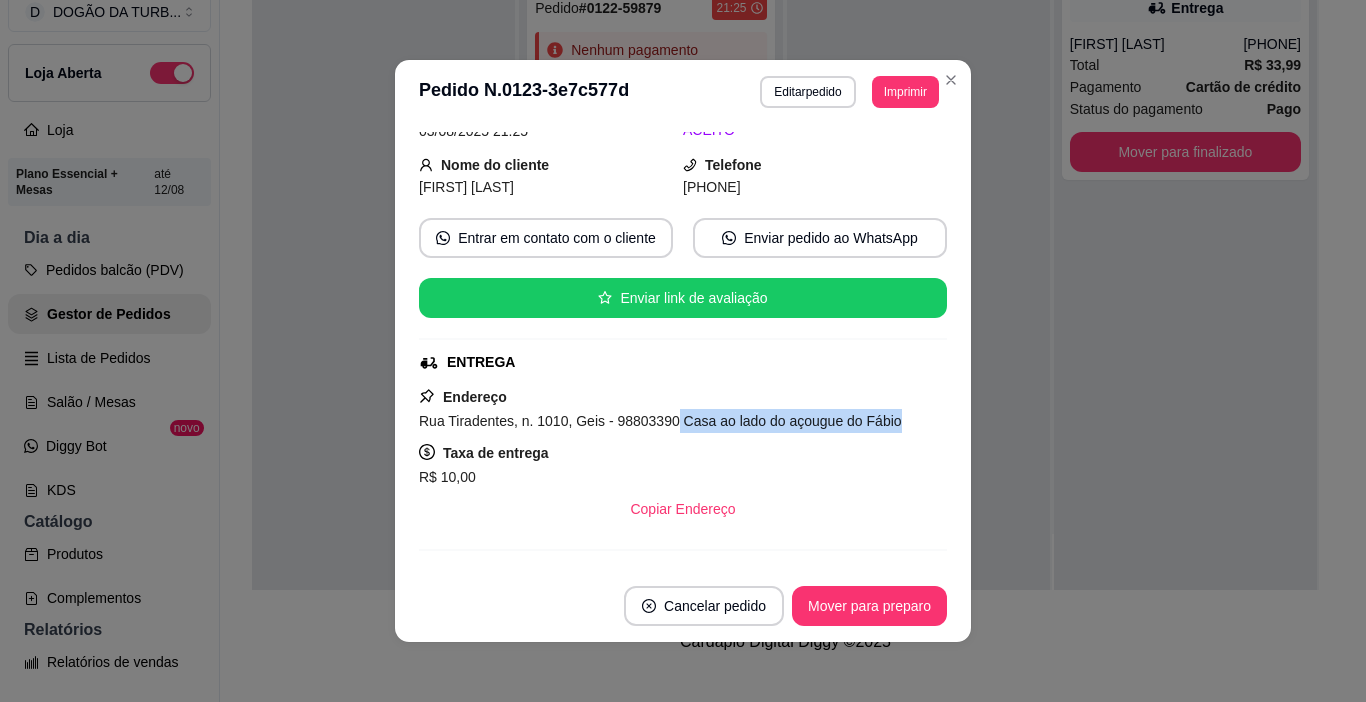 drag, startPoint x: 661, startPoint y: 420, endPoint x: 891, endPoint y: 410, distance: 230.21729 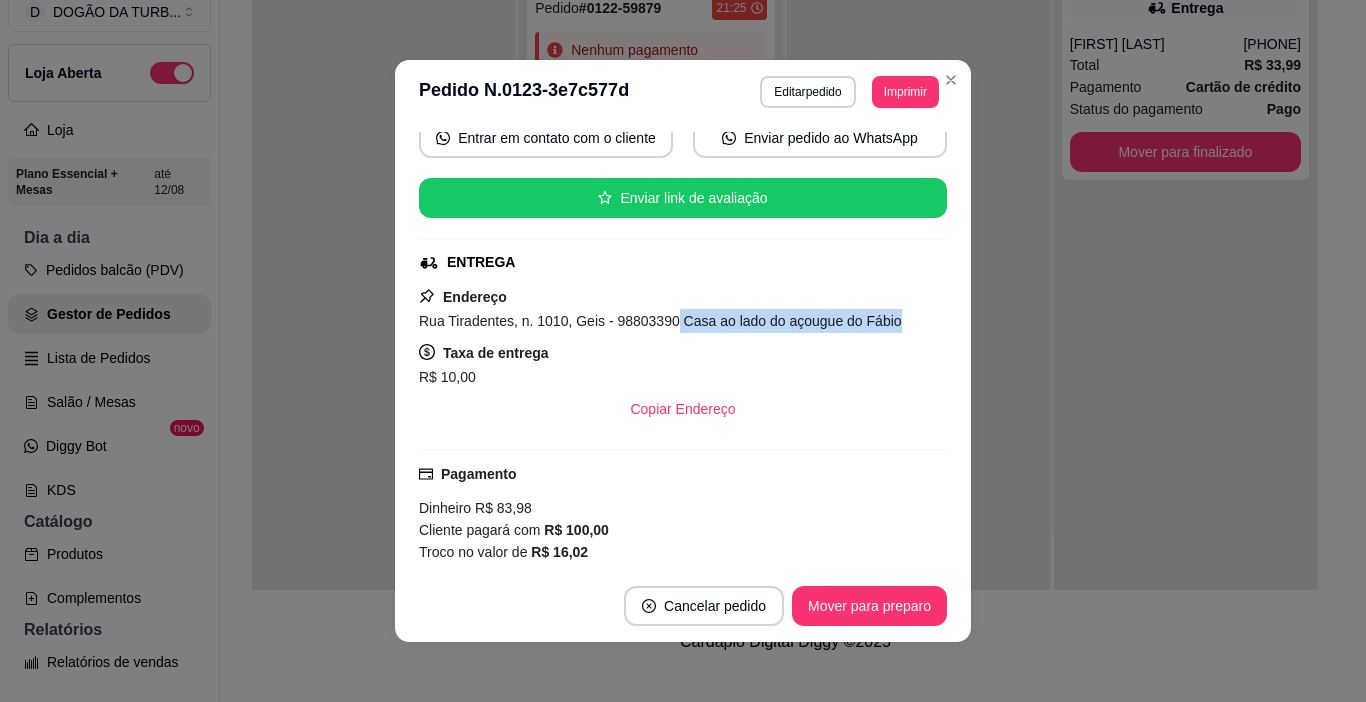 scroll, scrollTop: 400, scrollLeft: 0, axis: vertical 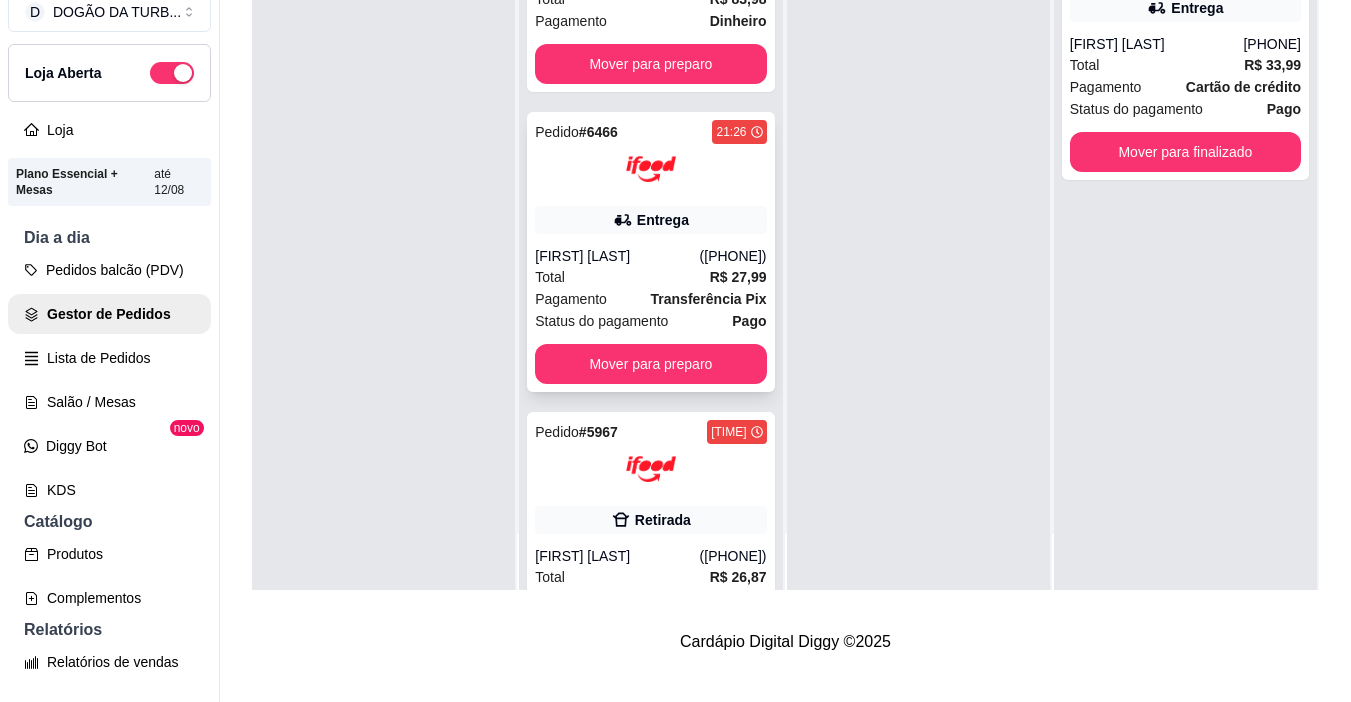 click on "Pedido  # 6466 21:26 Entrega [FIRST] [LAST] (08) 00700-3021 Total R$ 27,99 Pagamento Transferência Pix Status do pagamento Pago Mover para preparo" at bounding box center (650, 252) 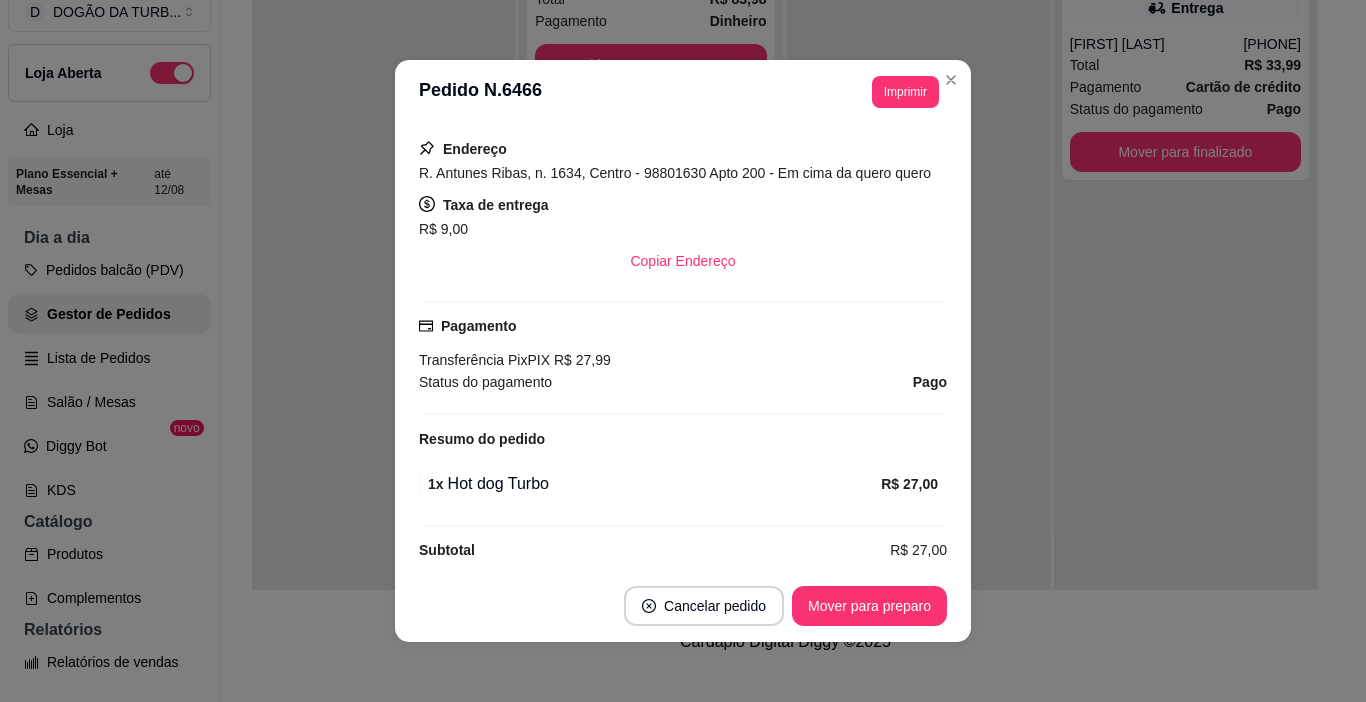 scroll, scrollTop: 200, scrollLeft: 0, axis: vertical 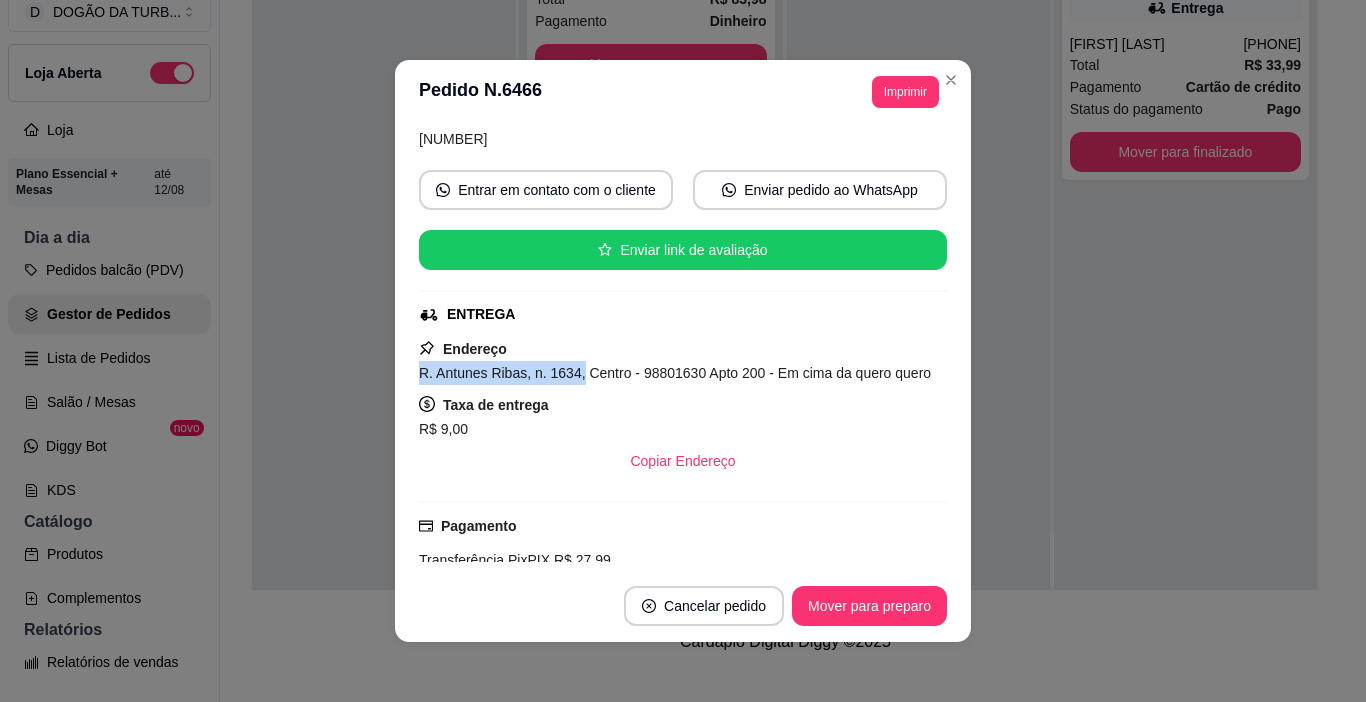 drag, startPoint x: 405, startPoint y: 364, endPoint x: 569, endPoint y: 375, distance: 164.36848 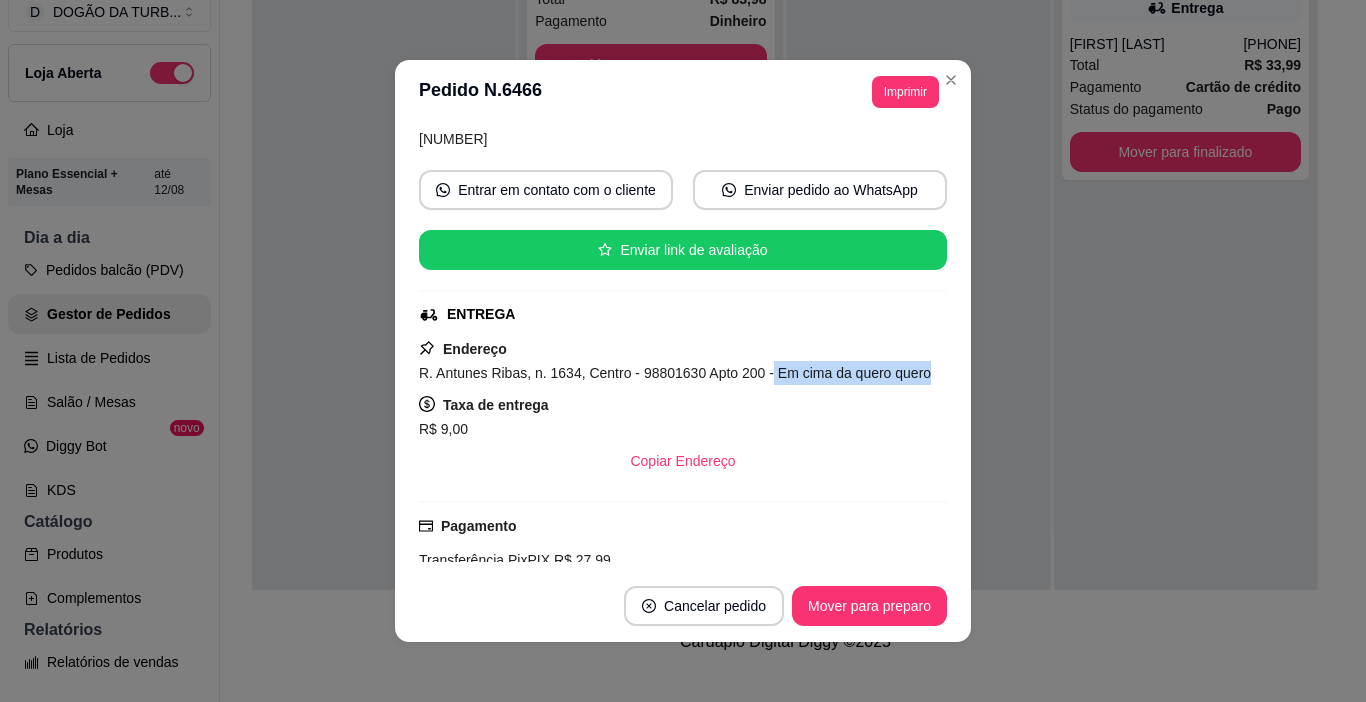 drag, startPoint x: 757, startPoint y: 372, endPoint x: 923, endPoint y: 366, distance: 166.1084 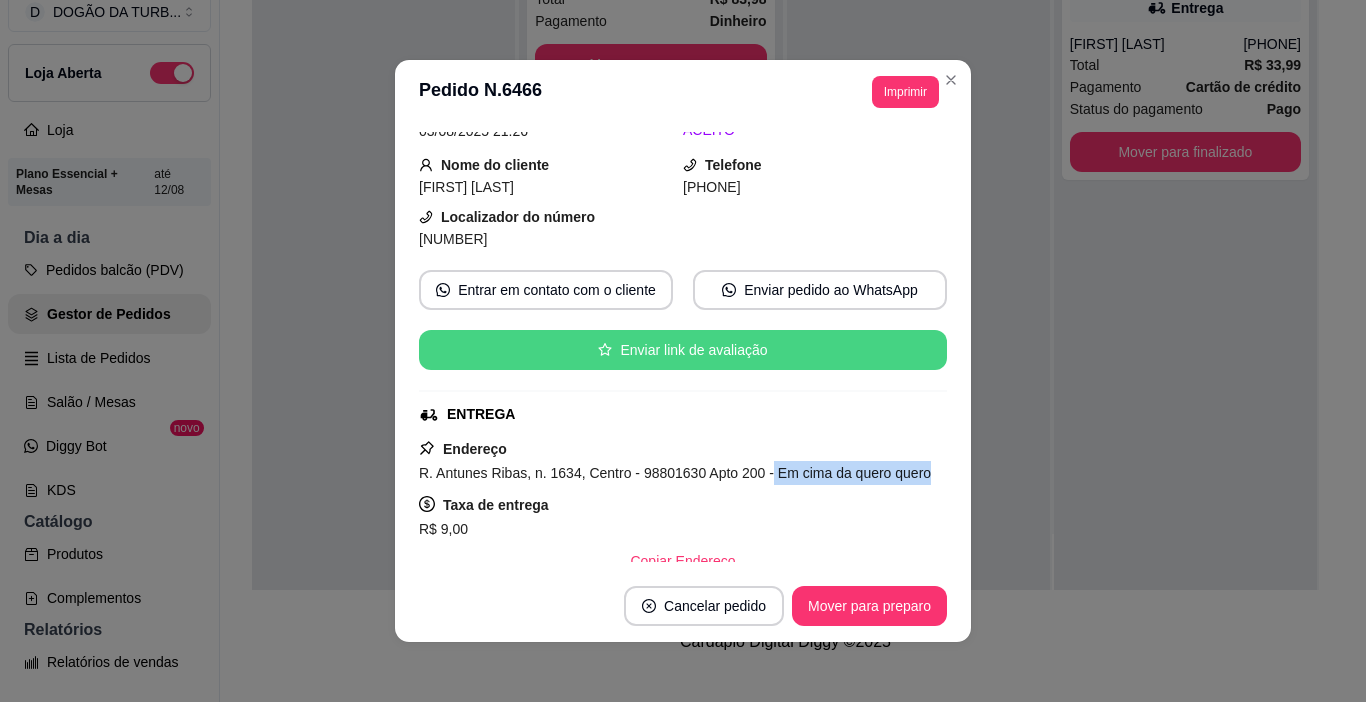 scroll, scrollTop: 200, scrollLeft: 0, axis: vertical 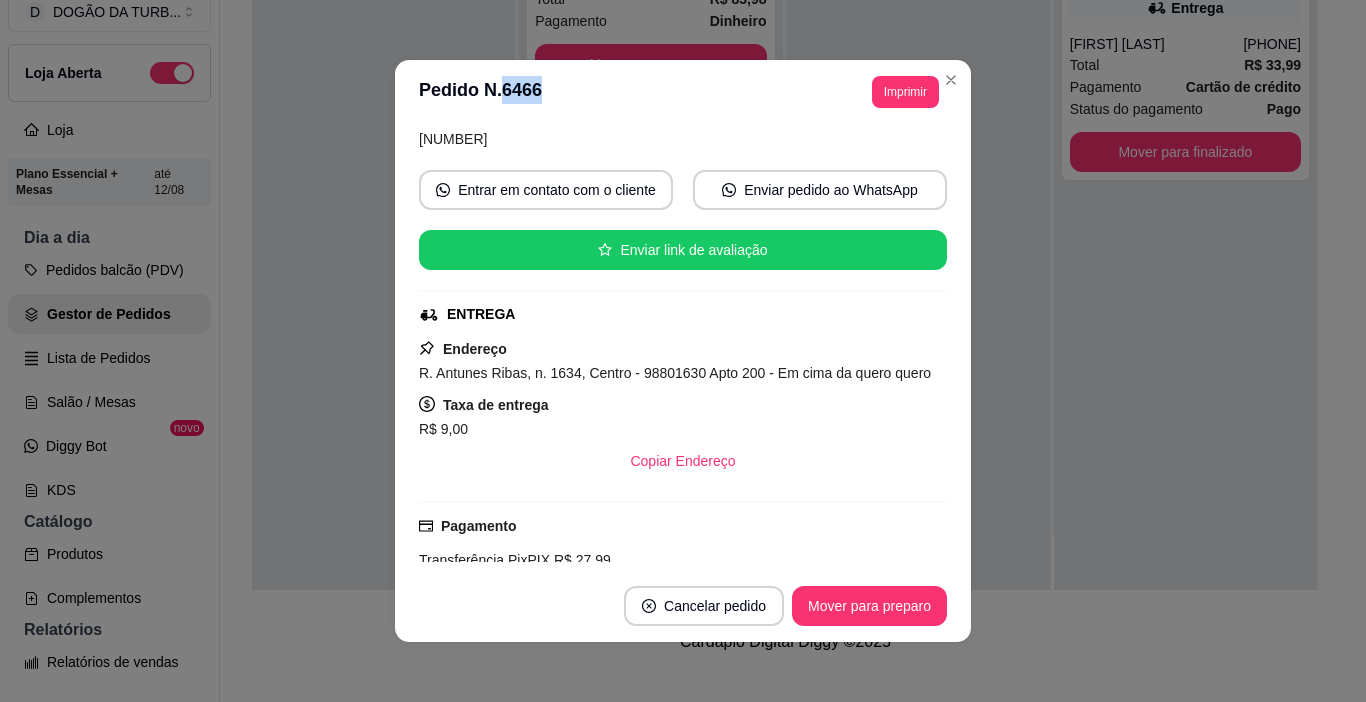 drag, startPoint x: 493, startPoint y: 87, endPoint x: 567, endPoint y: 82, distance: 74.168724 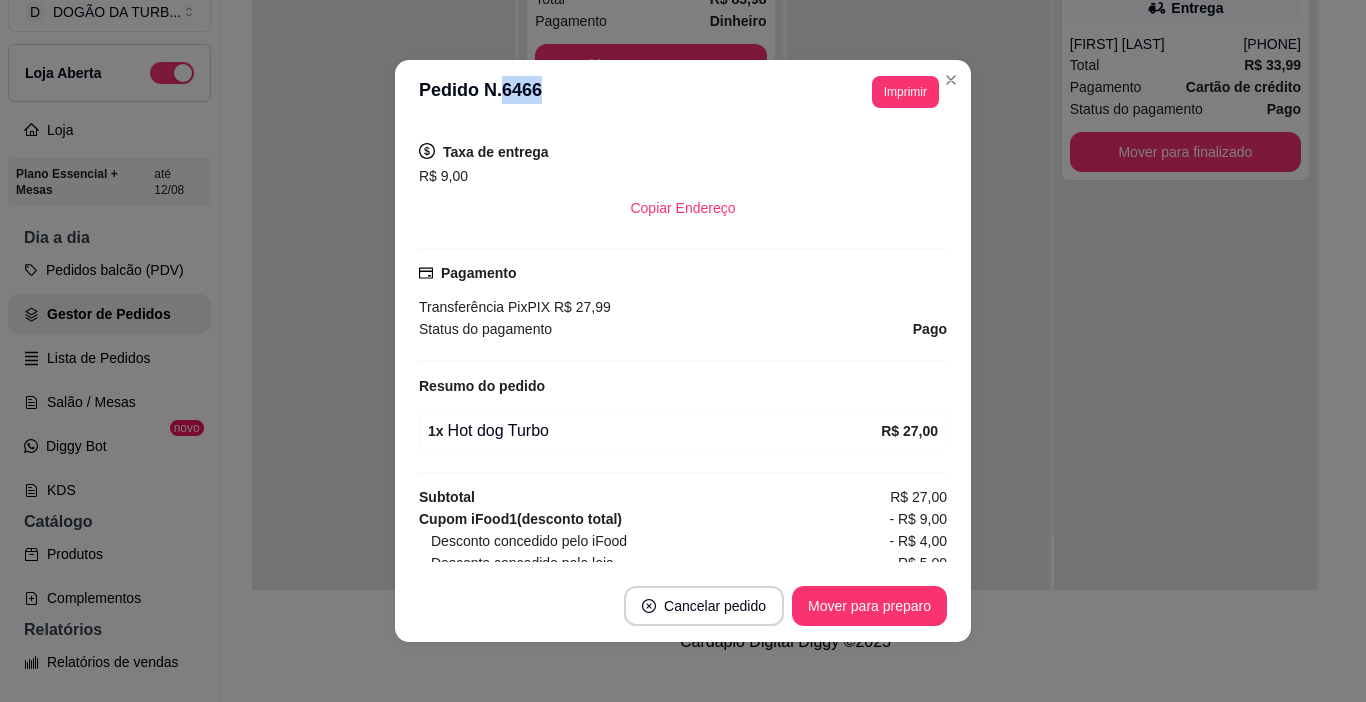 scroll, scrollTop: 353, scrollLeft: 0, axis: vertical 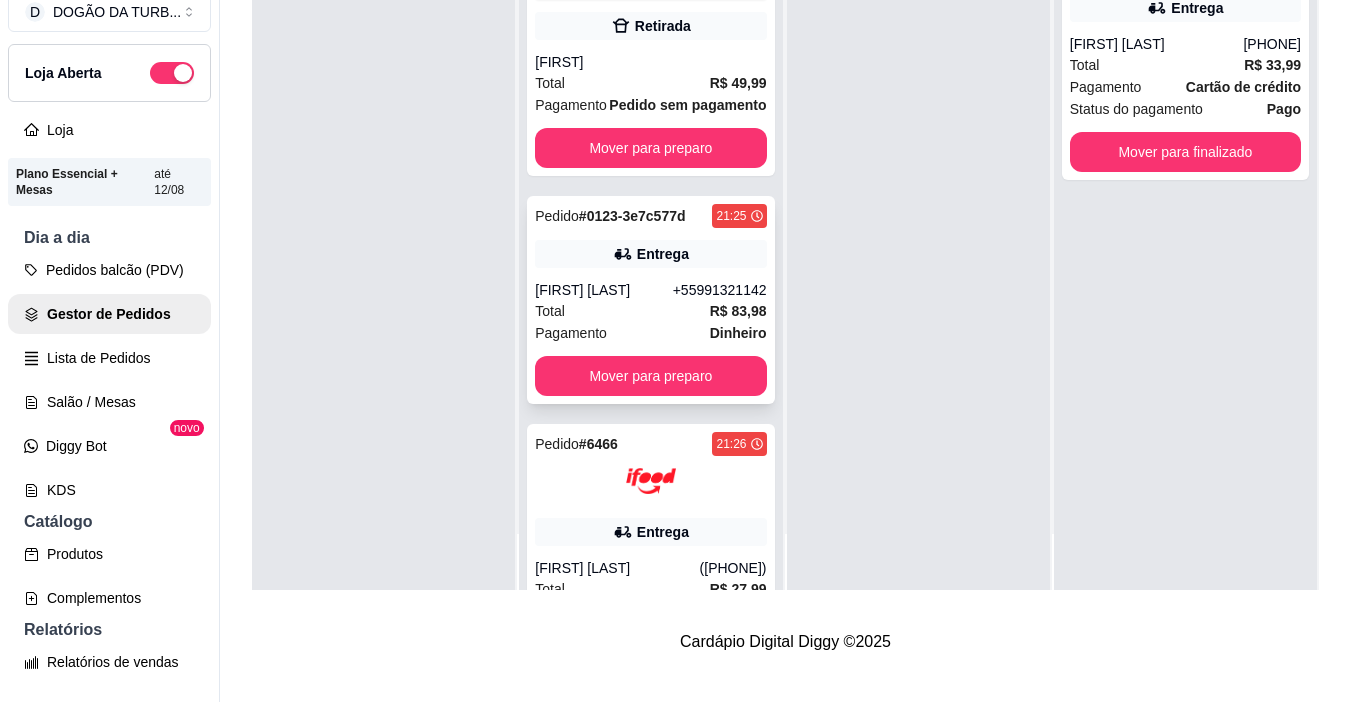 click on "[FIRST] [LAST]" at bounding box center [603, 290] 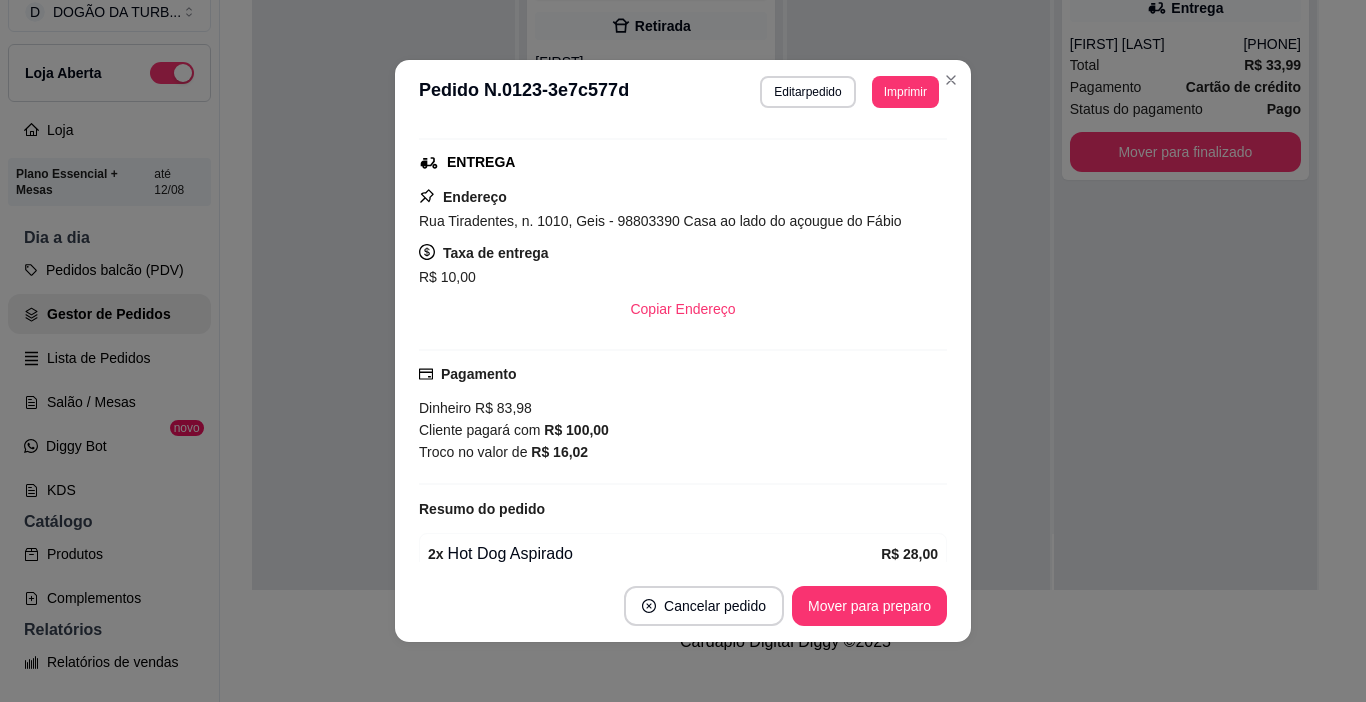 scroll, scrollTop: 400, scrollLeft: 0, axis: vertical 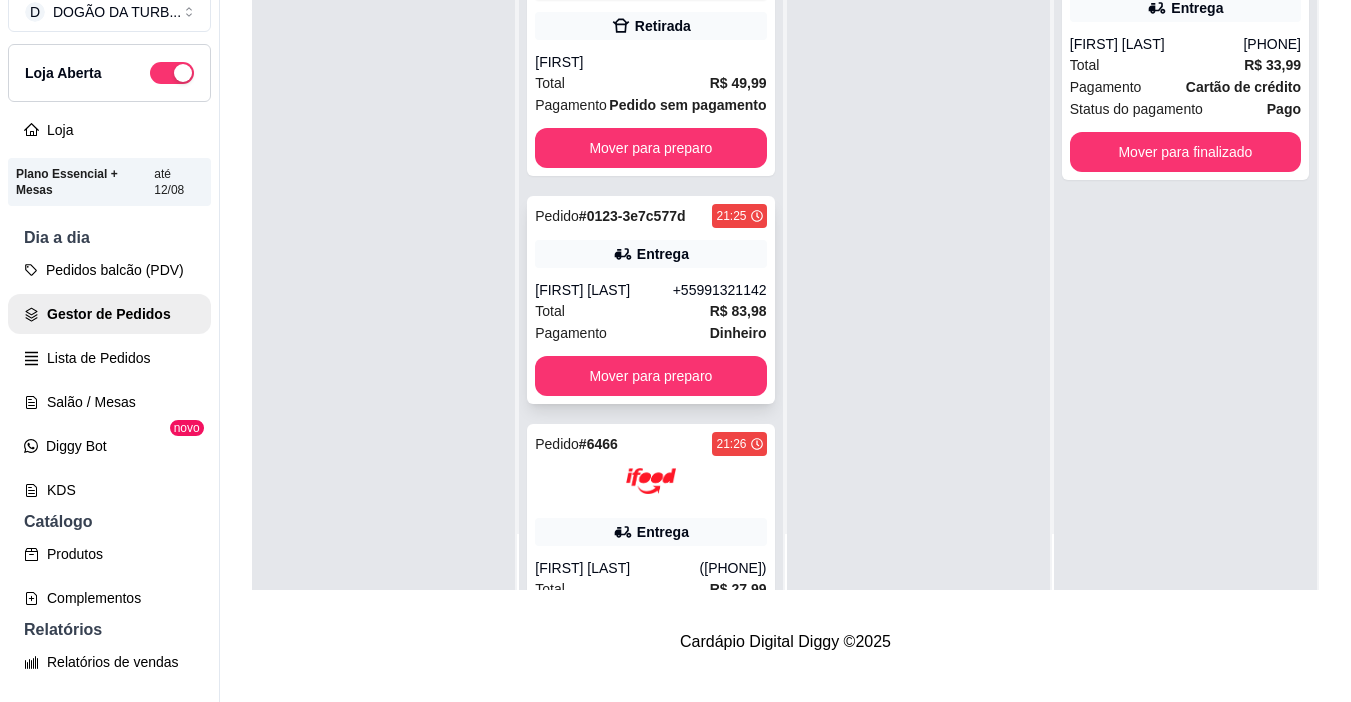 click on "Pedido  # 0123-3e7c577d [TIME] Entrega [FIRST] [LAST]  ([PHONE]) Total R$ 83,98 Pagamento Dinheiro Mover para preparo" at bounding box center [650, 300] 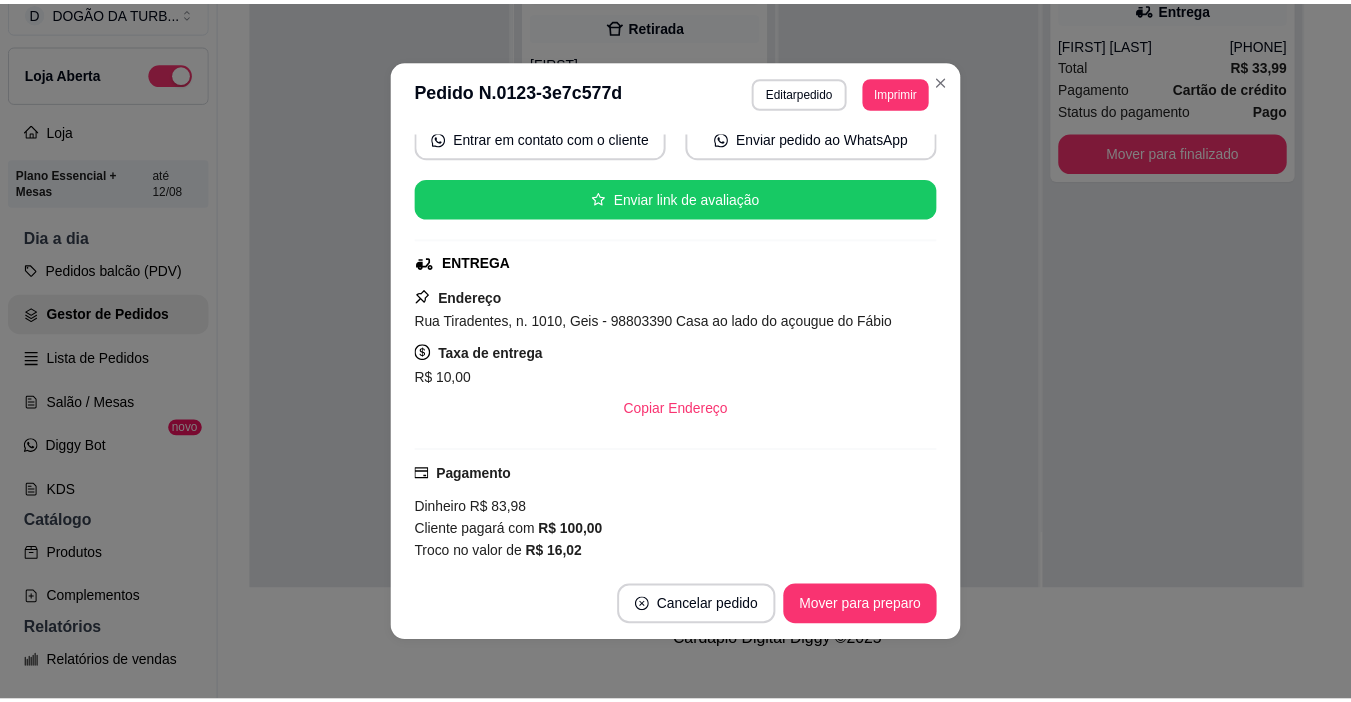 scroll, scrollTop: 300, scrollLeft: 0, axis: vertical 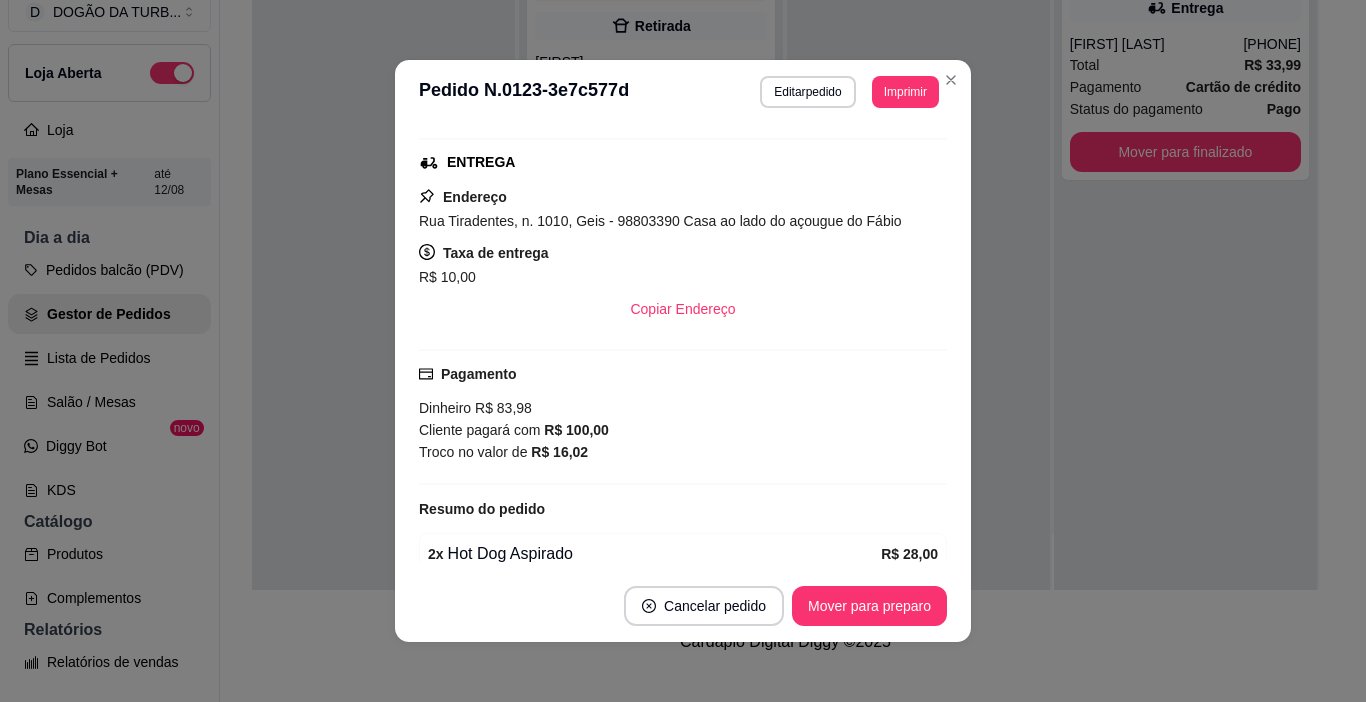 click on "feito há  25   minutos Horário do pedido 03/08/2025 21:25 Status do pedido ACEITO Nome do cliente [FIRST] [LAST]  Telefone [PHONE] Entrar em contato com o cliente Enviar pedido ao WhatsApp Enviar link de avaliação ENTREGA Endereço  Rua Tiradentes, n. 1010, Geis - 98803390 Casa ao lado do açougue do Fábio  Taxa de entrega  R$ 10,00 Copiar Endereço Pagamento Dinheiro   R$ 83,98 Cliente pagará com   R$ 100,00 Troco no valor de   R$ 16,02 Resumo do pedido 2 x     Hot Dog Aspirado R$ 28,00 2 x     Hot Dog Turbo R$ 45,98 Subtotal R$ 73,98 Cashback para o cliente R$ 2,95 Total R$ 83,98" at bounding box center [683, 347] 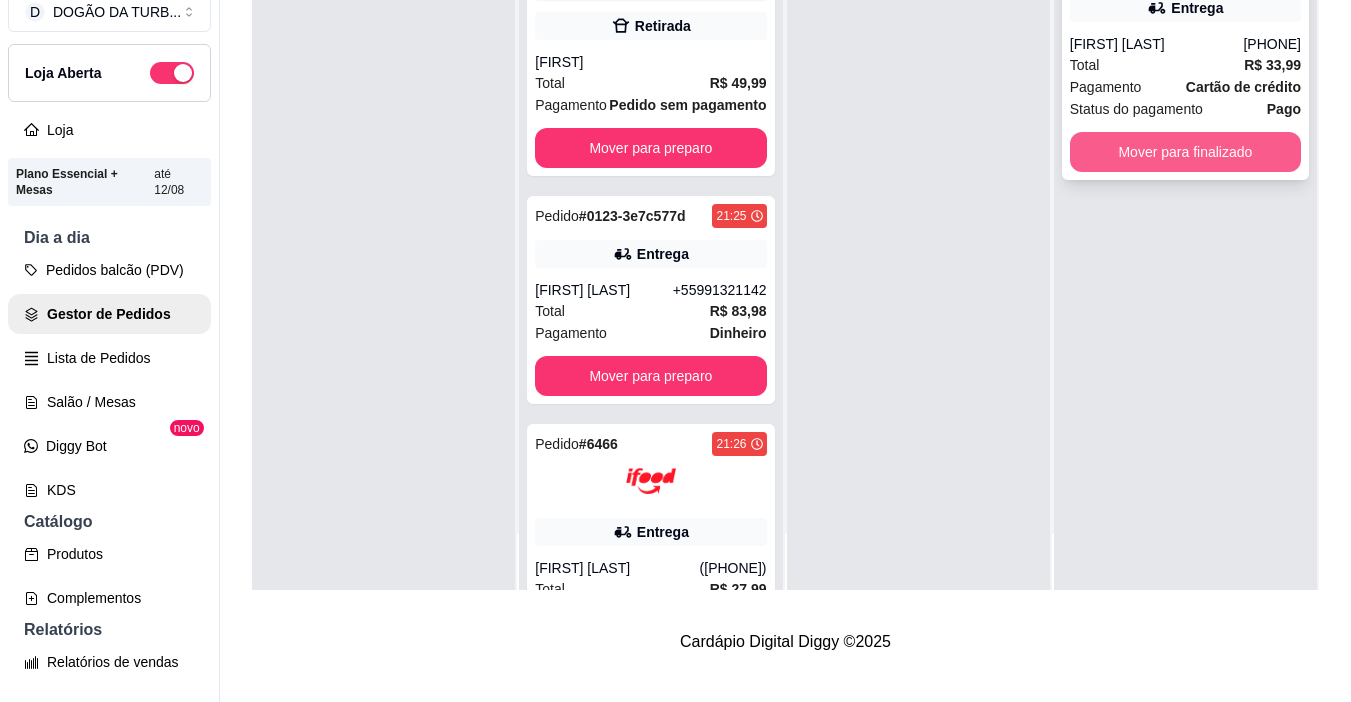 scroll, scrollTop: 0, scrollLeft: 0, axis: both 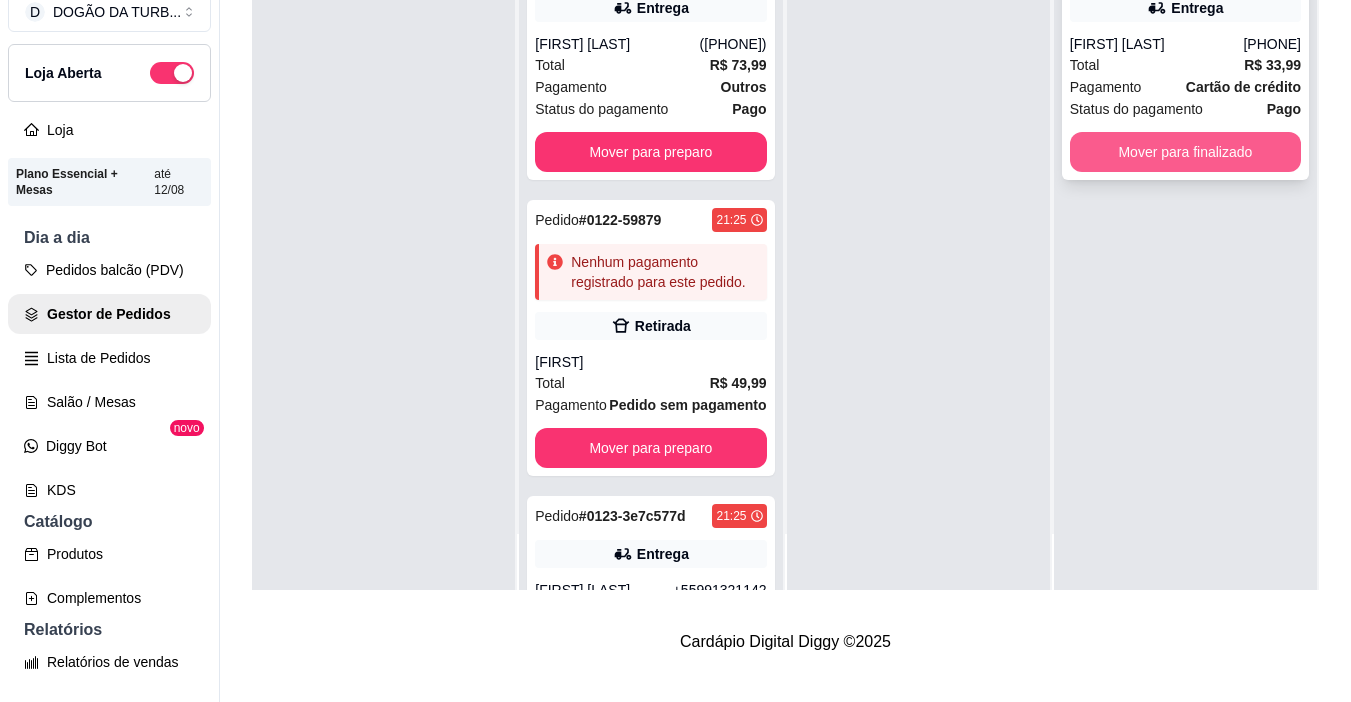 click on "Mover para finalizado" at bounding box center [1185, 152] 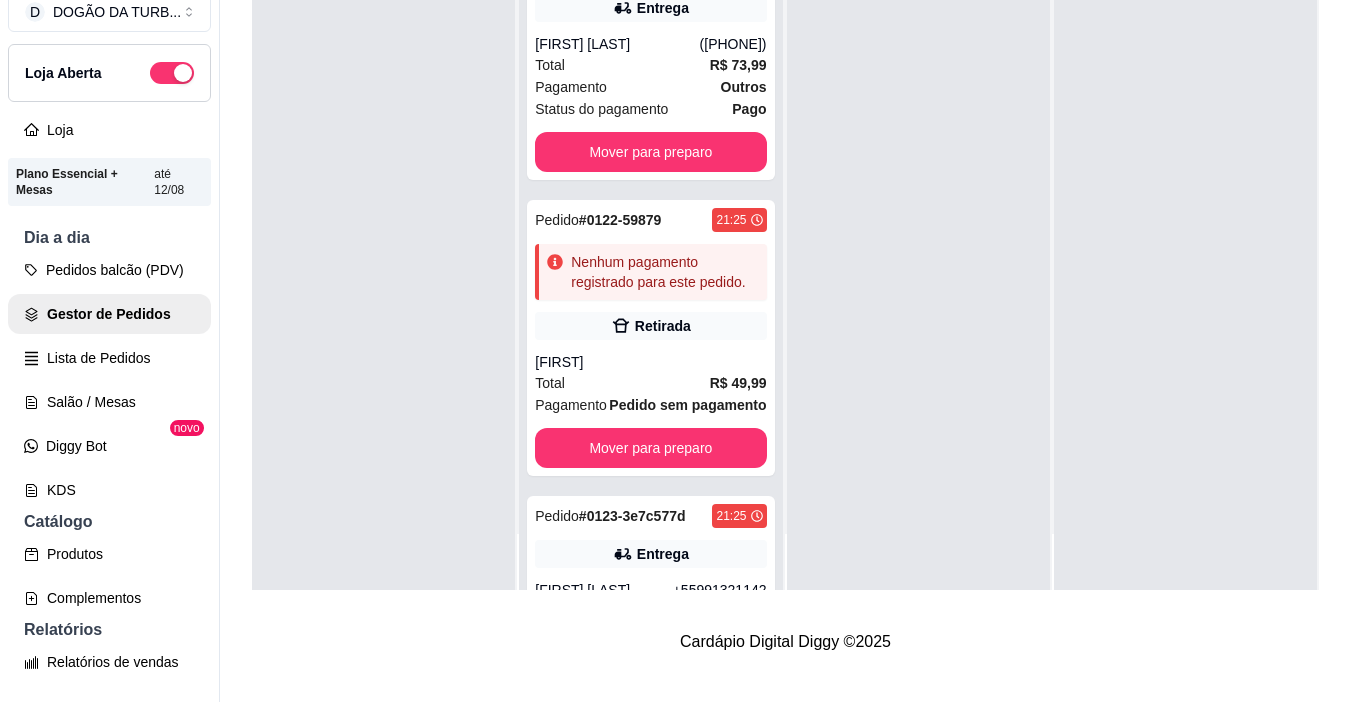 scroll, scrollTop: 0, scrollLeft: 0, axis: both 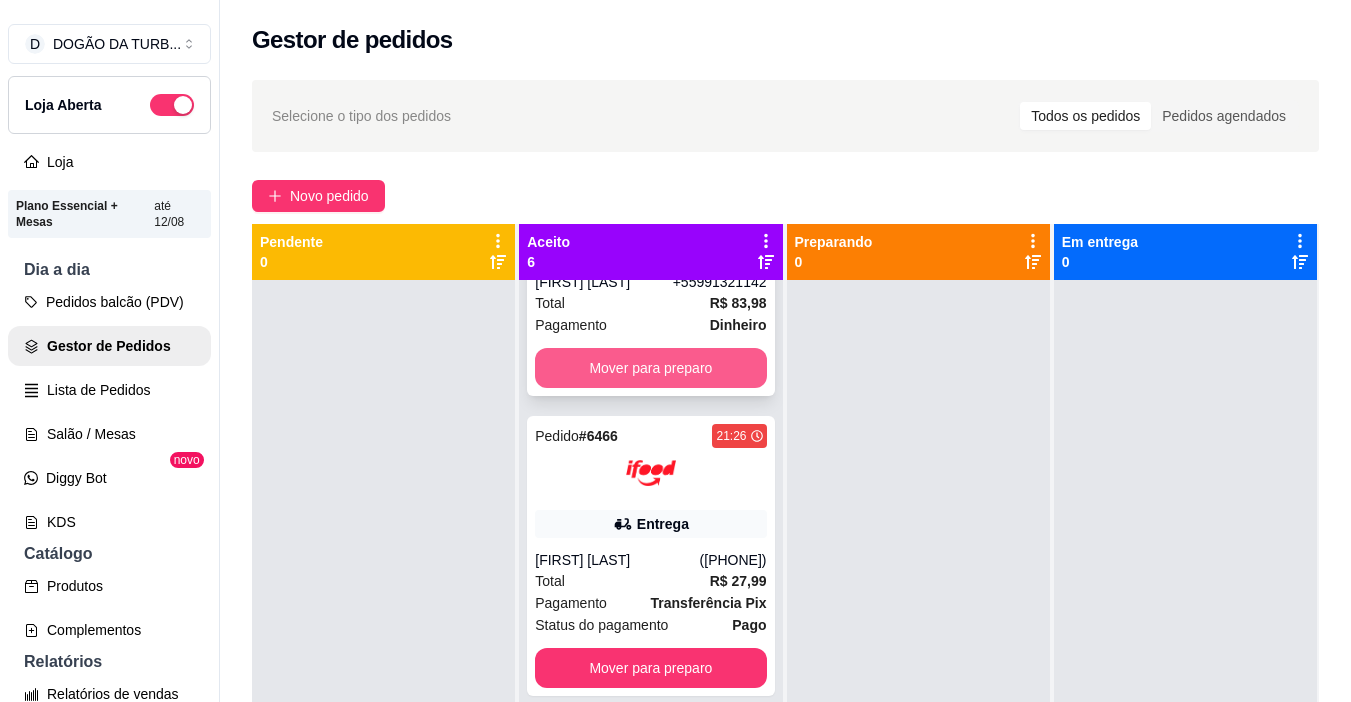 click on "Mover para preparo" at bounding box center [650, 368] 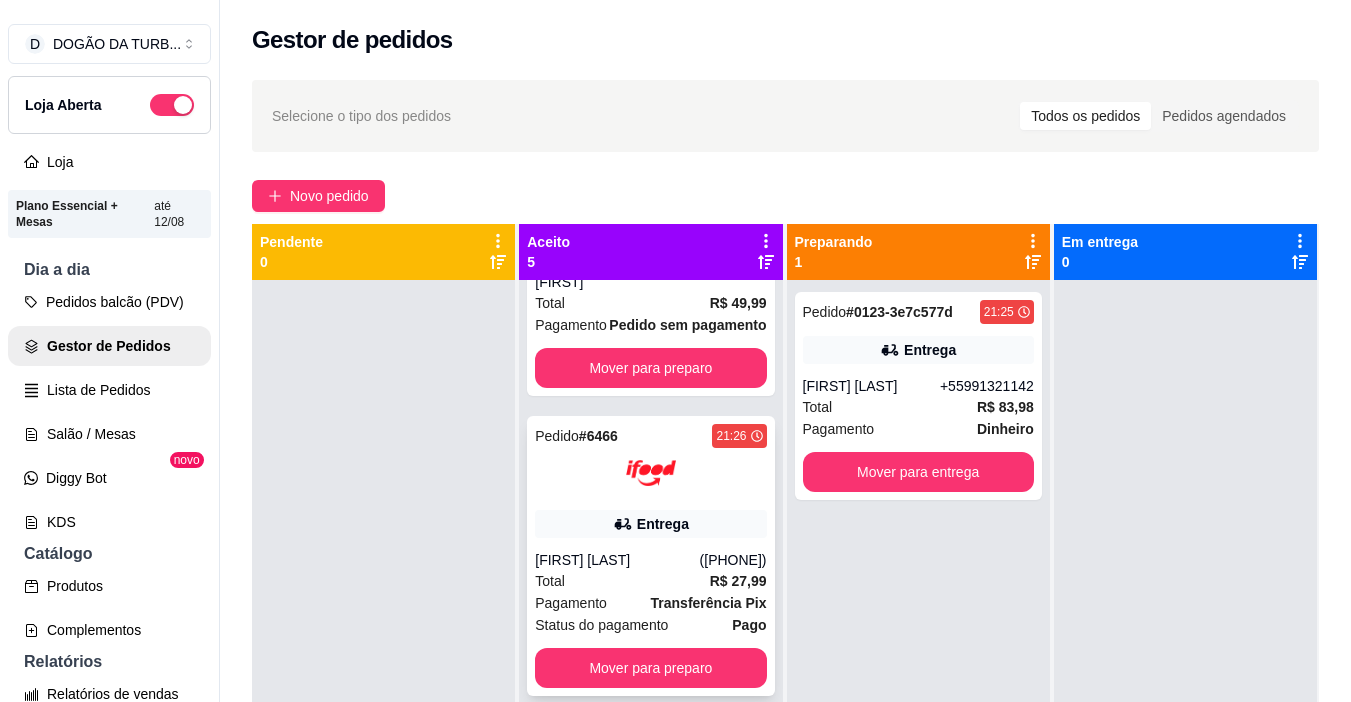 scroll, scrollTop: 572, scrollLeft: 0, axis: vertical 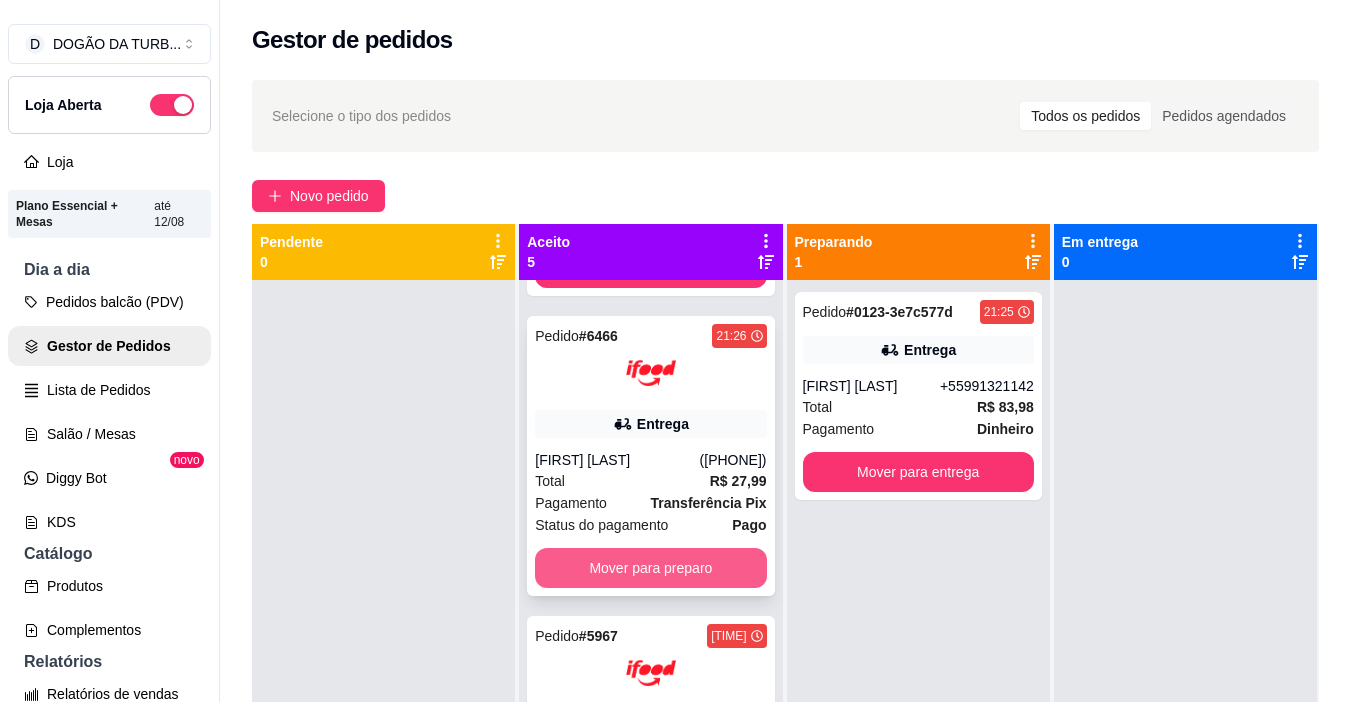 click on "Mover para preparo" at bounding box center [650, 568] 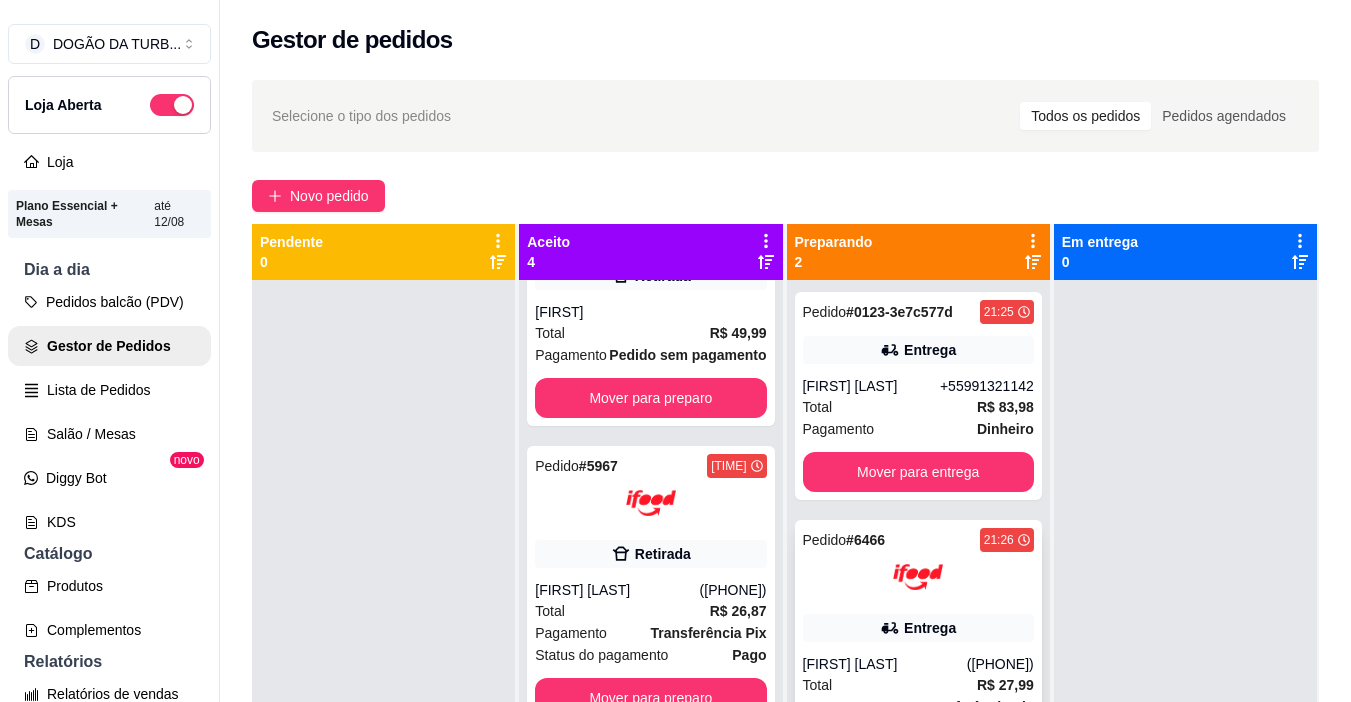 scroll, scrollTop: 484, scrollLeft: 0, axis: vertical 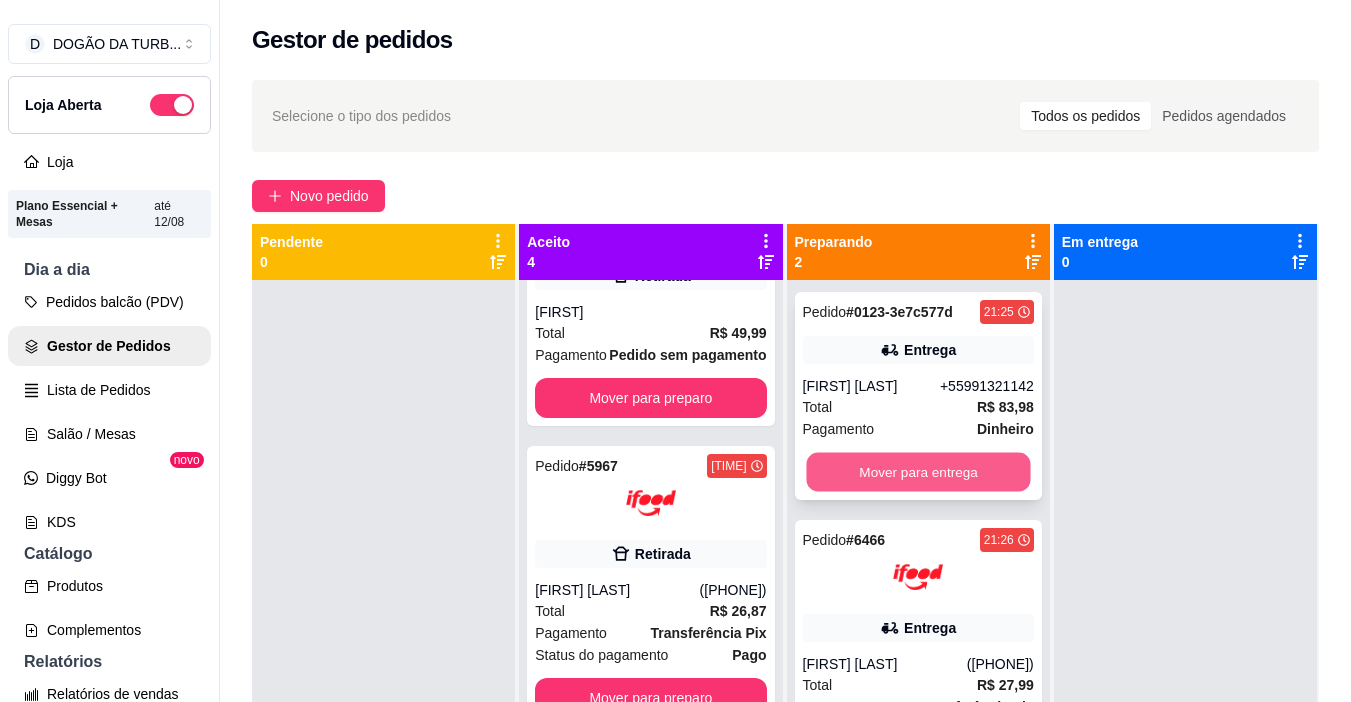 click on "Mover para entrega" at bounding box center [918, 472] 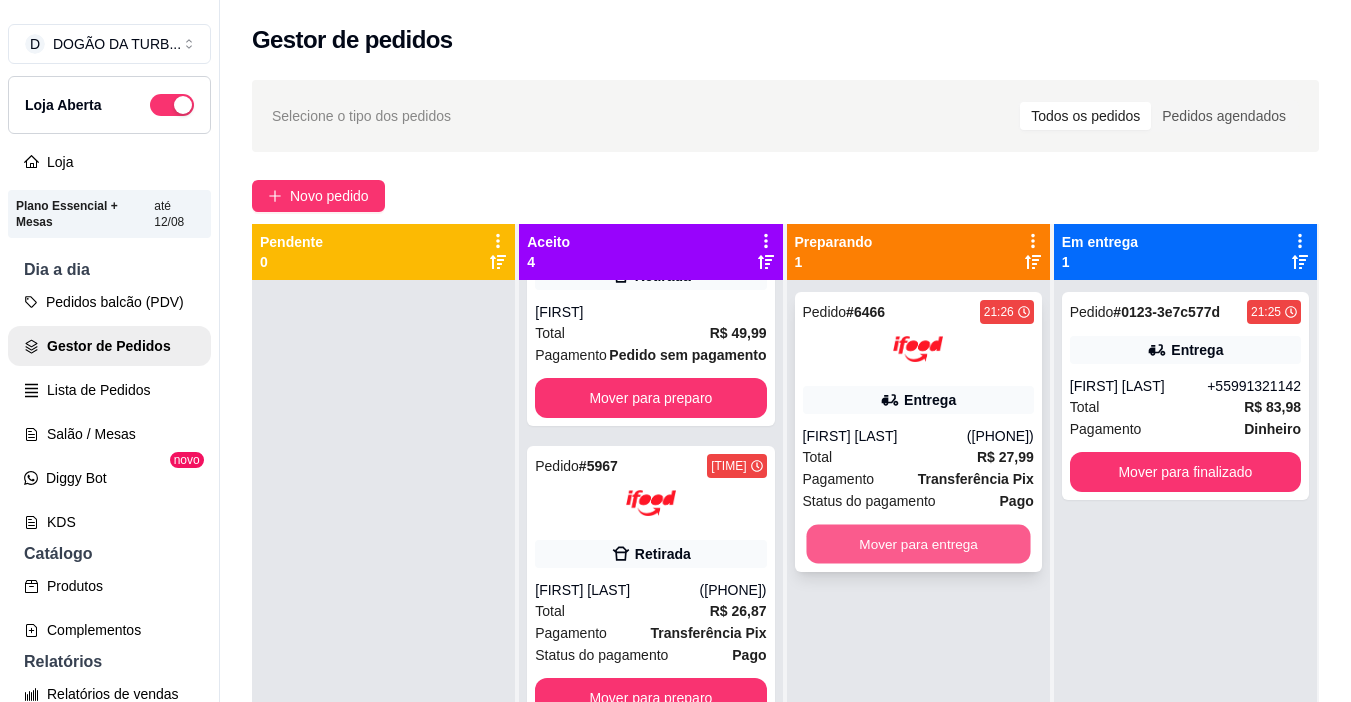 click on "Mover para entrega" at bounding box center [918, 544] 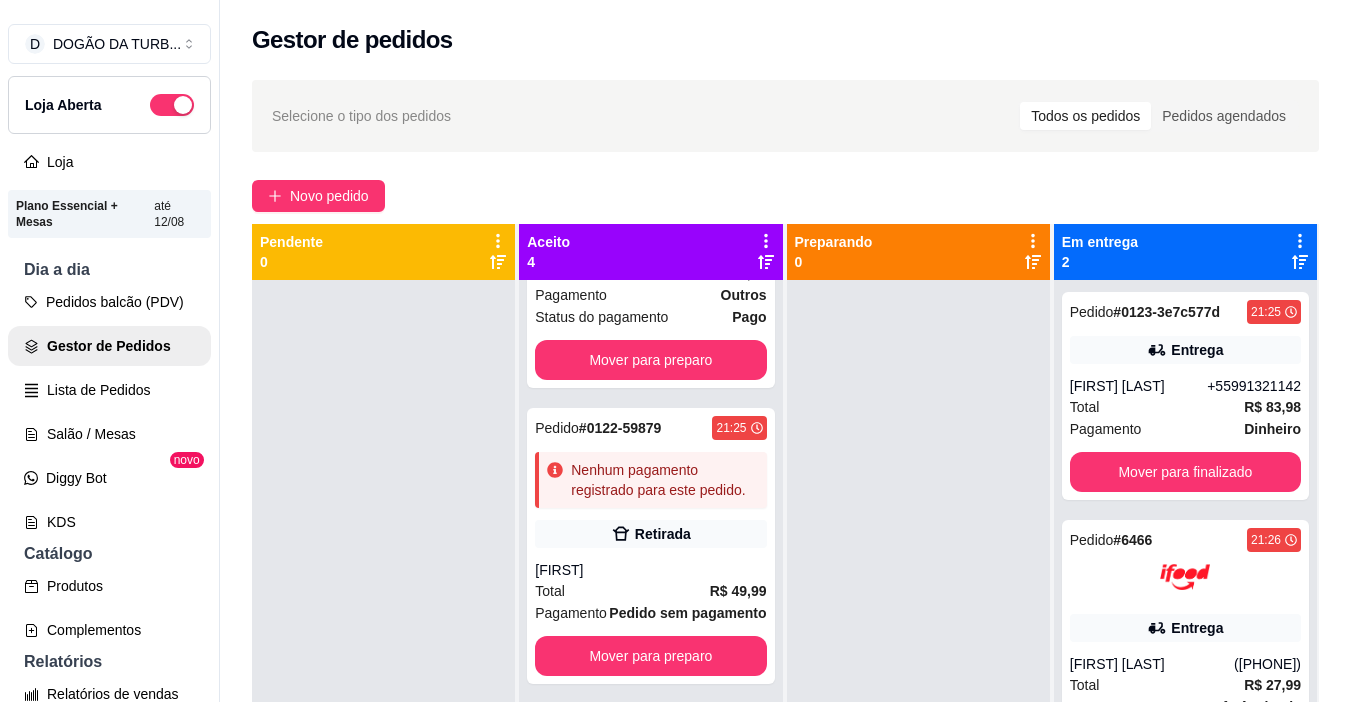 scroll, scrollTop: 0, scrollLeft: 0, axis: both 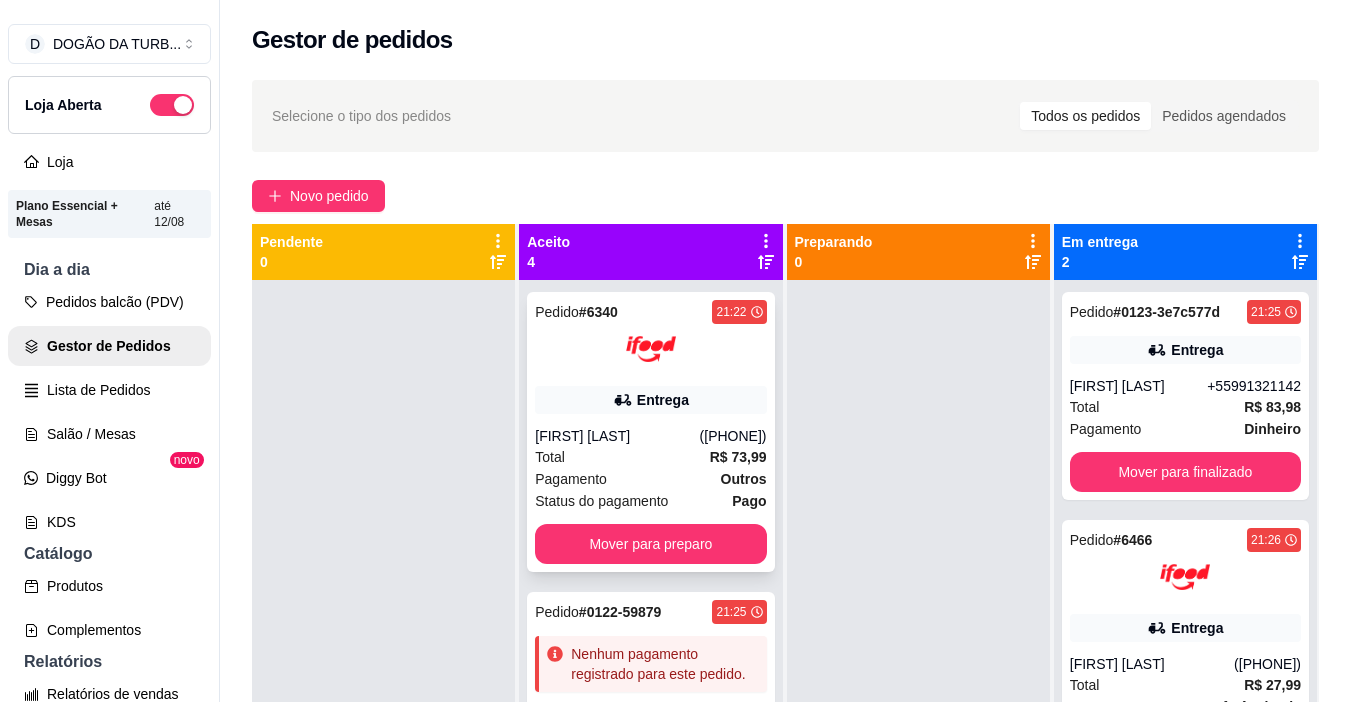 click 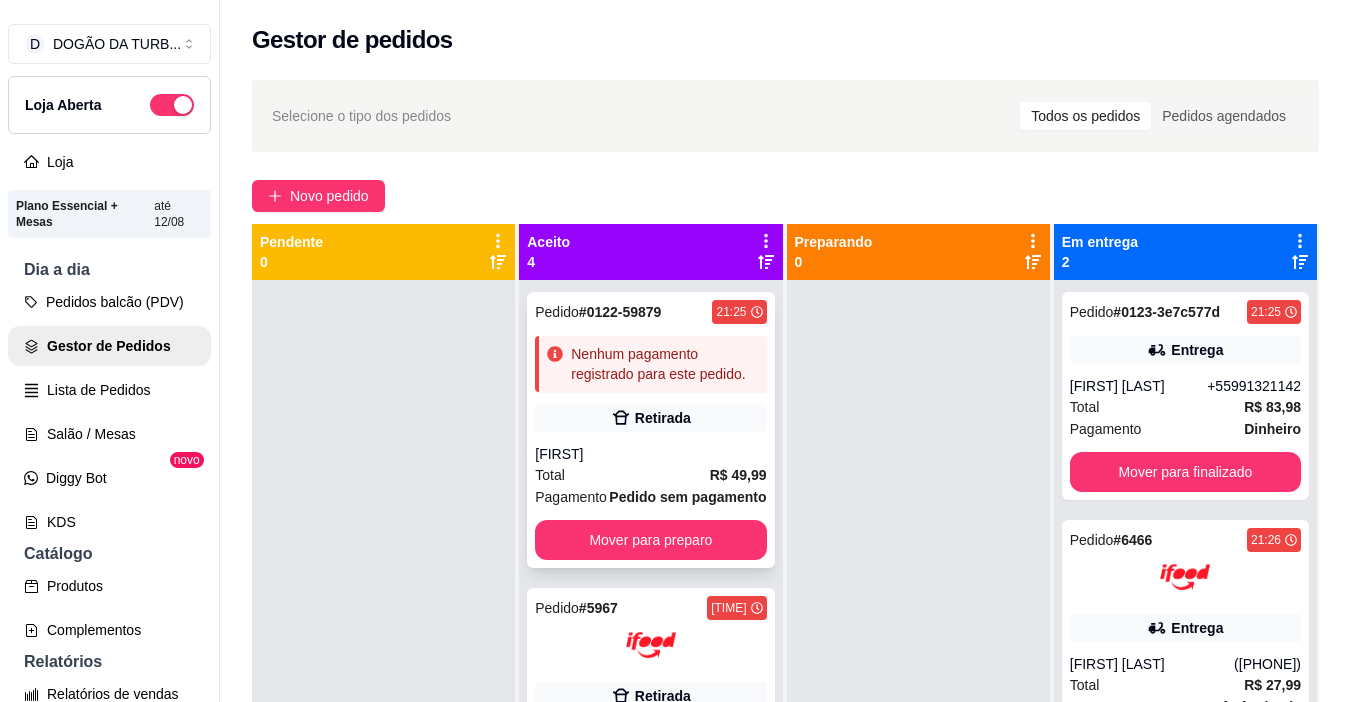 scroll, scrollTop: 484, scrollLeft: 0, axis: vertical 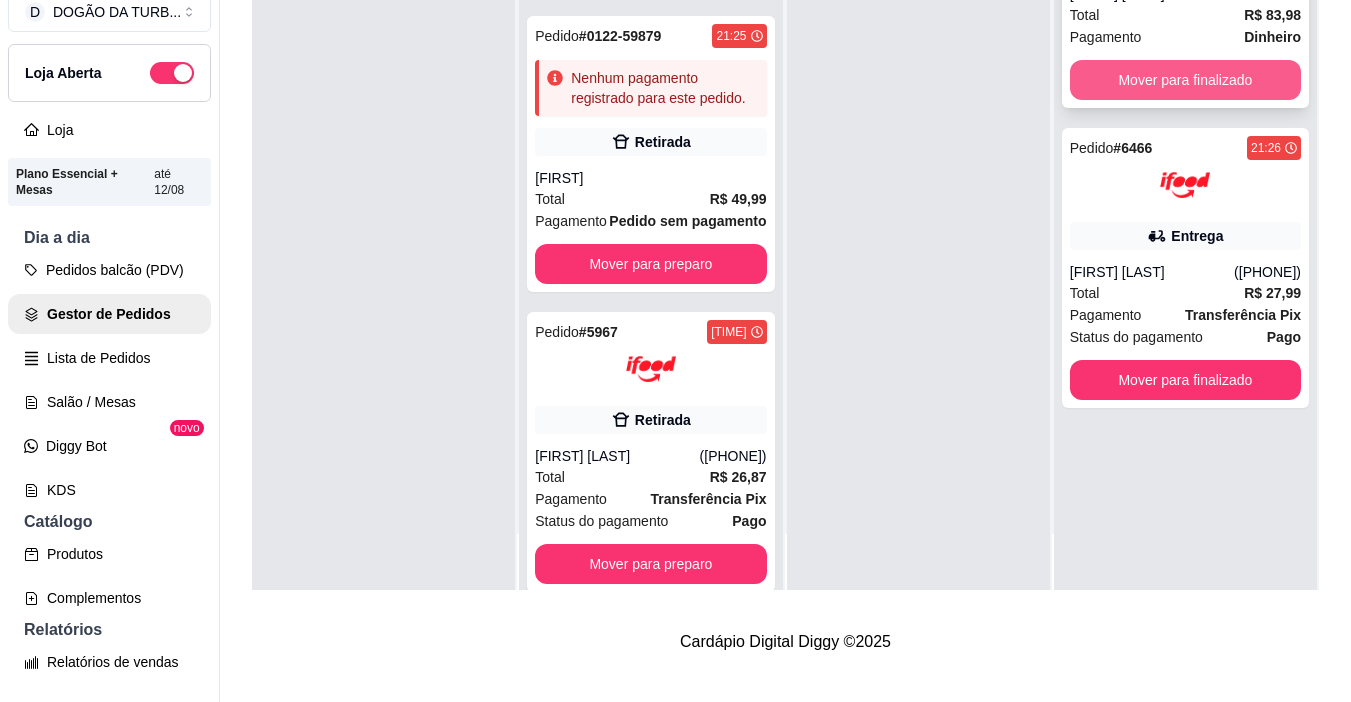 click on "Mover para finalizado" at bounding box center [1185, 80] 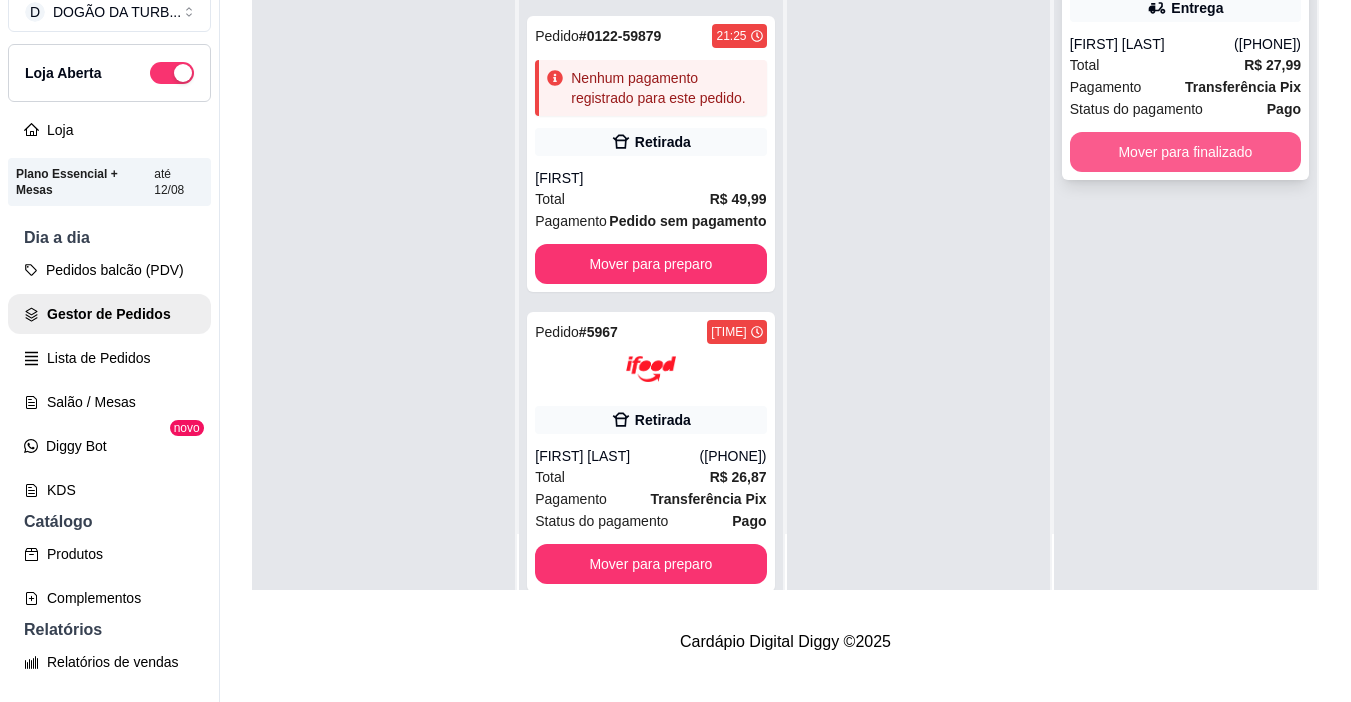 click on "Mover para finalizado" at bounding box center (1185, 152) 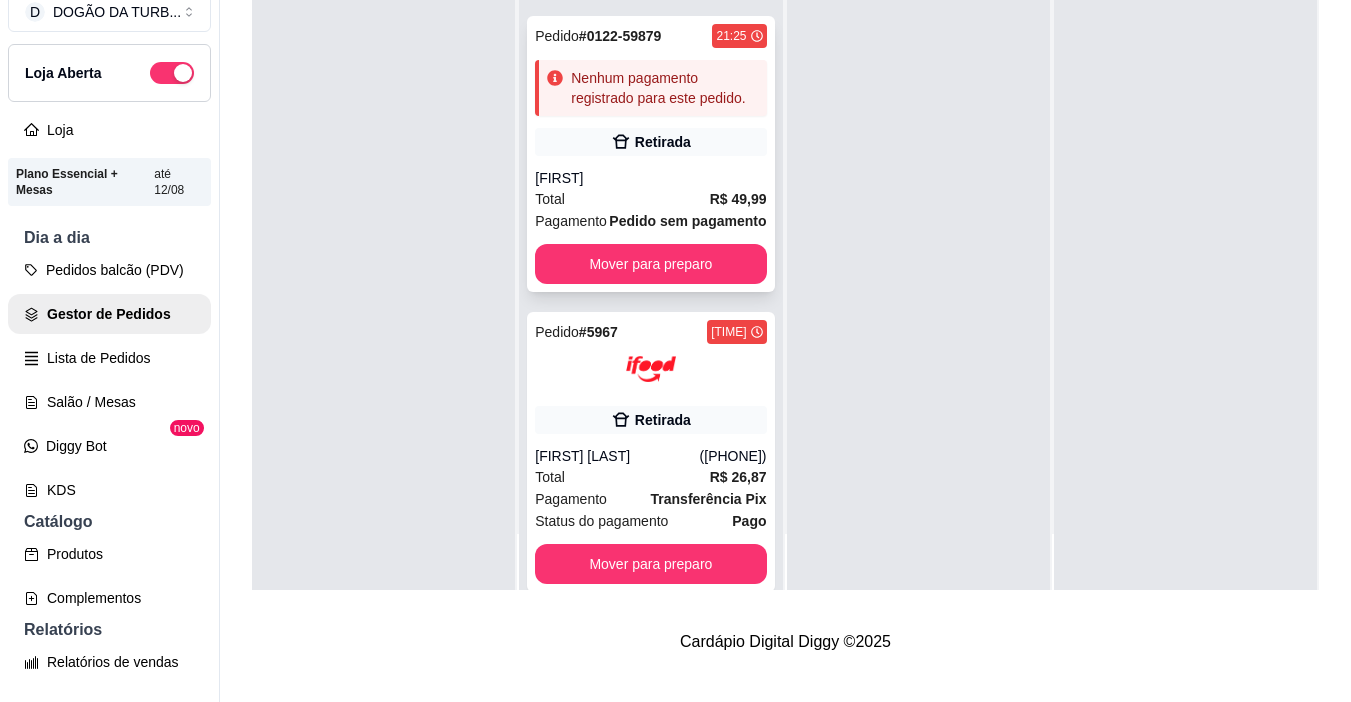 scroll, scrollTop: 0, scrollLeft: 0, axis: both 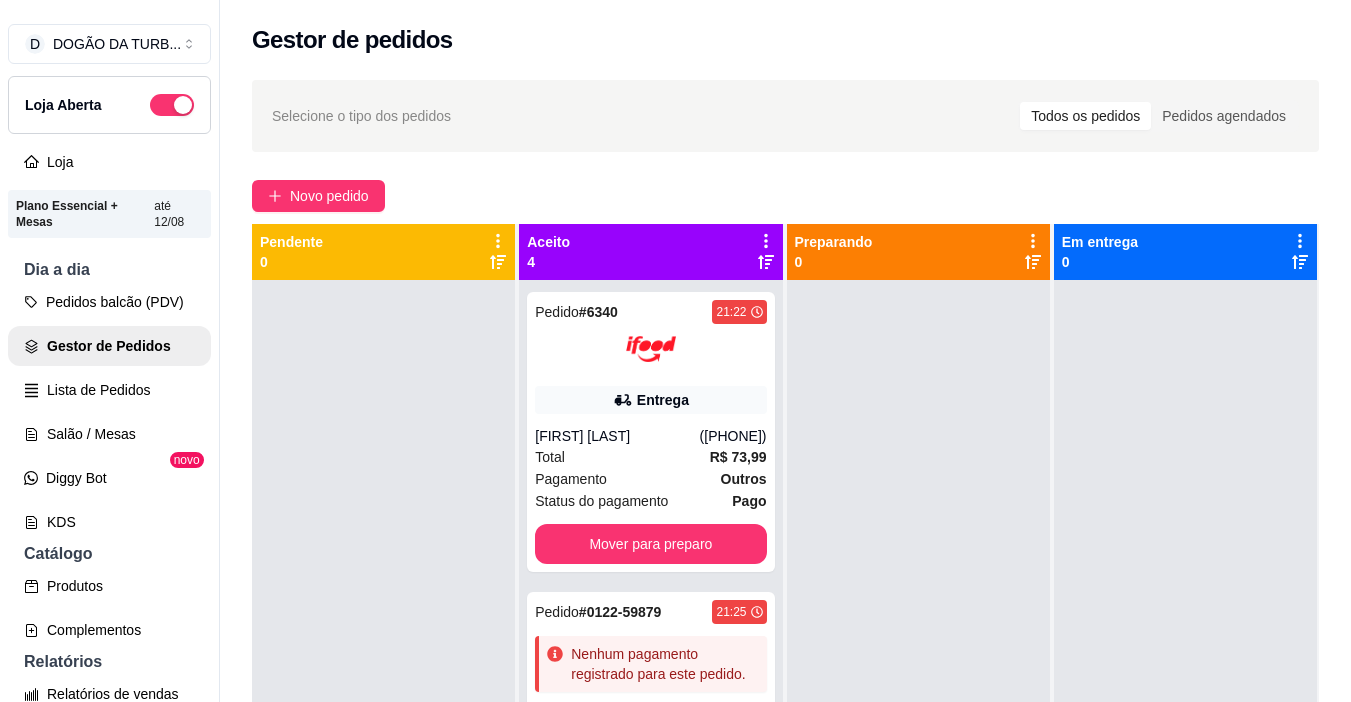 click at bounding box center [383, 631] 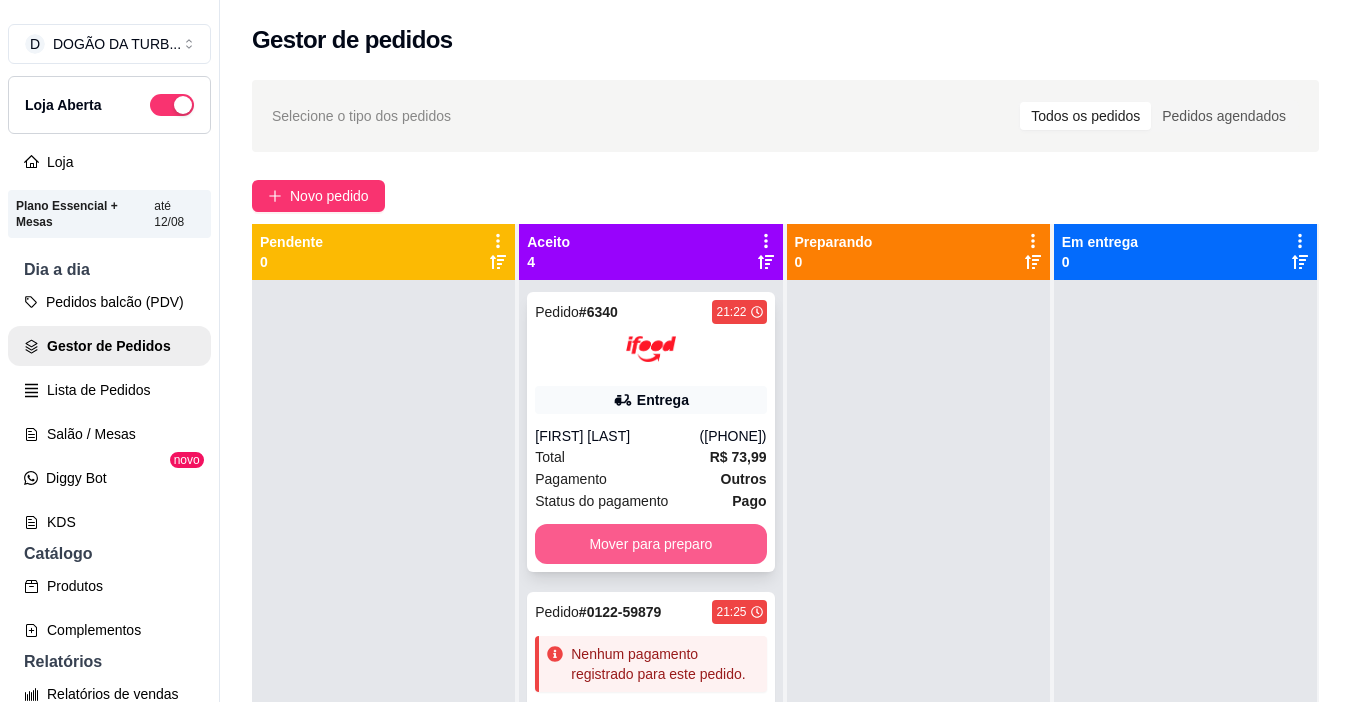 click on "Mover para preparo" at bounding box center (650, 544) 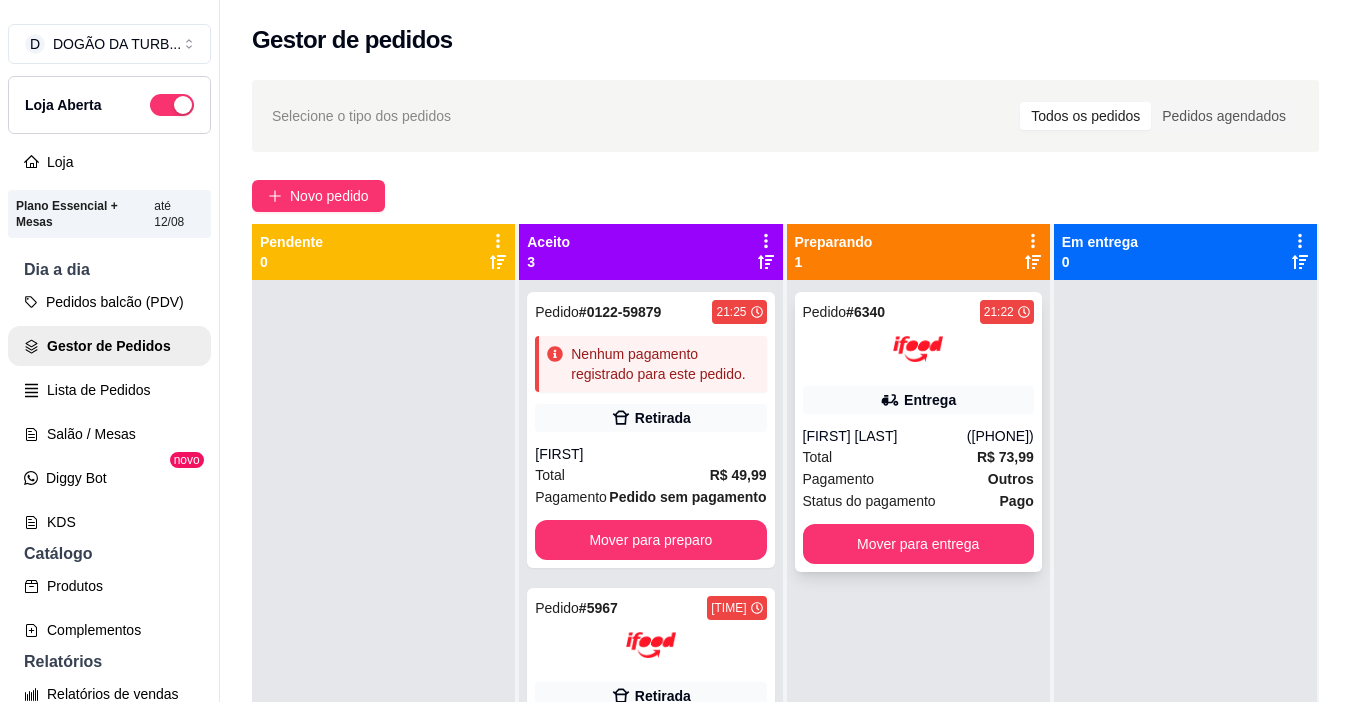 click on "Total R$ 73,99" at bounding box center [918, 457] 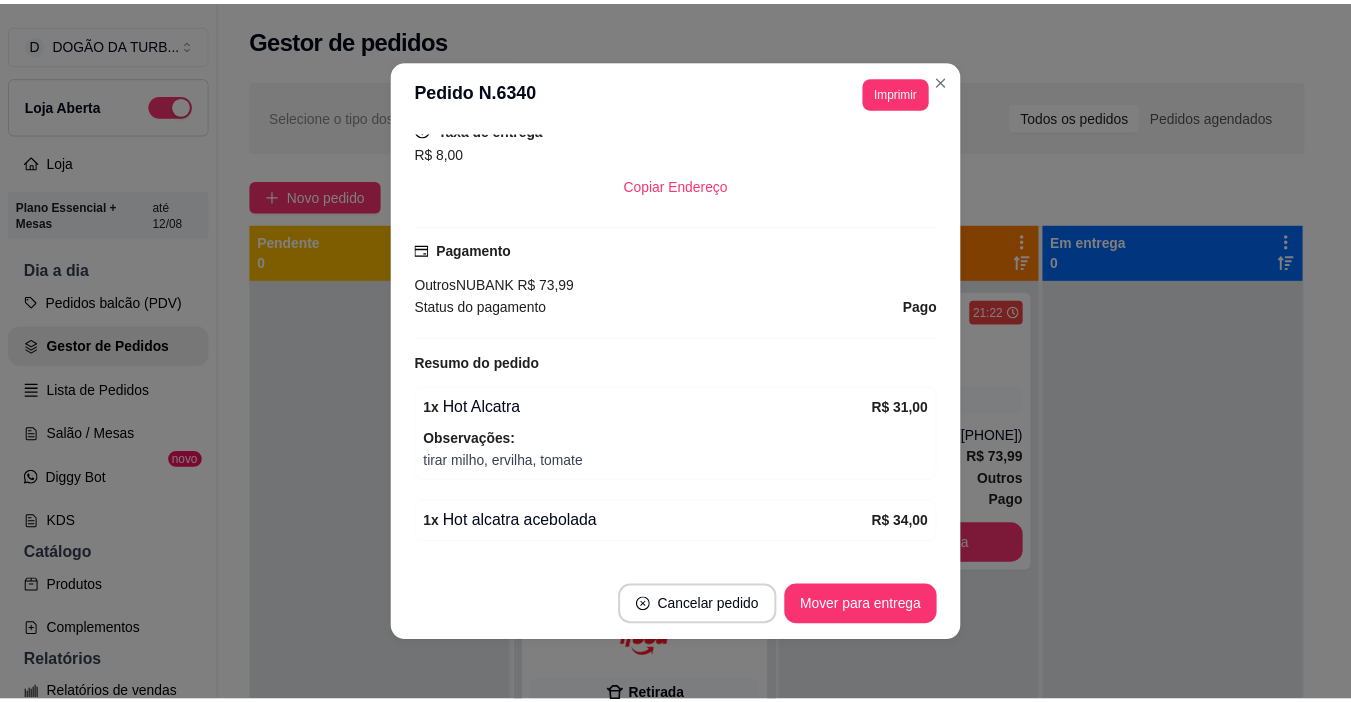 scroll, scrollTop: 400, scrollLeft: 0, axis: vertical 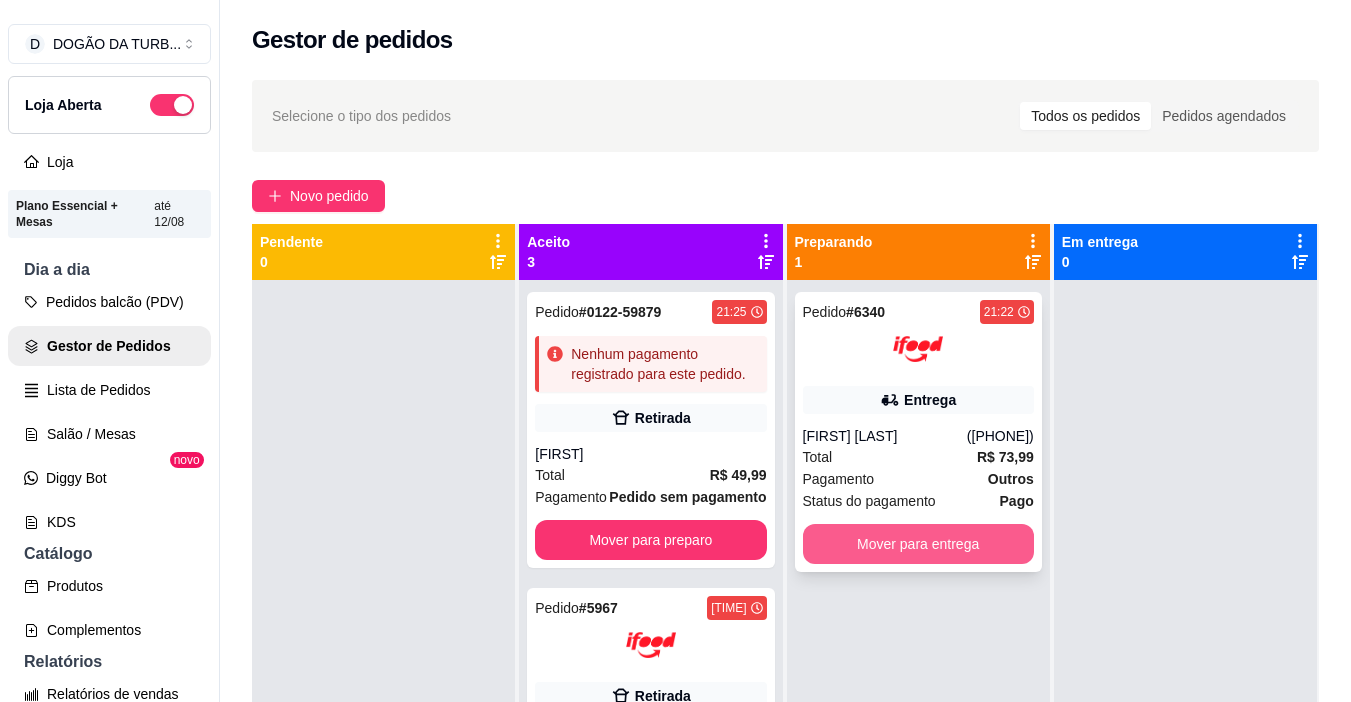 click on "Mover para entrega" at bounding box center (918, 544) 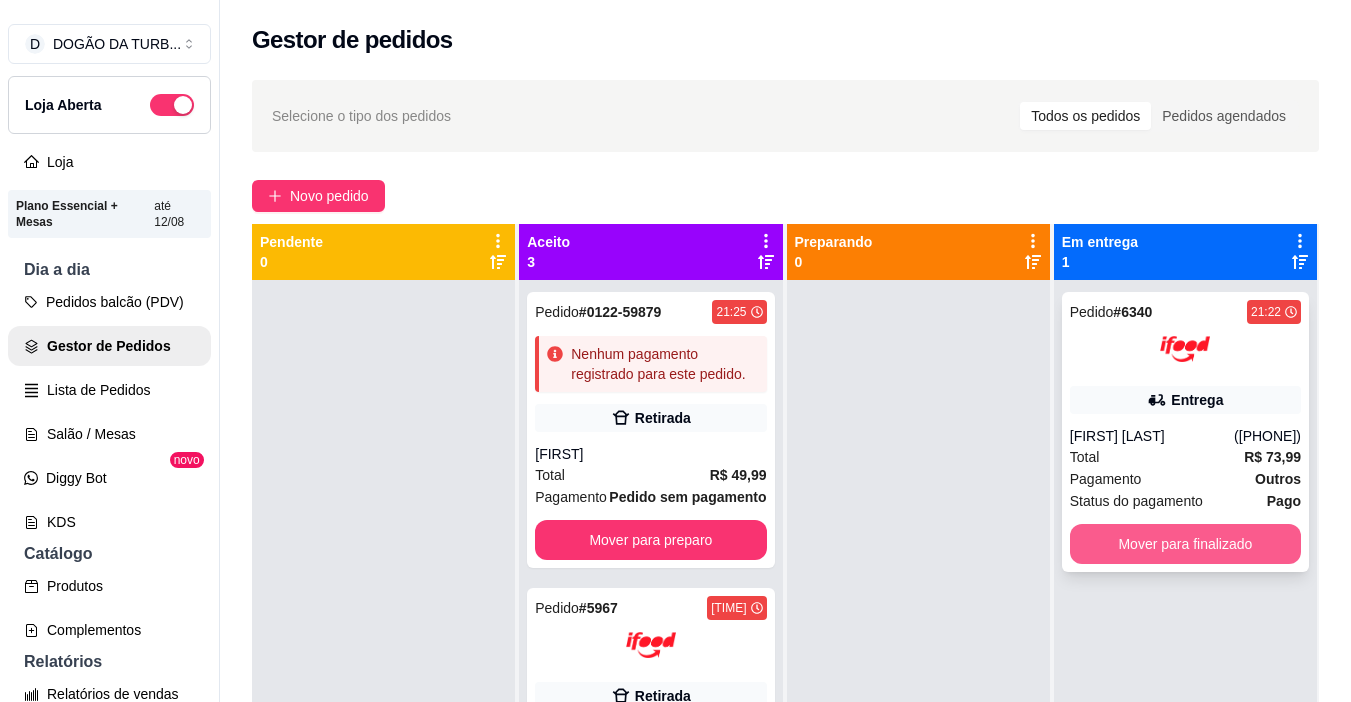 click on "Mover para finalizado" at bounding box center (1185, 544) 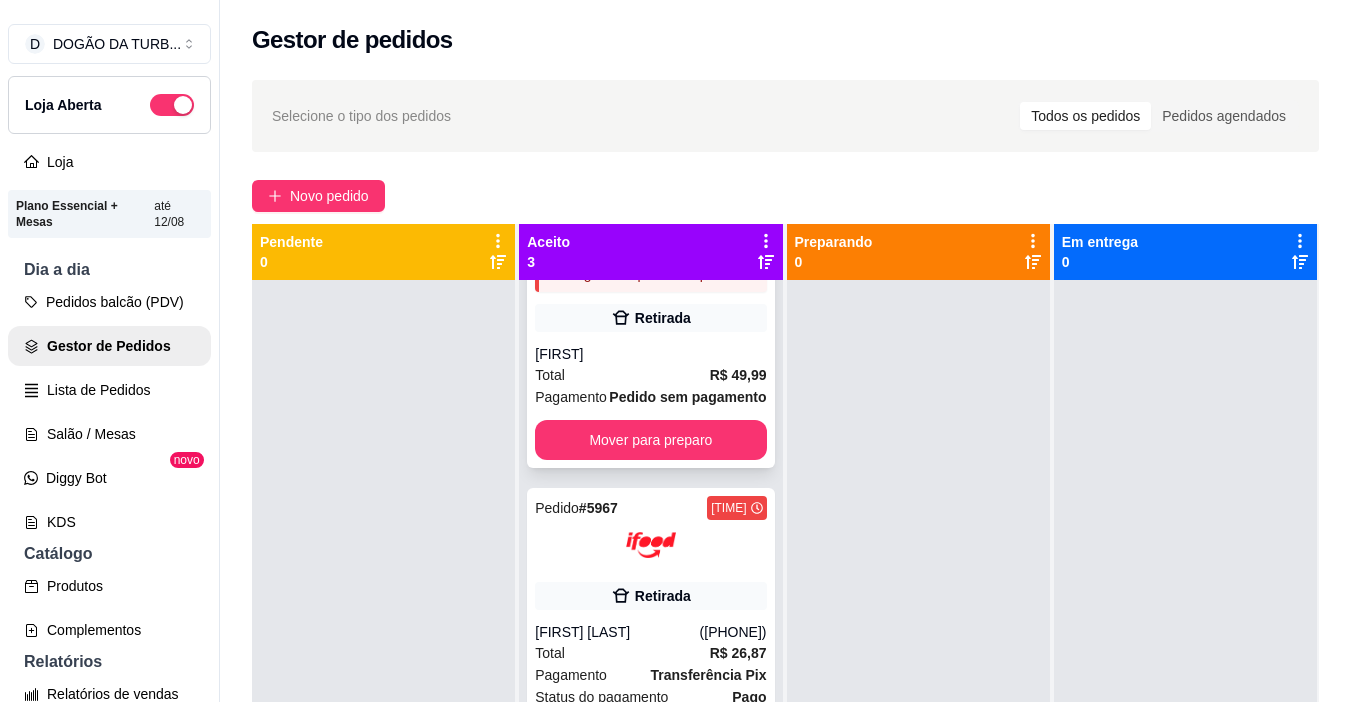 scroll, scrollTop: 184, scrollLeft: 0, axis: vertical 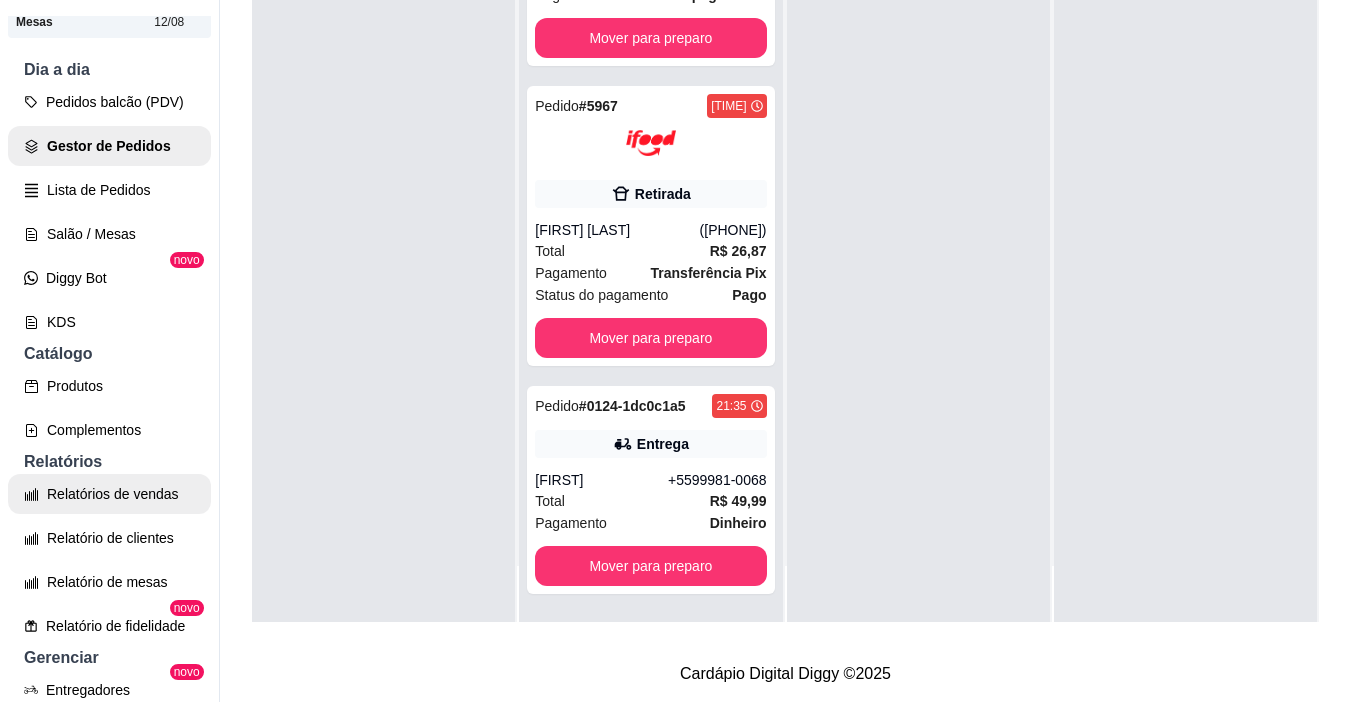 click on "Relatórios de vendas" at bounding box center (109, 494) 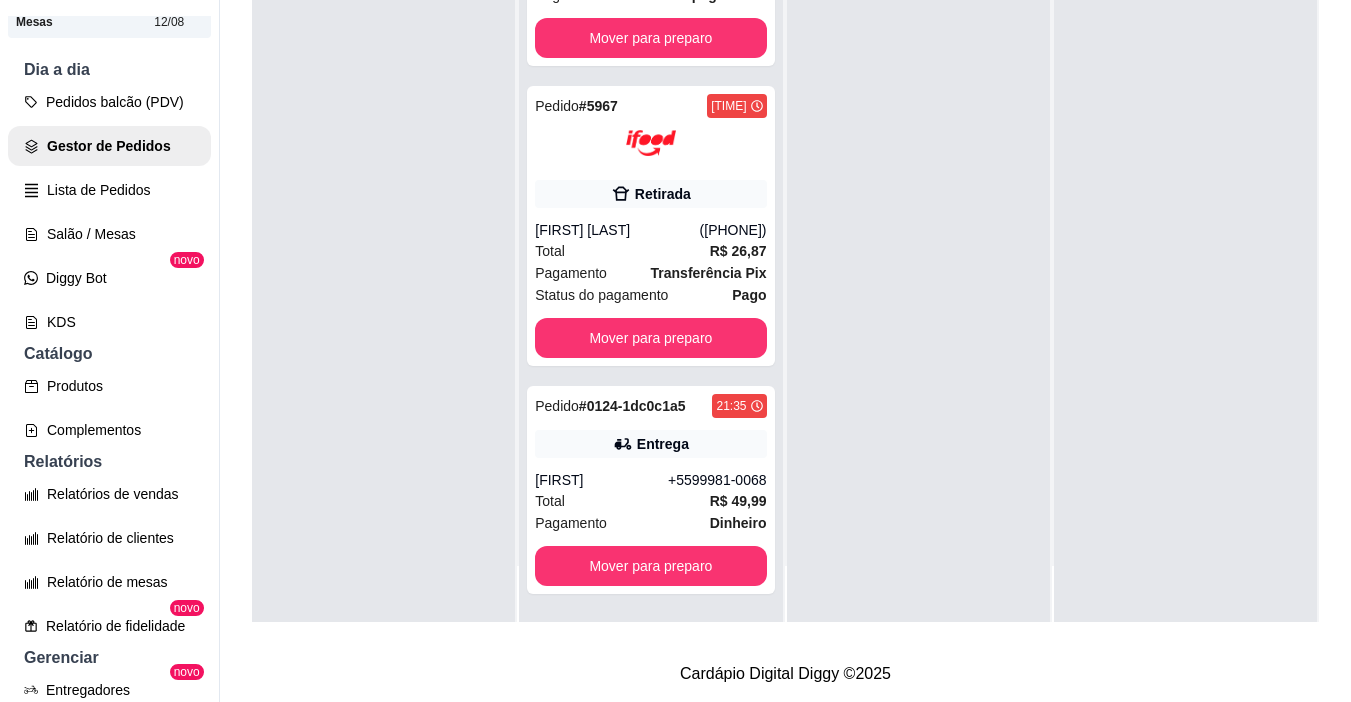 select on "ALL" 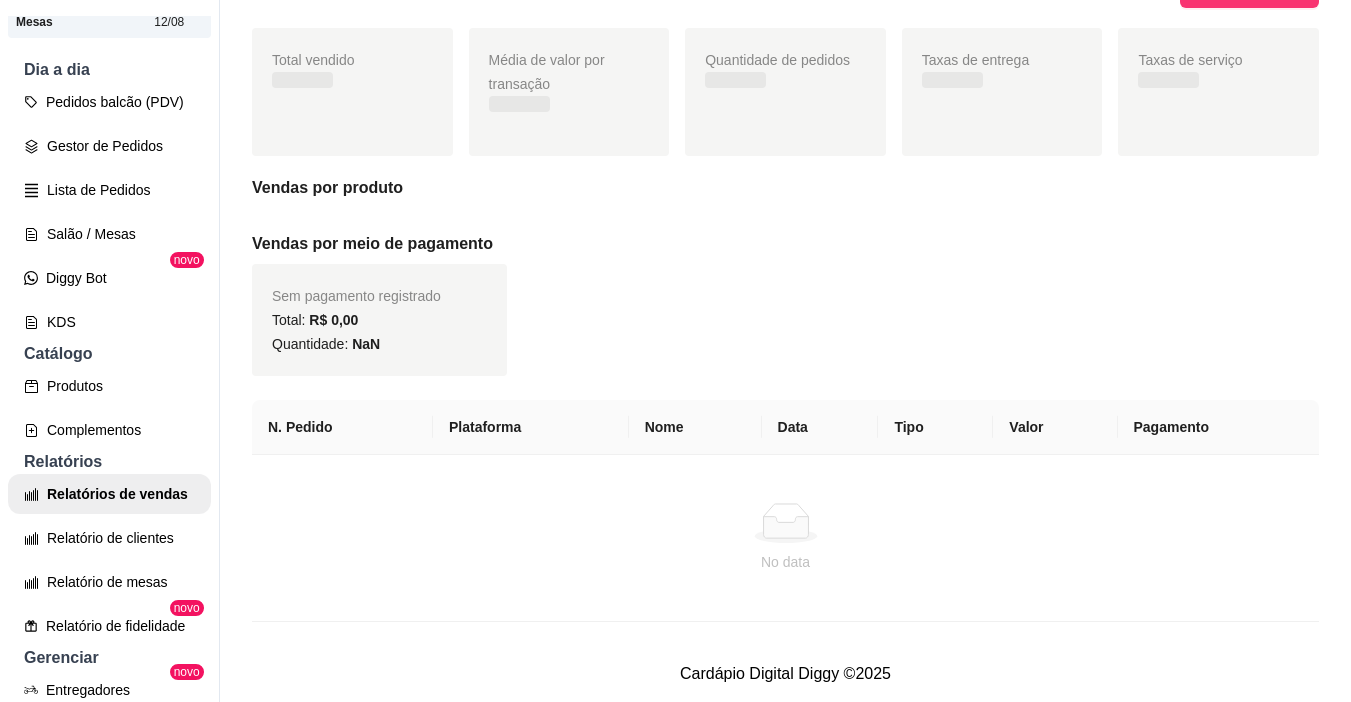 scroll, scrollTop: 0, scrollLeft: 0, axis: both 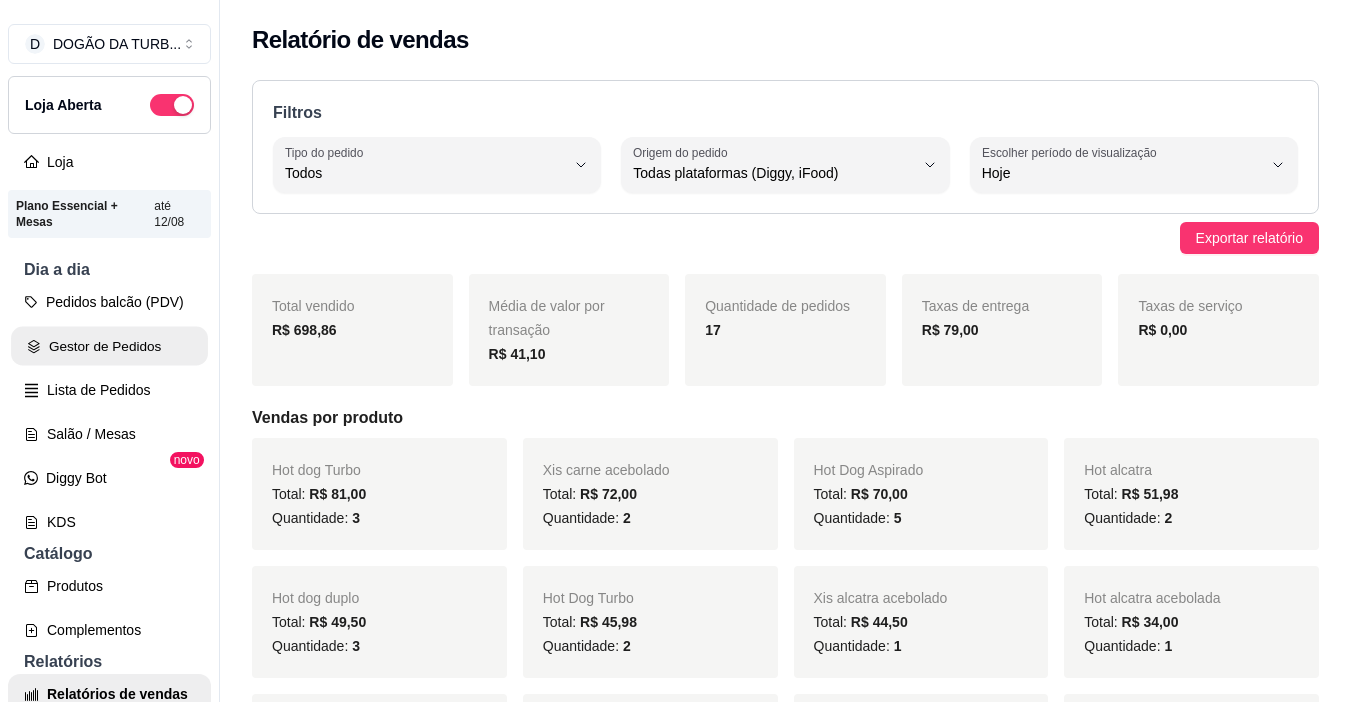 click on "Gestor de Pedidos" at bounding box center [109, 346] 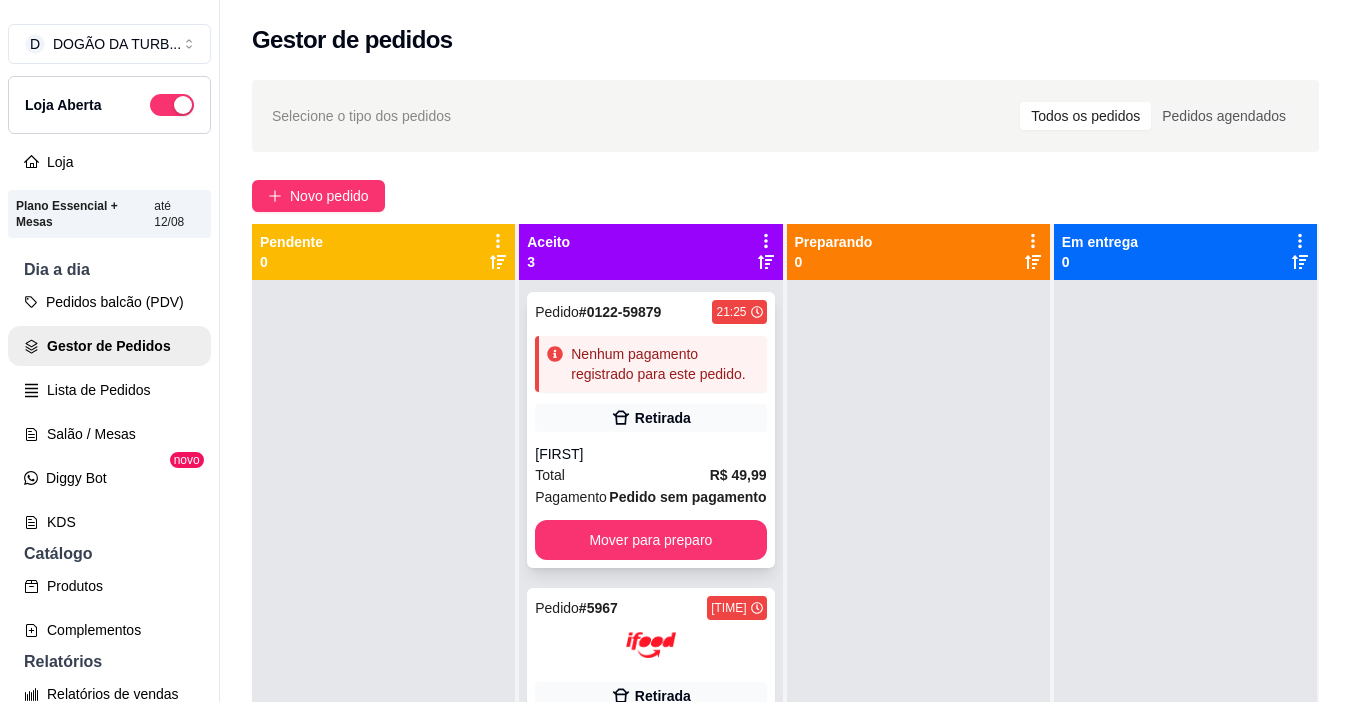 scroll, scrollTop: 184, scrollLeft: 0, axis: vertical 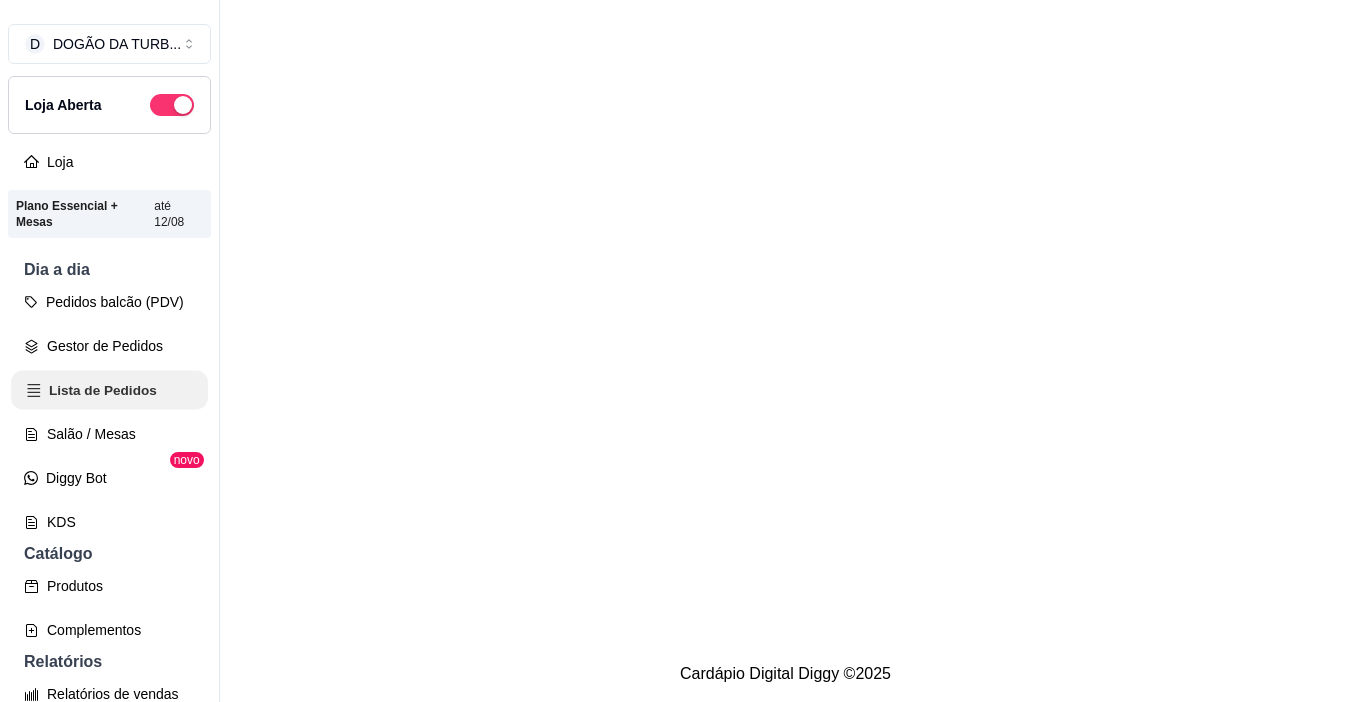 click on "Lista de Pedidos" at bounding box center [109, 390] 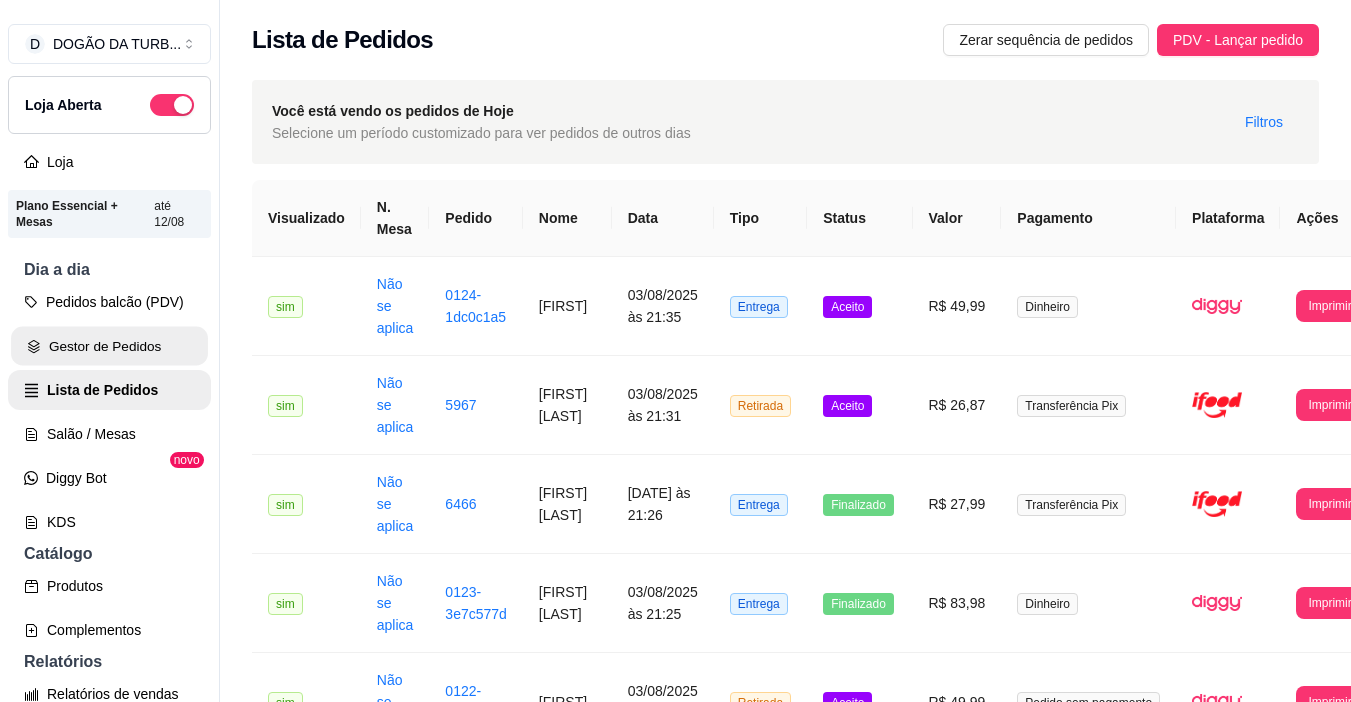 click on "Gestor de Pedidos" at bounding box center (109, 346) 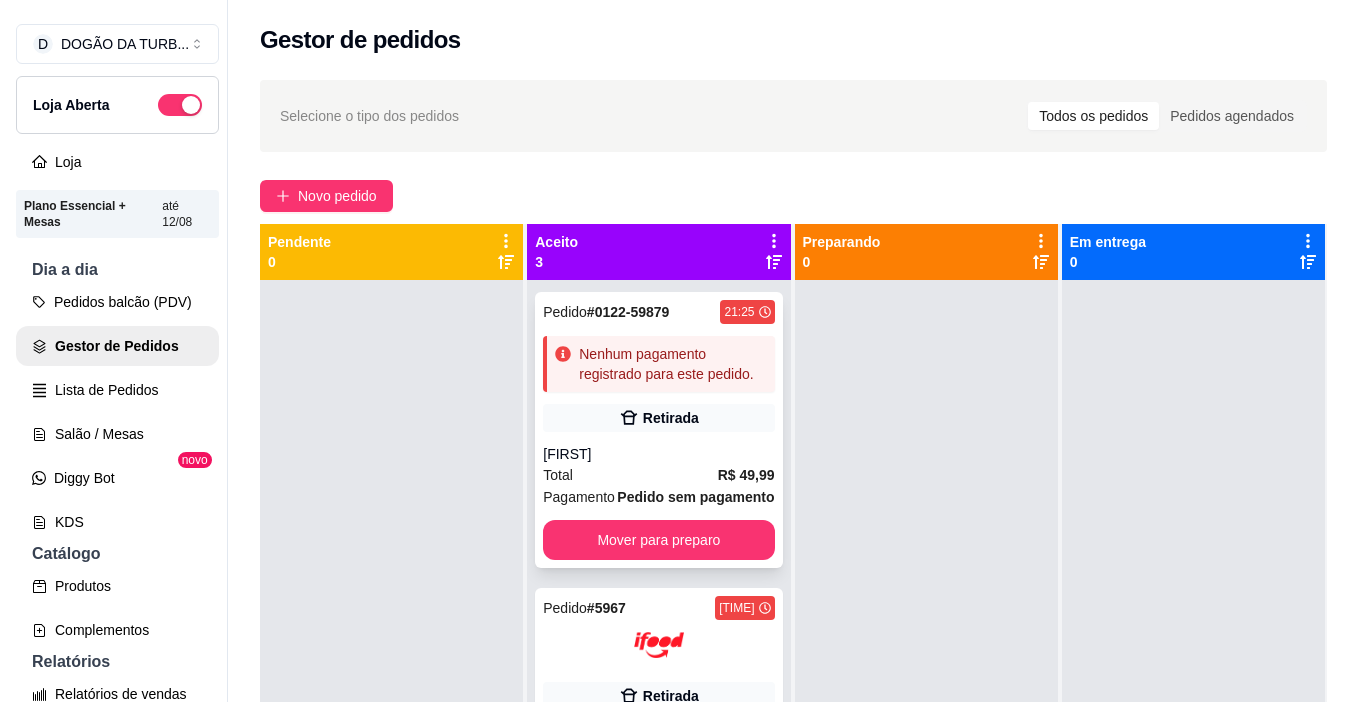 scroll, scrollTop: 100, scrollLeft: 0, axis: vertical 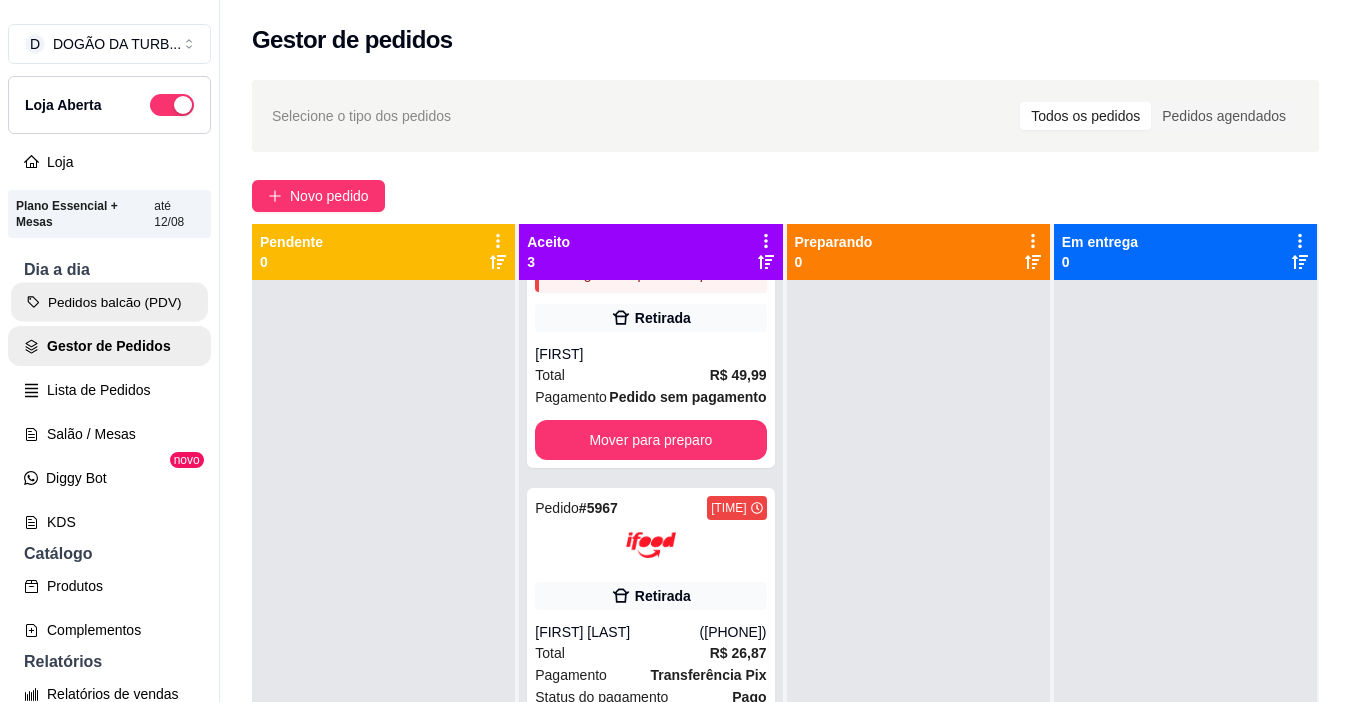 click on "Pedidos balcão (PDV)" at bounding box center [109, 302] 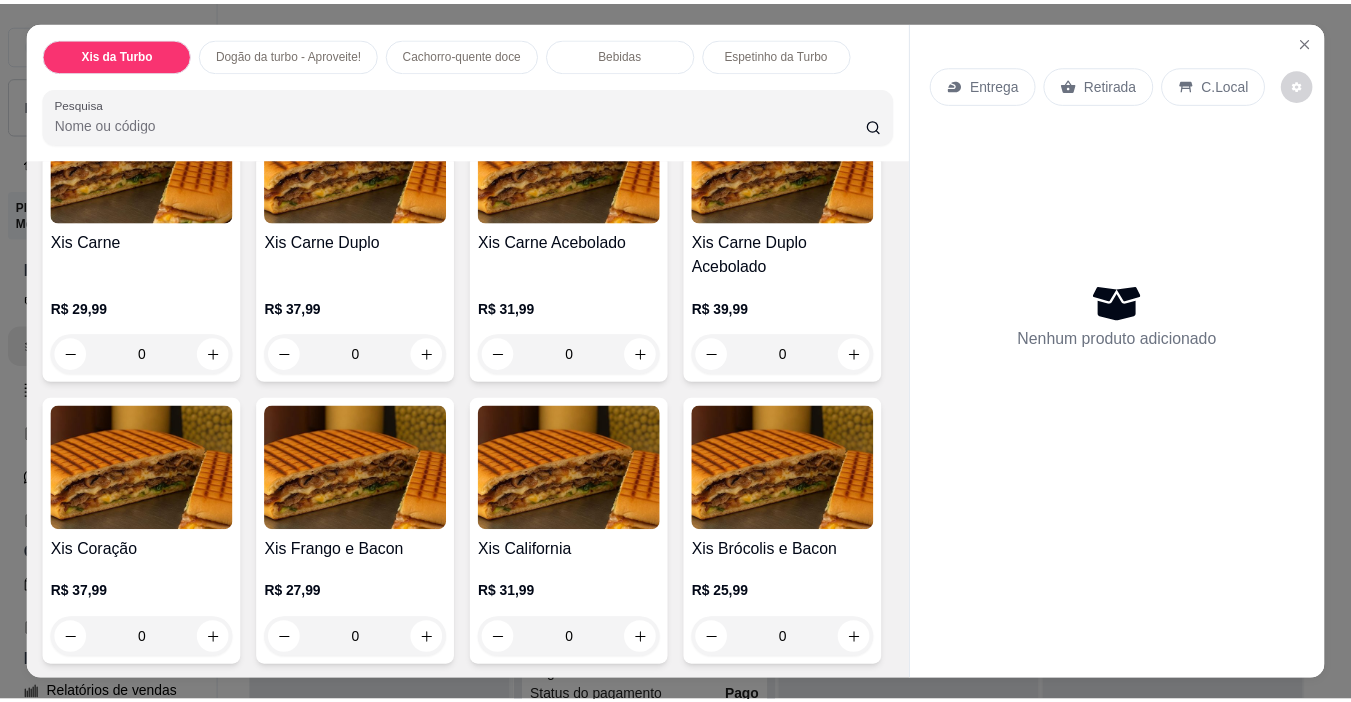 scroll, scrollTop: 100, scrollLeft: 0, axis: vertical 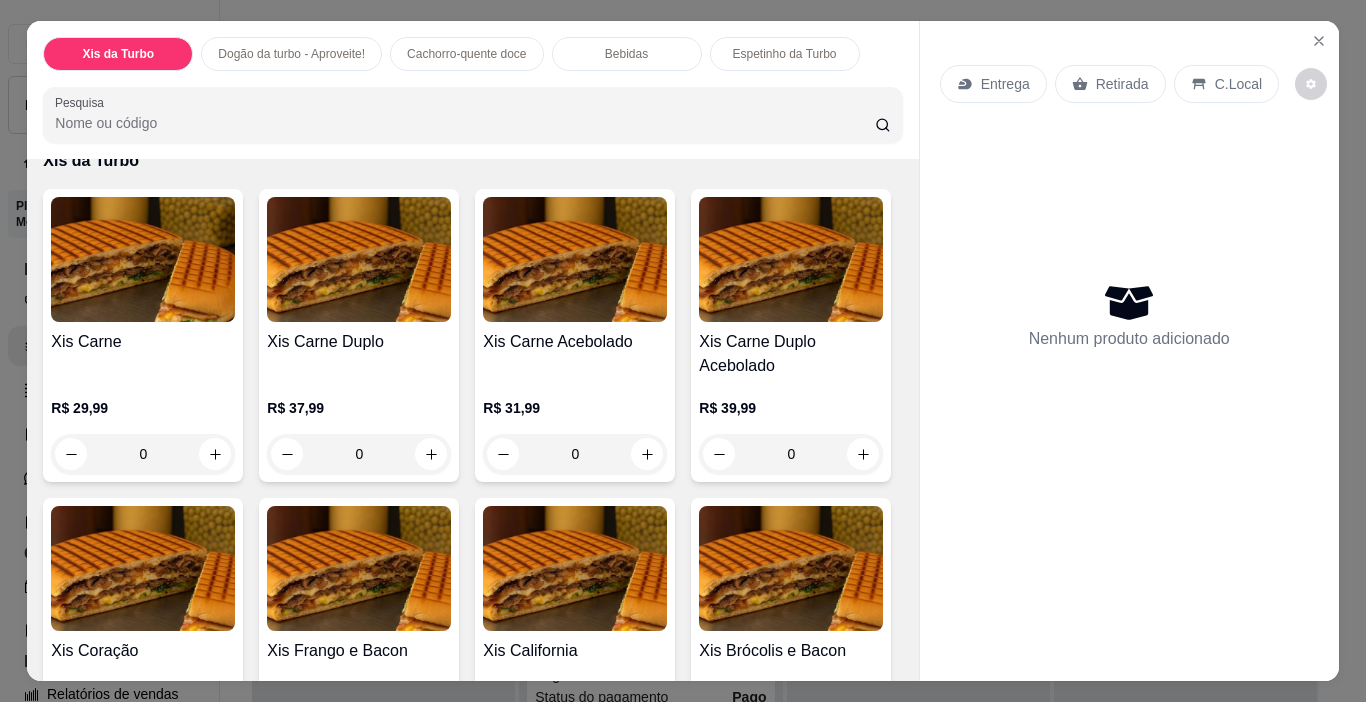 click on "0" at bounding box center (143, 454) 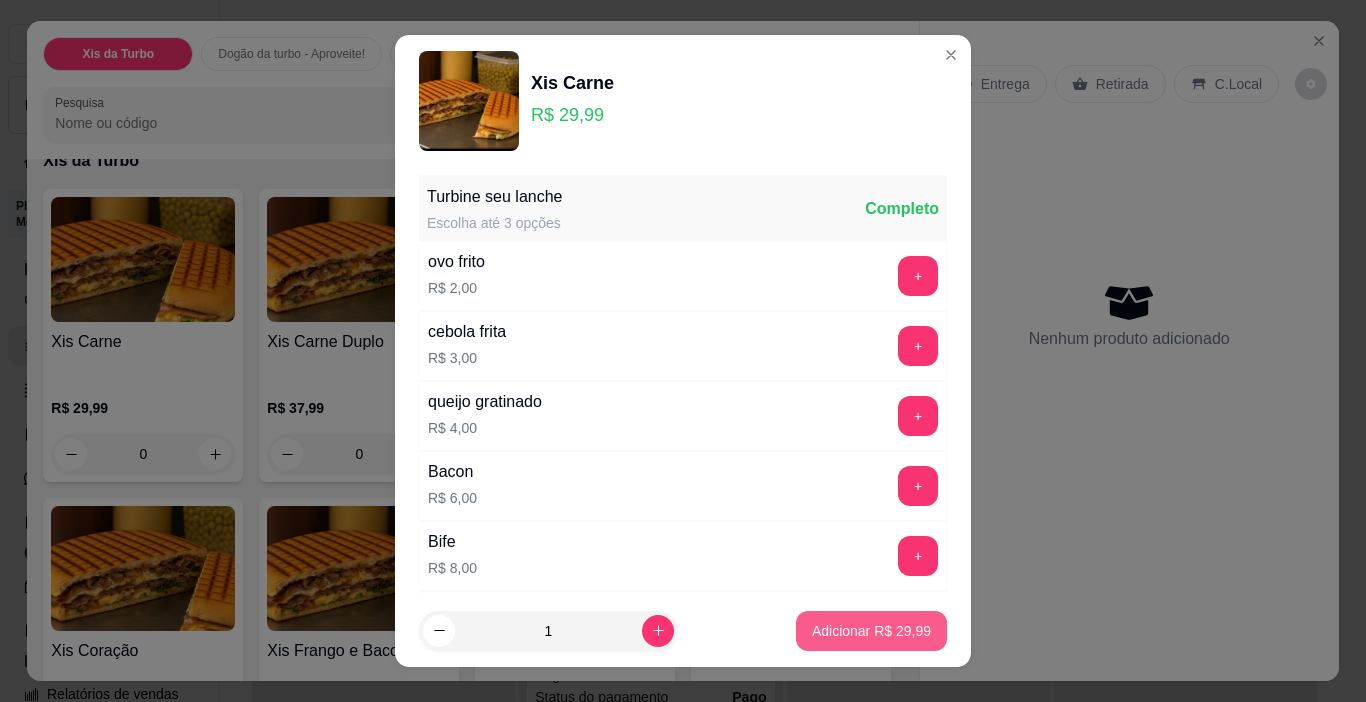 click on "Adicionar   R$ 29,99" at bounding box center [871, 631] 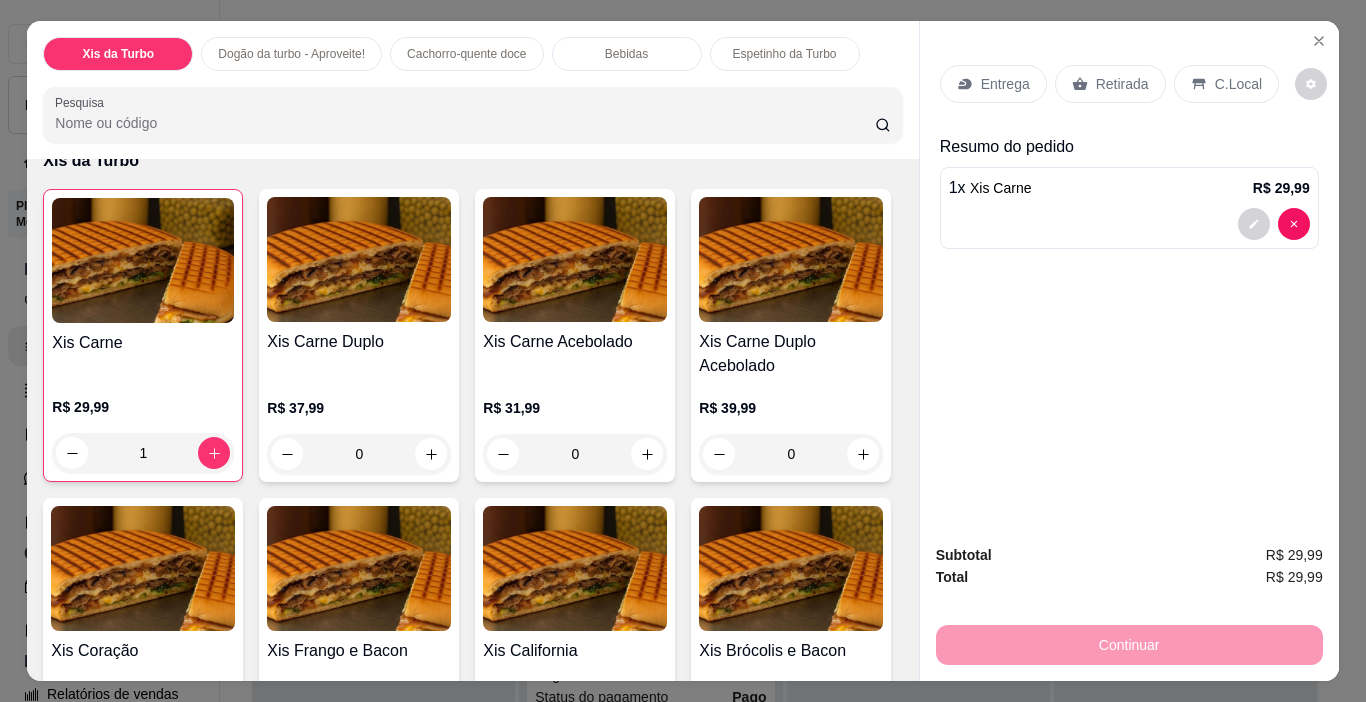 click on "Retirada" at bounding box center (1122, 84) 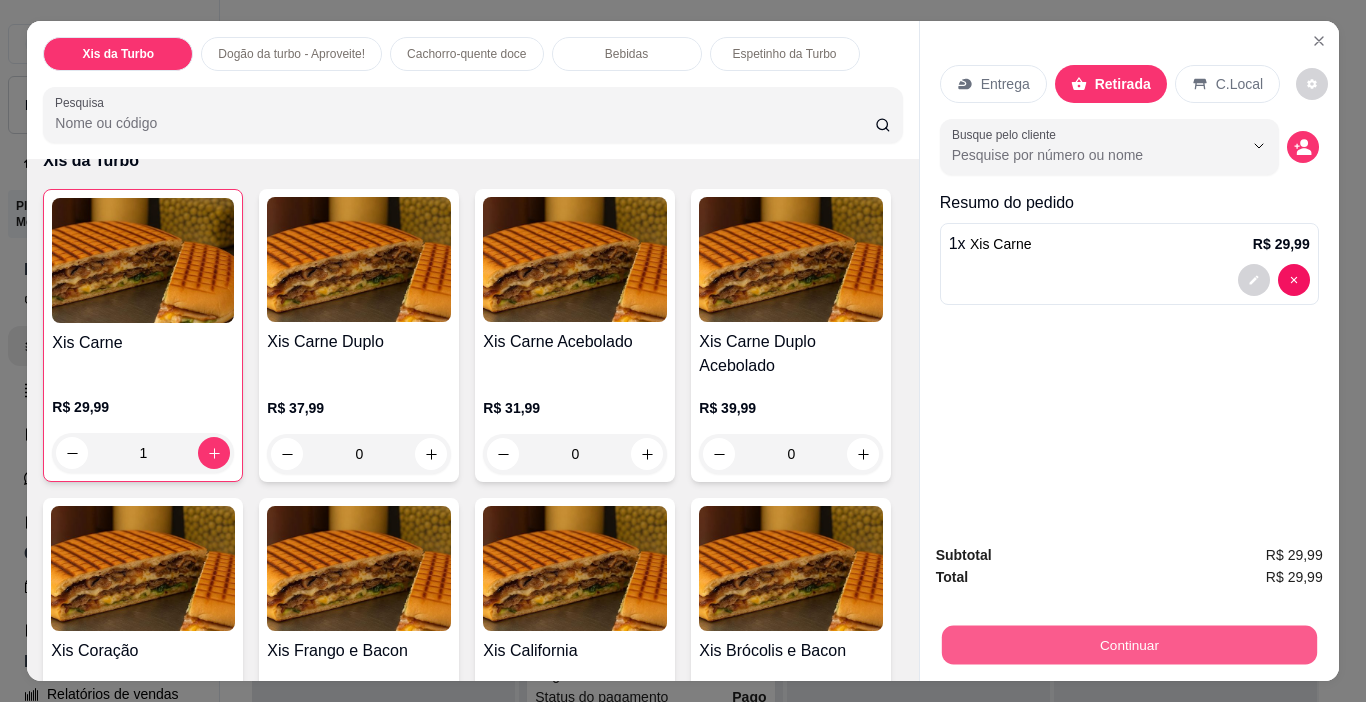 click on "Continuar" at bounding box center (1128, 645) 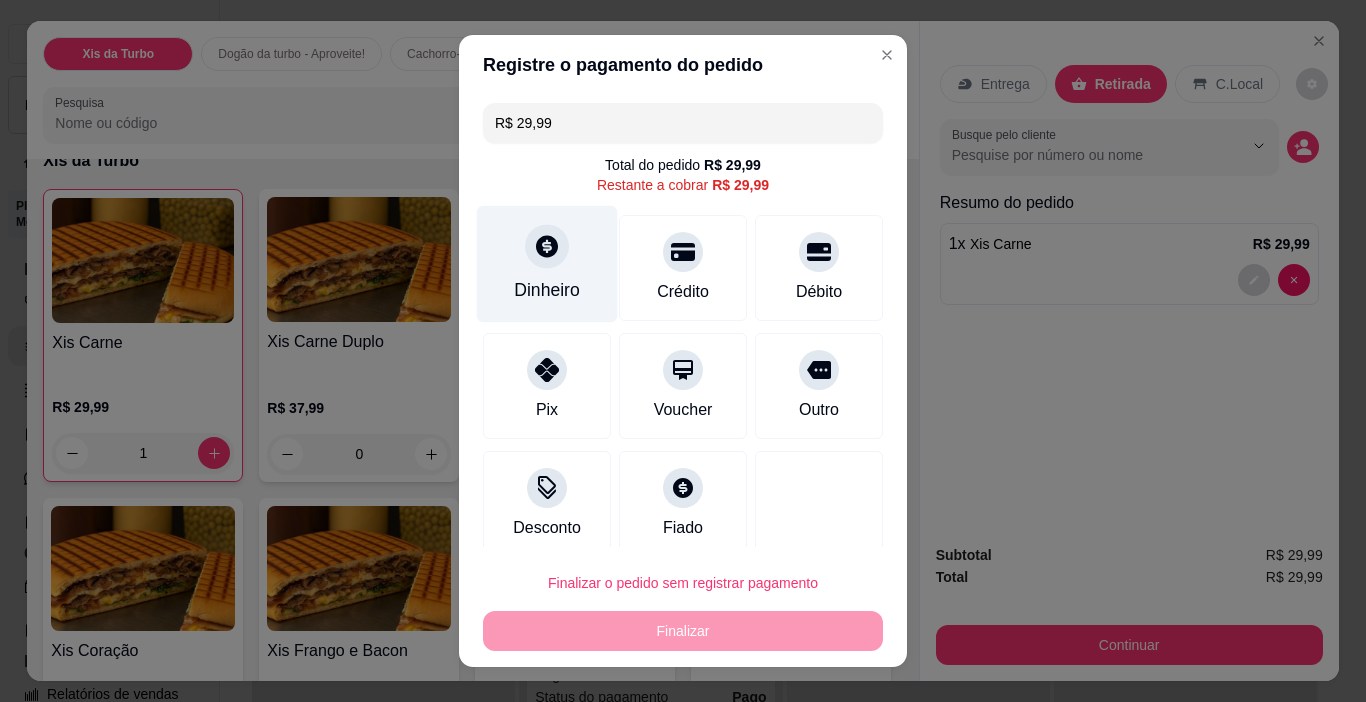 click on "Dinheiro" at bounding box center [547, 290] 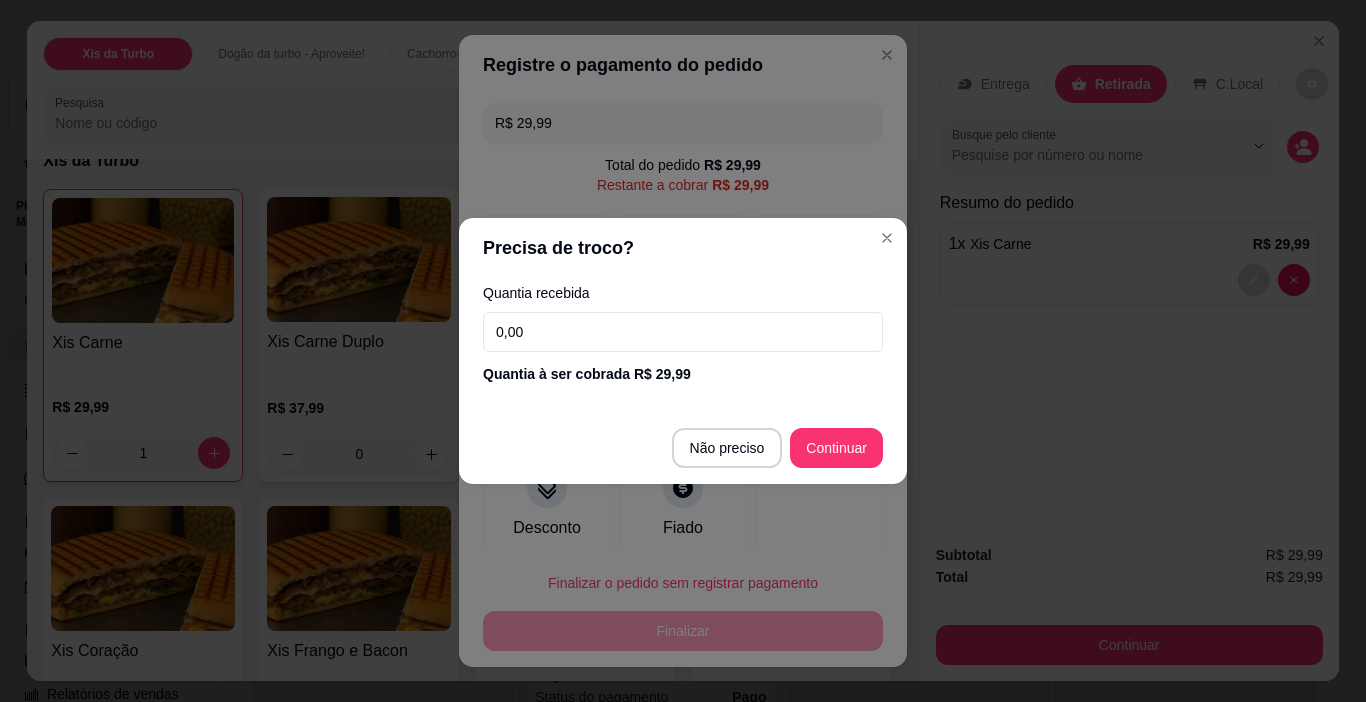 click on "0,00" at bounding box center (683, 332) 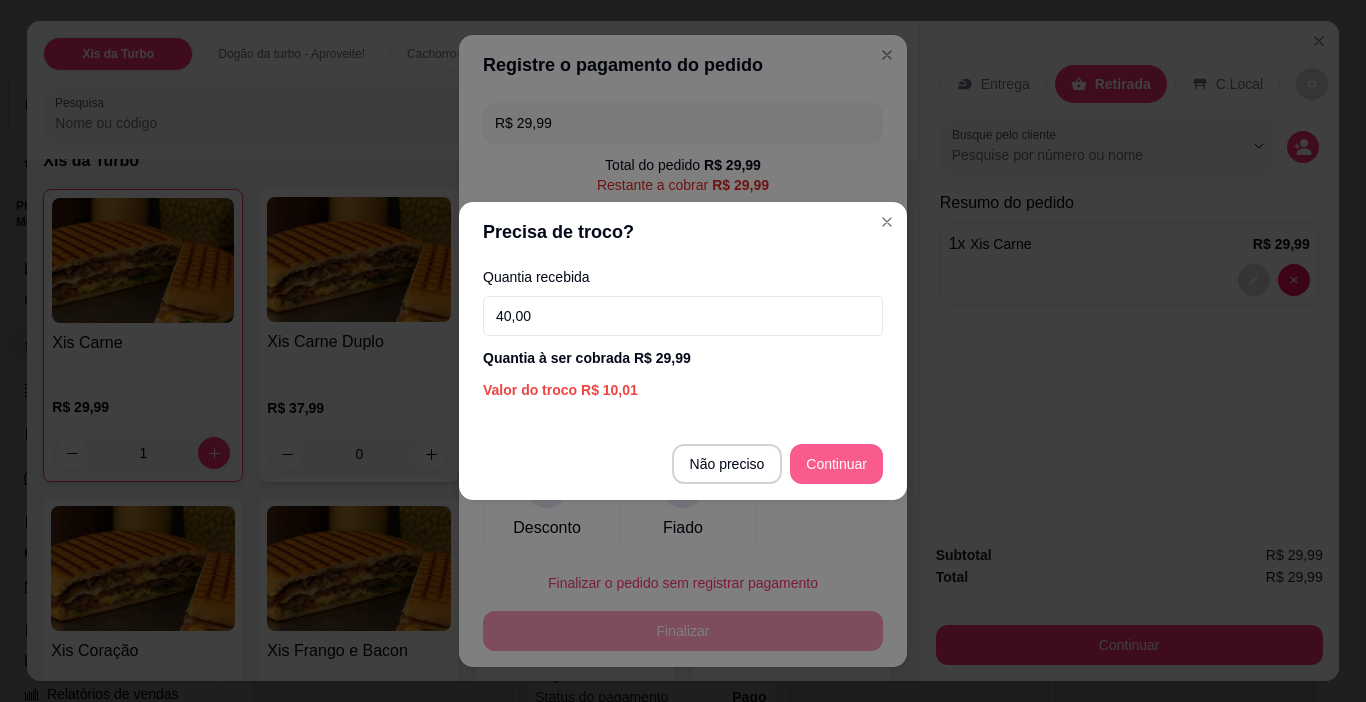type on "40,00" 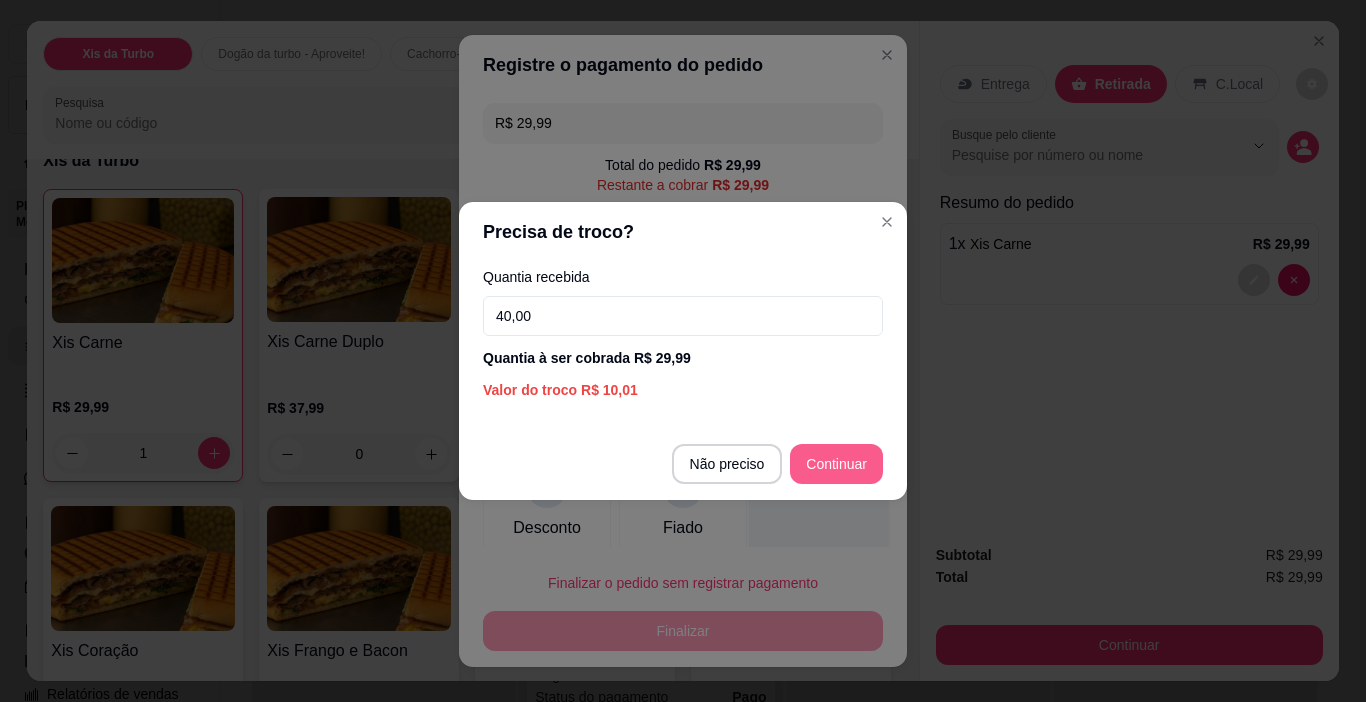 type on "R$ 0,00" 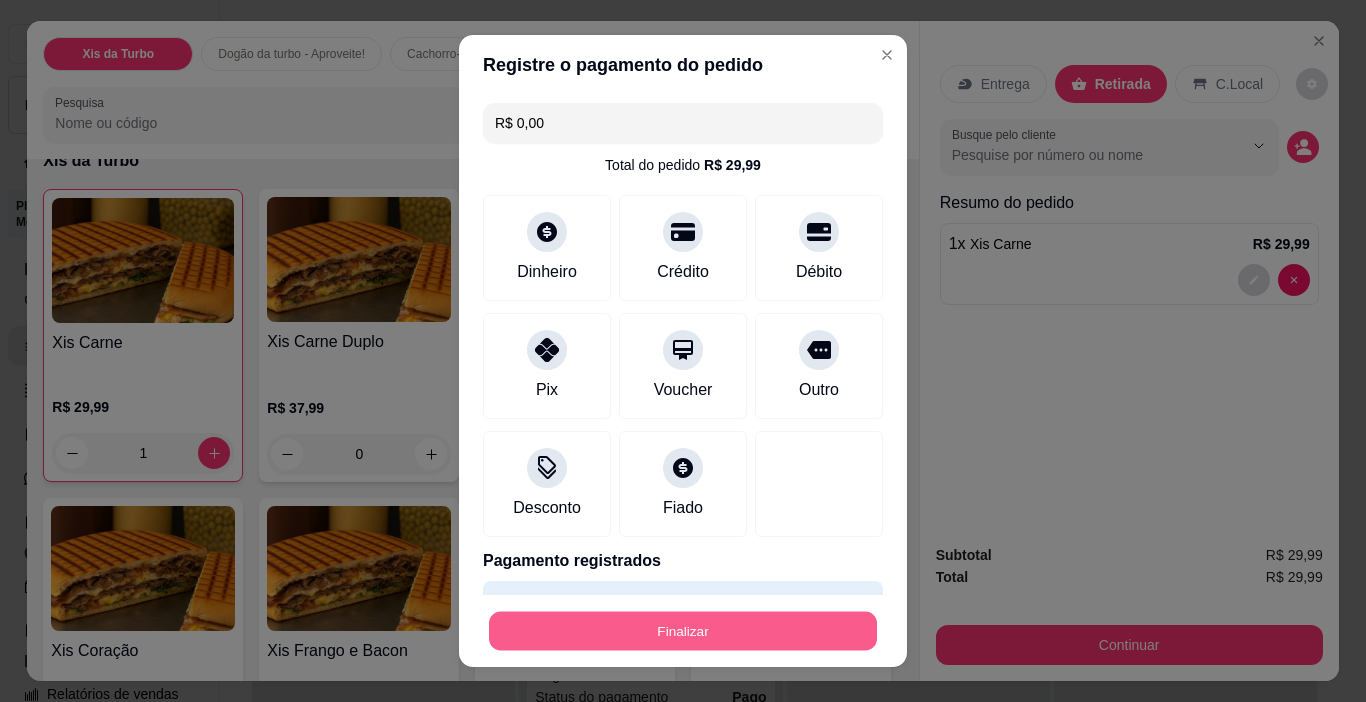 click on "Finalizar" at bounding box center [683, 631] 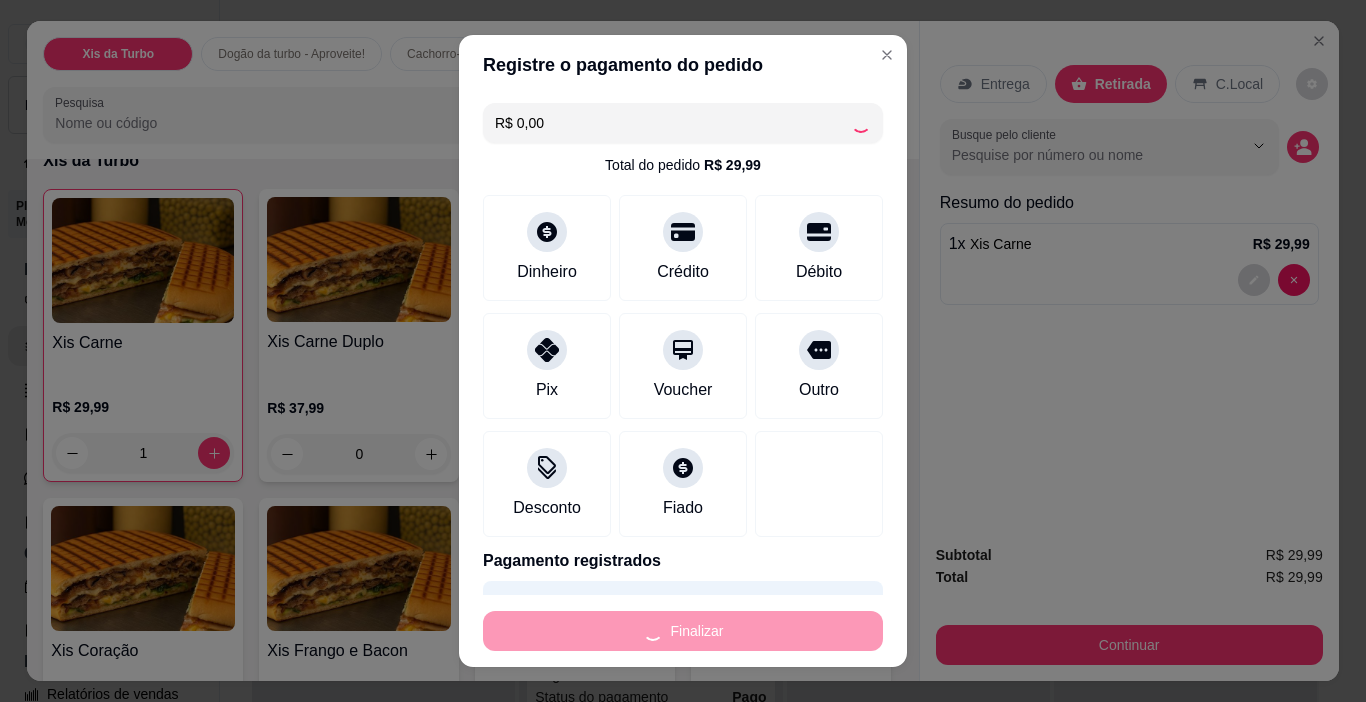 type on "0" 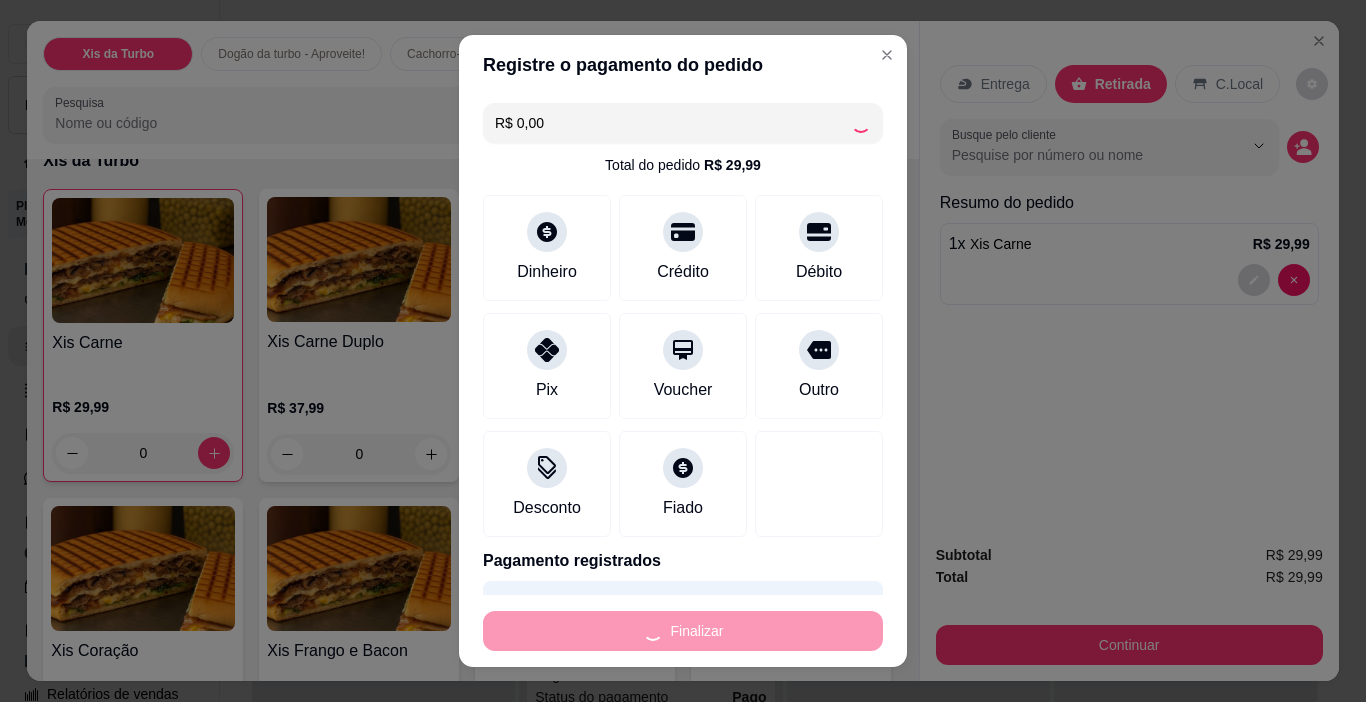 type on "-R$ 29,99" 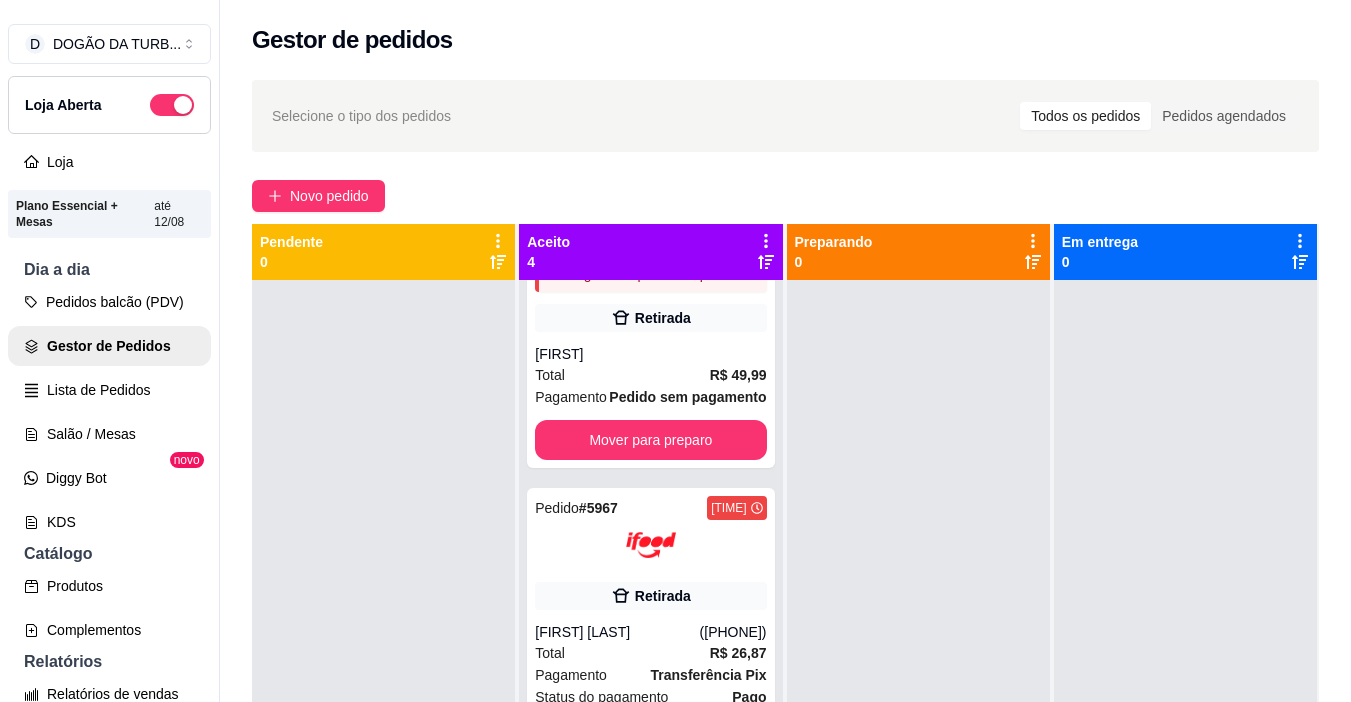 scroll, scrollTop: 412, scrollLeft: 0, axis: vertical 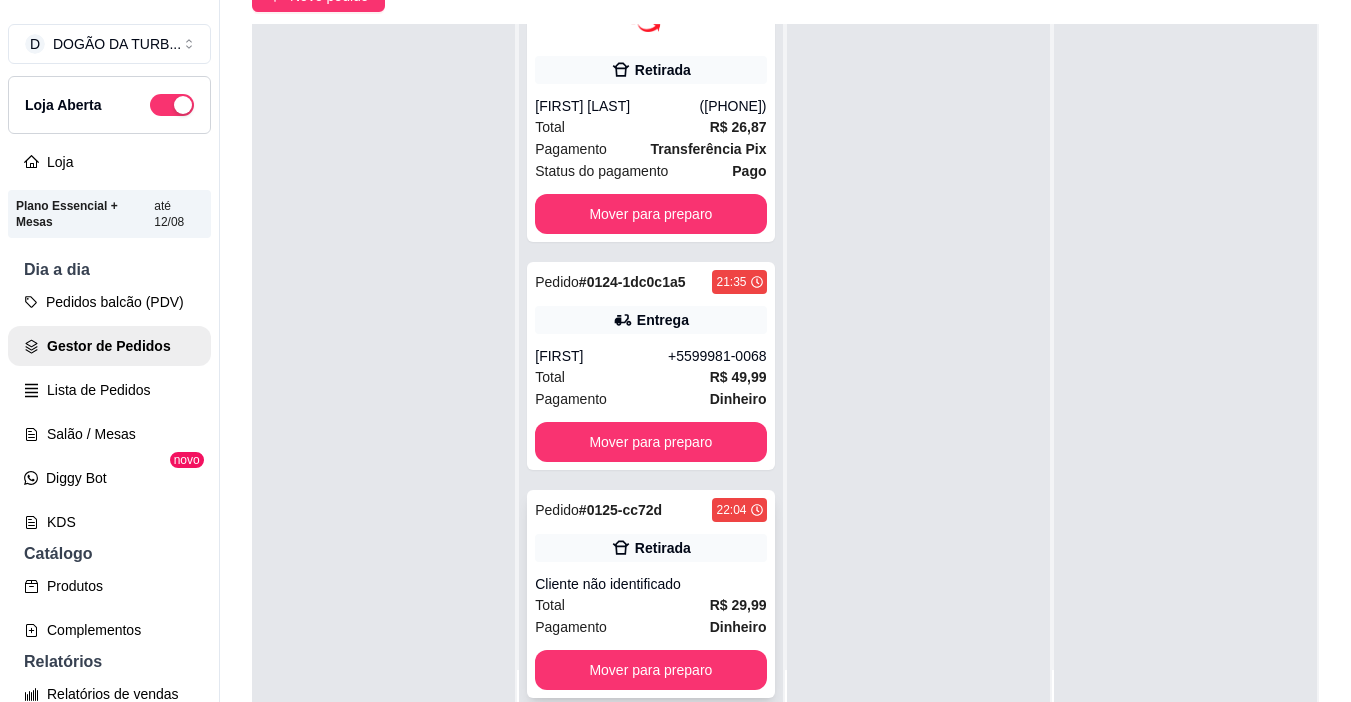 click on "Cliente não identificado" at bounding box center [650, 584] 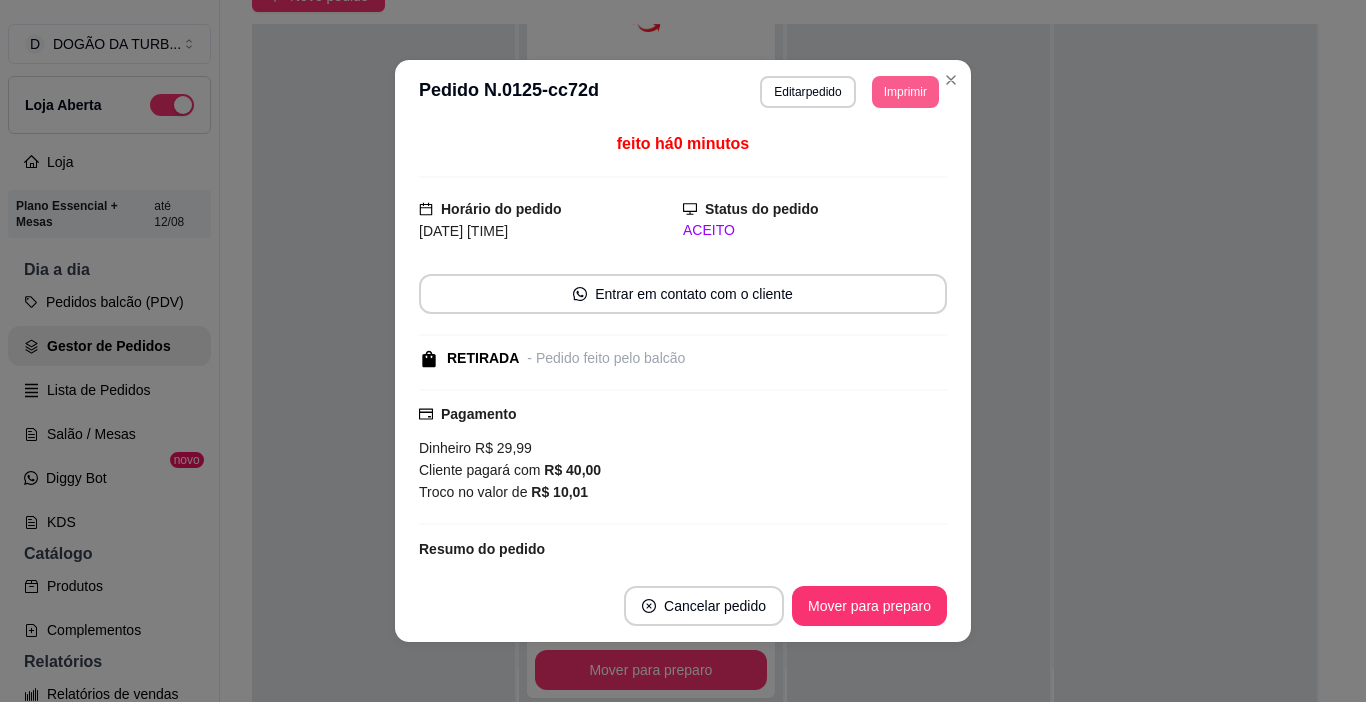 click on "Imprimir" at bounding box center (905, 92) 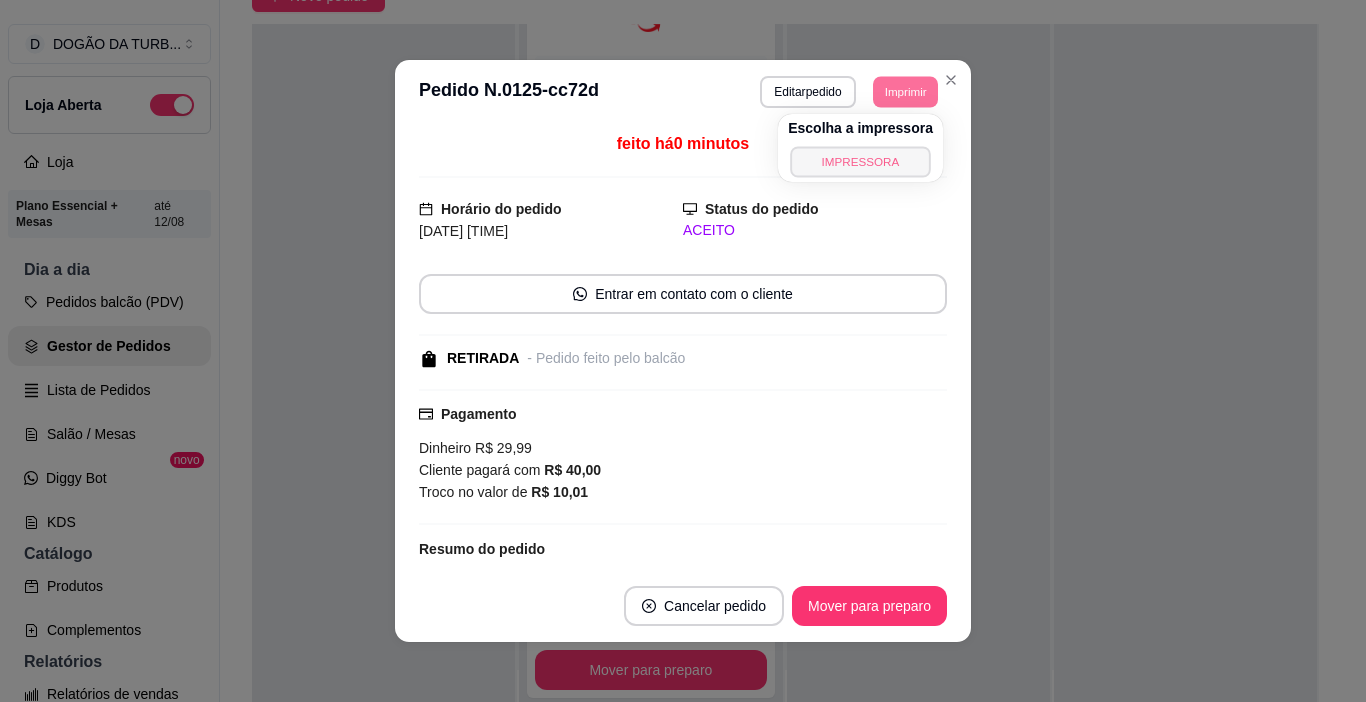 click on "IMPRESSORA" at bounding box center (860, 161) 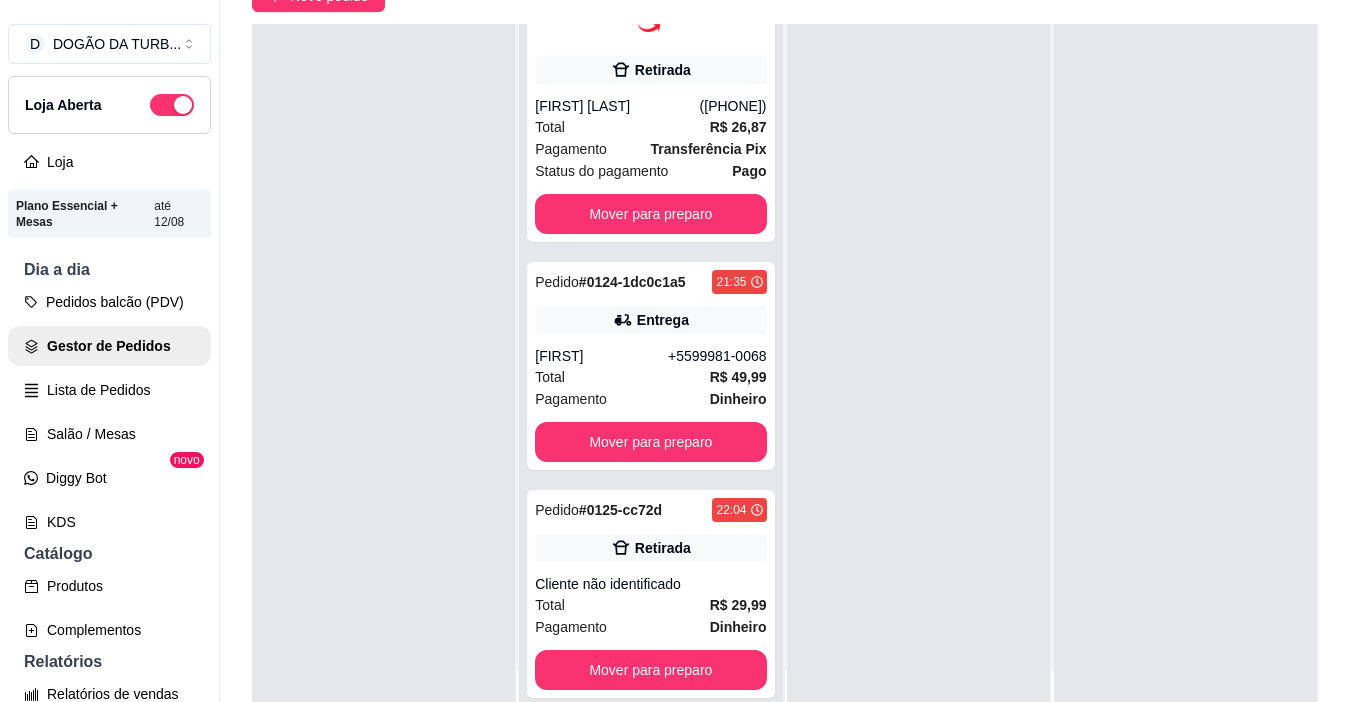 click at bounding box center [918, 375] 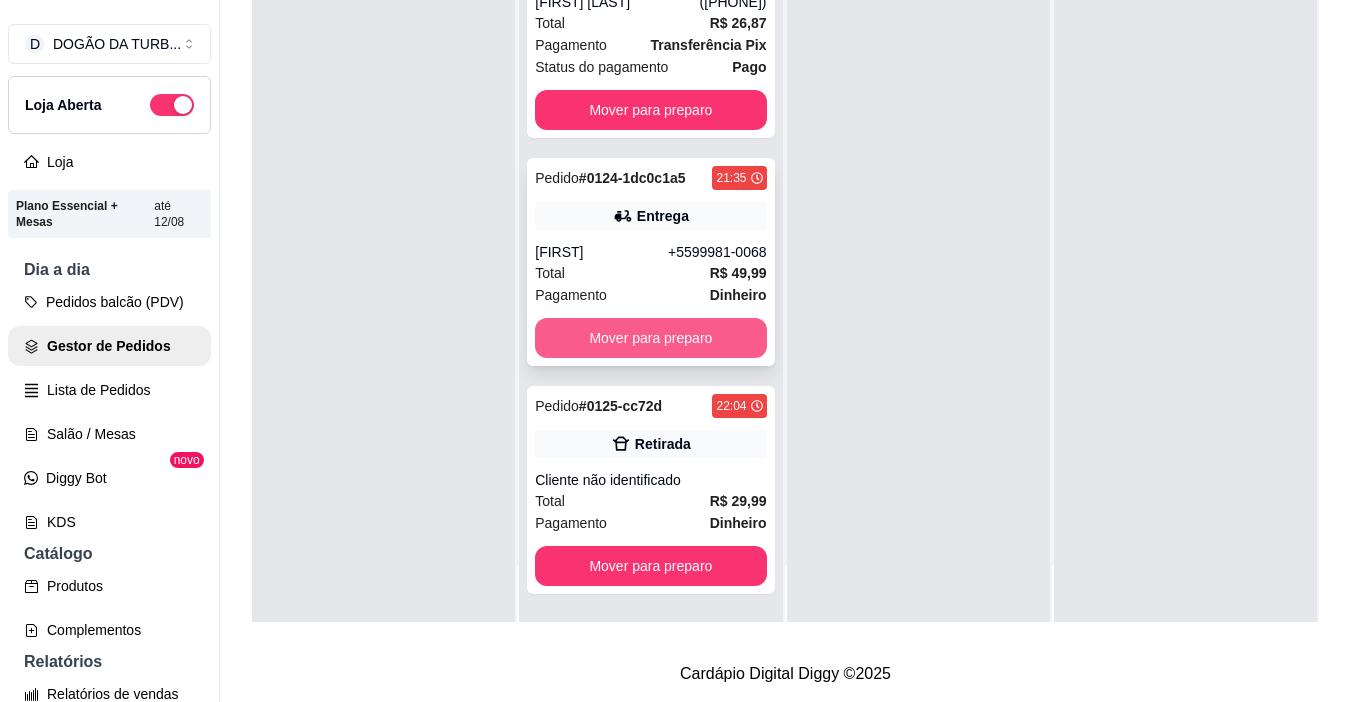 scroll, scrollTop: 0, scrollLeft: 0, axis: both 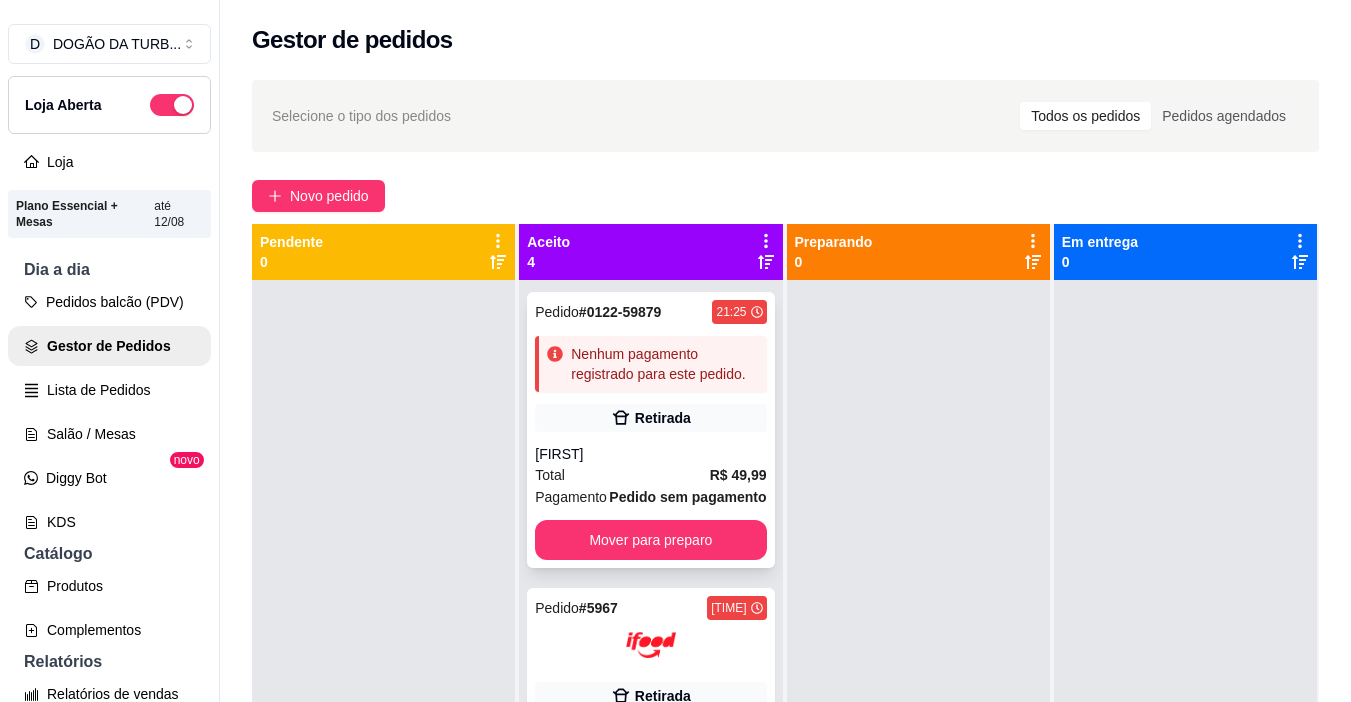 click on "Pedido  # 0122-59879 21:25 Nenhum pagamento registrado para este pedido. Retirada gabriel Total R$ 49,99 Pagamento Pedido sem pagamento Mover para preparo" at bounding box center (650, 430) 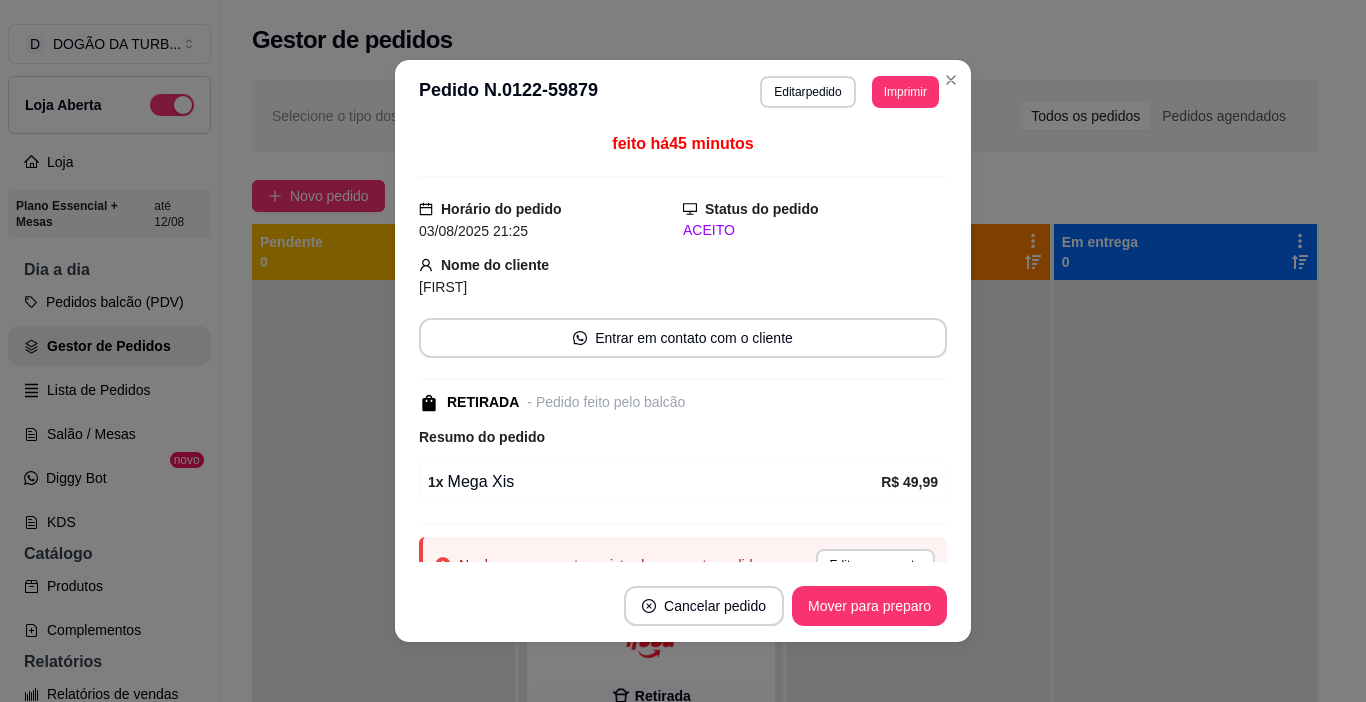 scroll, scrollTop: 87, scrollLeft: 0, axis: vertical 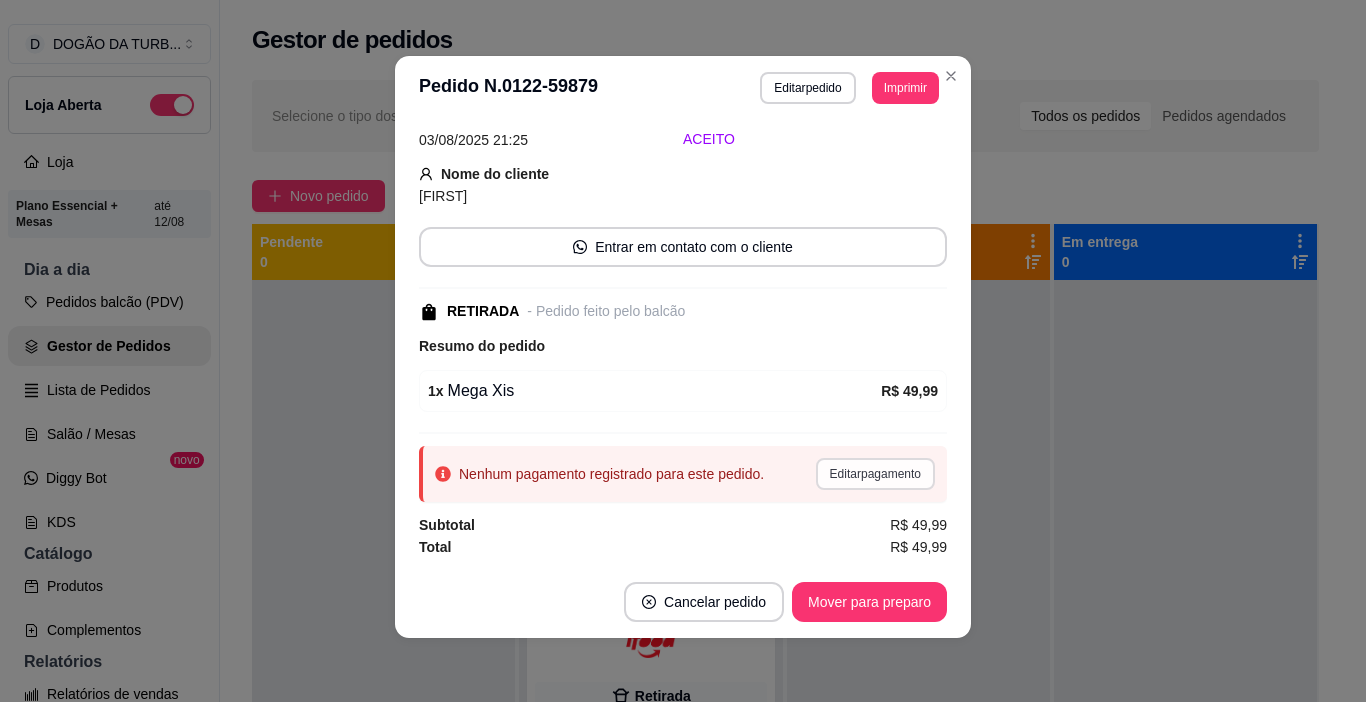 click on "Editar  pagamento" at bounding box center (875, 474) 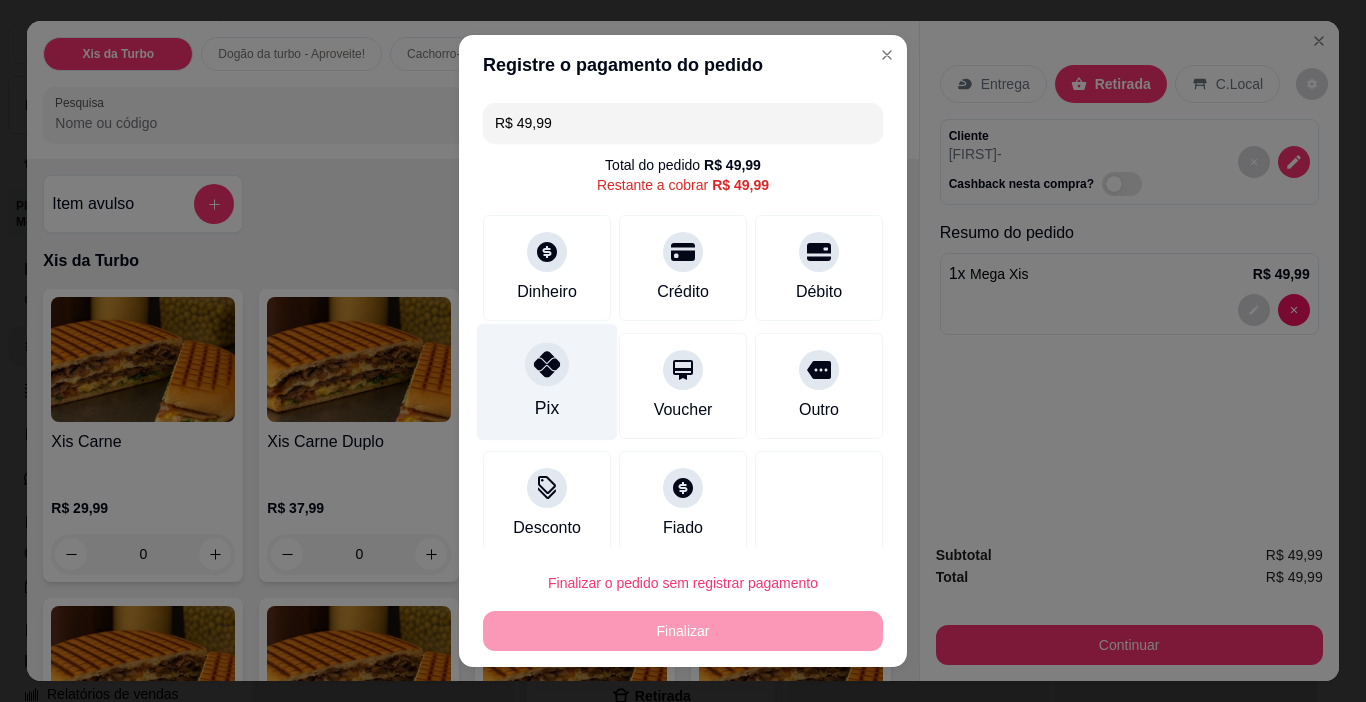 click at bounding box center (547, 365) 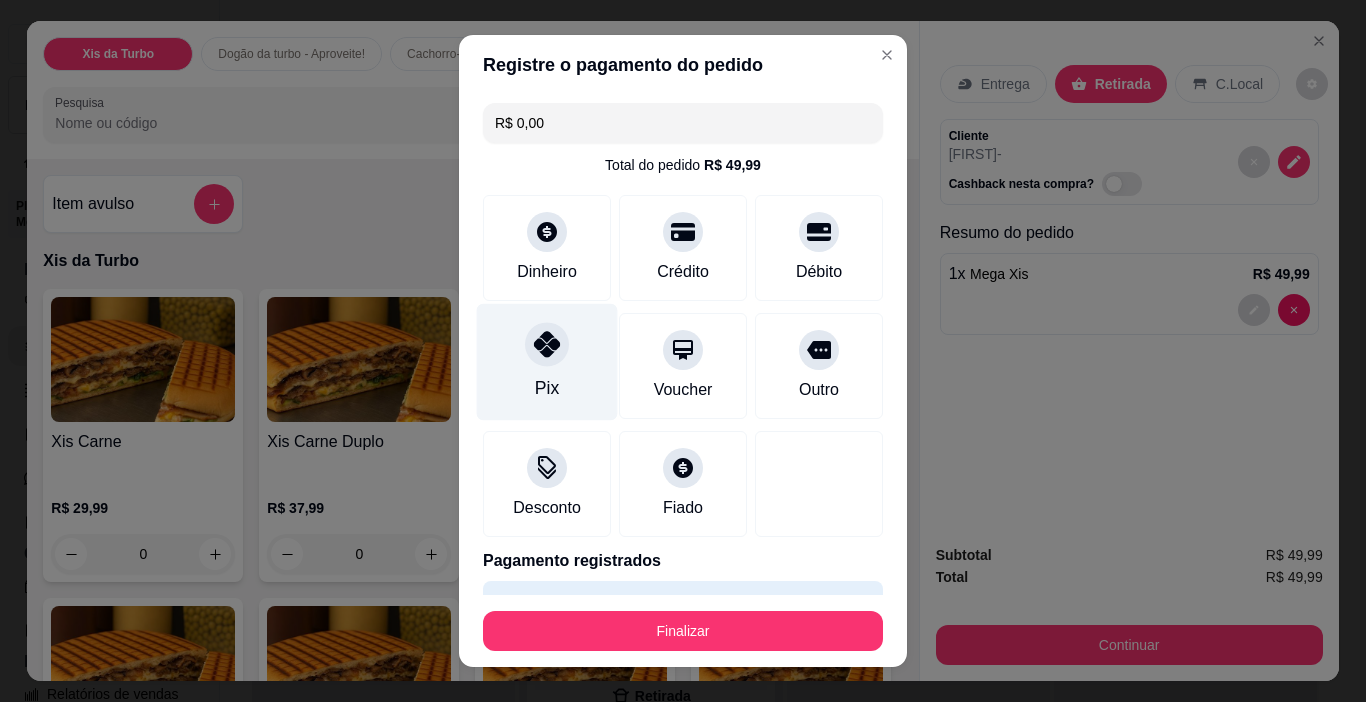 click 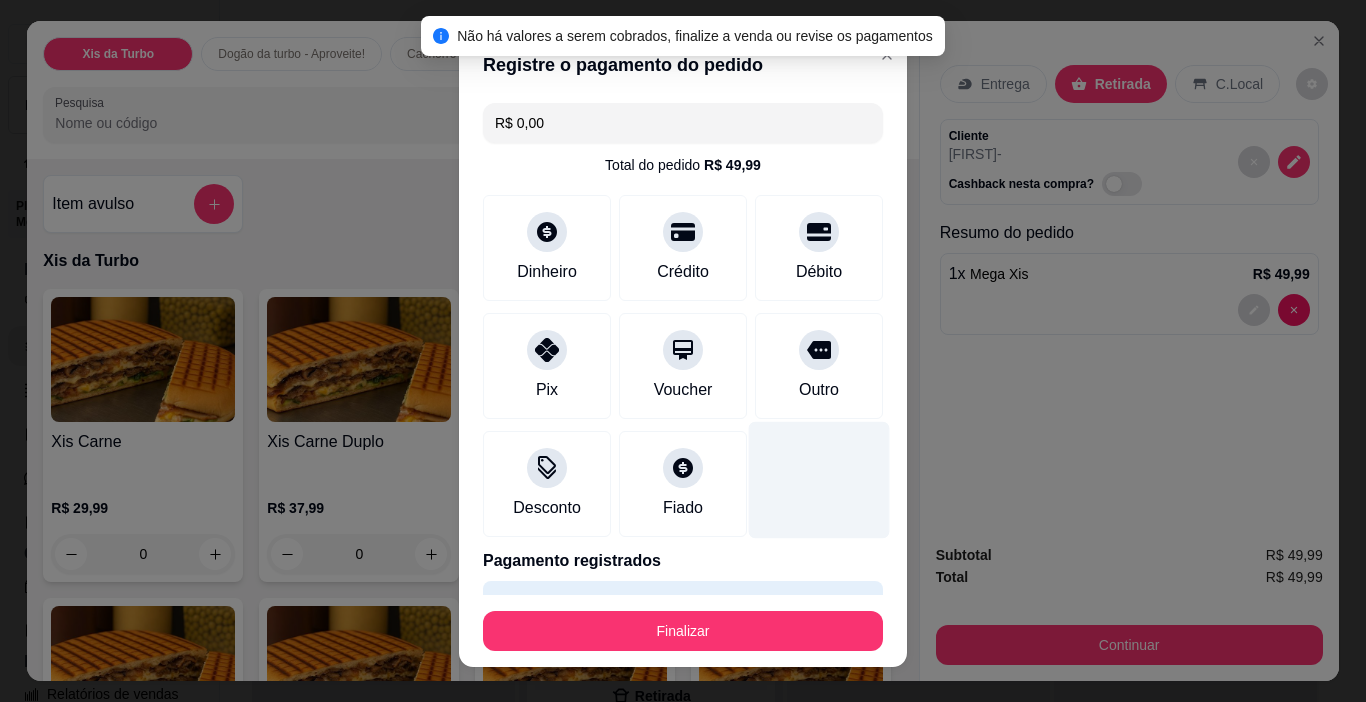 scroll, scrollTop: 54, scrollLeft: 0, axis: vertical 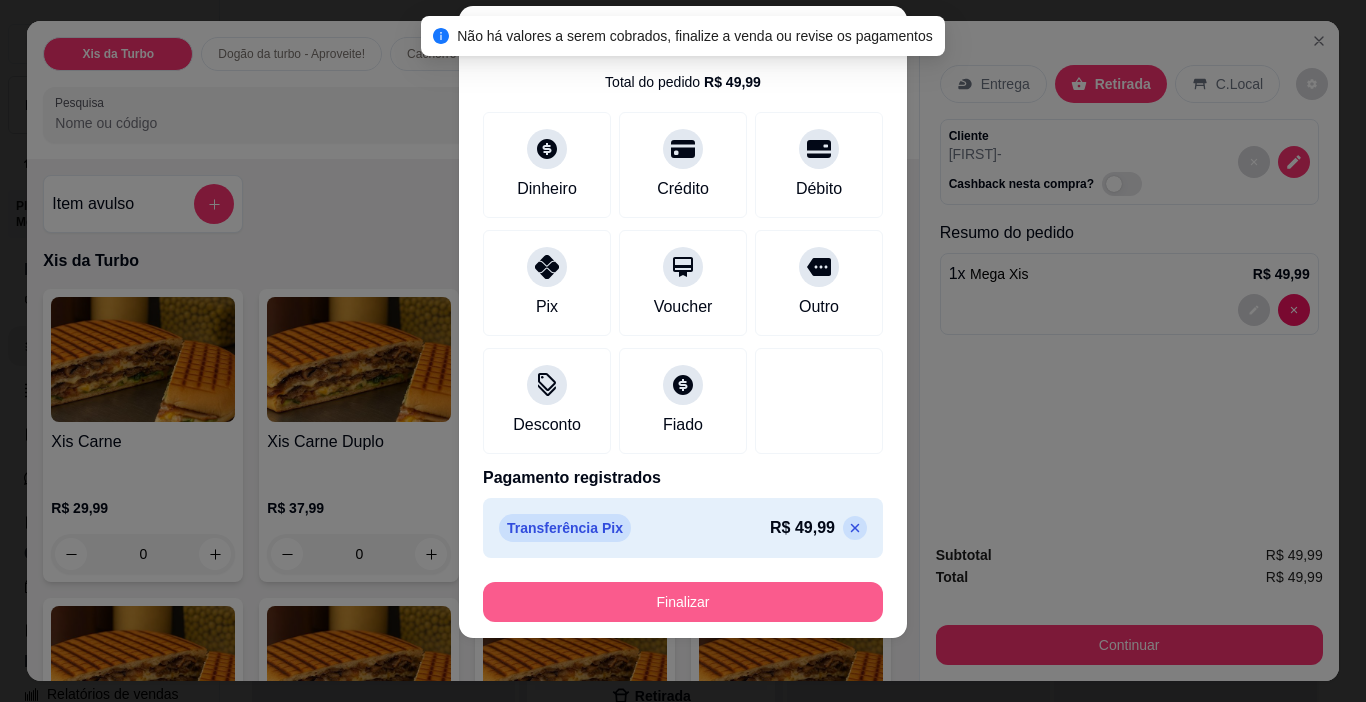 click on "Finalizar" at bounding box center (683, 602) 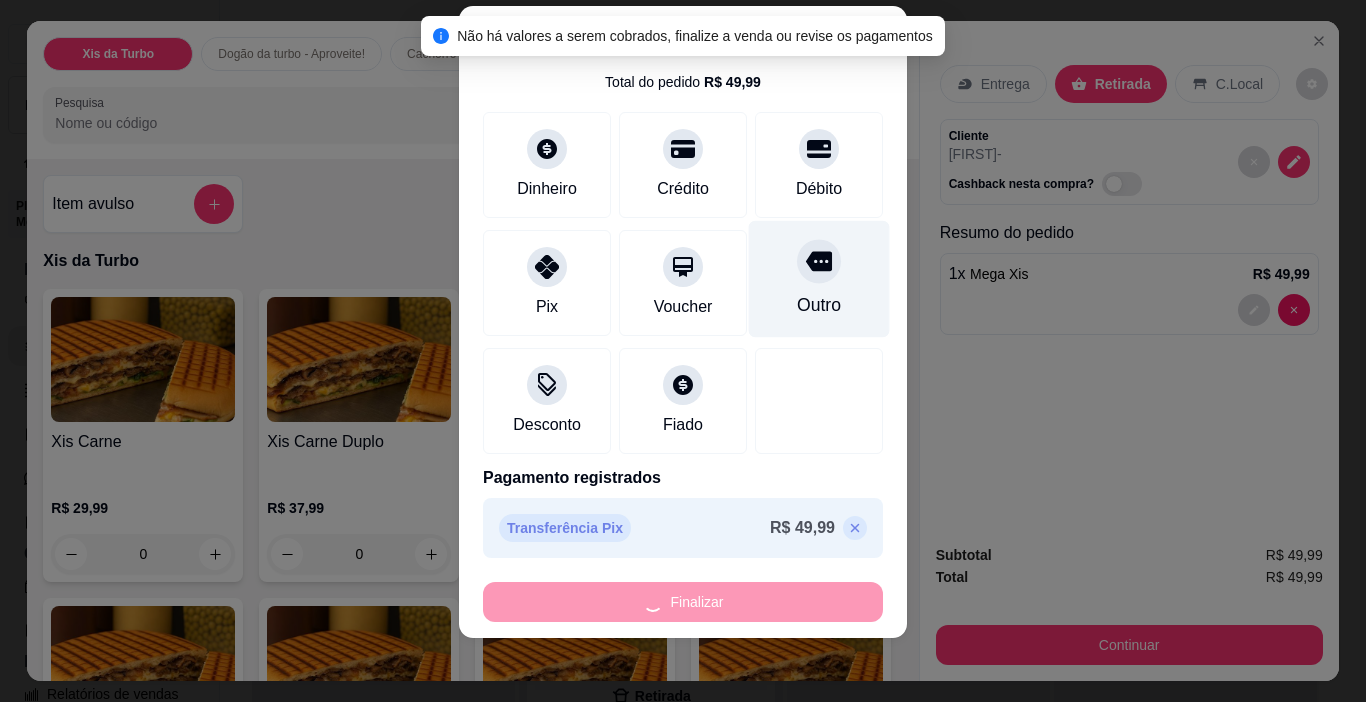 type on "0" 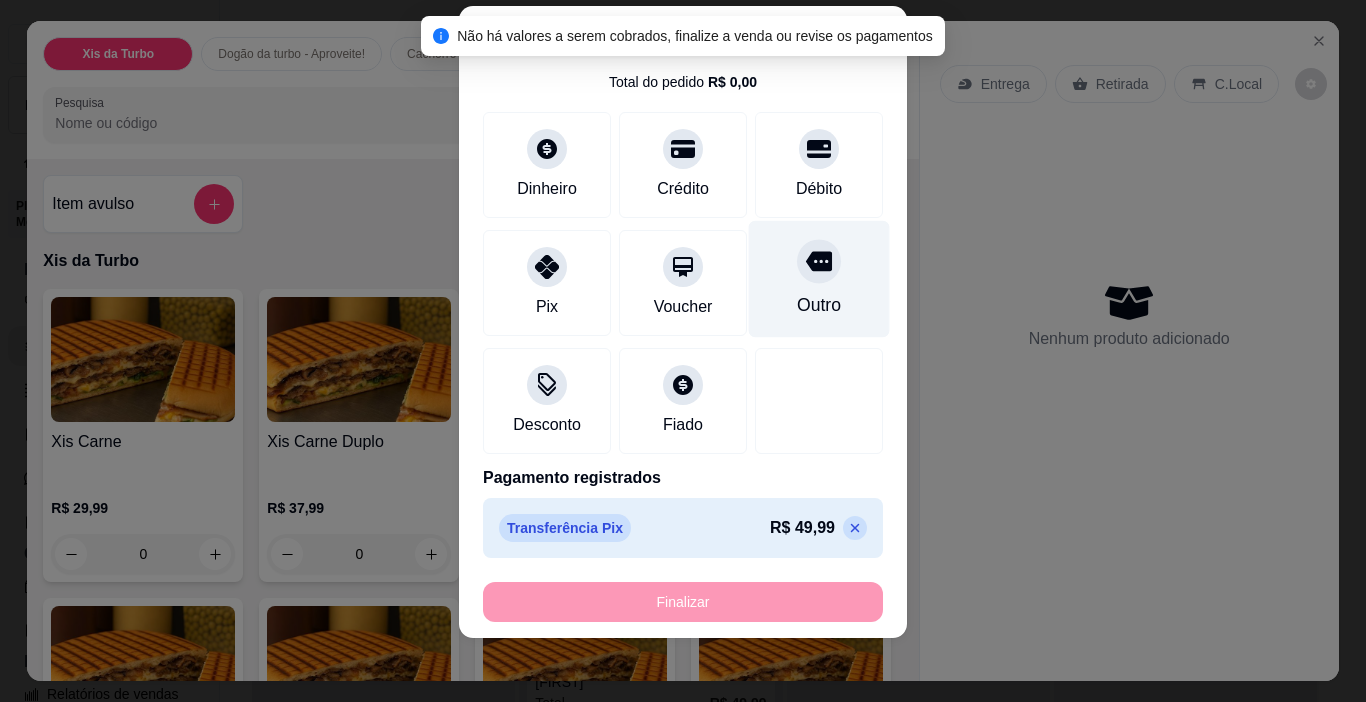 type on "-R$ 49,99" 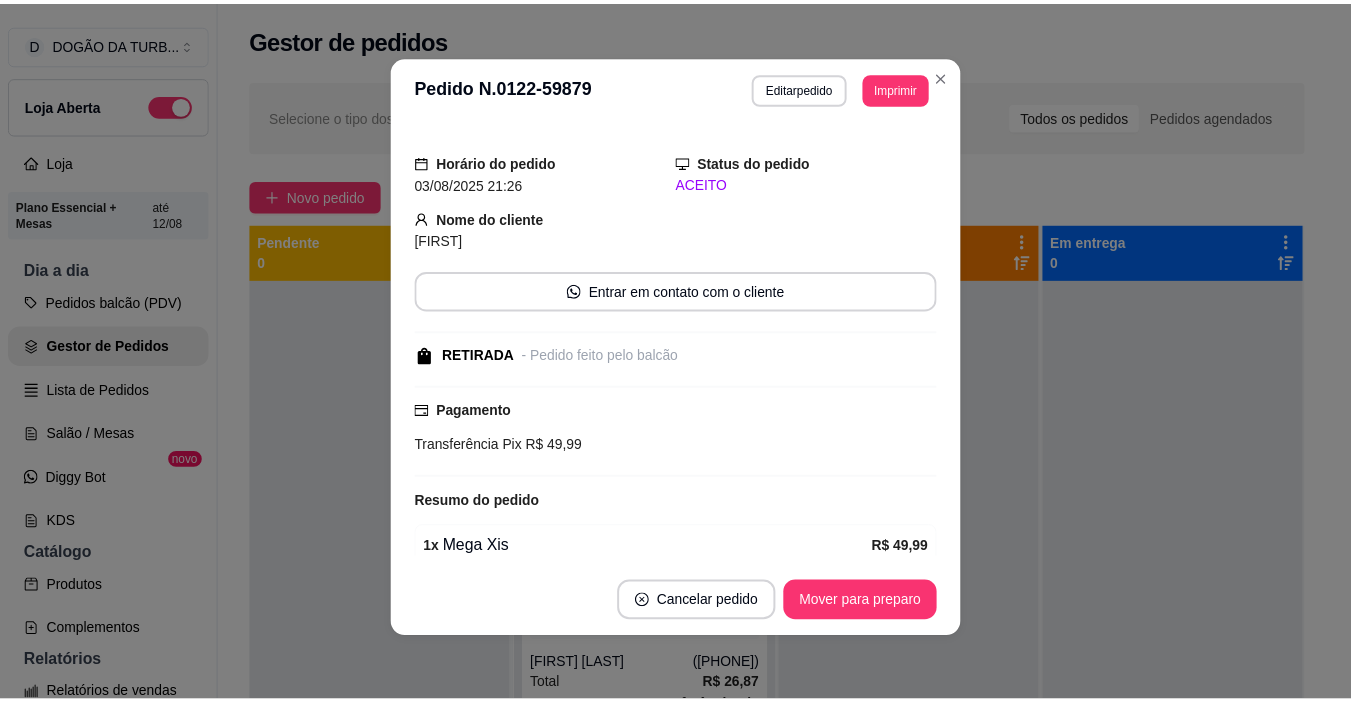 scroll, scrollTop: 131, scrollLeft: 0, axis: vertical 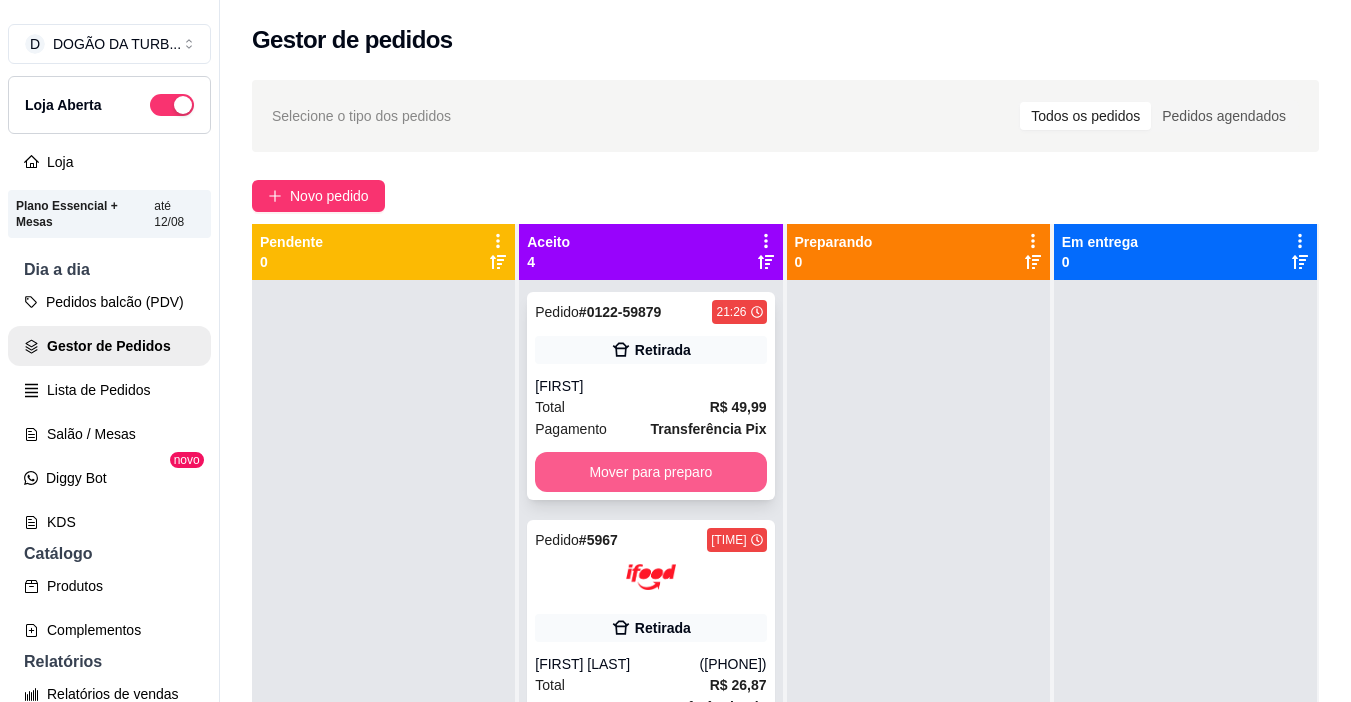 click on "Mover para preparo" at bounding box center (650, 472) 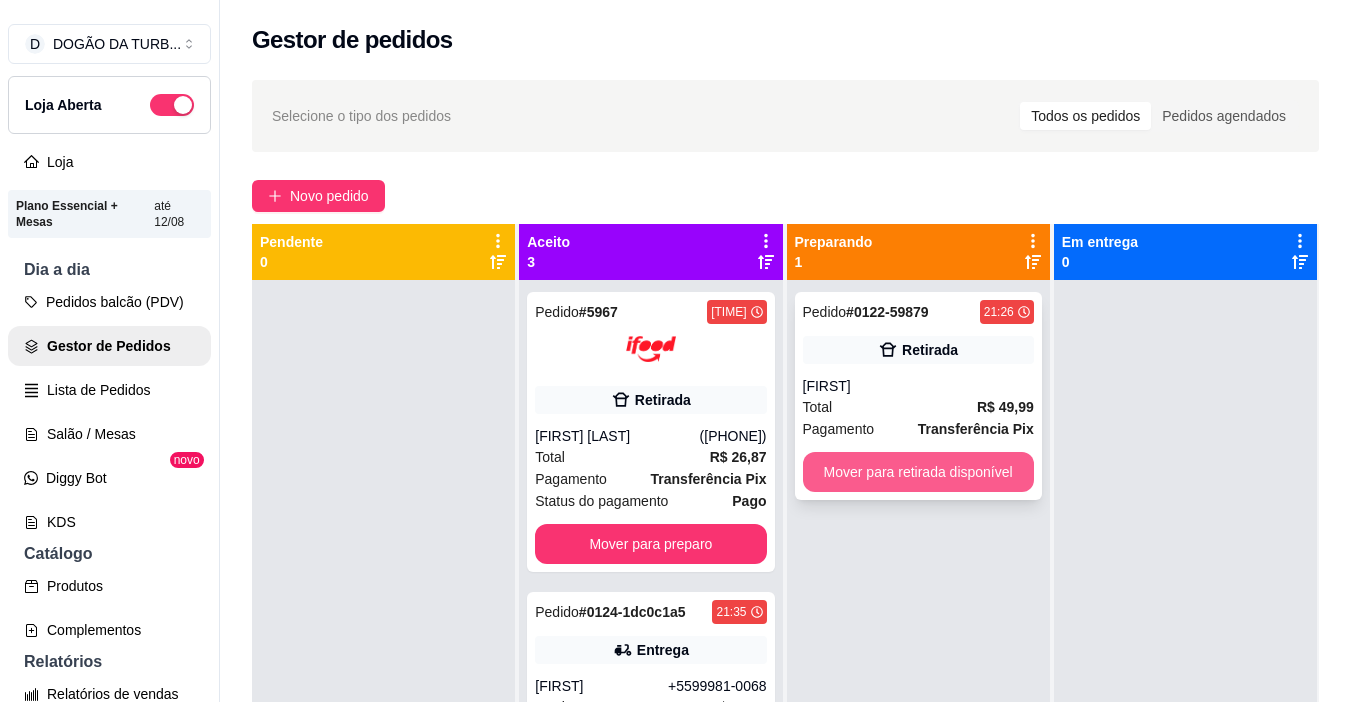click on "Mover para retirada disponível" at bounding box center [918, 472] 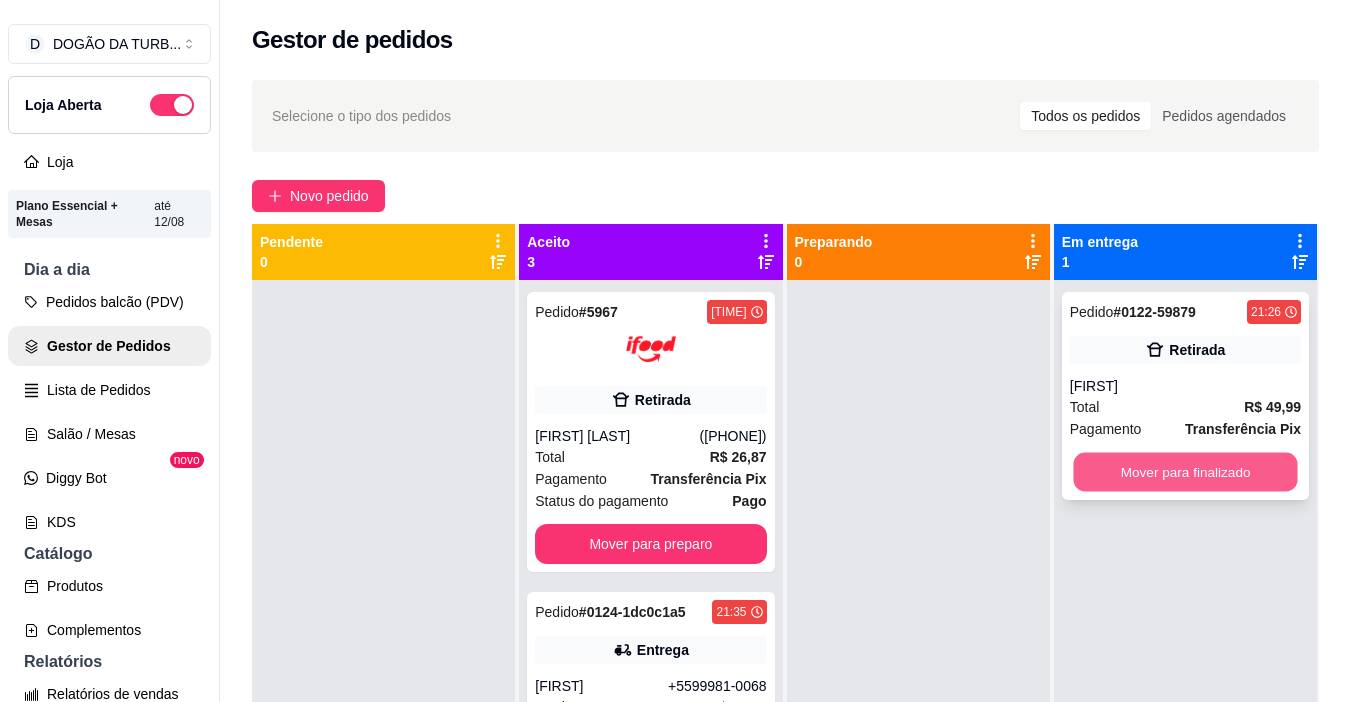 click on "Mover para finalizado" at bounding box center (1185, 472) 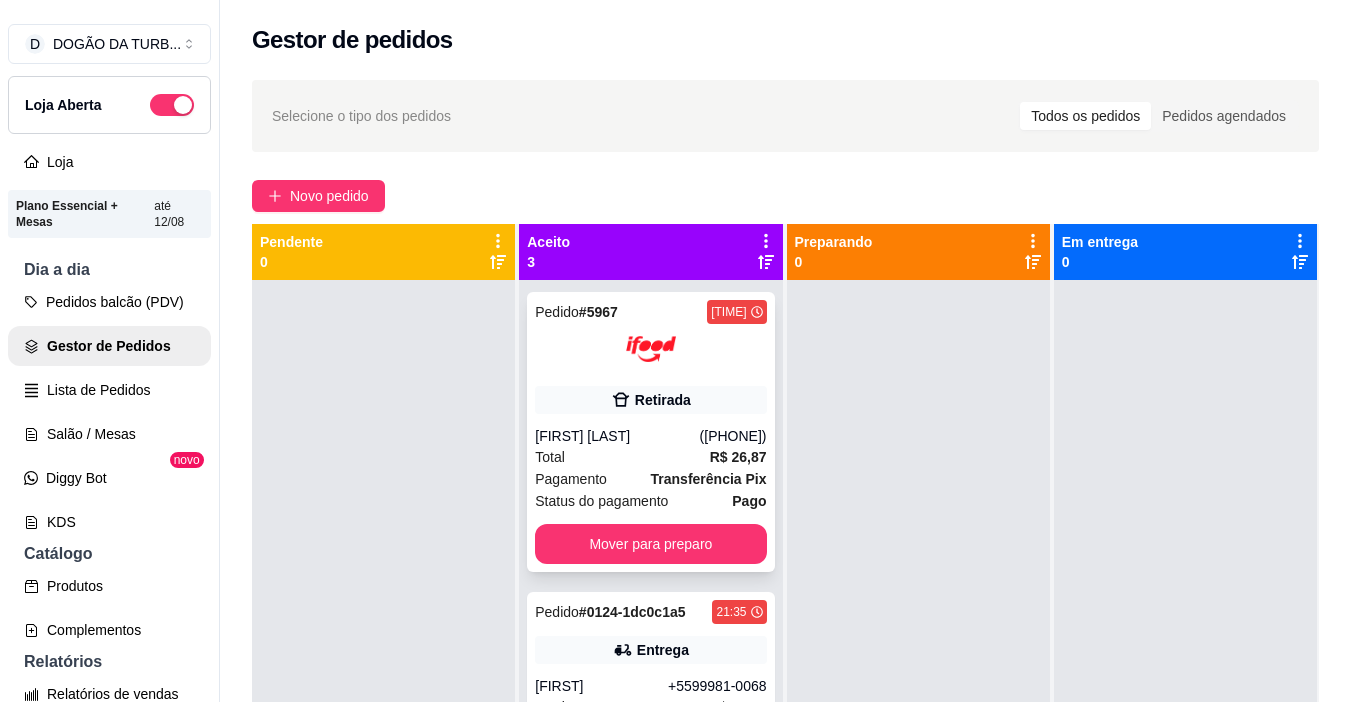 scroll, scrollTop: 56, scrollLeft: 0, axis: vertical 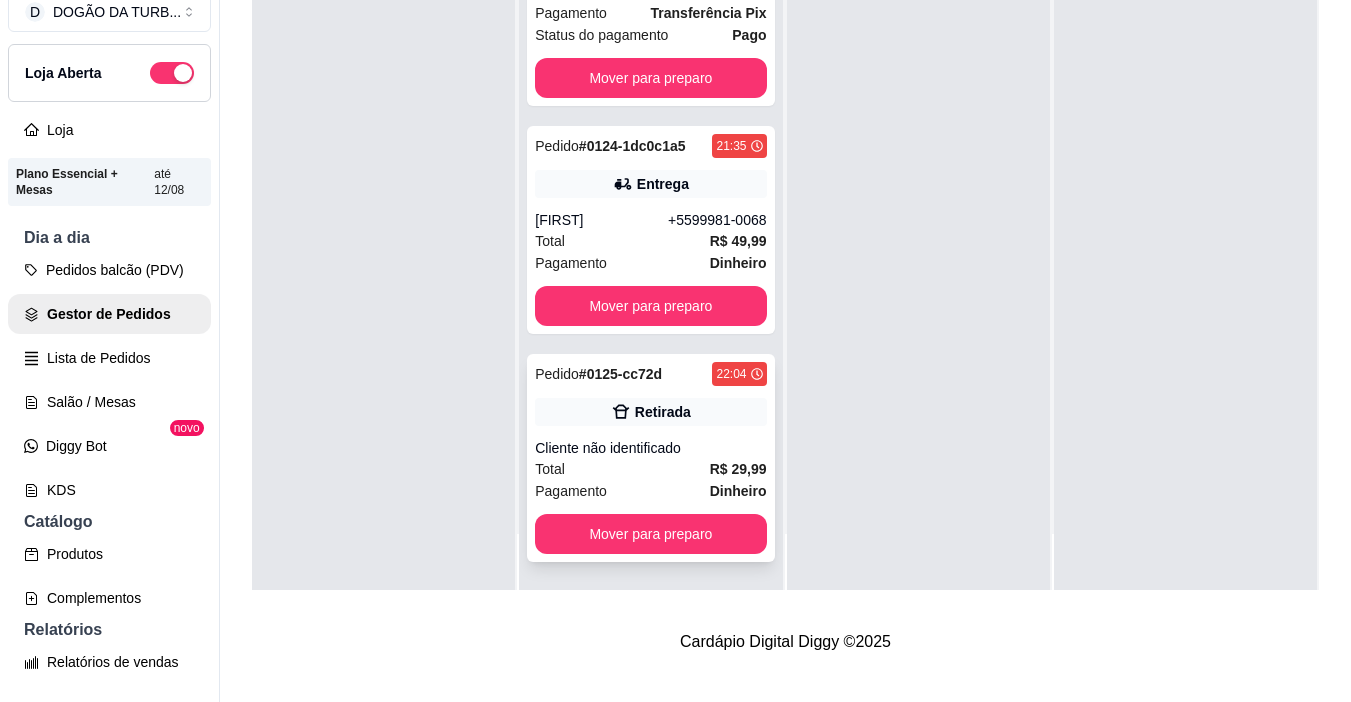 click on "Retirada" at bounding box center [663, 412] 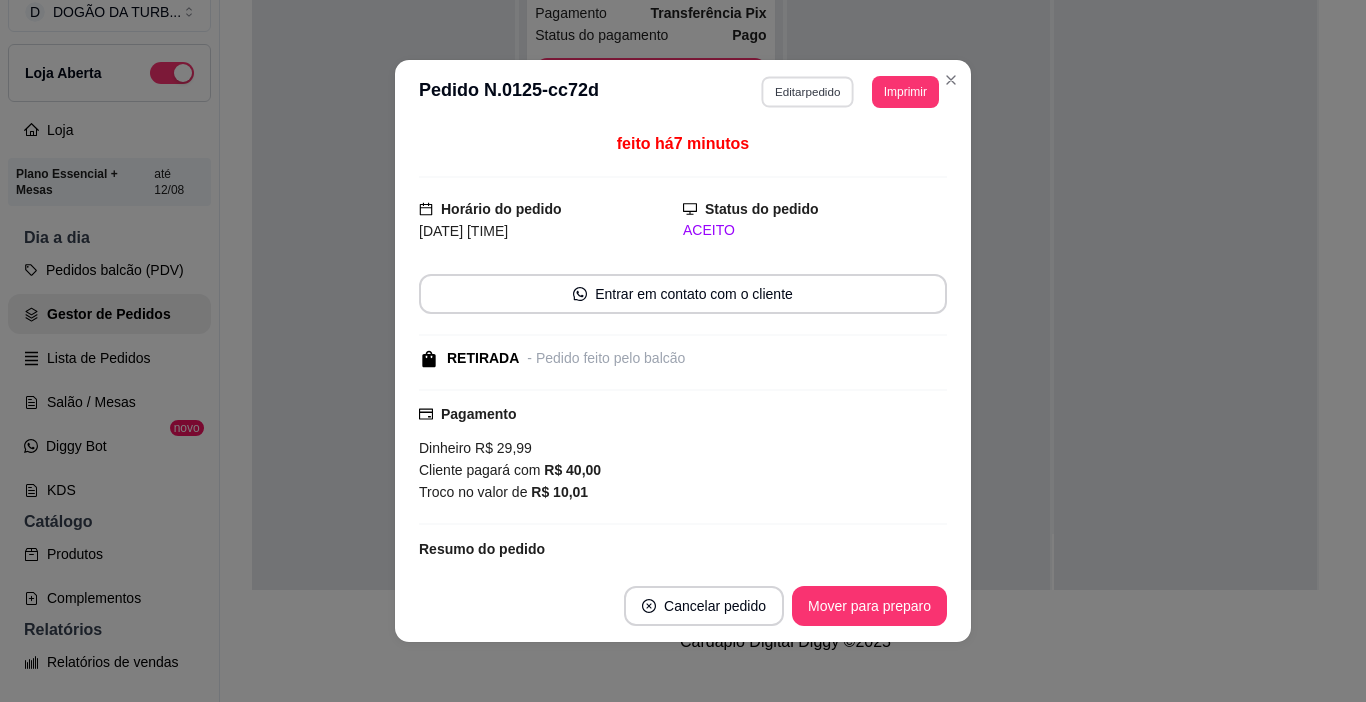 click on "Editar  pedido" at bounding box center (808, 91) 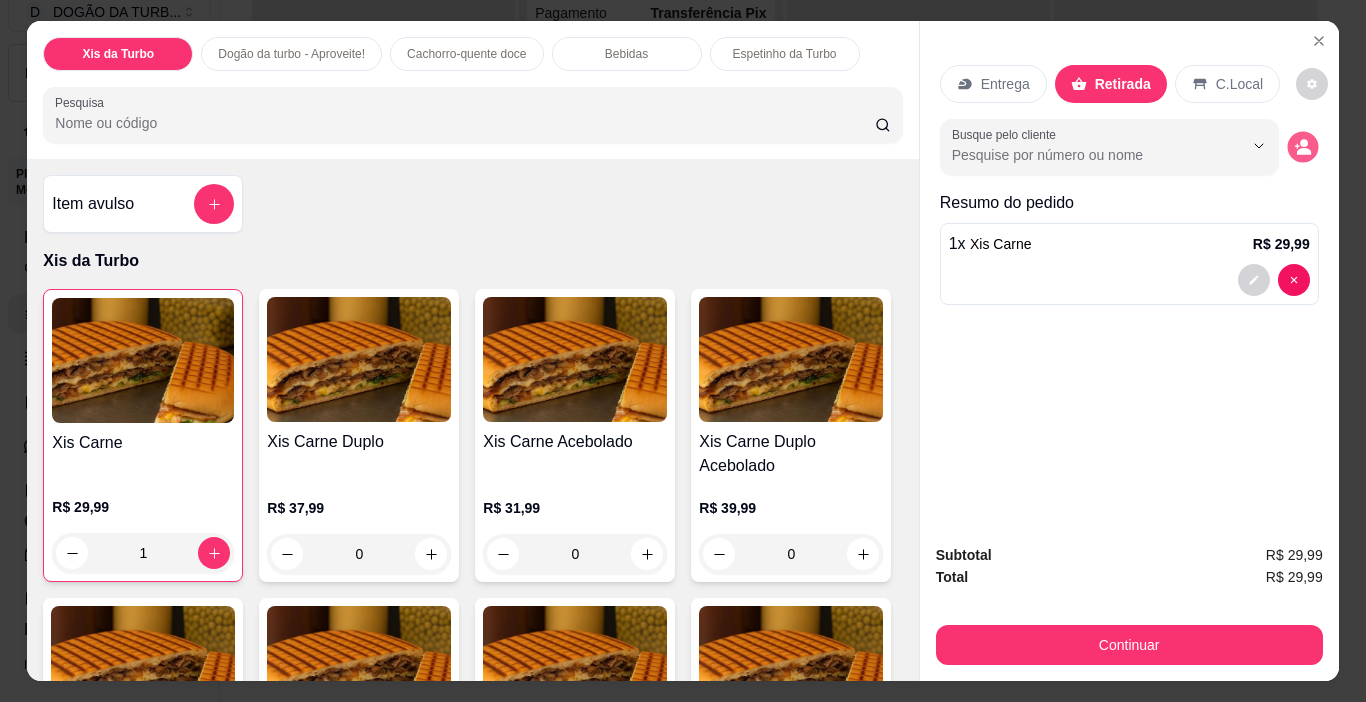click 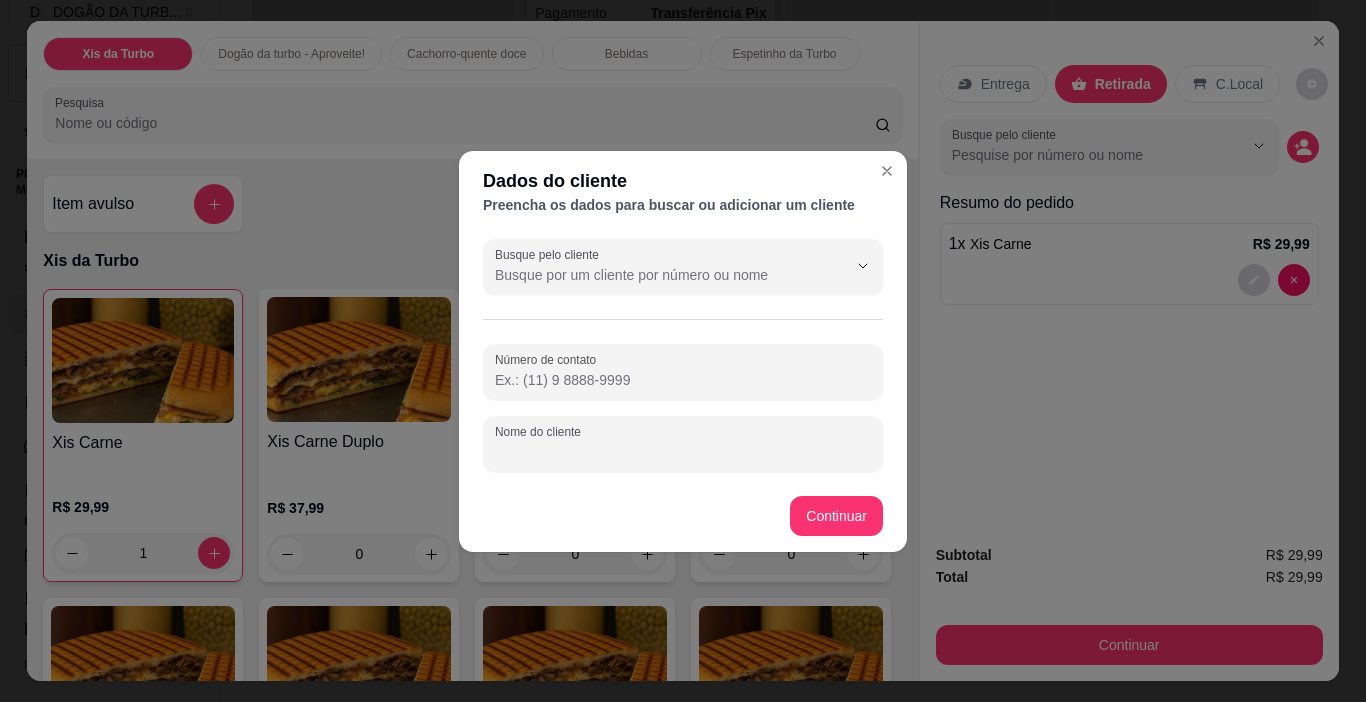 click on "Nome do cliente" at bounding box center [683, 452] 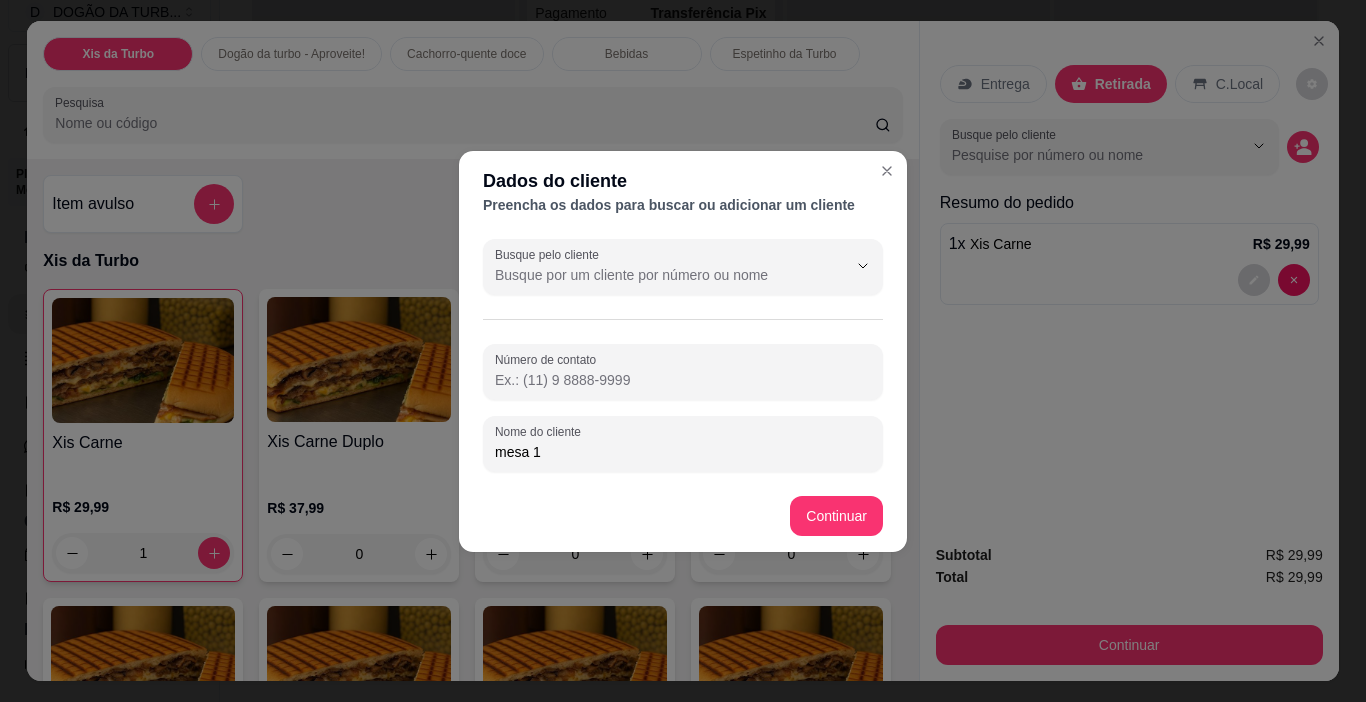 type on "mesa 1" 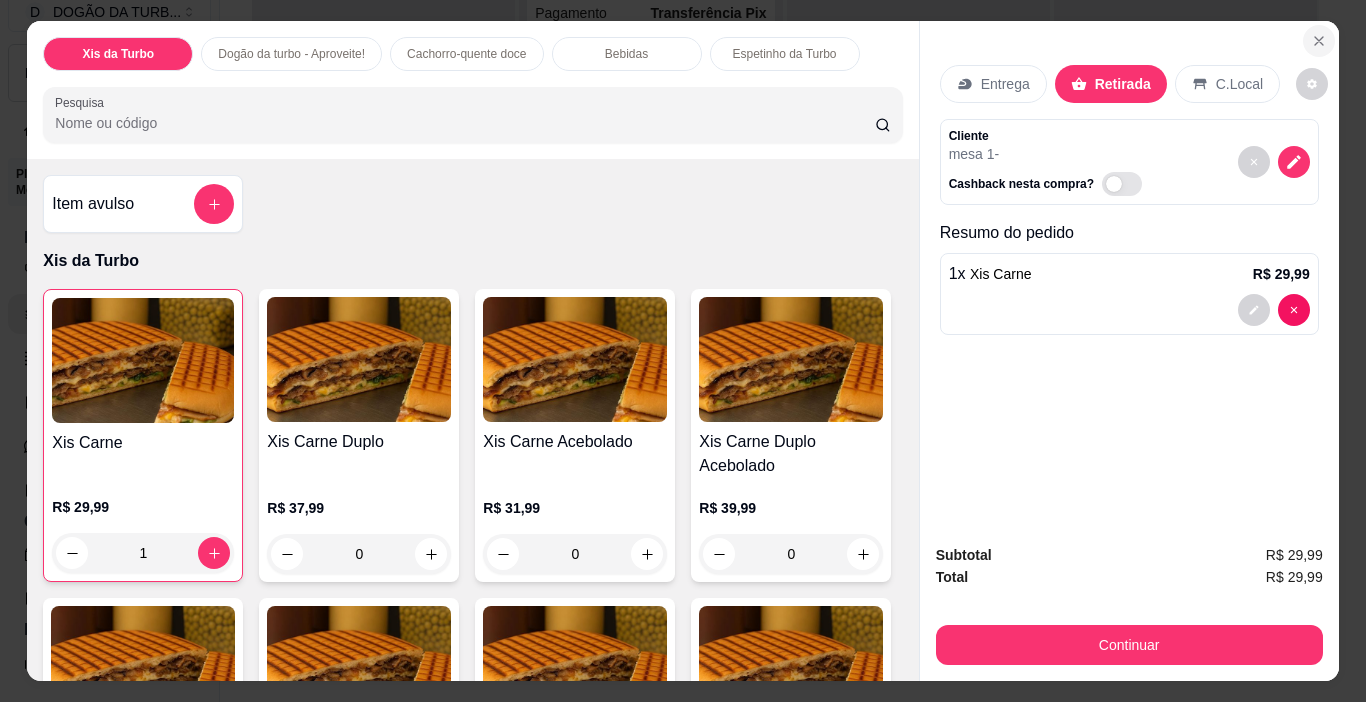 click 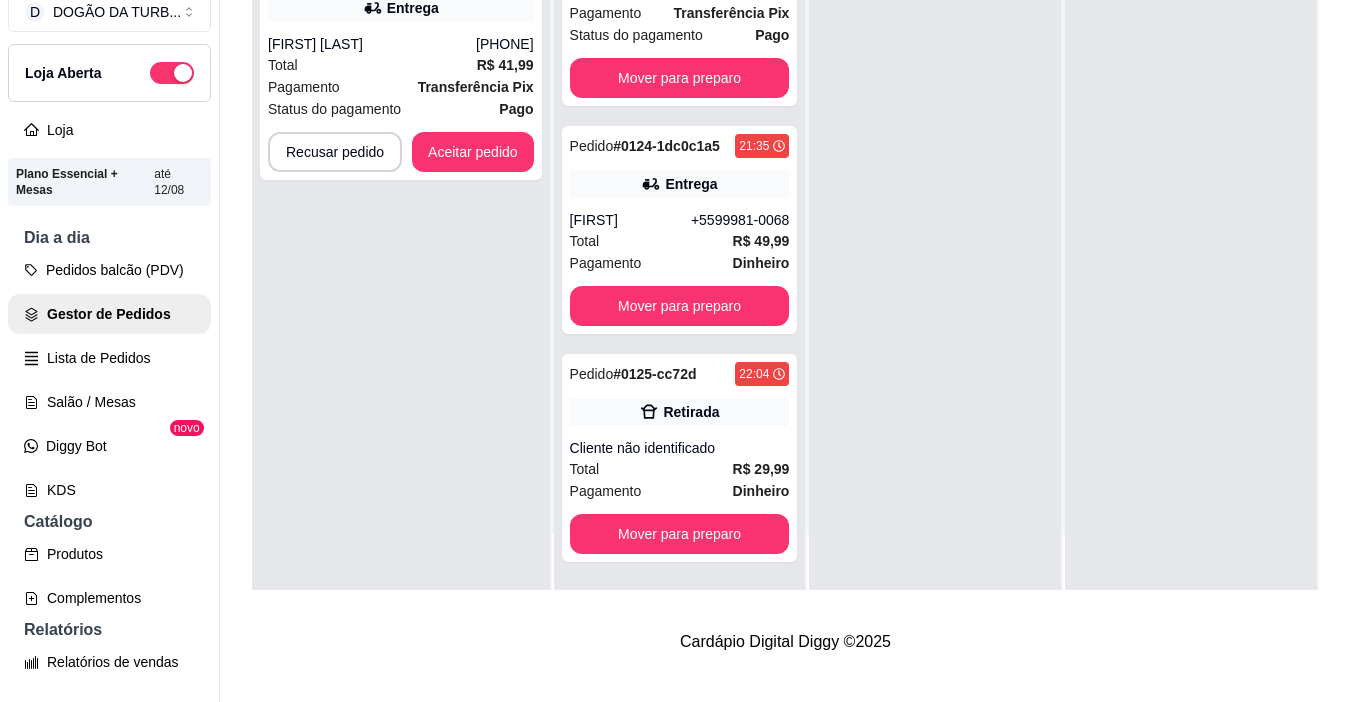scroll, scrollTop: 0, scrollLeft: 0, axis: both 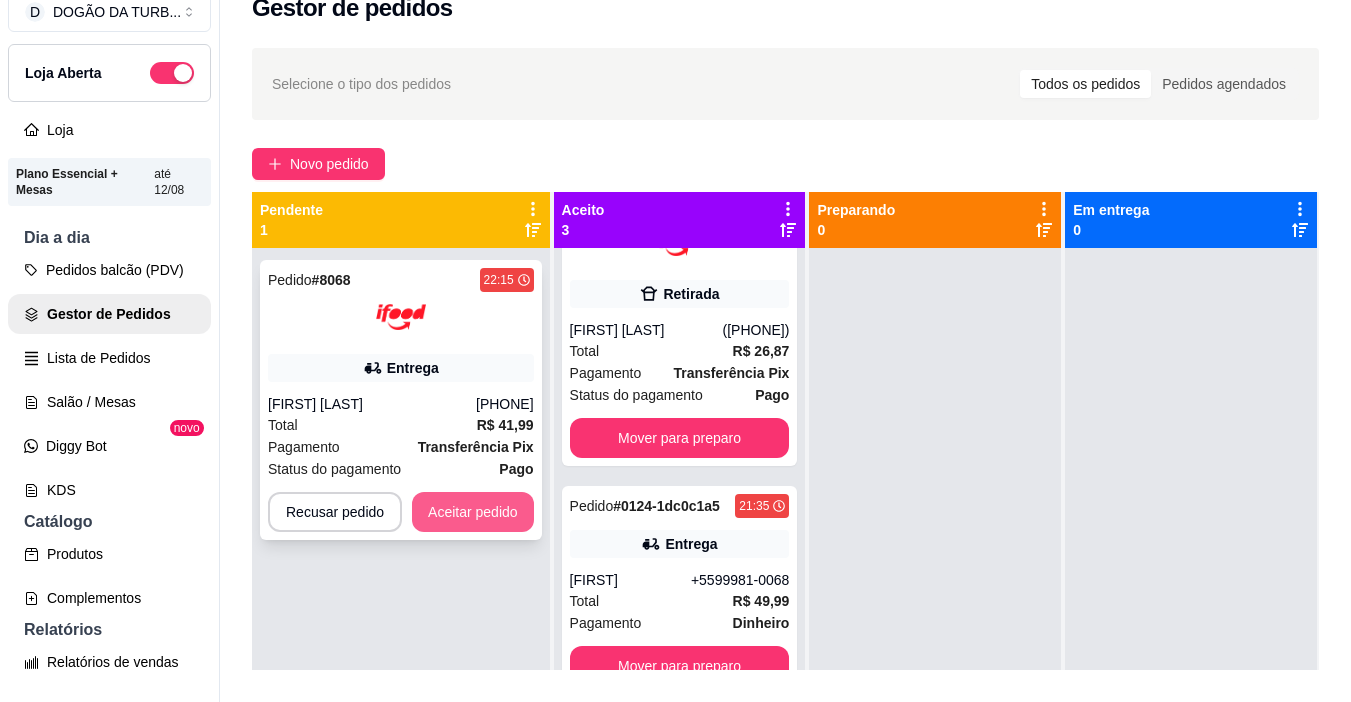 click on "Aceitar pedido" at bounding box center [473, 512] 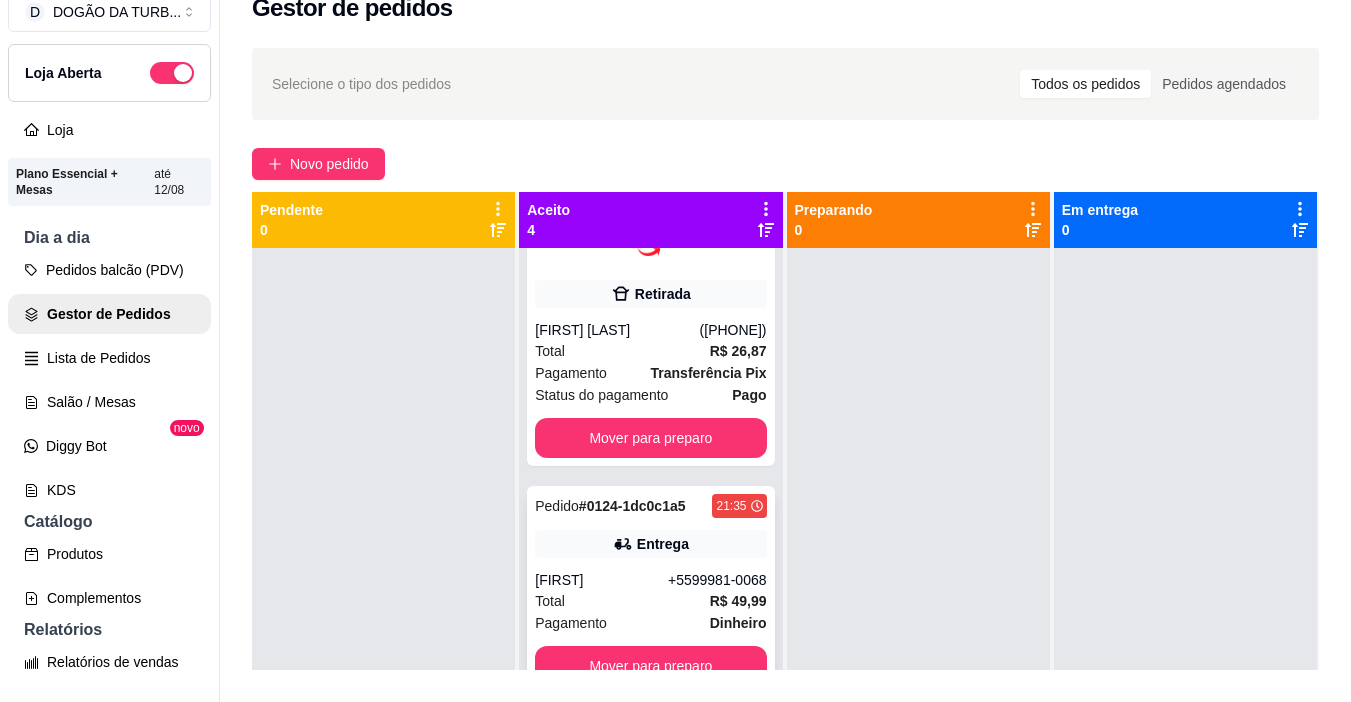 scroll, scrollTop: 374, scrollLeft: 0, axis: vertical 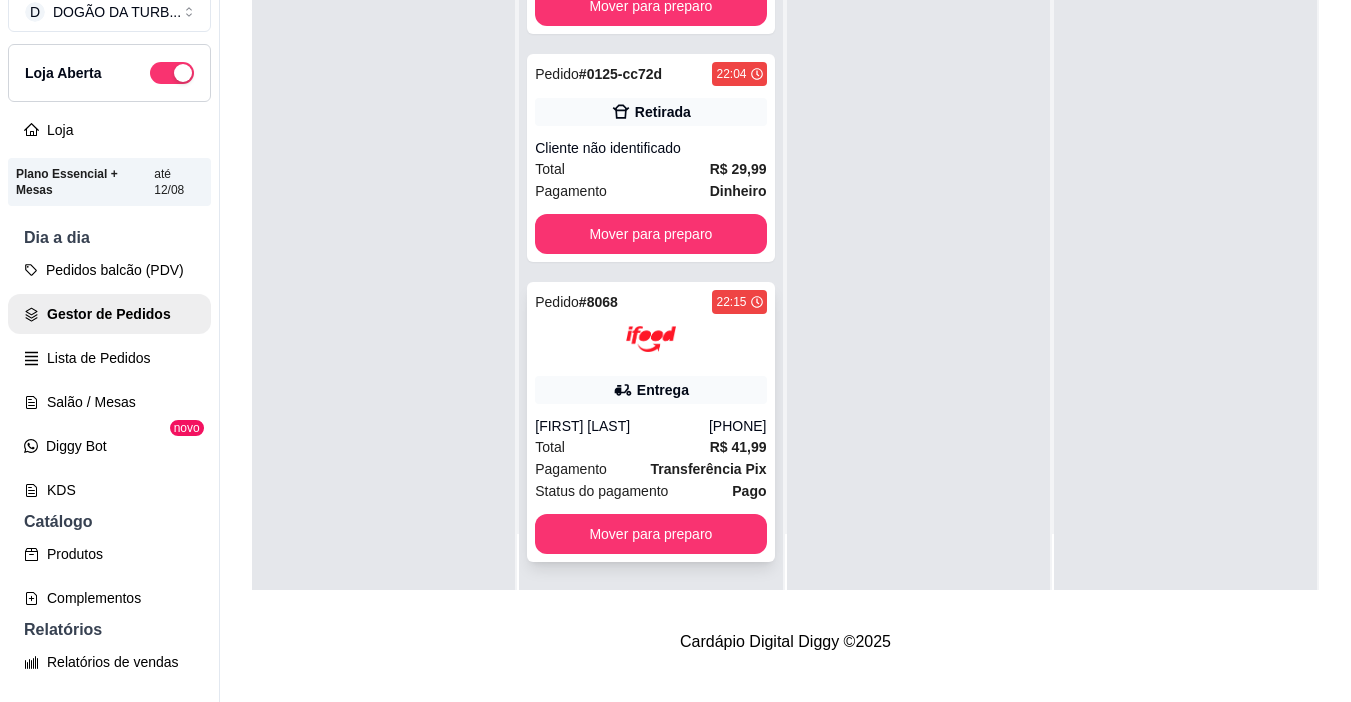 click on "Total R$ 41,99" at bounding box center [650, 447] 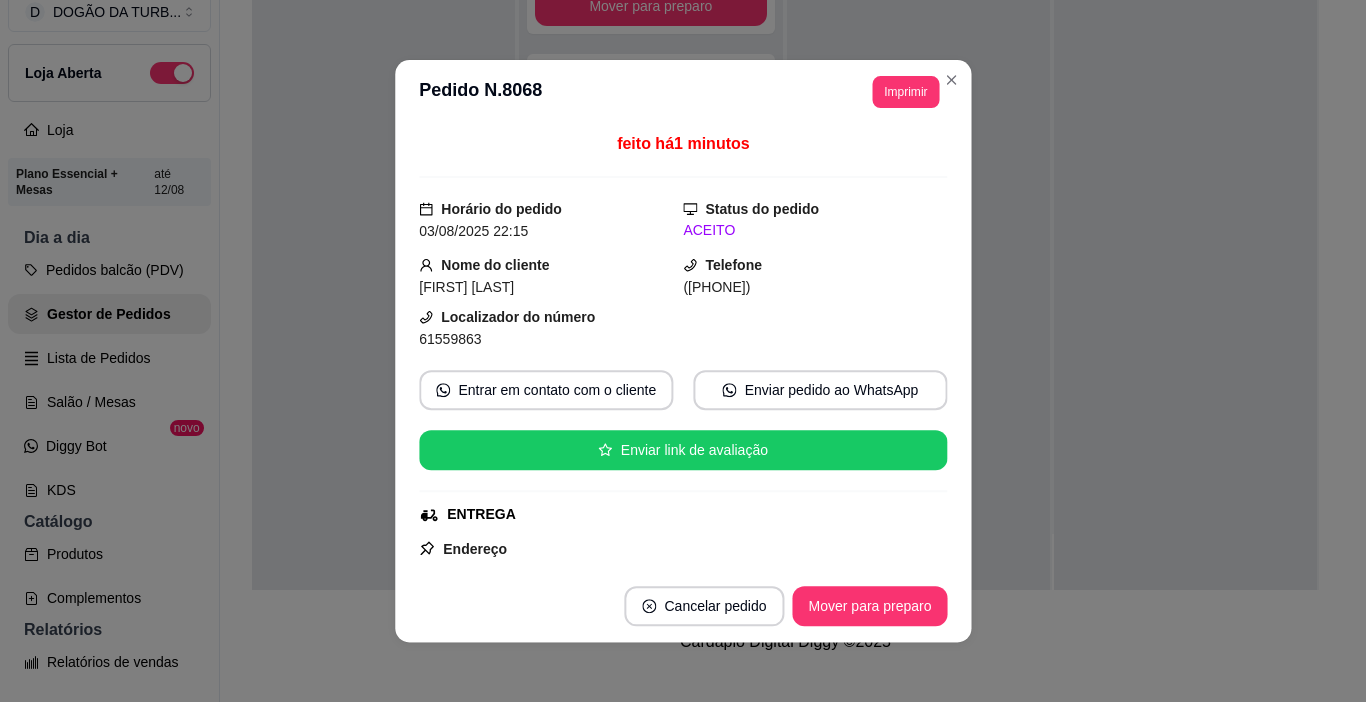 click on "Imprimir" at bounding box center [905, 92] 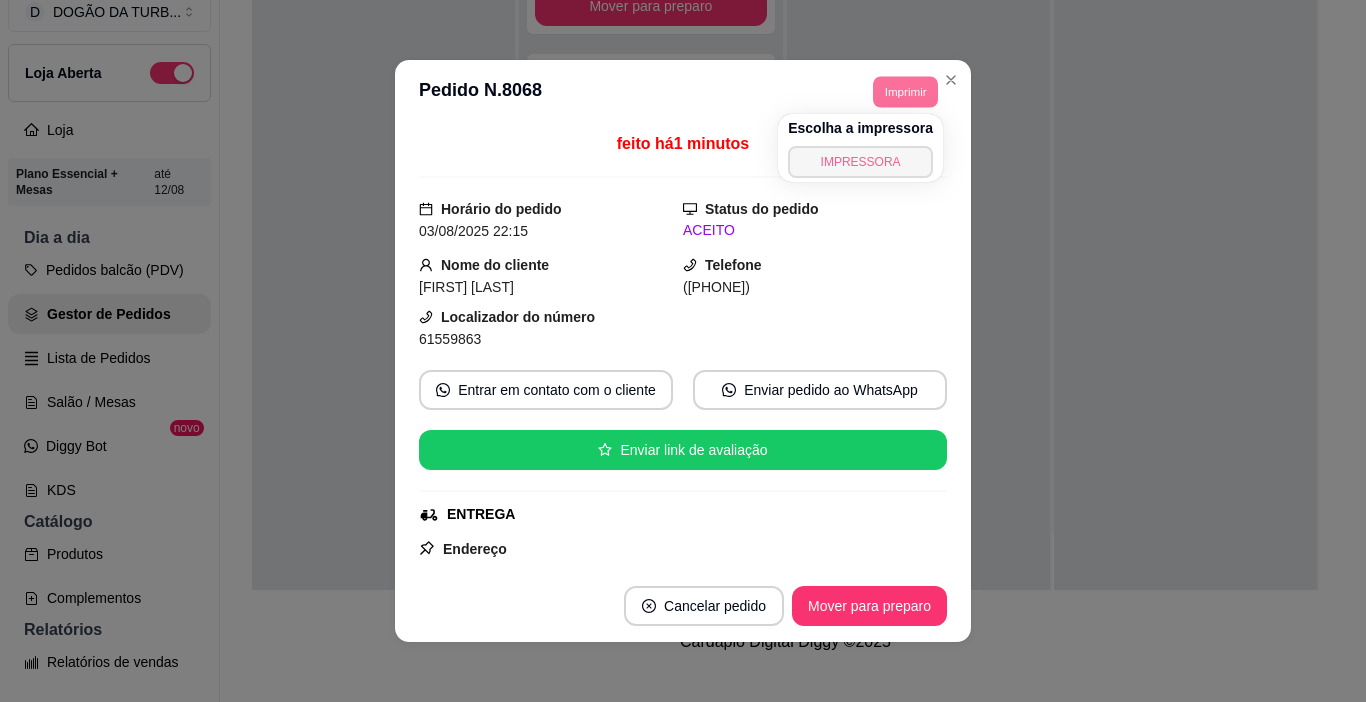 click on "IMPRESSORA" at bounding box center [860, 162] 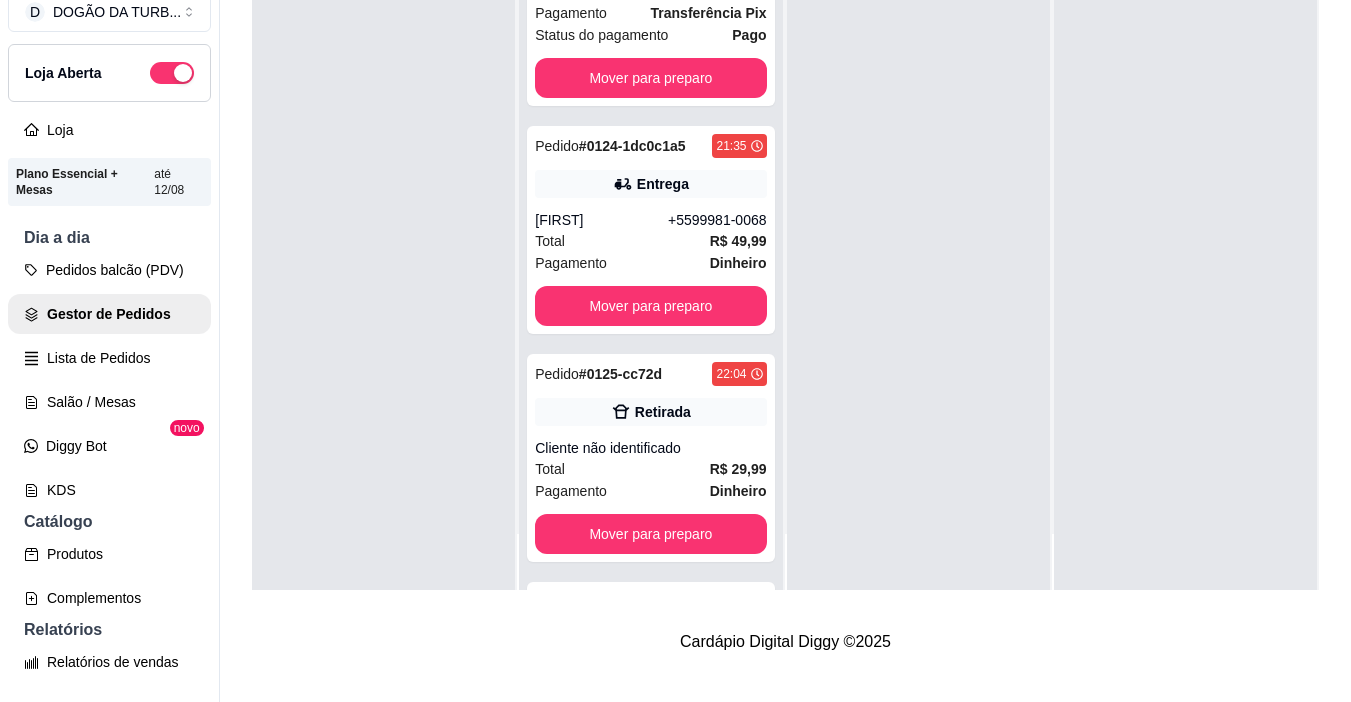 scroll, scrollTop: 0, scrollLeft: 0, axis: both 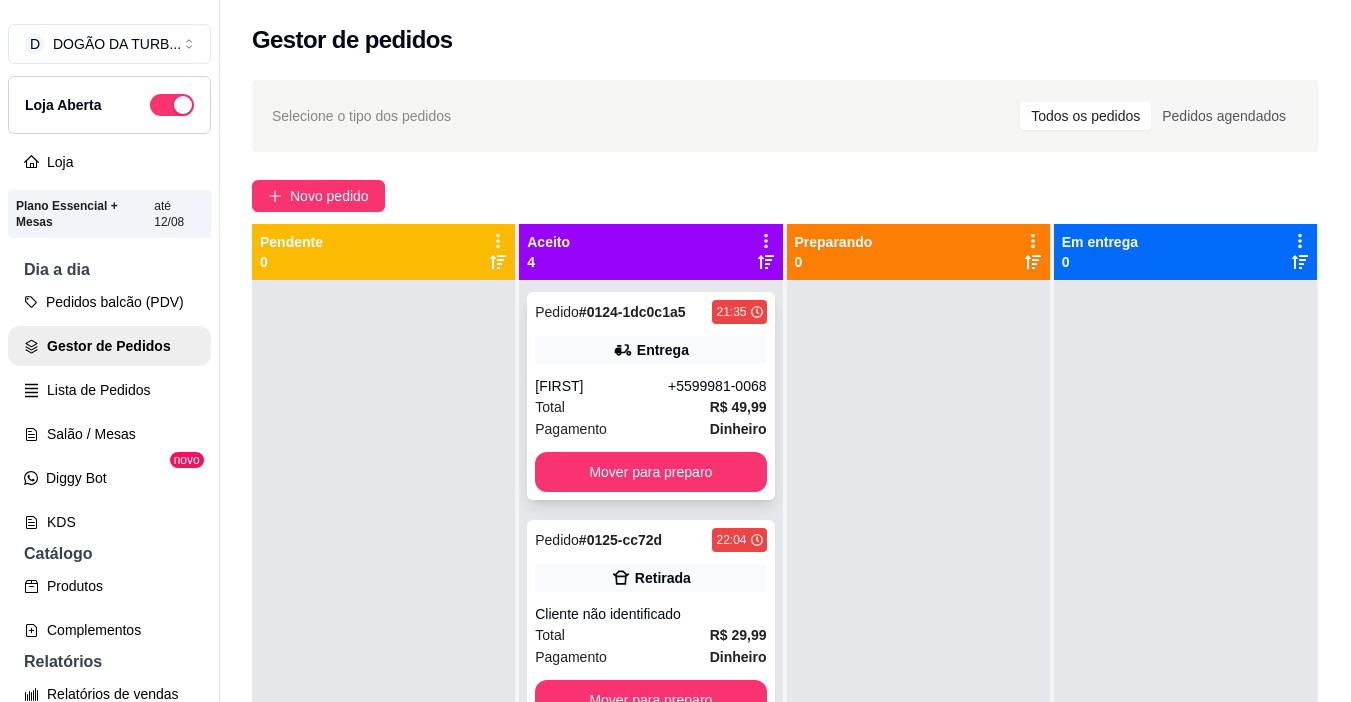 click on "Pedido  # 0124-1dc0c1a5 21:35 Entrega [FIRST]  [PHONE] Total R$ 49,99 Pagamento Dinheiro Mover para preparo" at bounding box center [650, 396] 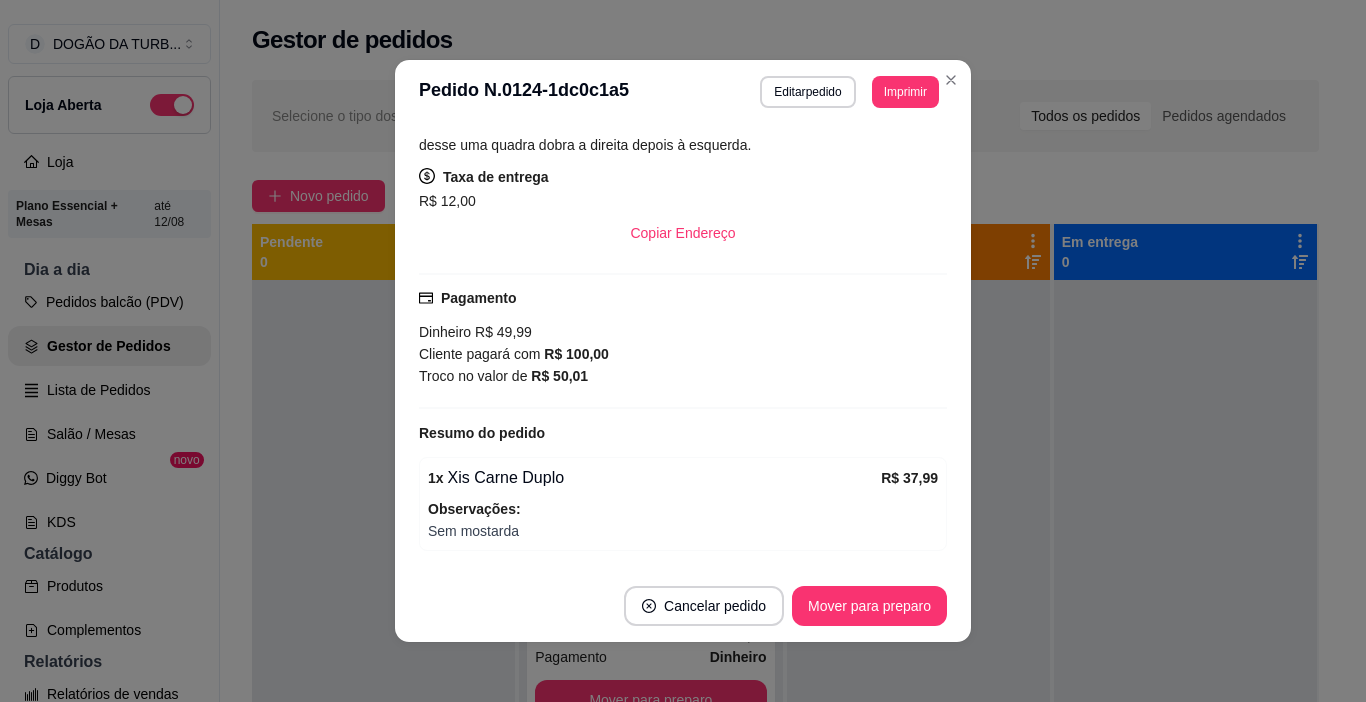 scroll, scrollTop: 489, scrollLeft: 0, axis: vertical 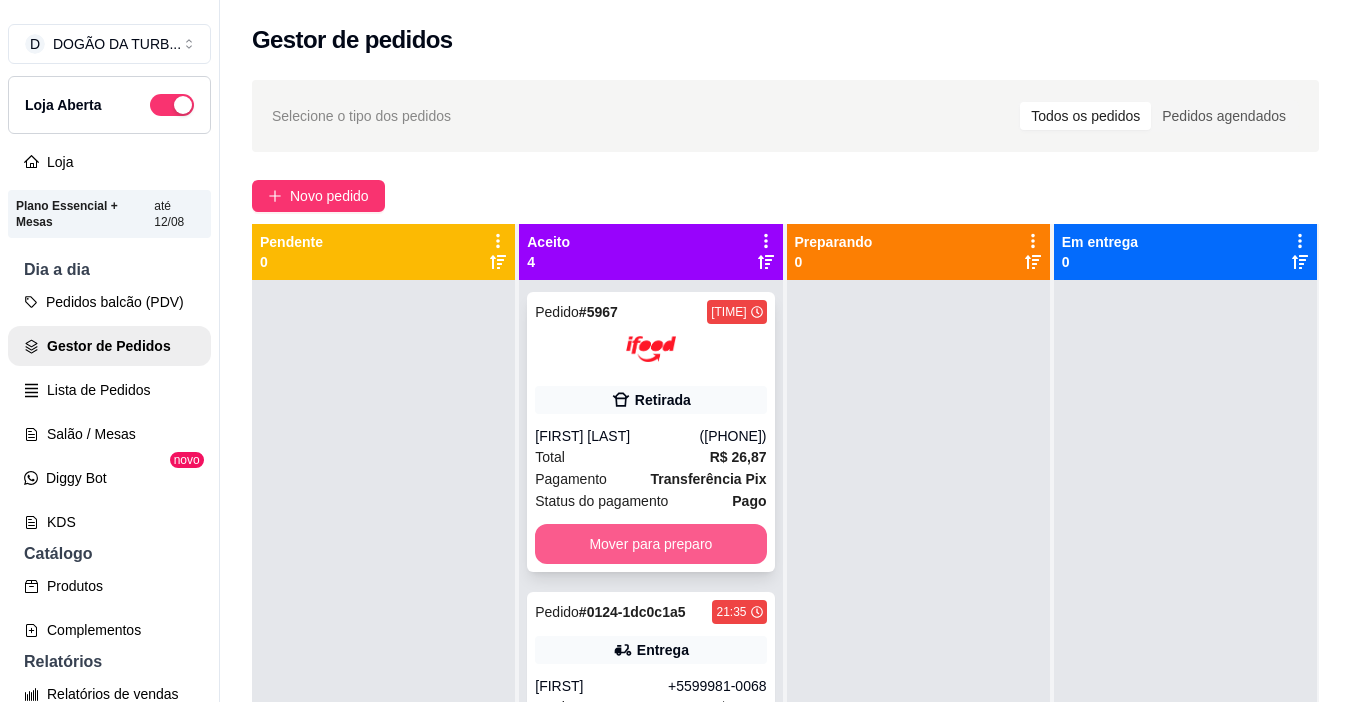 click on "Mover para preparo" at bounding box center (650, 544) 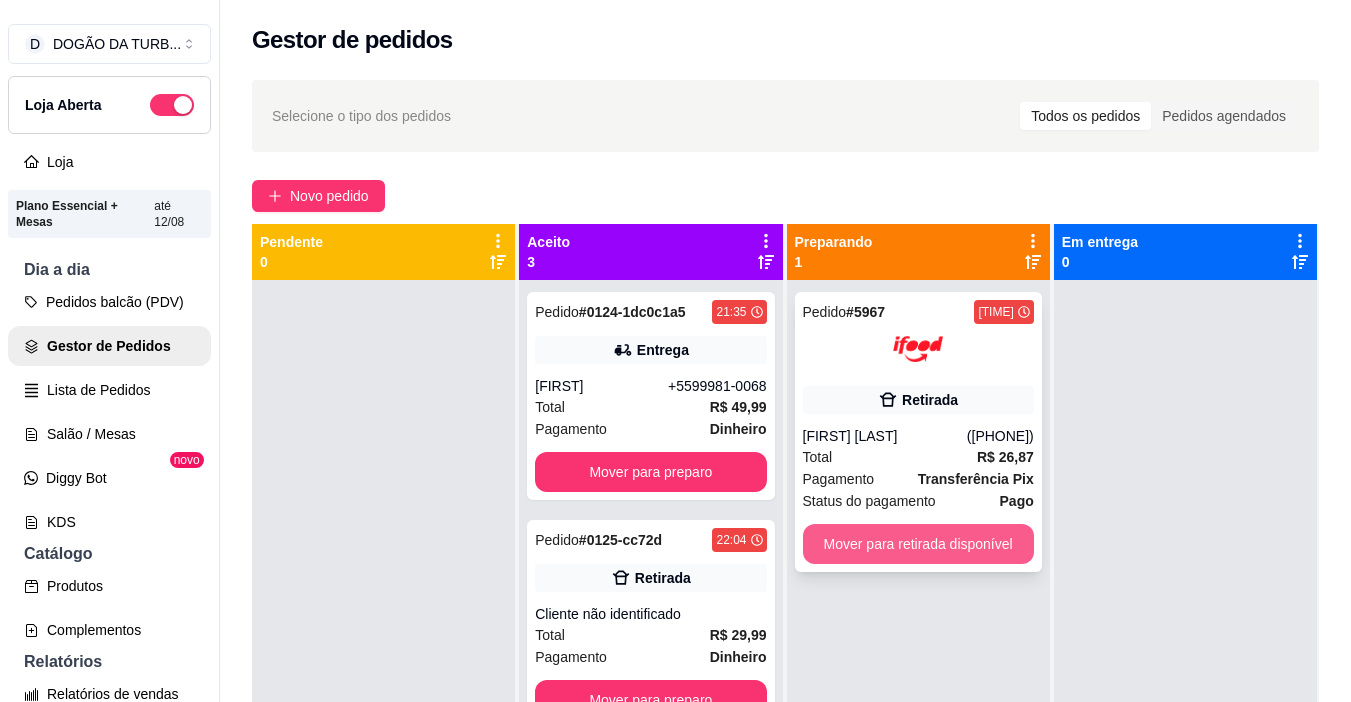click on "Mover para retirada disponível" at bounding box center [918, 544] 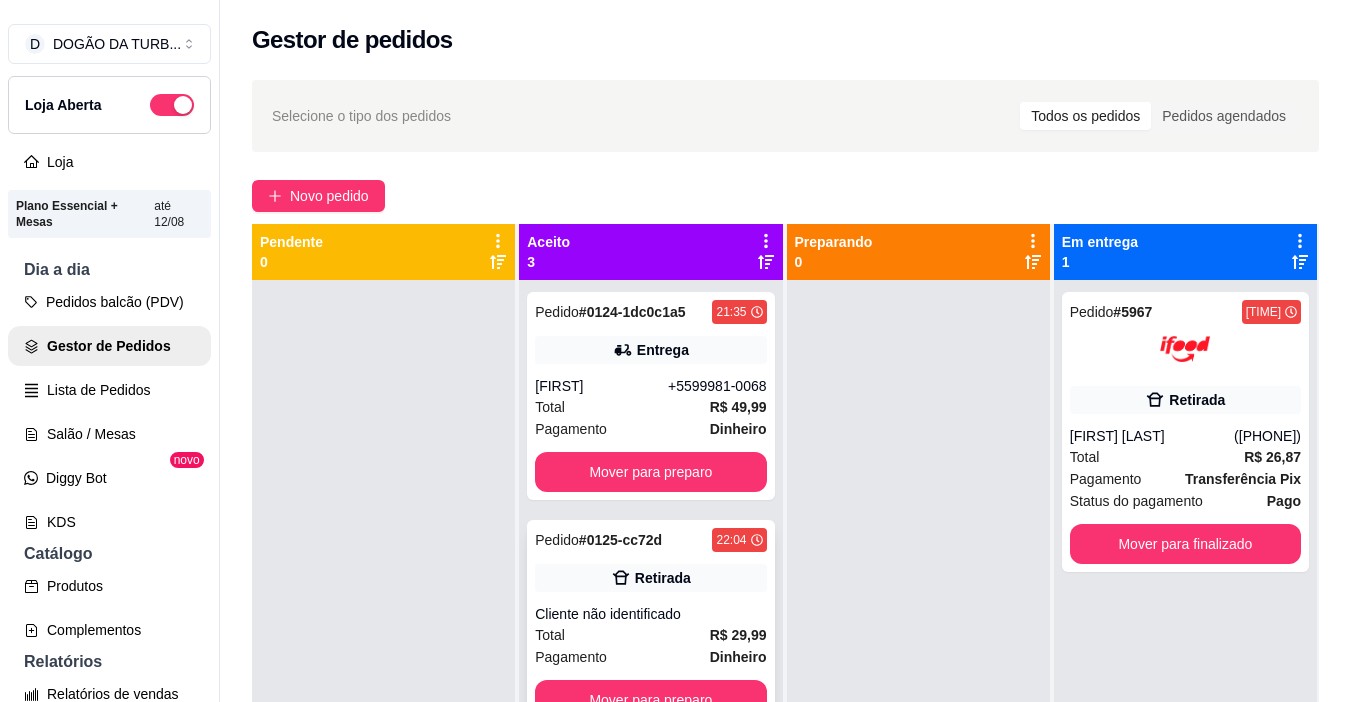 scroll, scrollTop: 74, scrollLeft: 0, axis: vertical 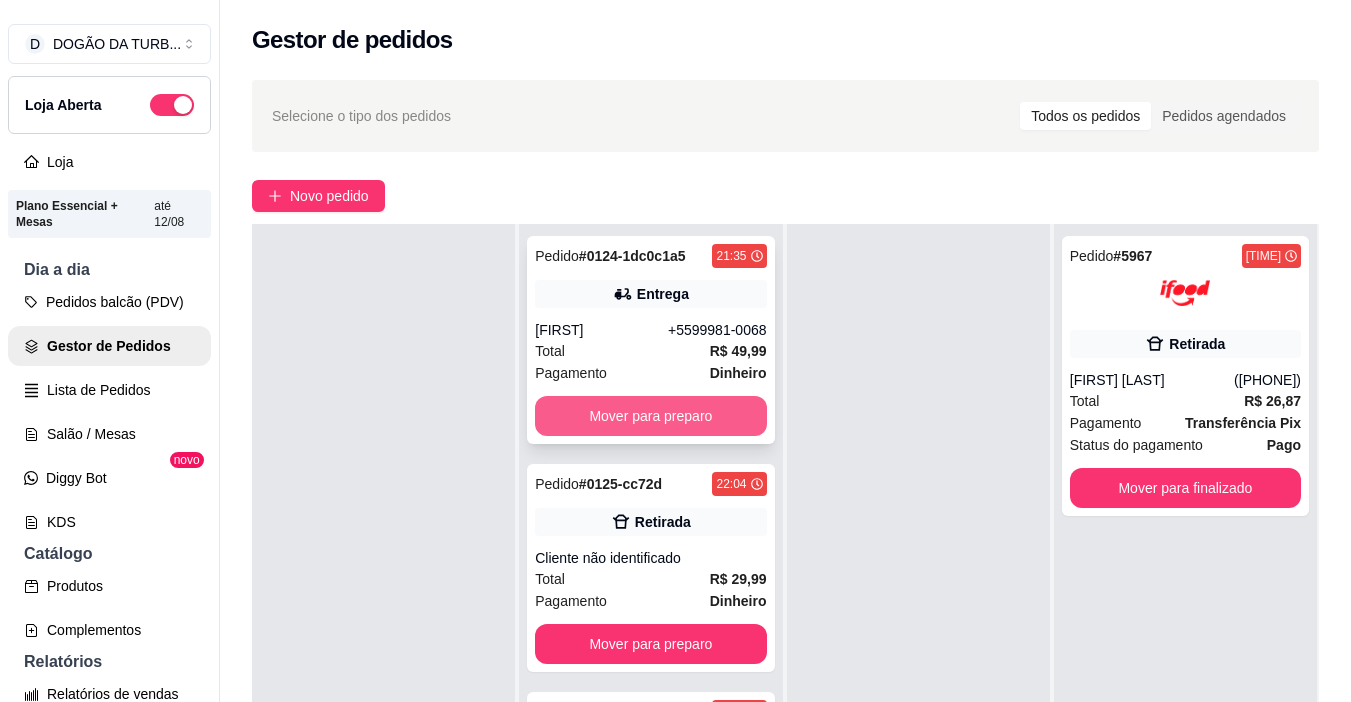 click on "Mover para preparo" at bounding box center (650, 416) 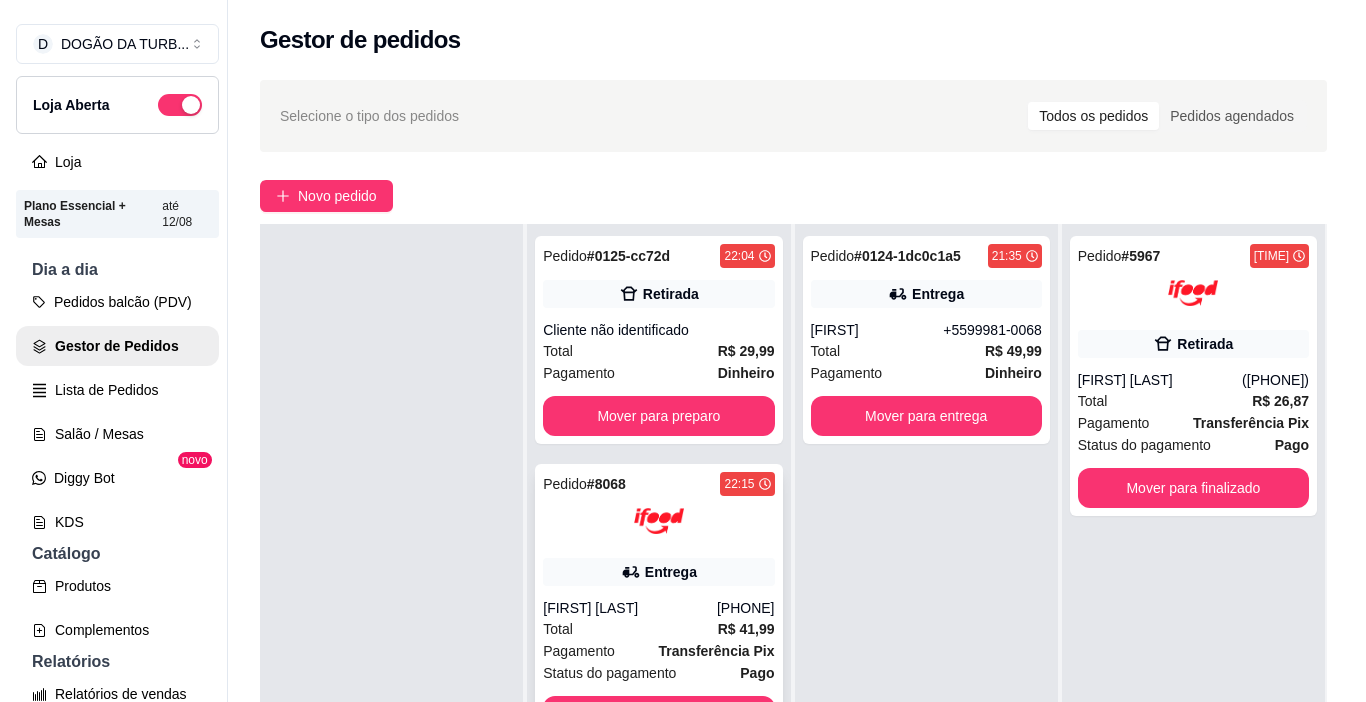 scroll, scrollTop: 300, scrollLeft: 0, axis: vertical 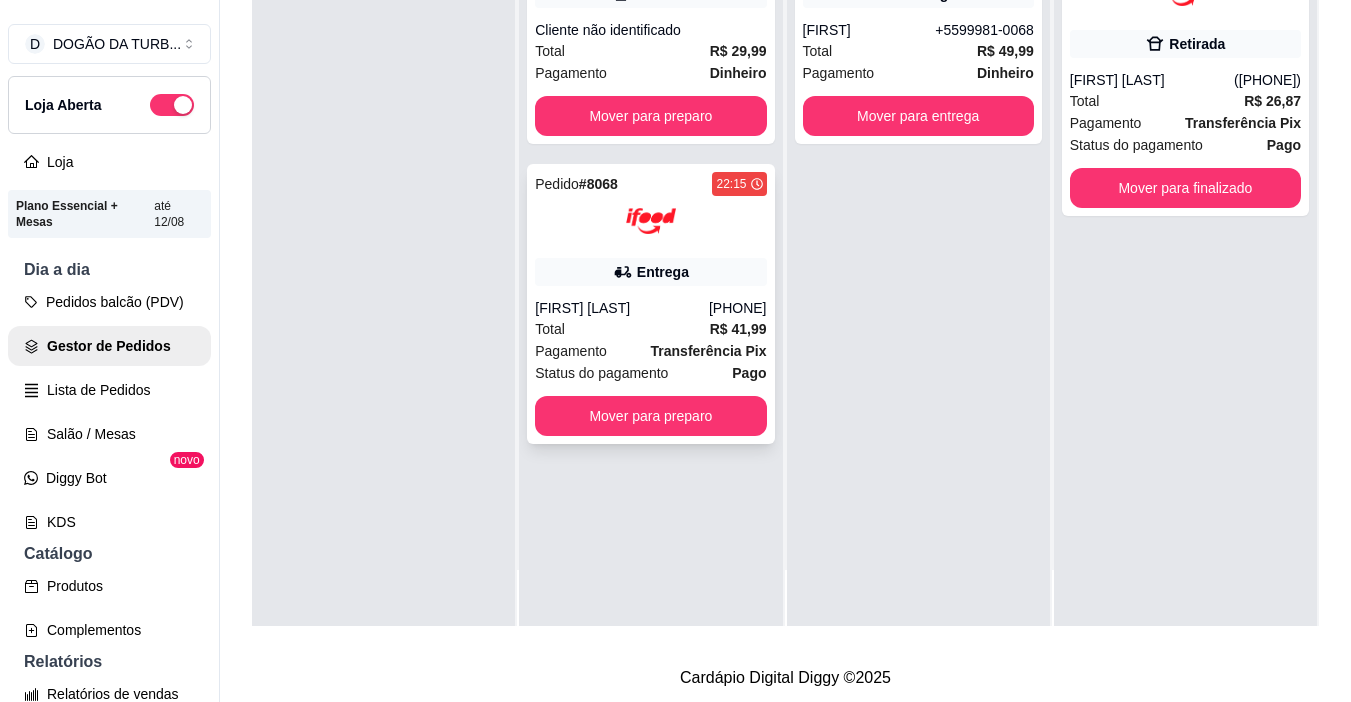 click on "Entrega" at bounding box center [650, 272] 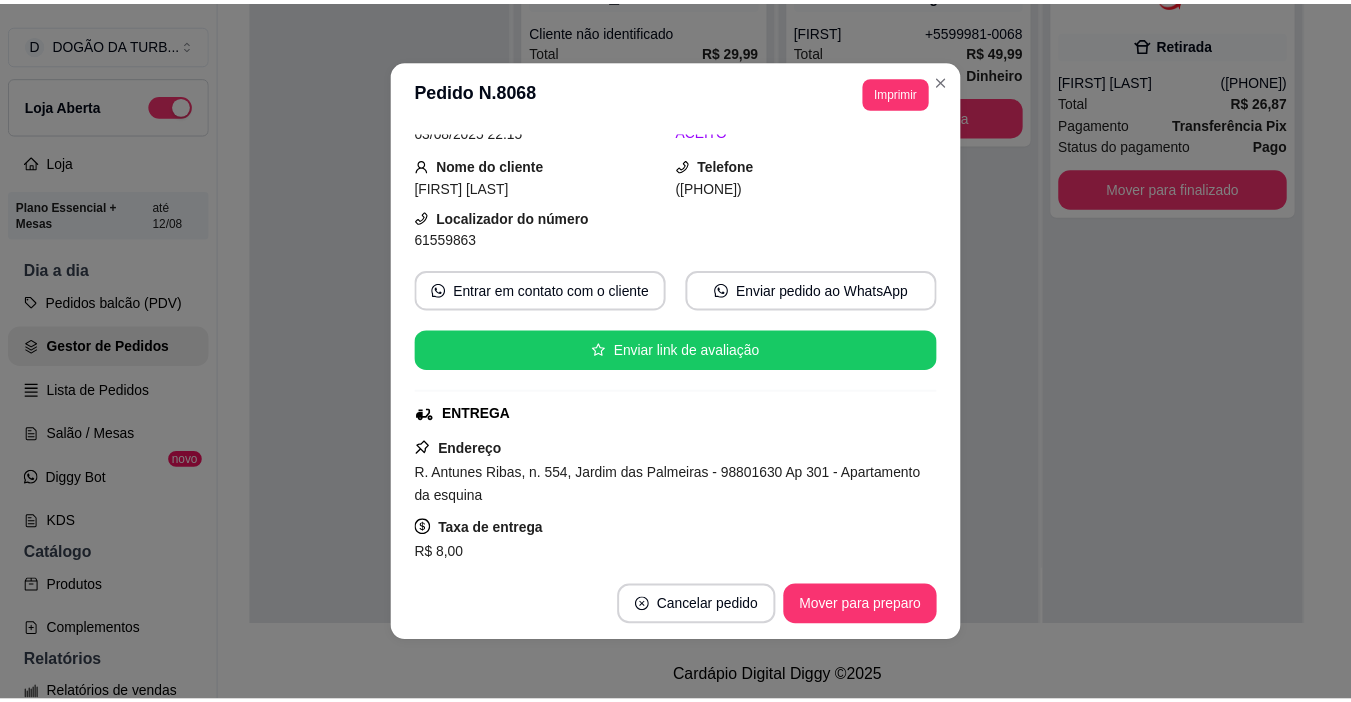 scroll, scrollTop: 300, scrollLeft: 0, axis: vertical 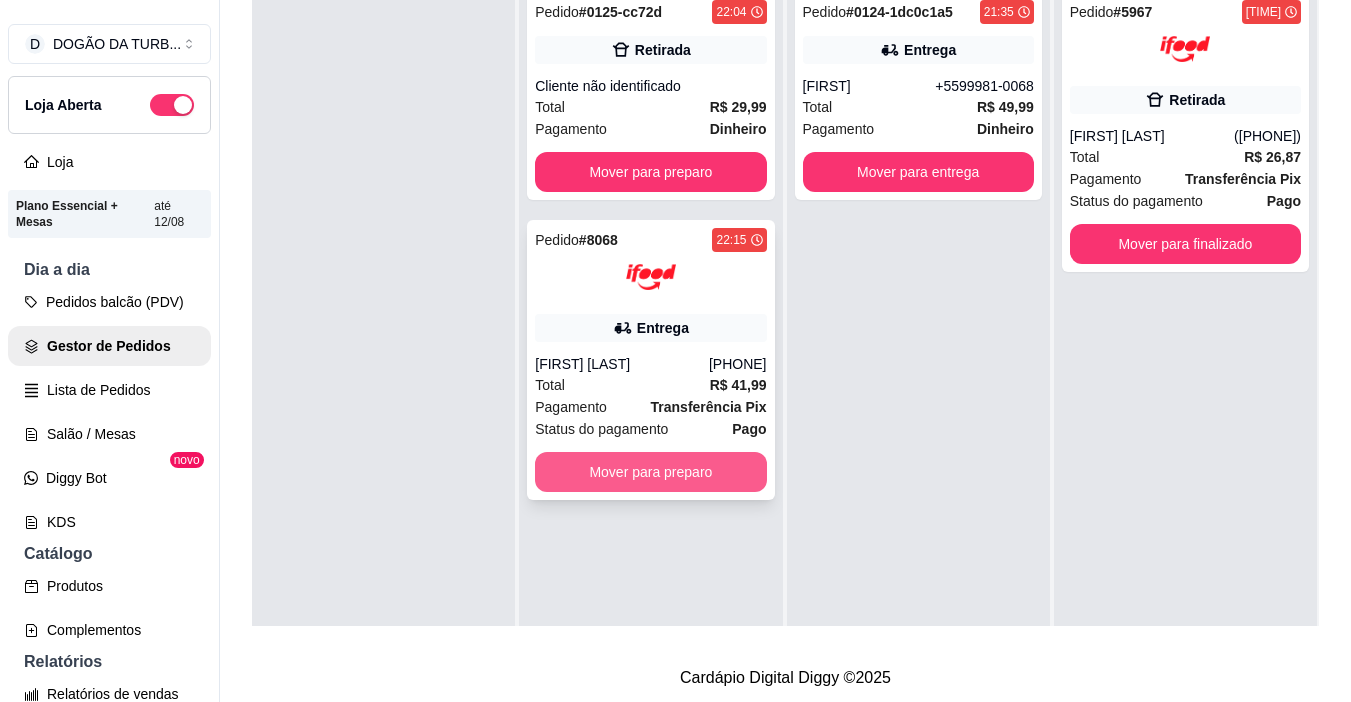 click on "Mover para preparo" at bounding box center (650, 472) 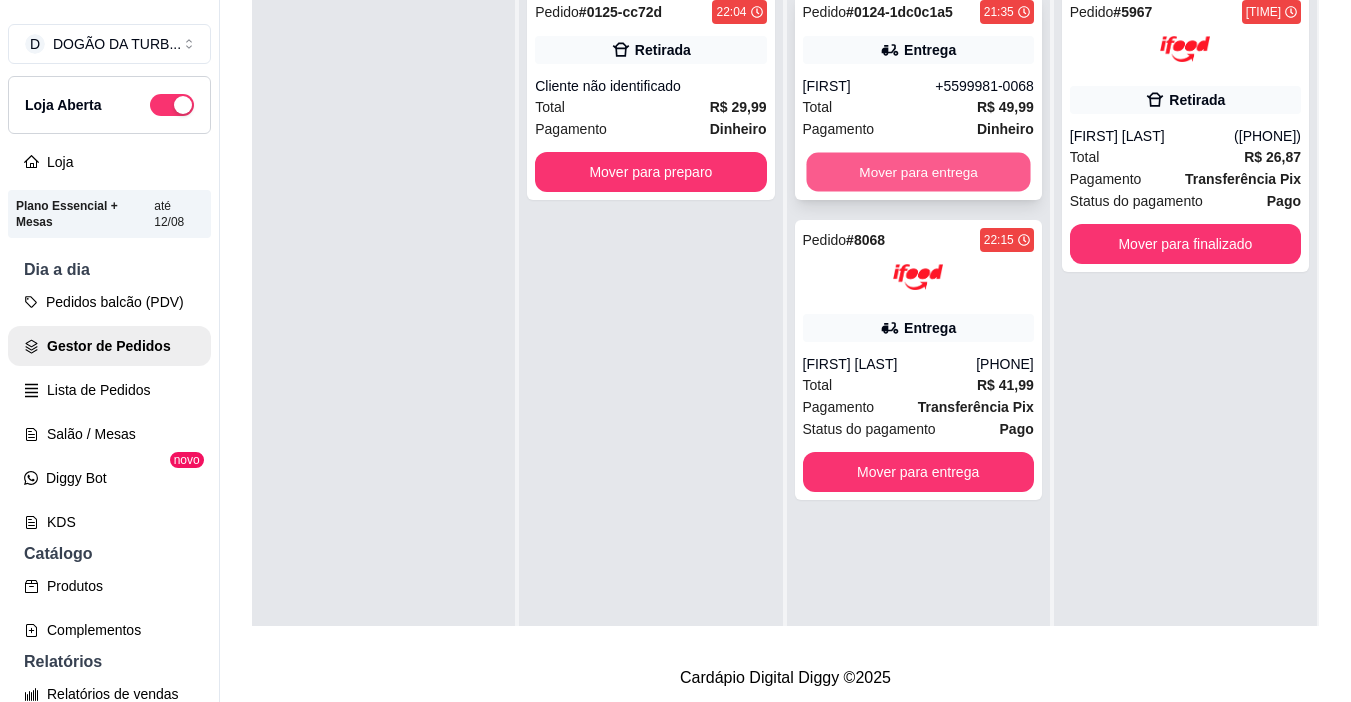 click on "Mover para entrega" at bounding box center (918, 172) 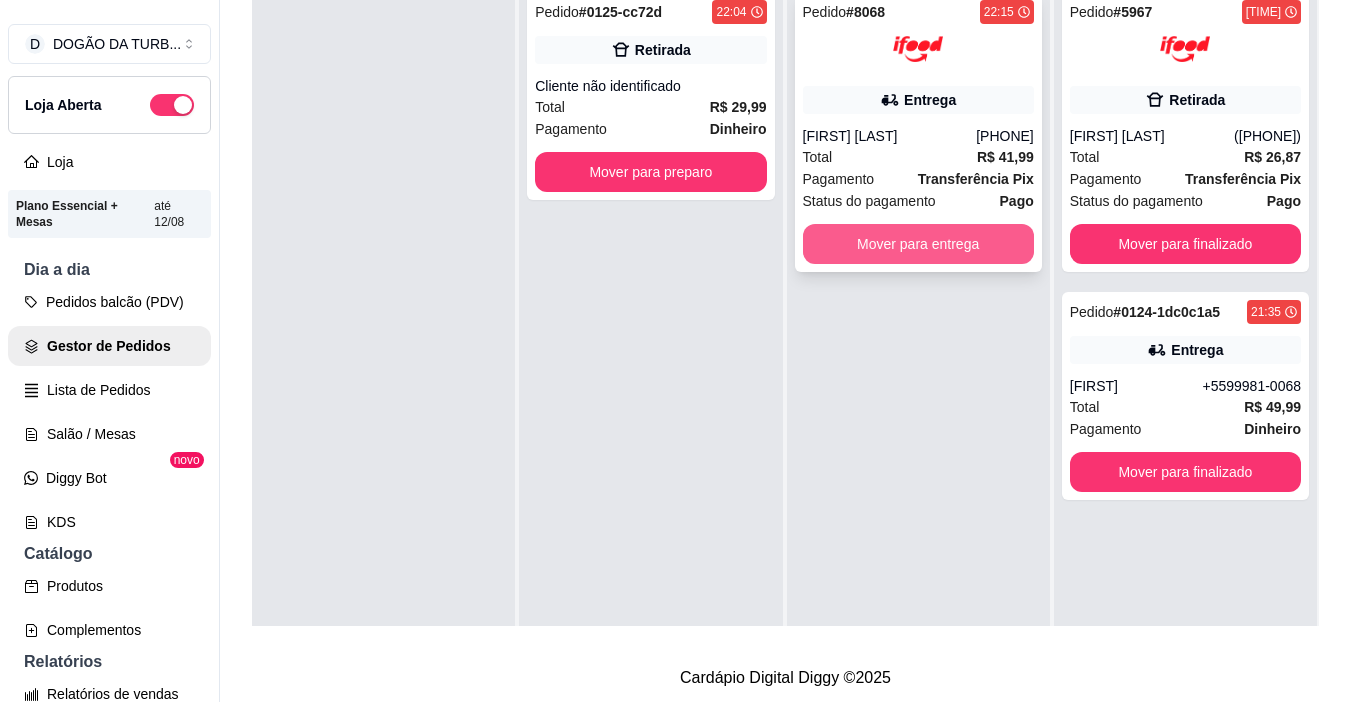 click on "Mover para entrega" at bounding box center [918, 244] 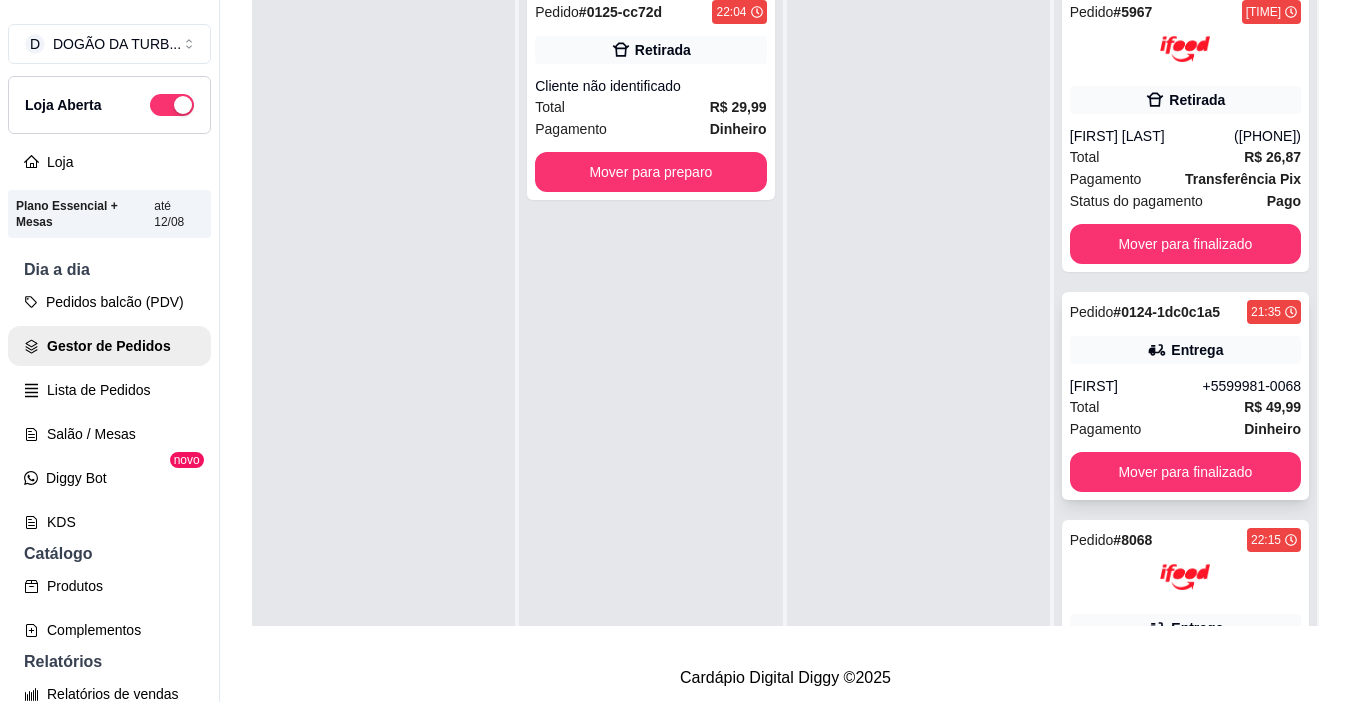click on "Pedido  # 0124-1dc0c1a5 21:35 Entrega [FIRST]  +5599981-0068 Total R$ 49,99 Pagamento Dinheiro Mover para finalizado" at bounding box center [1185, 396] 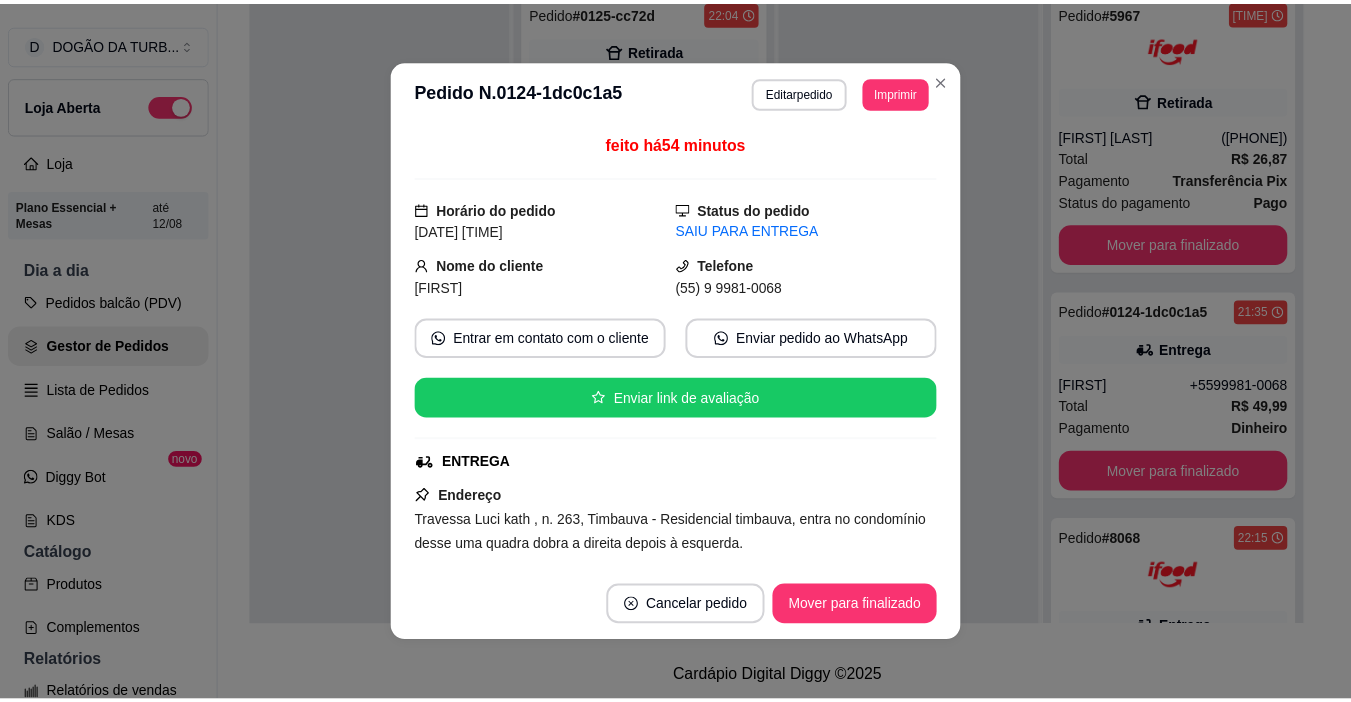 scroll, scrollTop: 300, scrollLeft: 0, axis: vertical 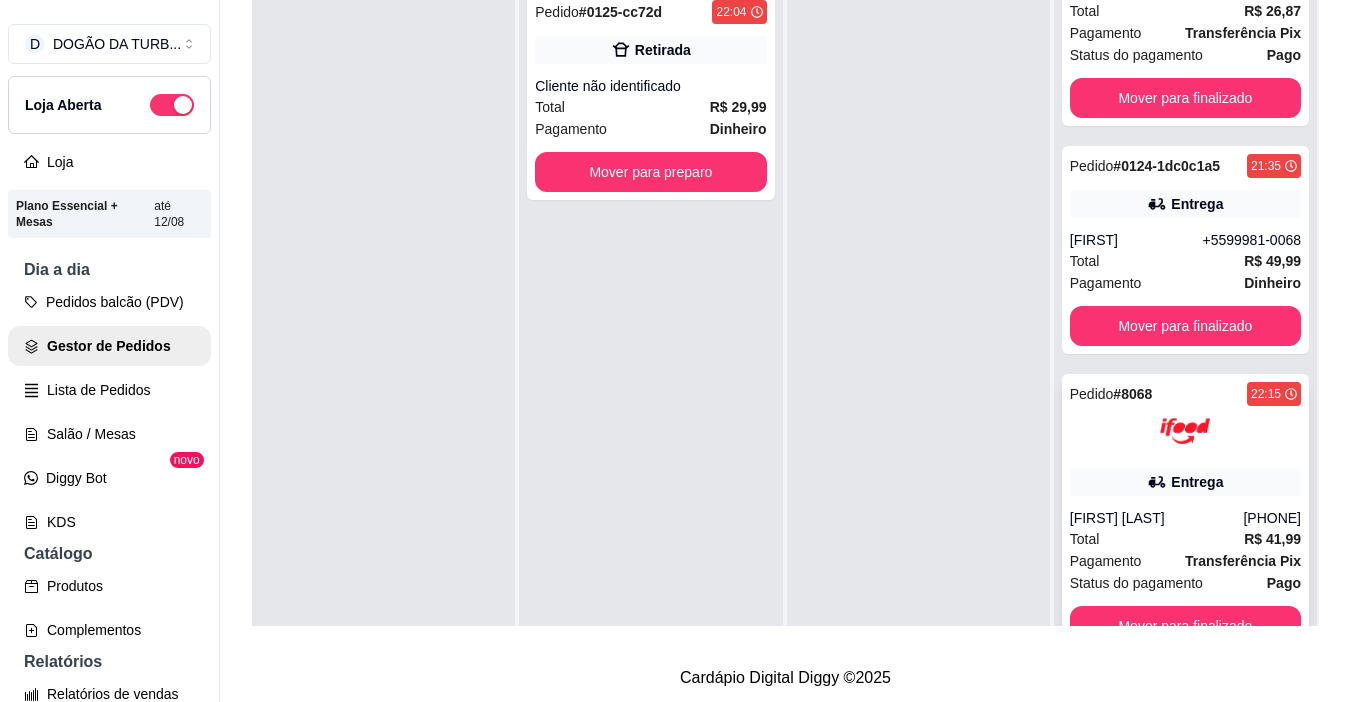 click on "[FIRST] [LAST]" at bounding box center [1157, 518] 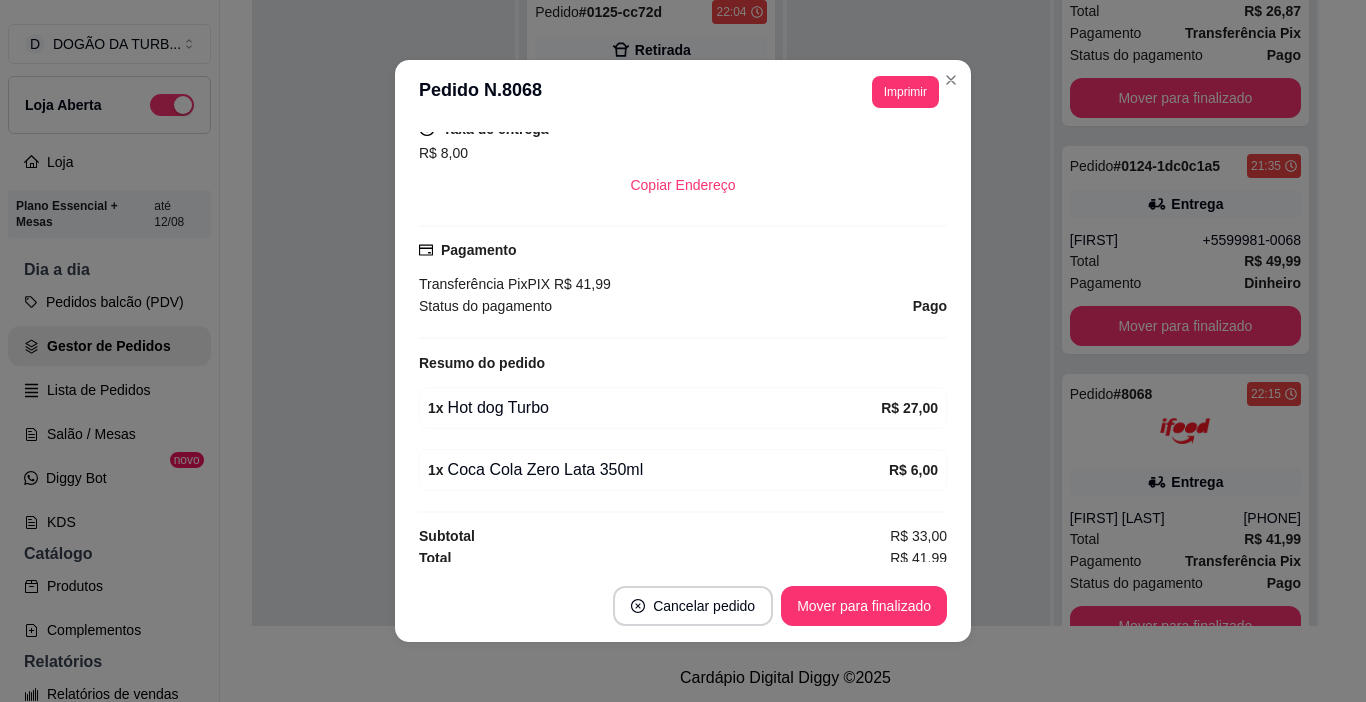 scroll, scrollTop: 507, scrollLeft: 0, axis: vertical 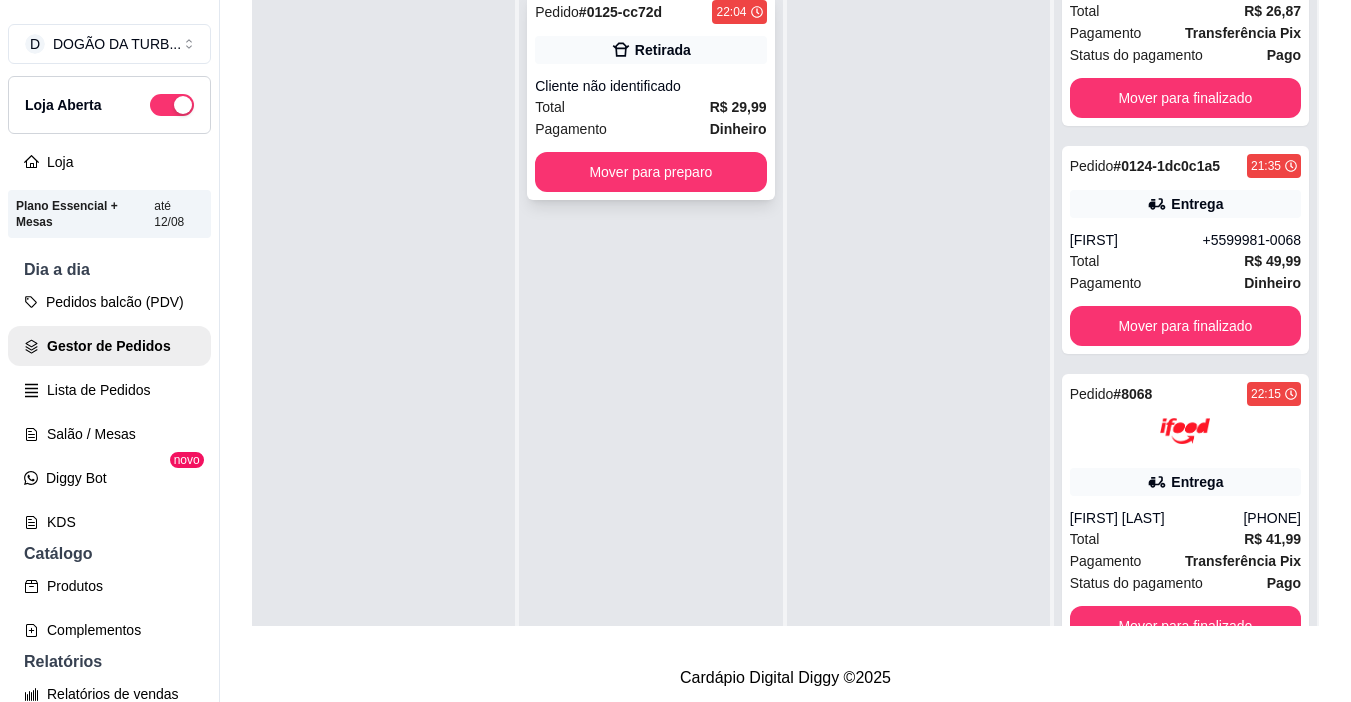 click on "Pagamento Dinheiro" at bounding box center (650, 129) 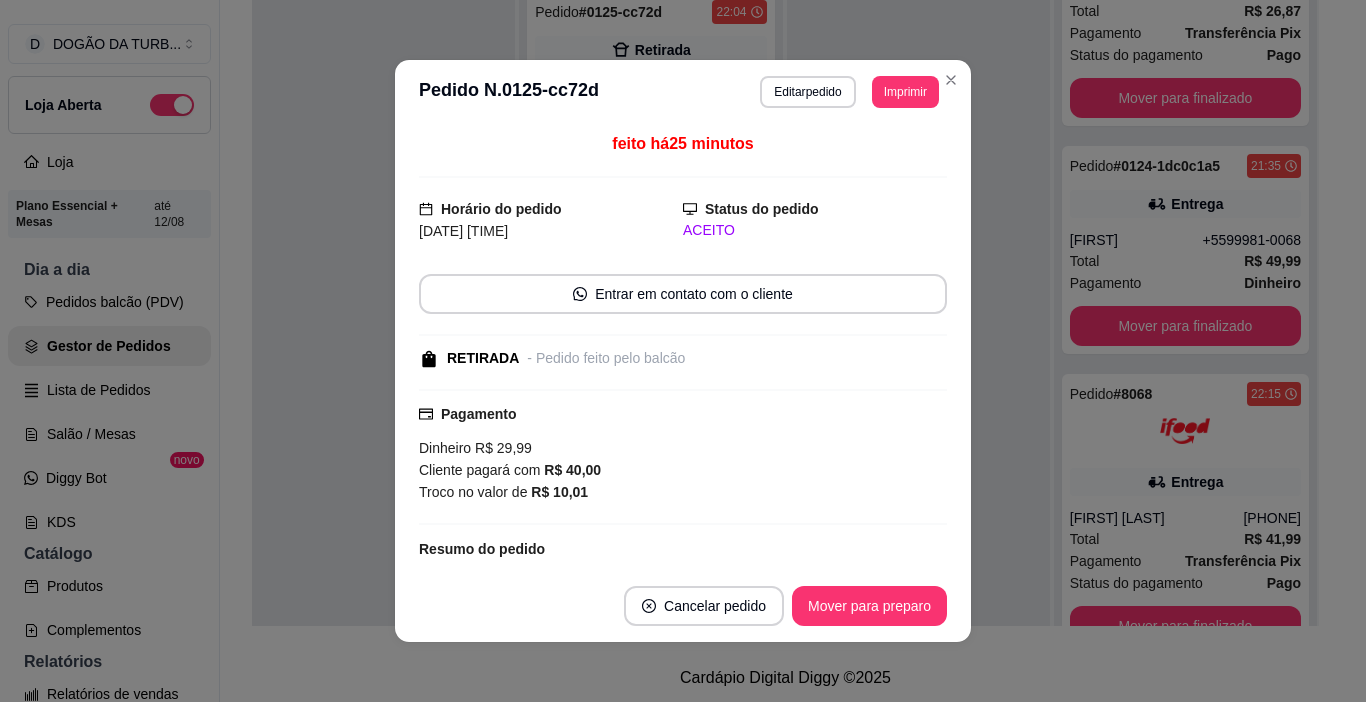 click on "Editar  pedido" at bounding box center [807, 92] 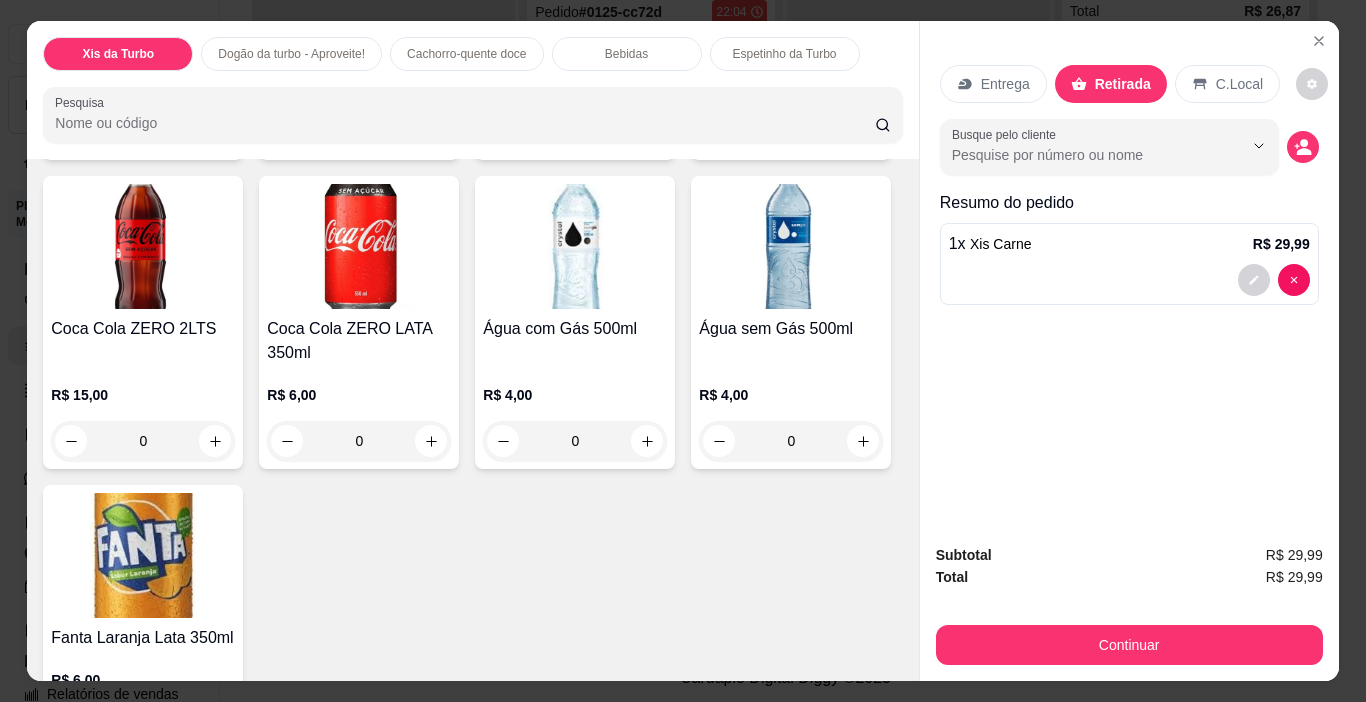 scroll, scrollTop: 2500, scrollLeft: 0, axis: vertical 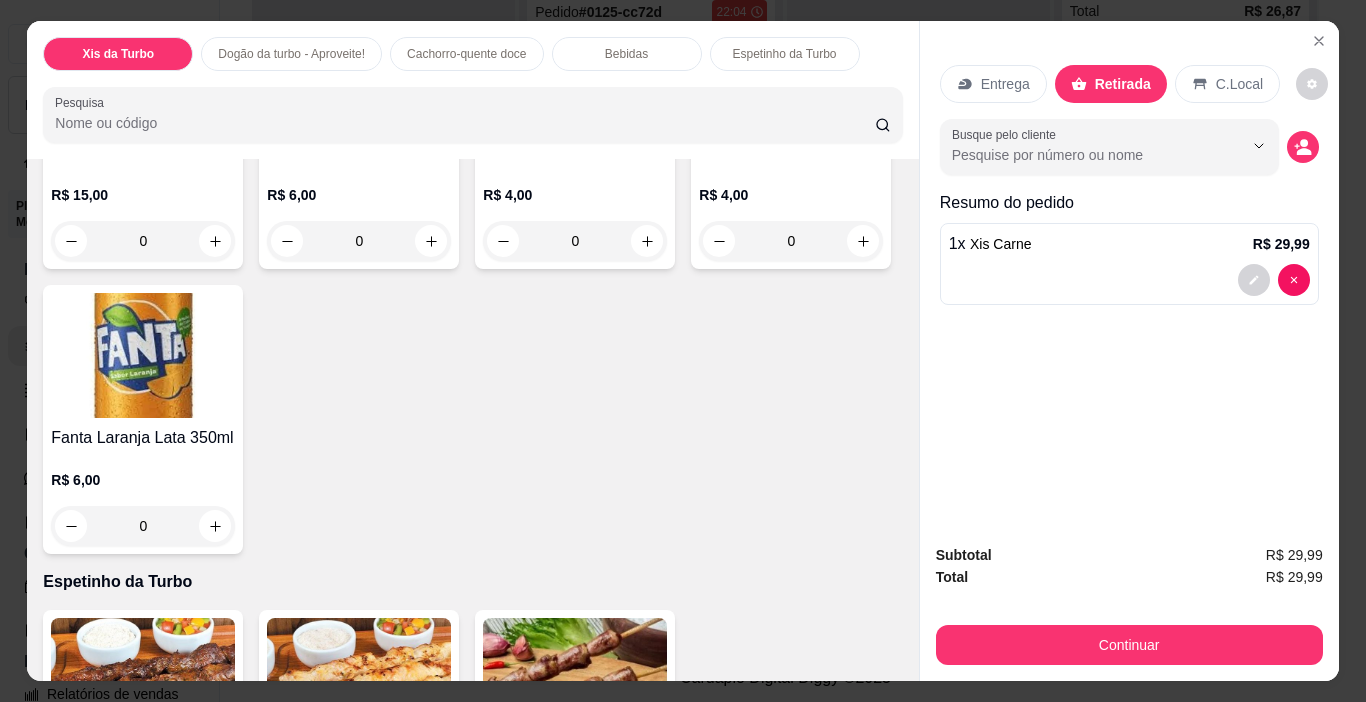 click 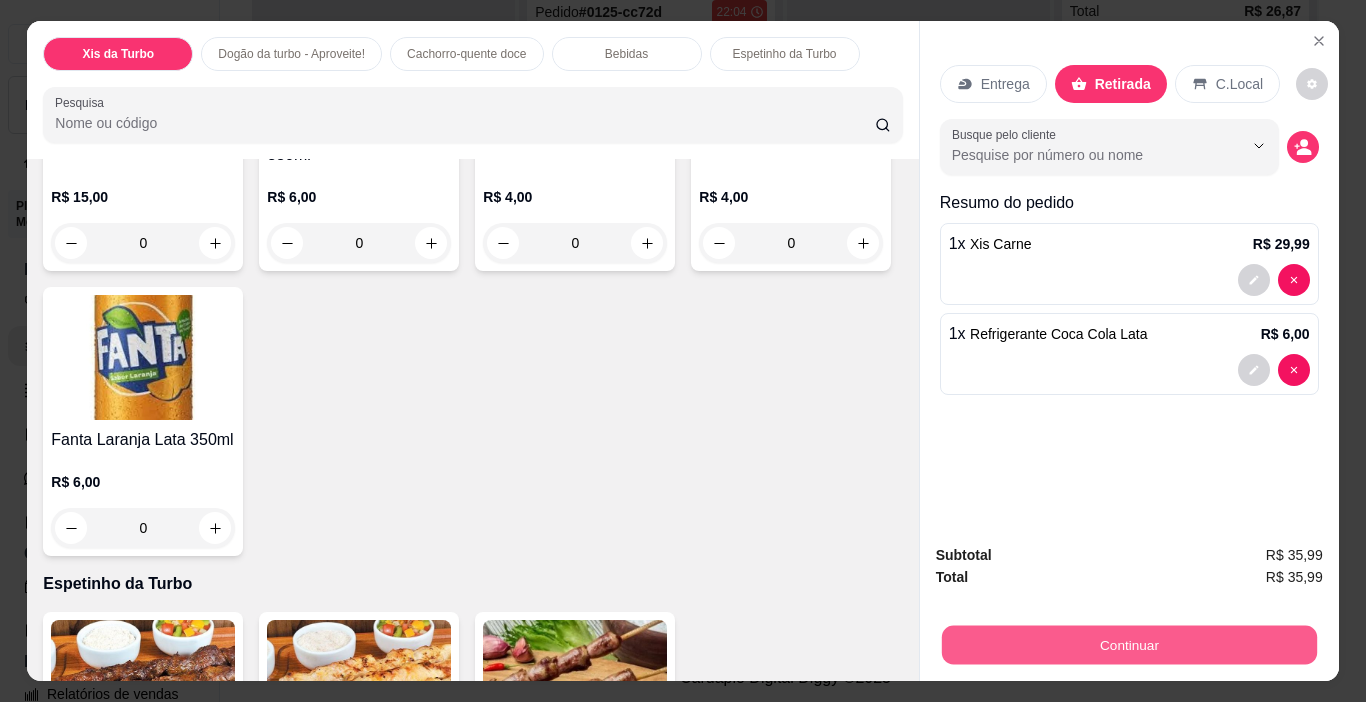 click on "Continuar" at bounding box center (1128, 645) 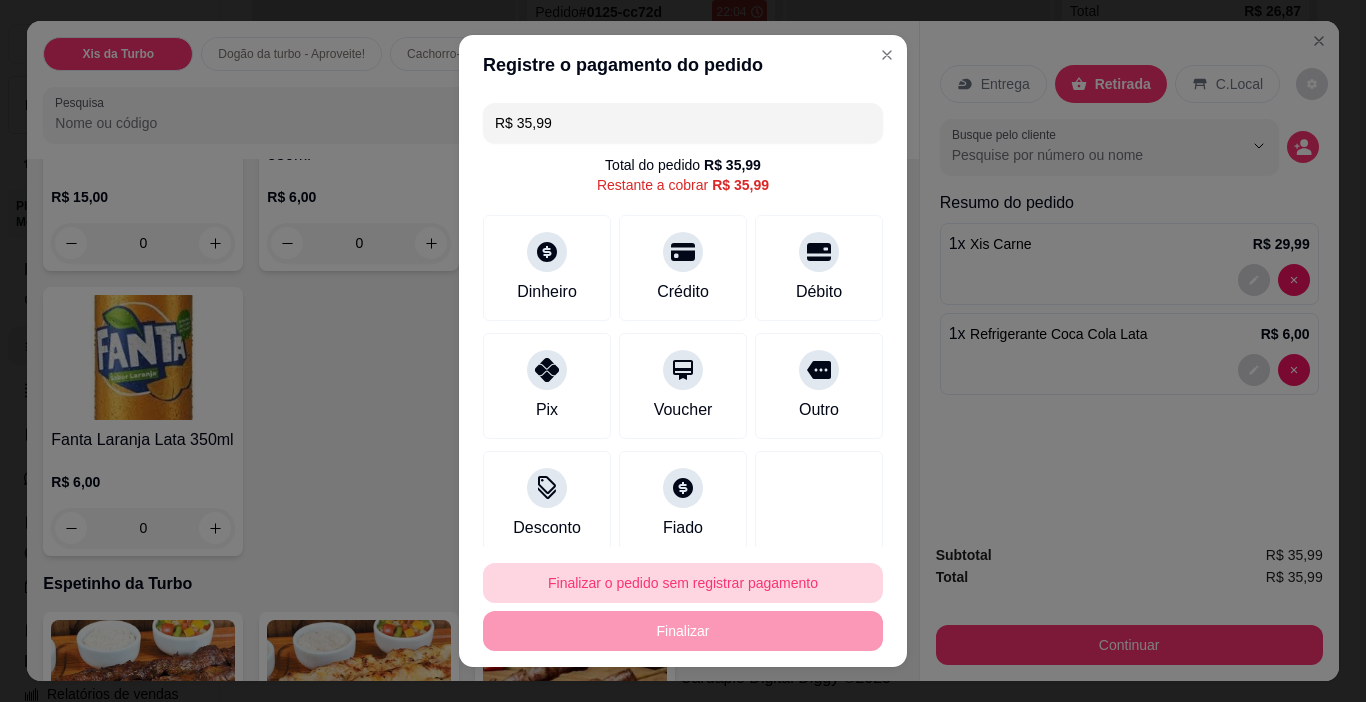 click on "Finalizar o pedido sem registrar pagamento" at bounding box center [683, 583] 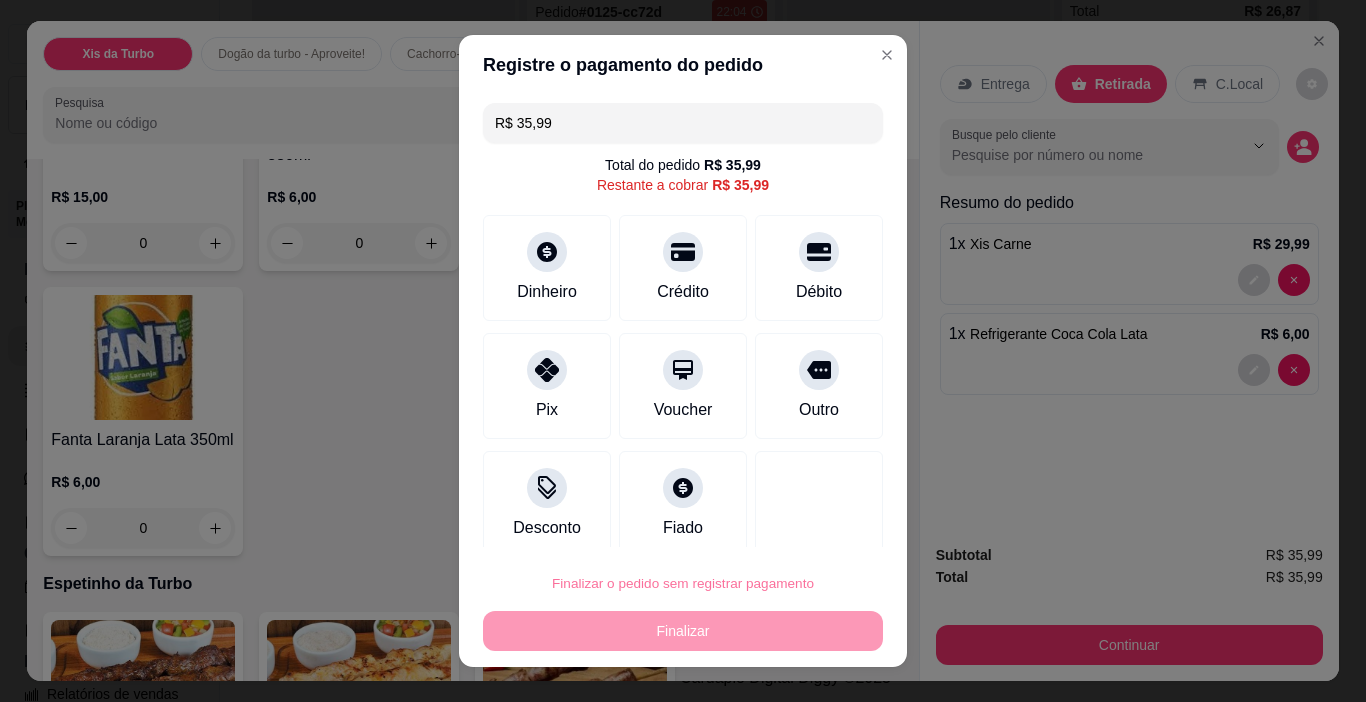 click on "Confirmar" at bounding box center (796, 526) 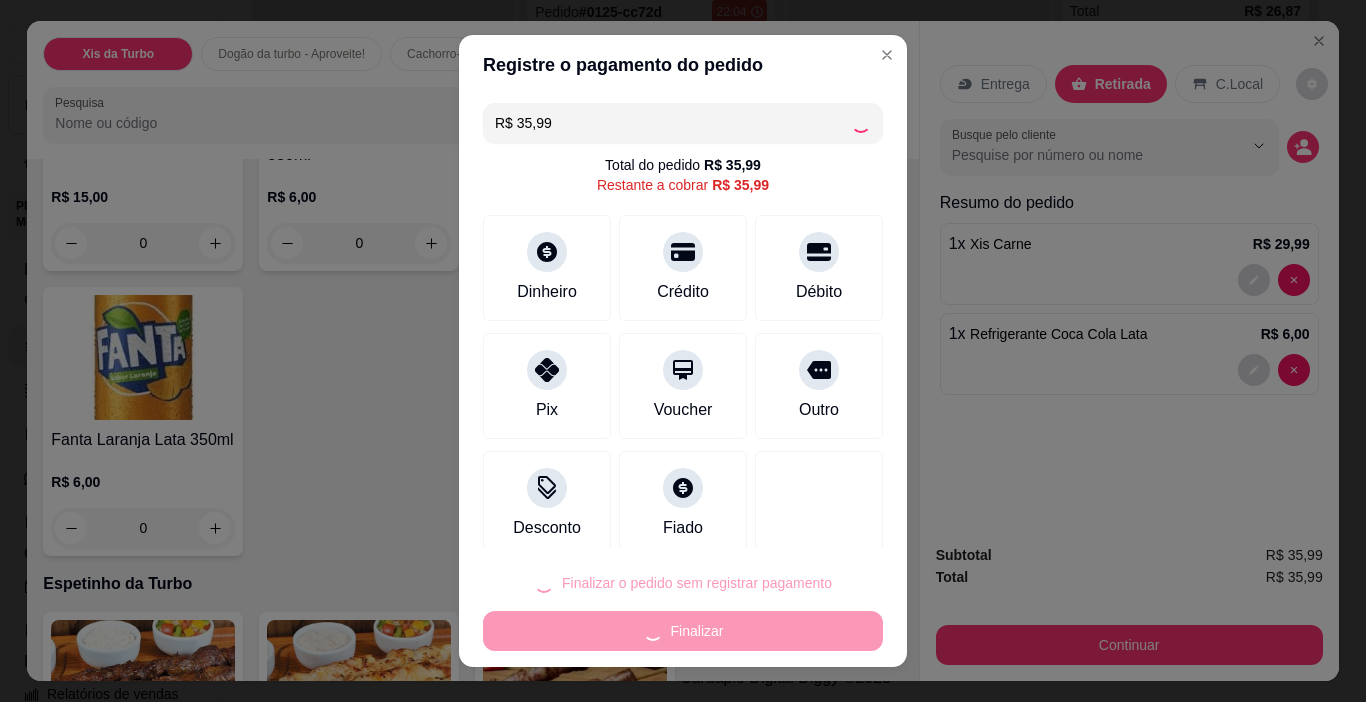 type on "0" 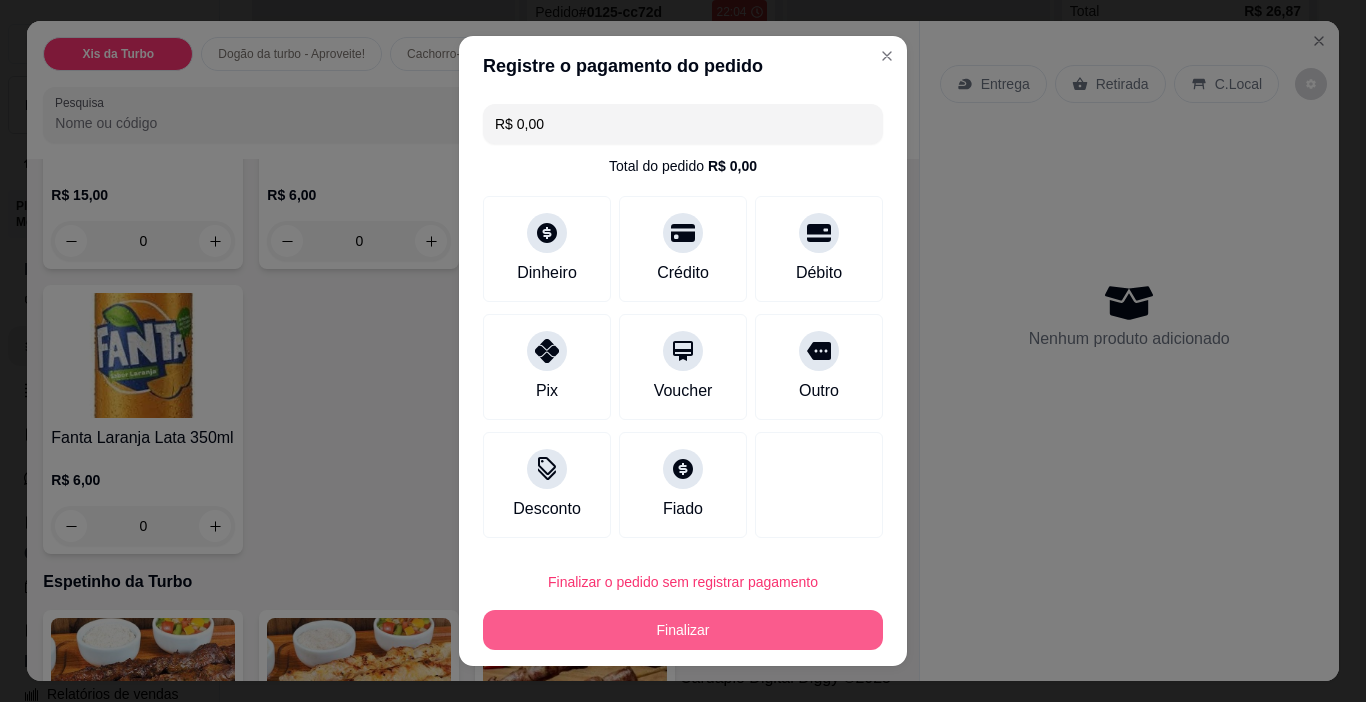 type on "R$ 0,00" 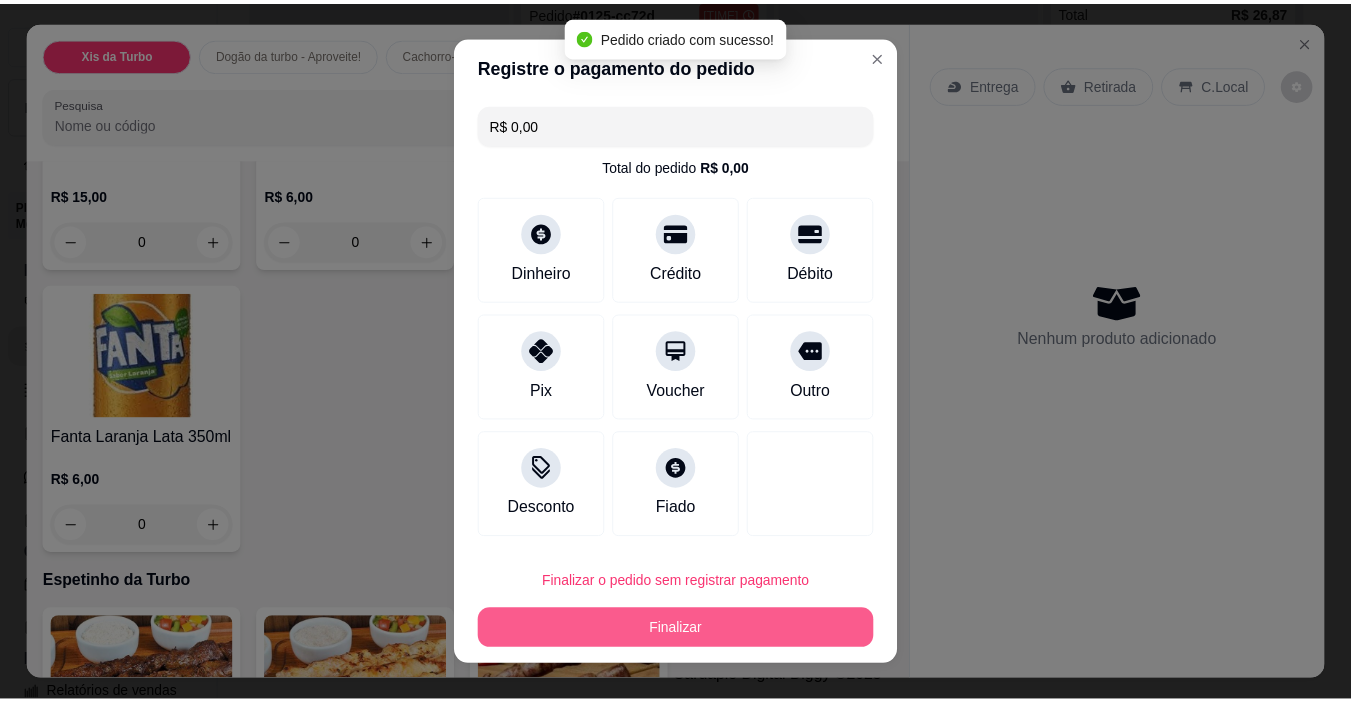 scroll, scrollTop: 2498, scrollLeft: 0, axis: vertical 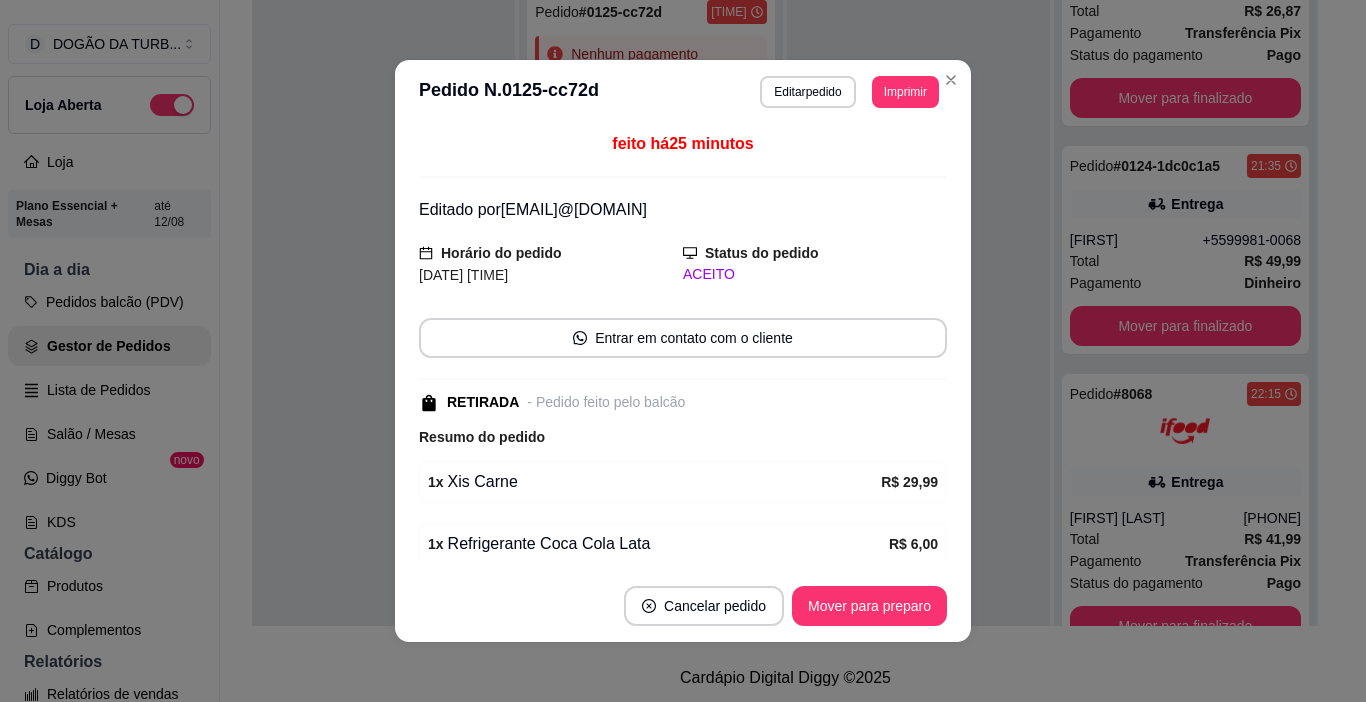click on "Cancelar pedido Mover para preparo" at bounding box center [683, 606] 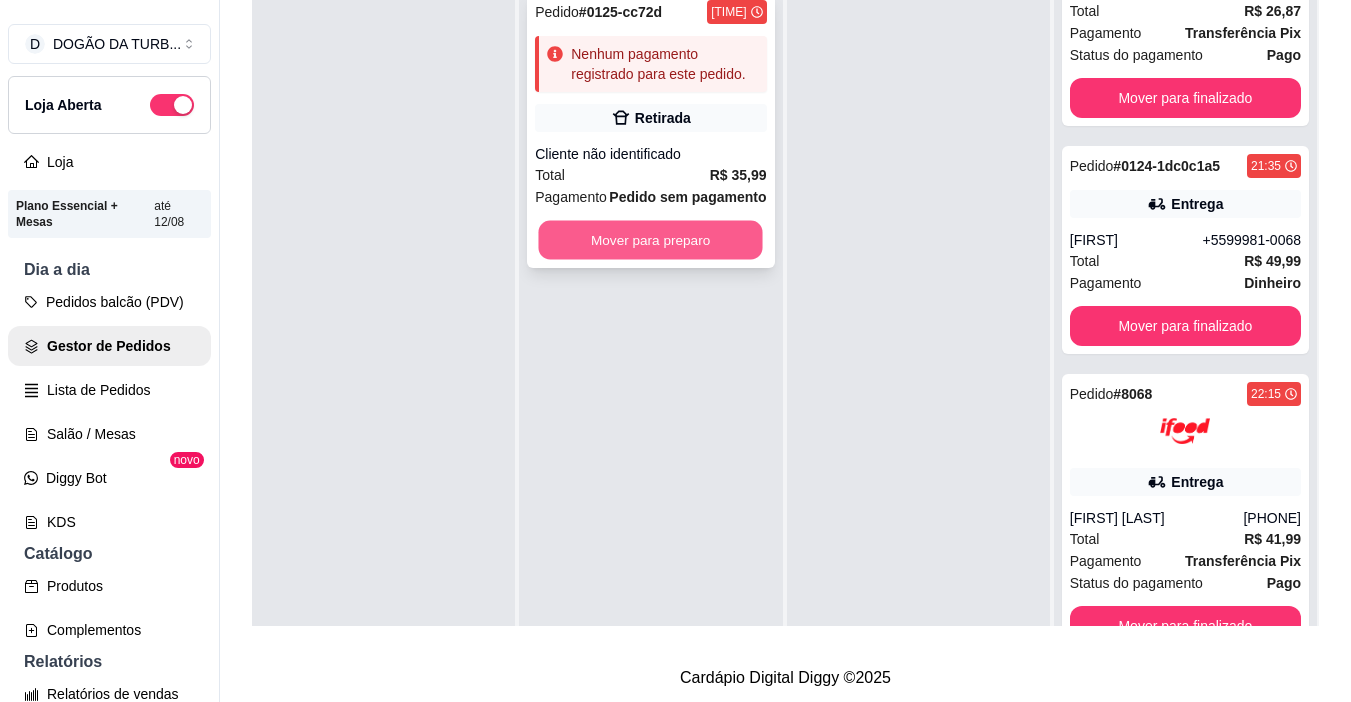 click on "Mover para preparo" at bounding box center (651, 240) 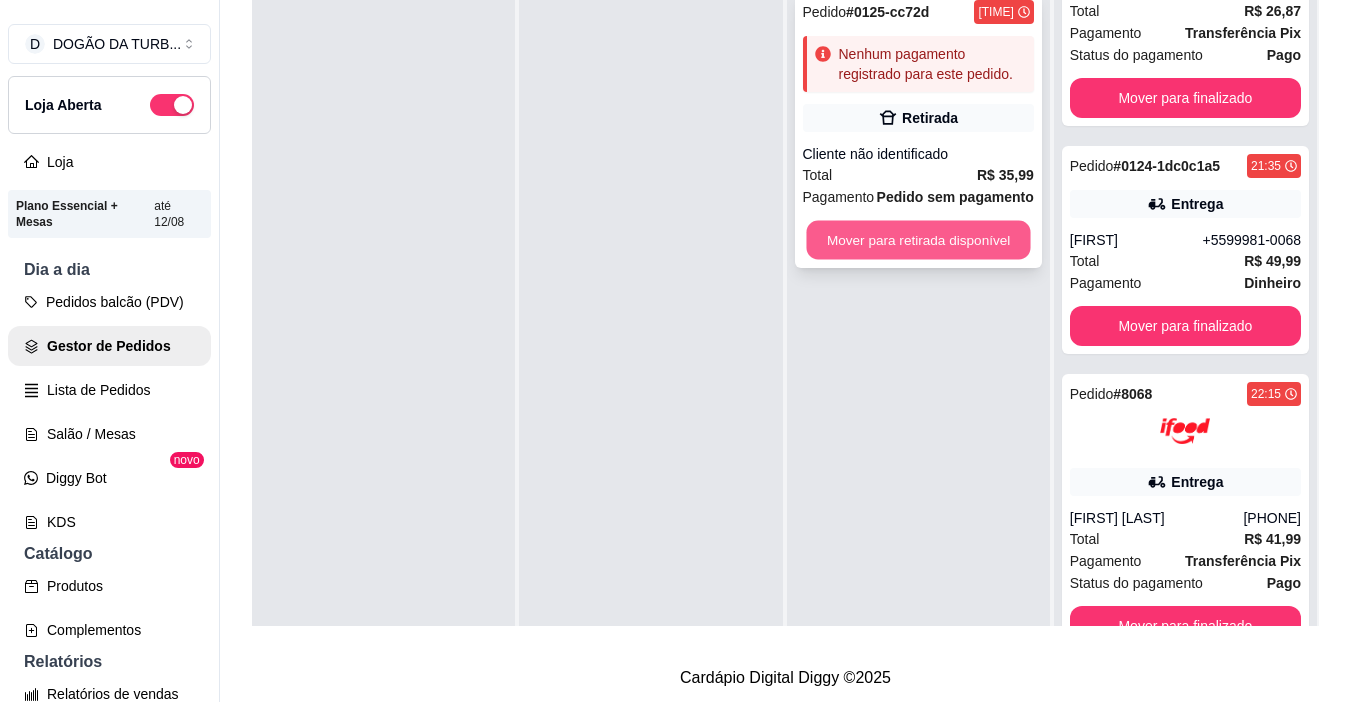 click on "Mover para retirada disponível" at bounding box center [918, 240] 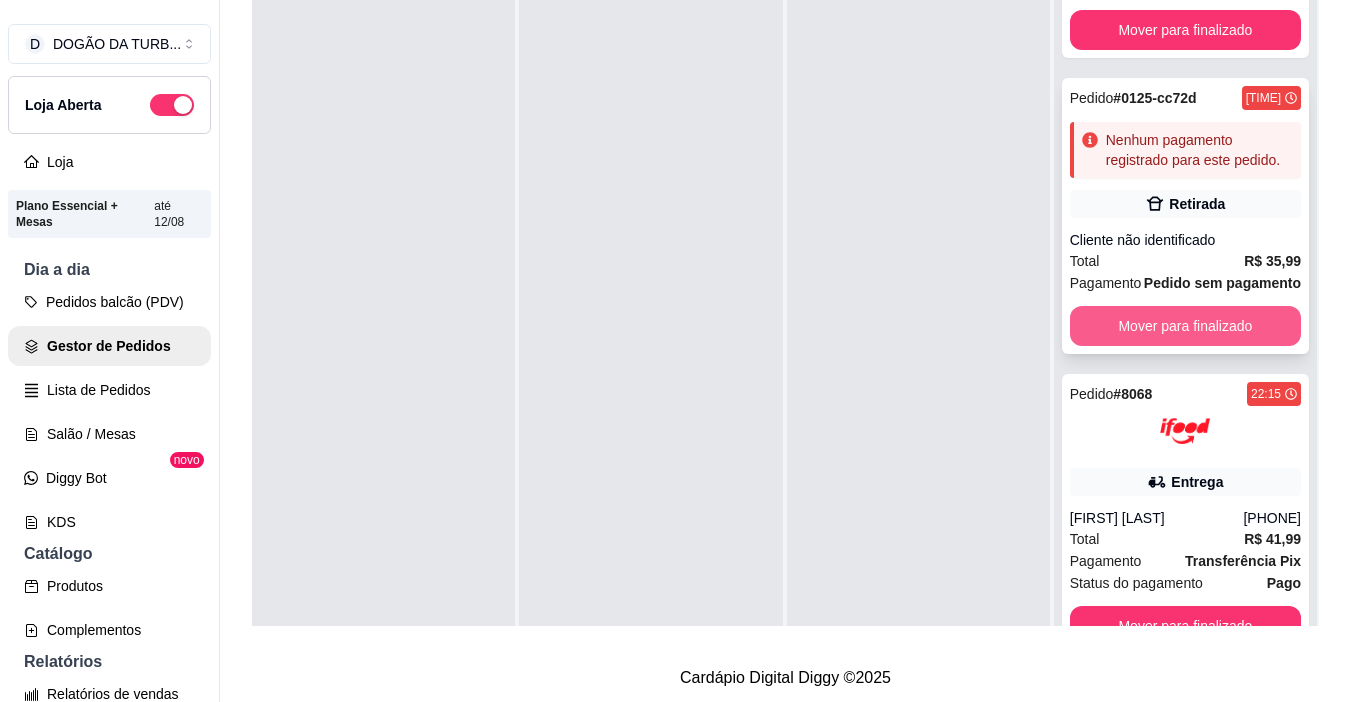 scroll, scrollTop: 484, scrollLeft: 0, axis: vertical 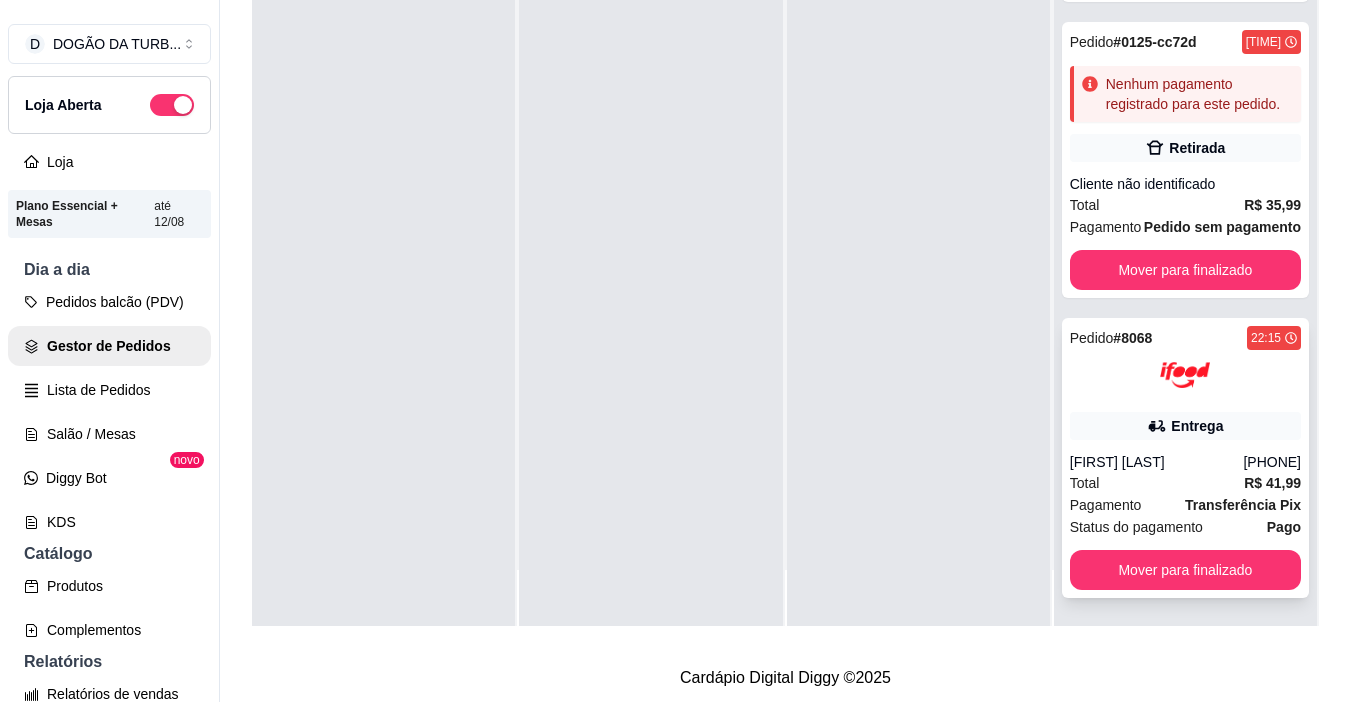 click on "Total R$ 41,99" at bounding box center [1185, 483] 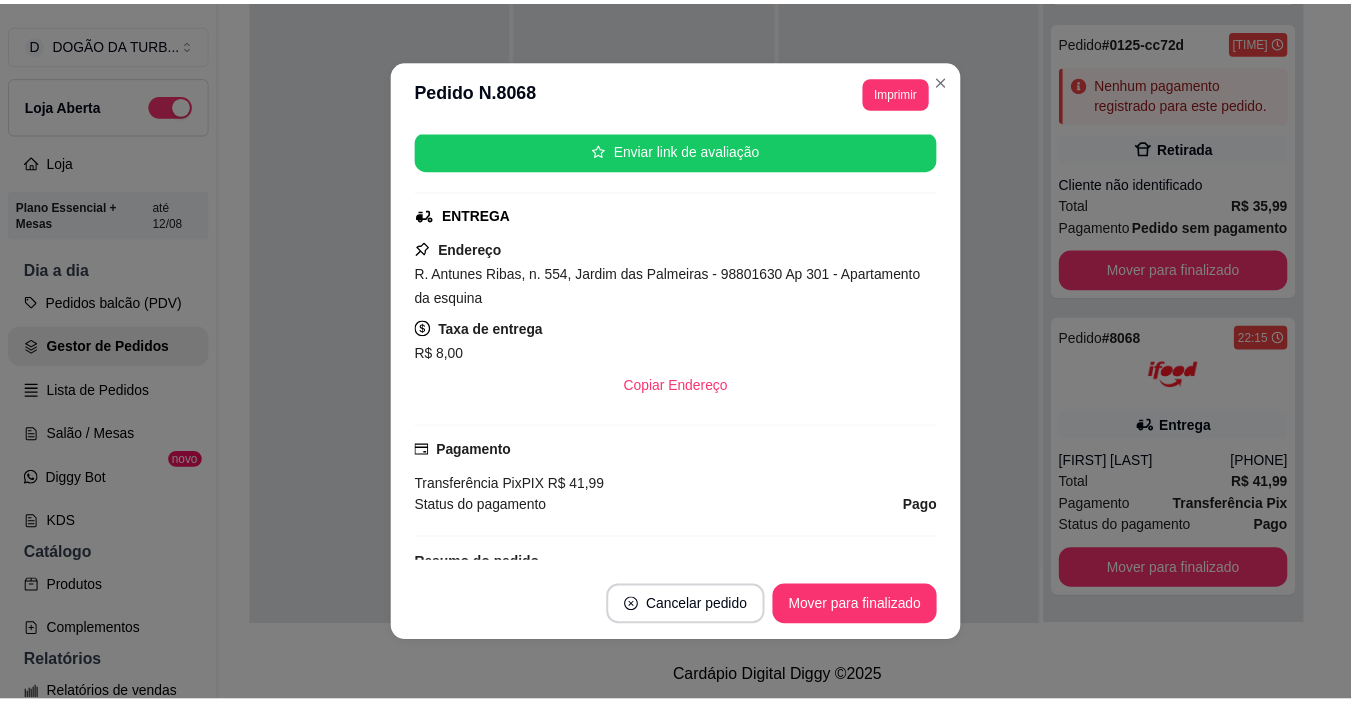 scroll, scrollTop: 500, scrollLeft: 0, axis: vertical 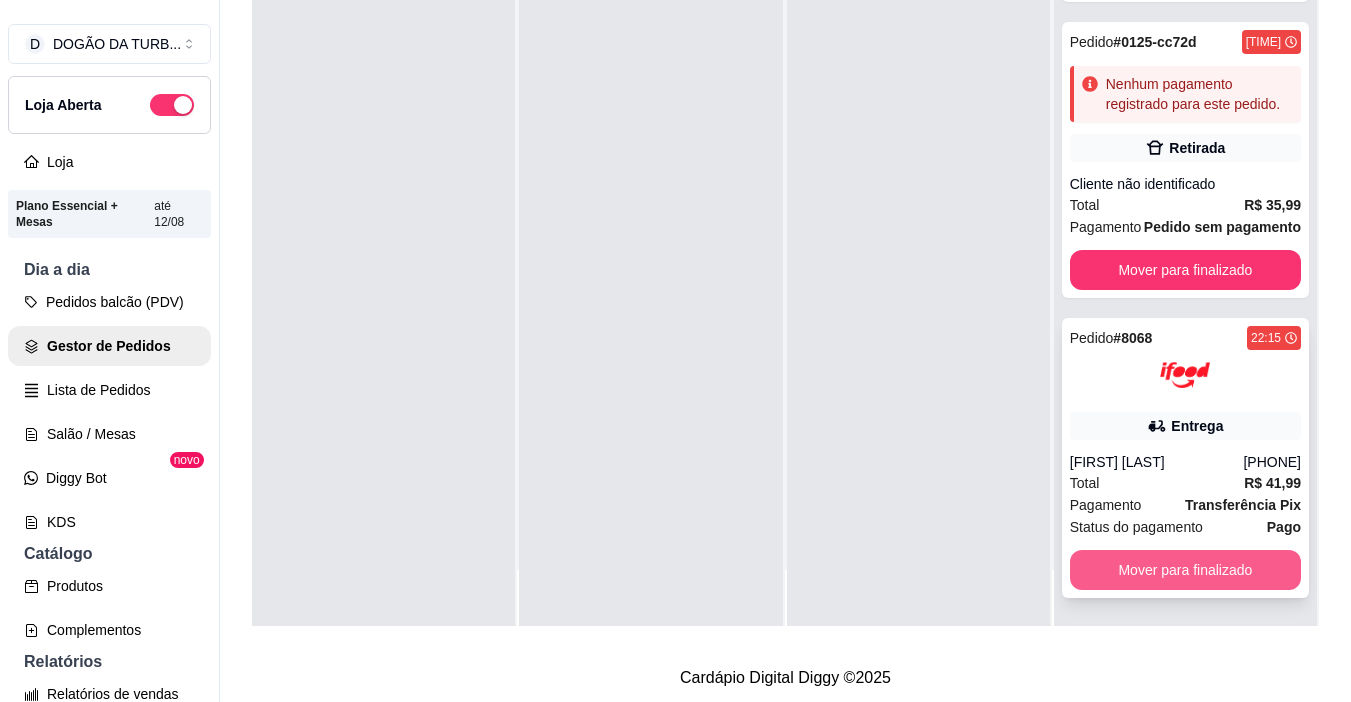 click on "Mover para finalizado" at bounding box center (1185, 570) 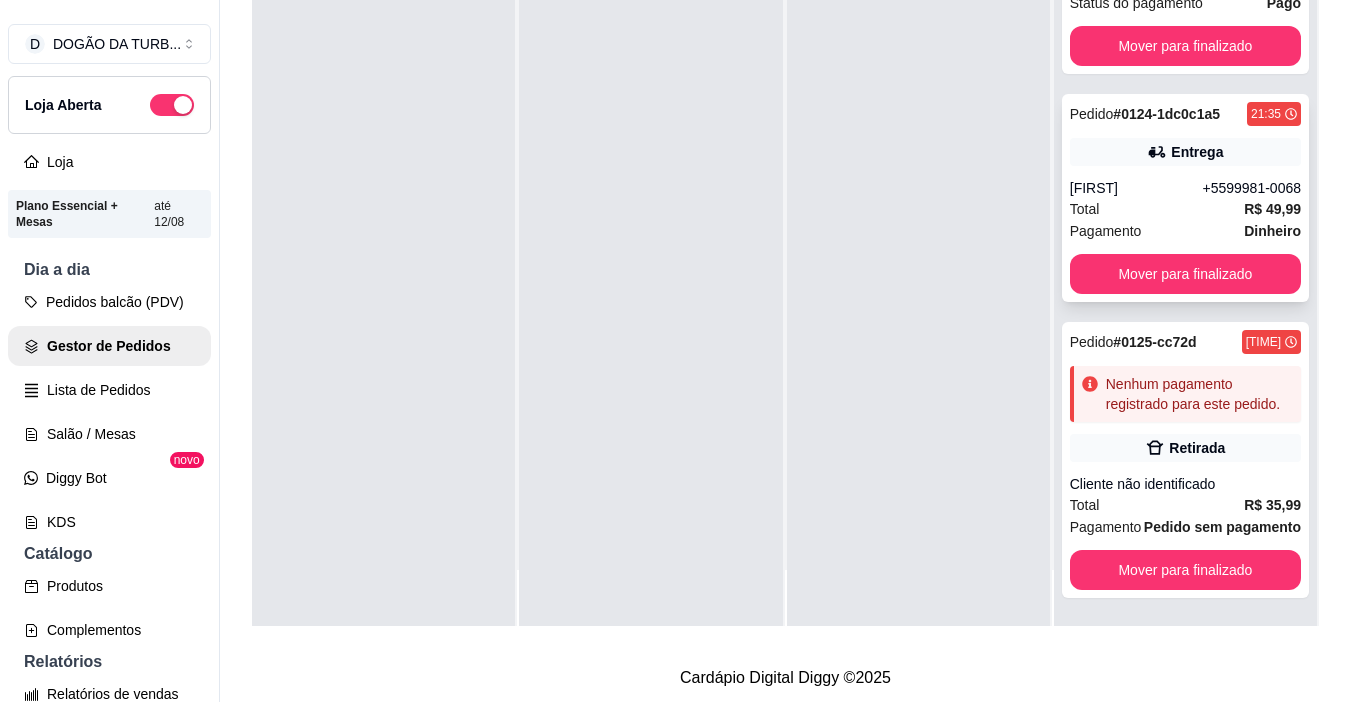 scroll, scrollTop: 184, scrollLeft: 0, axis: vertical 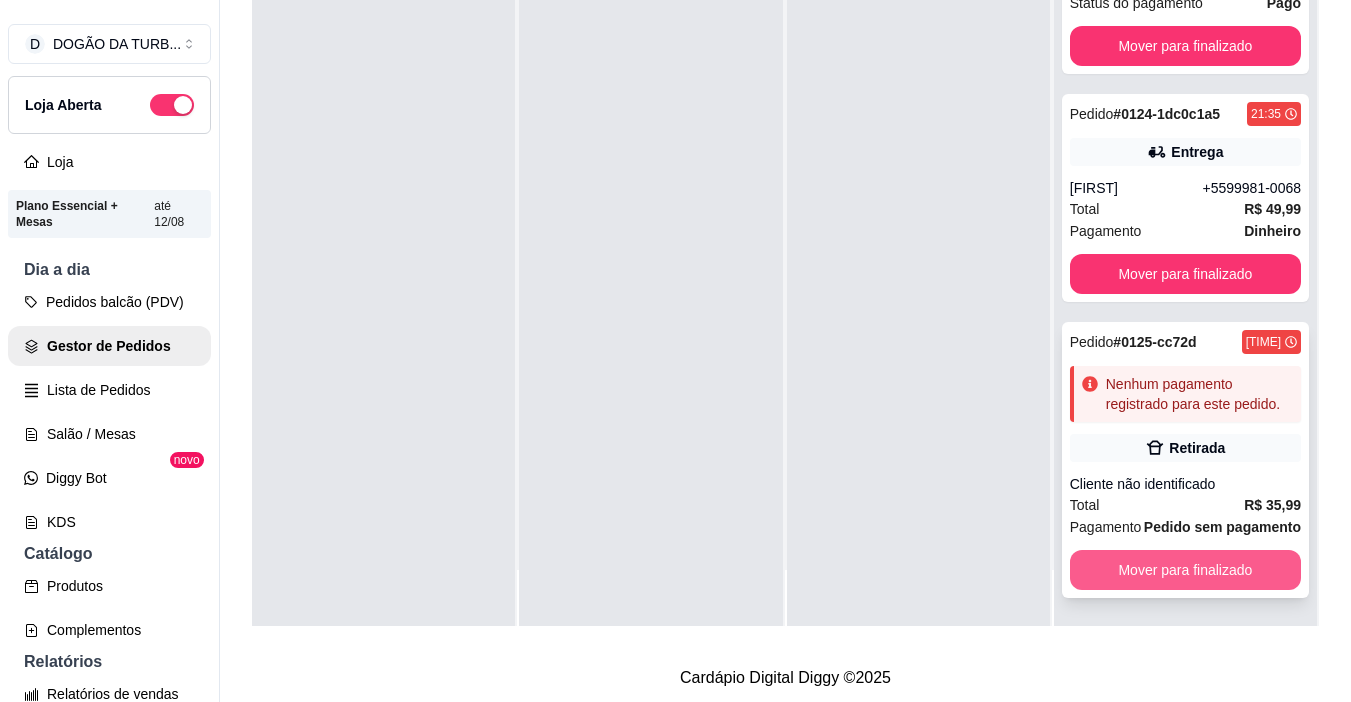 click on "Mover para finalizado" at bounding box center (1185, 570) 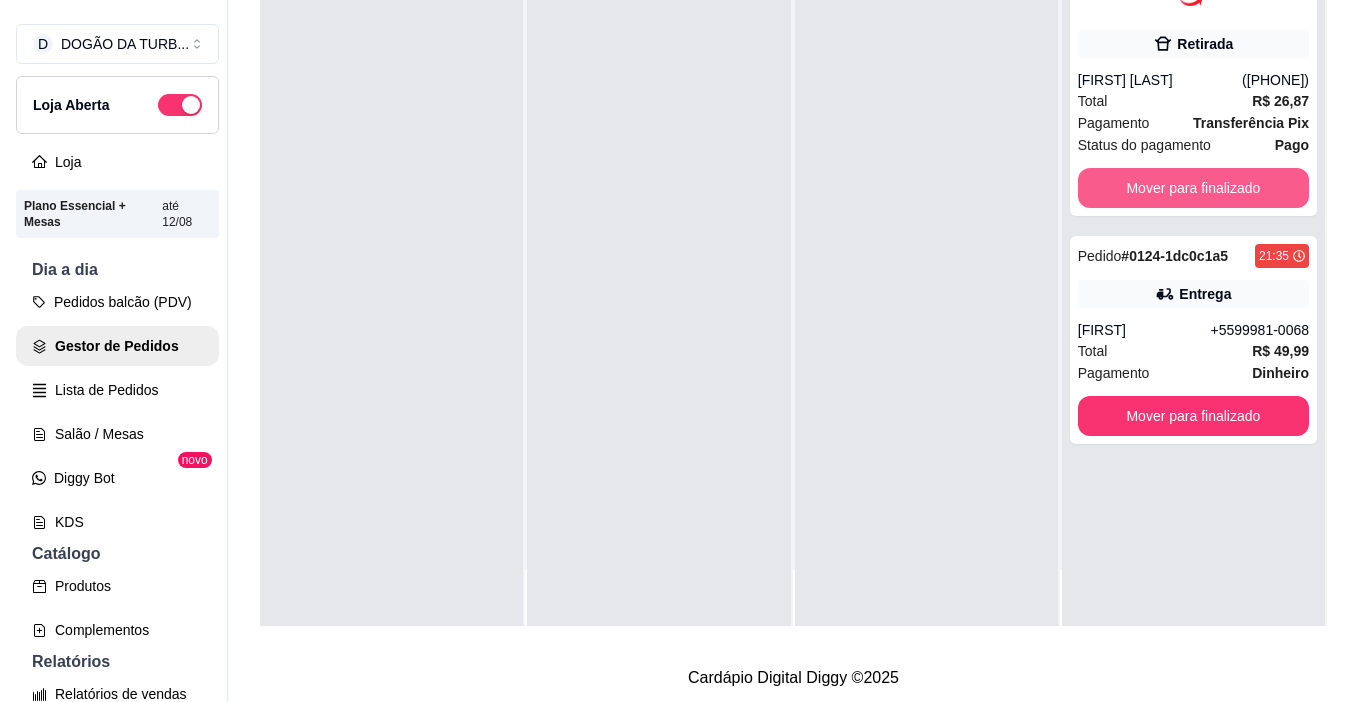 scroll, scrollTop: 0, scrollLeft: 0, axis: both 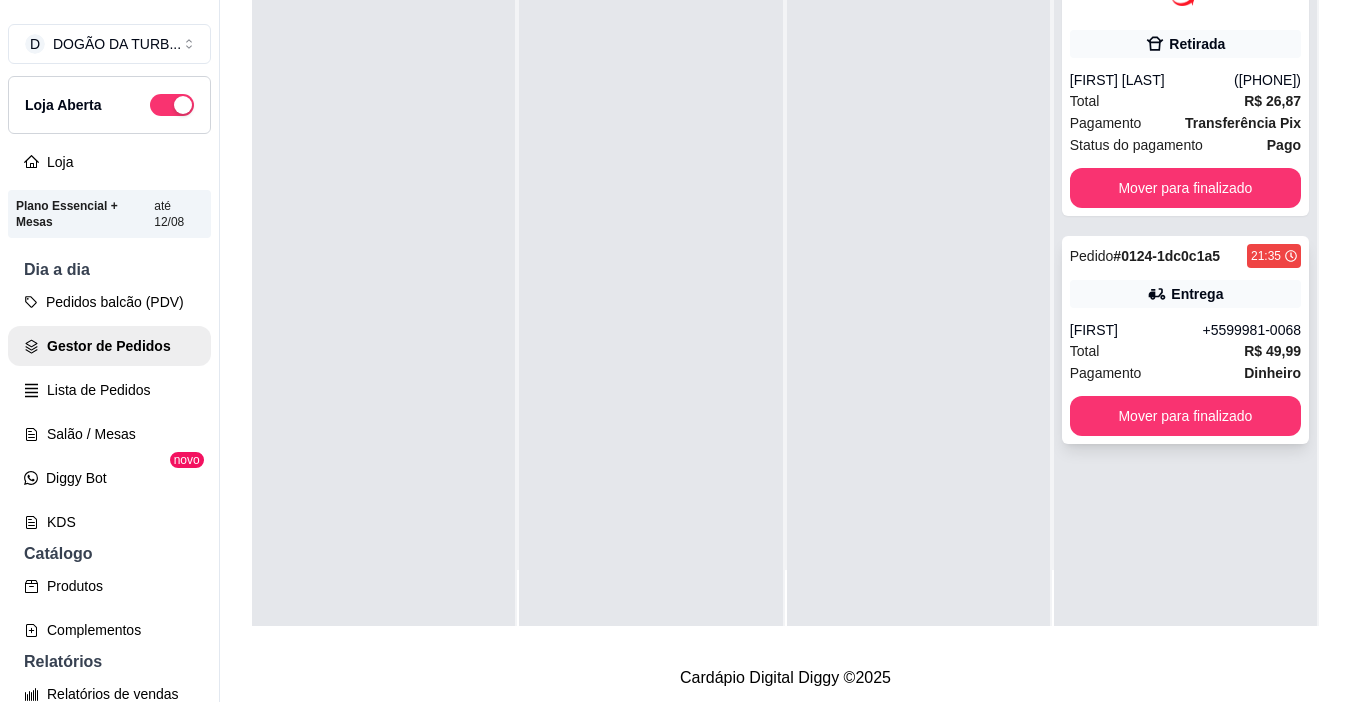 click on "Total R$ 49,99" at bounding box center (1185, 351) 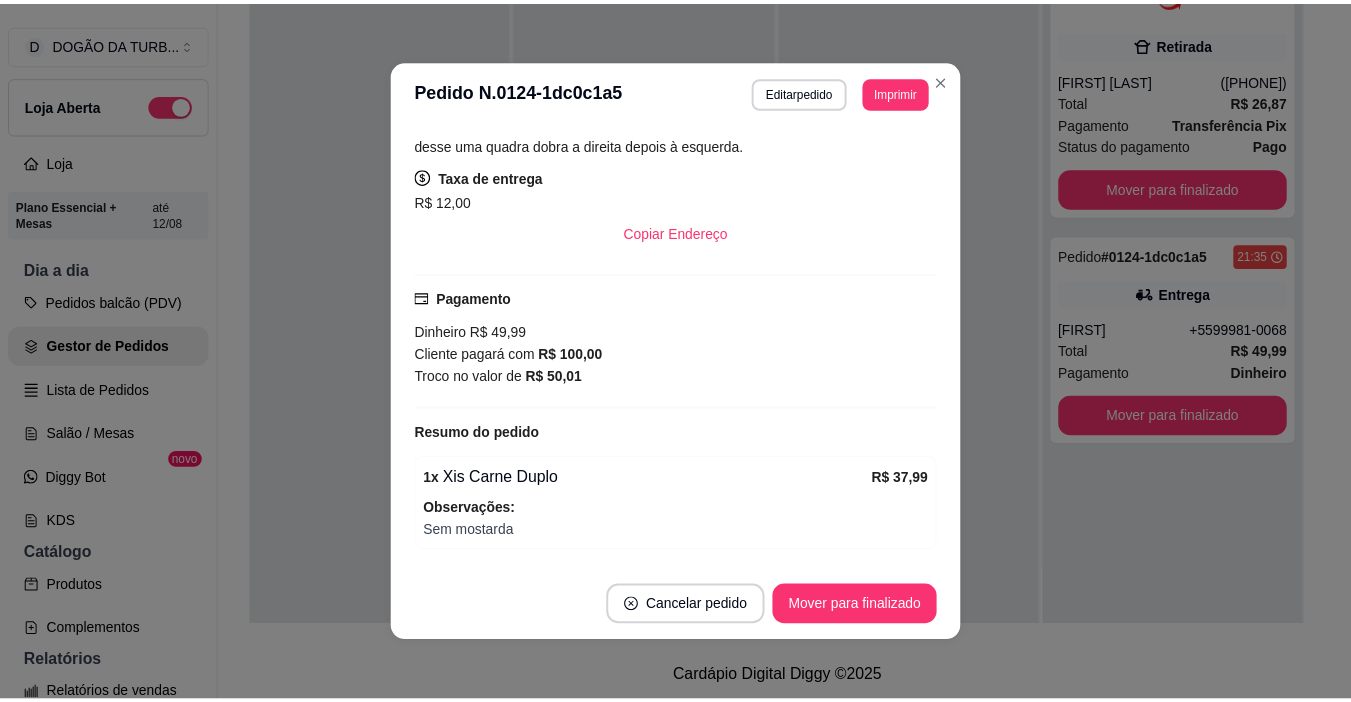 scroll, scrollTop: 489, scrollLeft: 0, axis: vertical 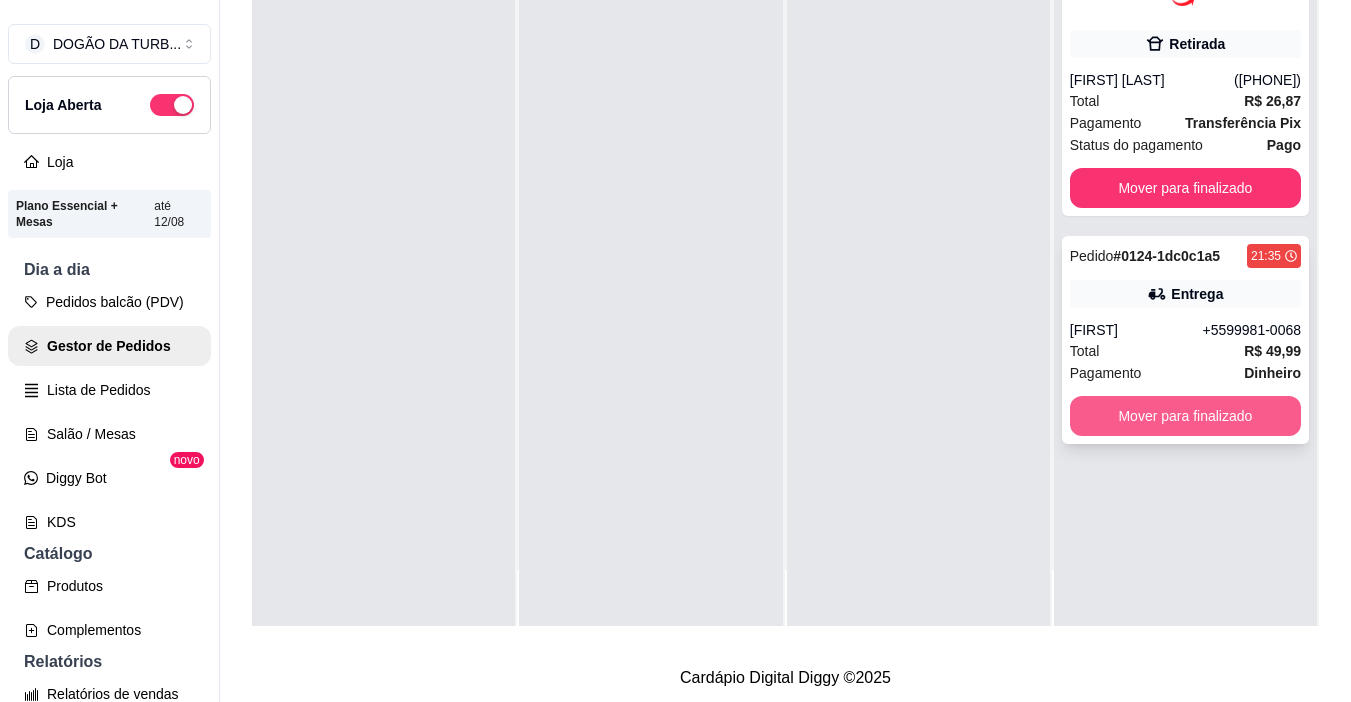 click on "Mover para finalizado" at bounding box center (1185, 416) 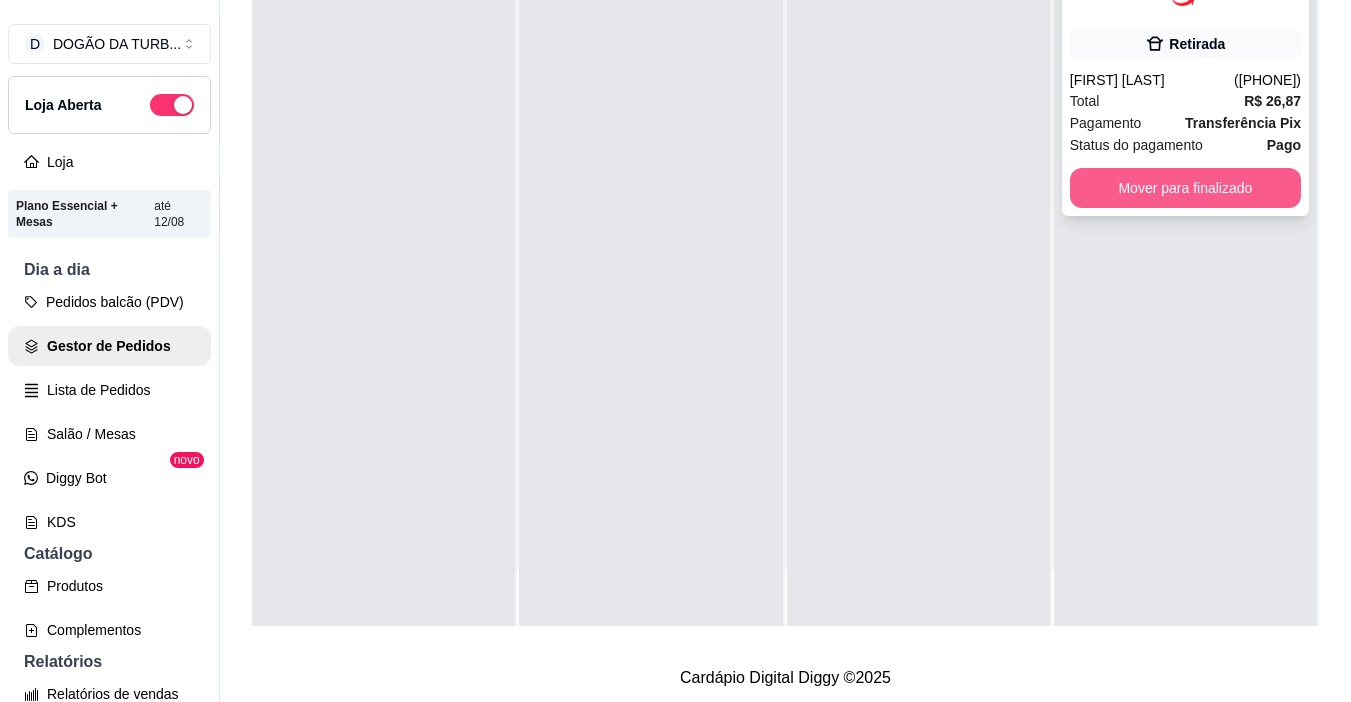 click on "Mover para finalizado" at bounding box center (1185, 188) 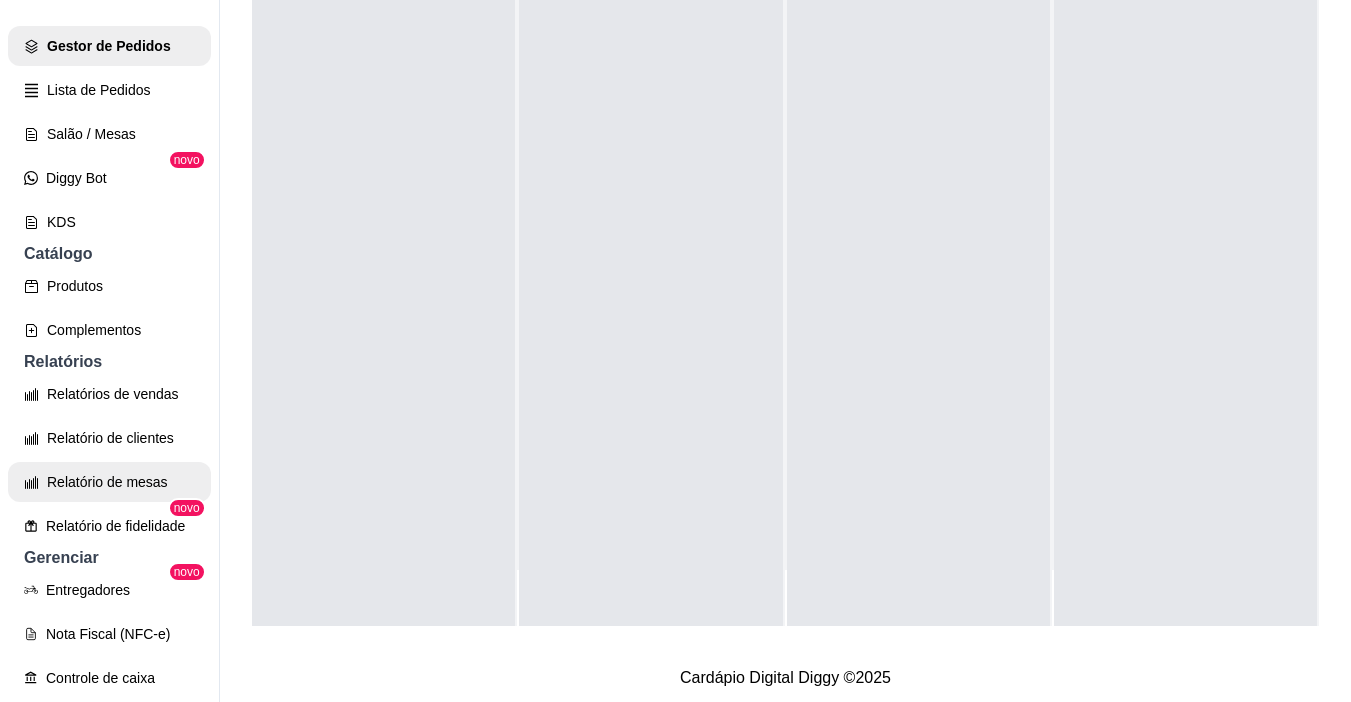scroll, scrollTop: 400, scrollLeft: 0, axis: vertical 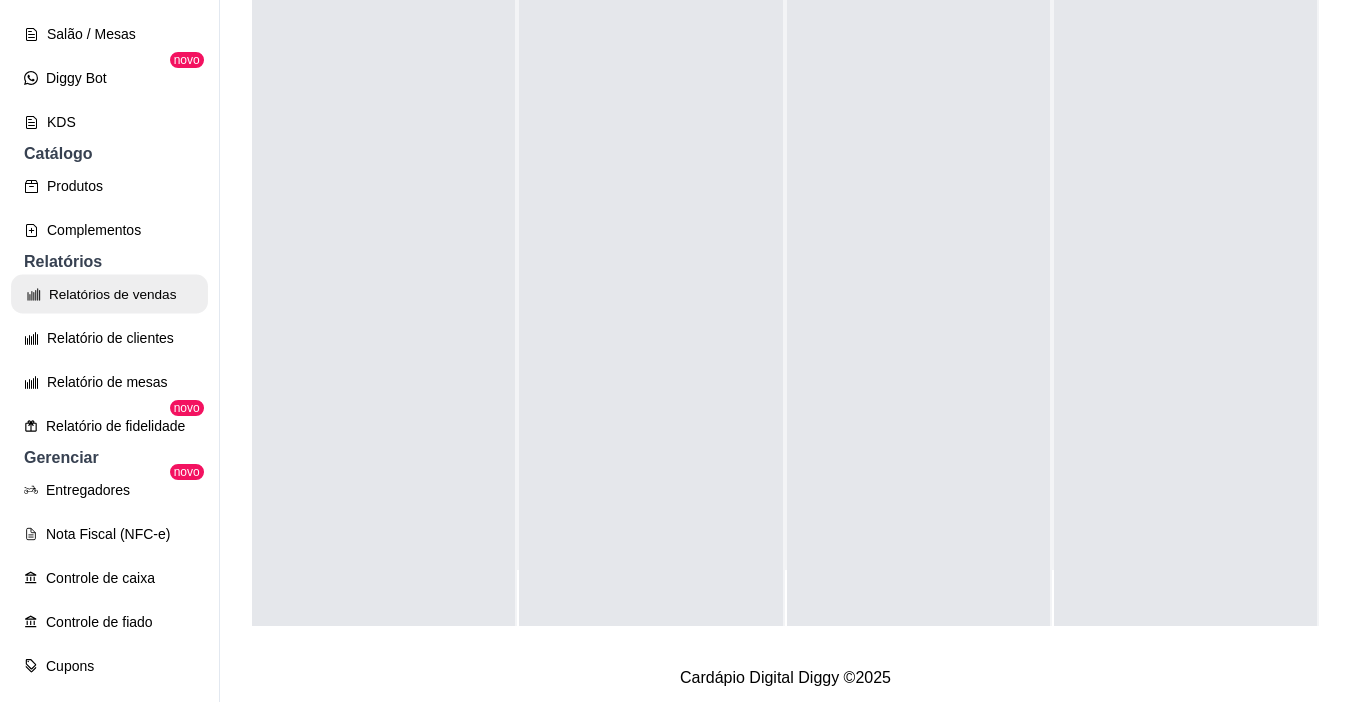 click on "Relatórios de vendas" at bounding box center (109, 294) 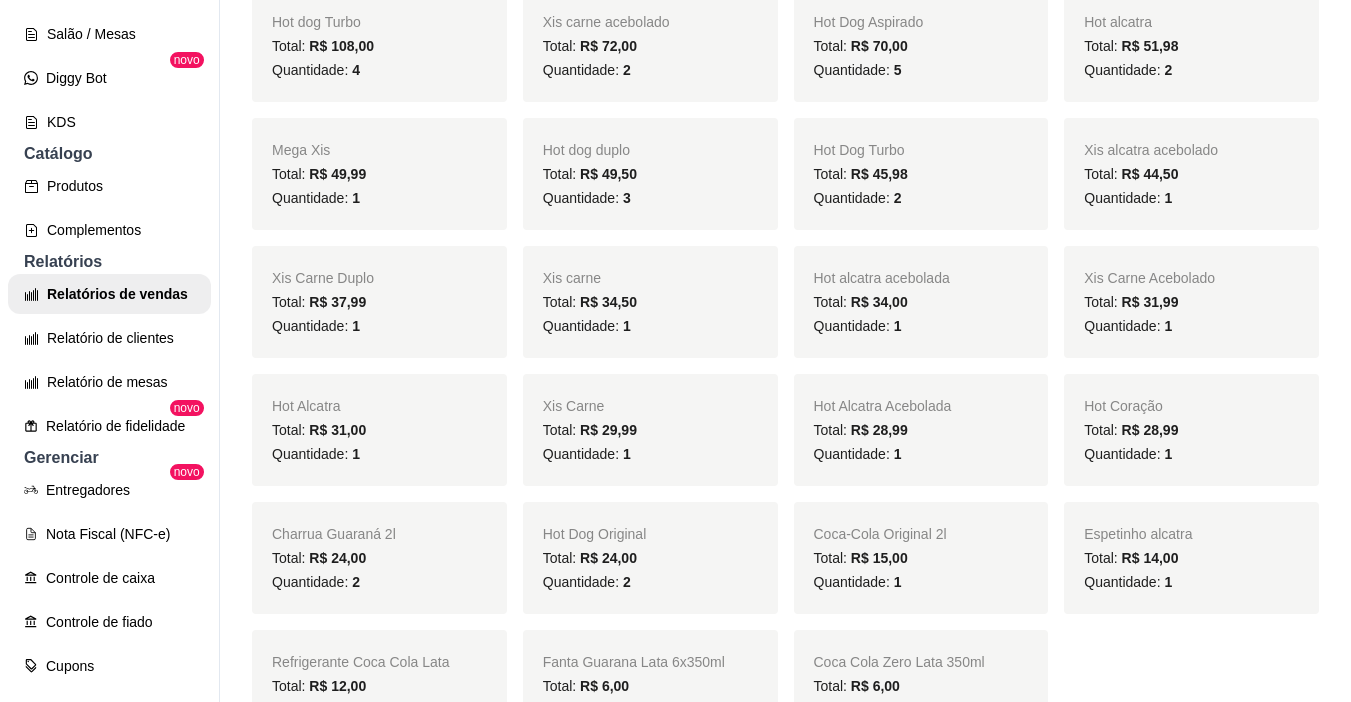 scroll, scrollTop: 0, scrollLeft: 0, axis: both 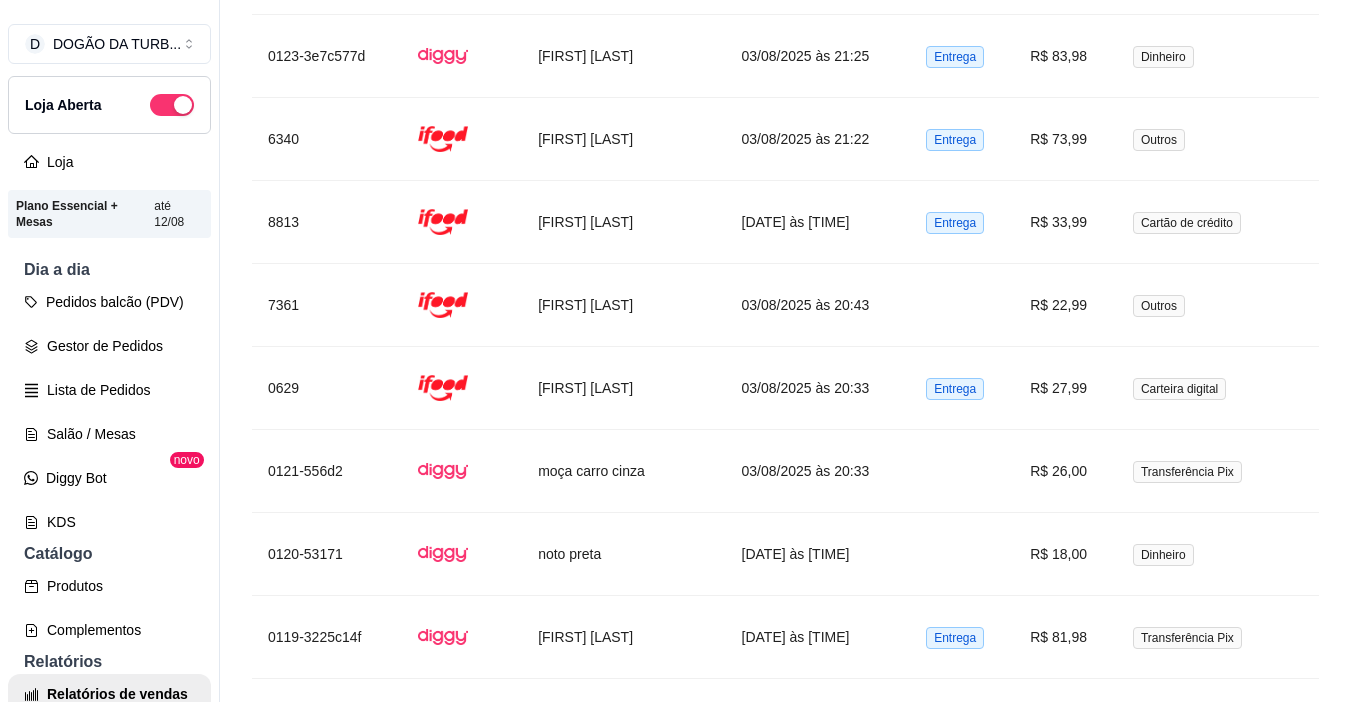 click on "Loja Aberta" at bounding box center (109, 105) 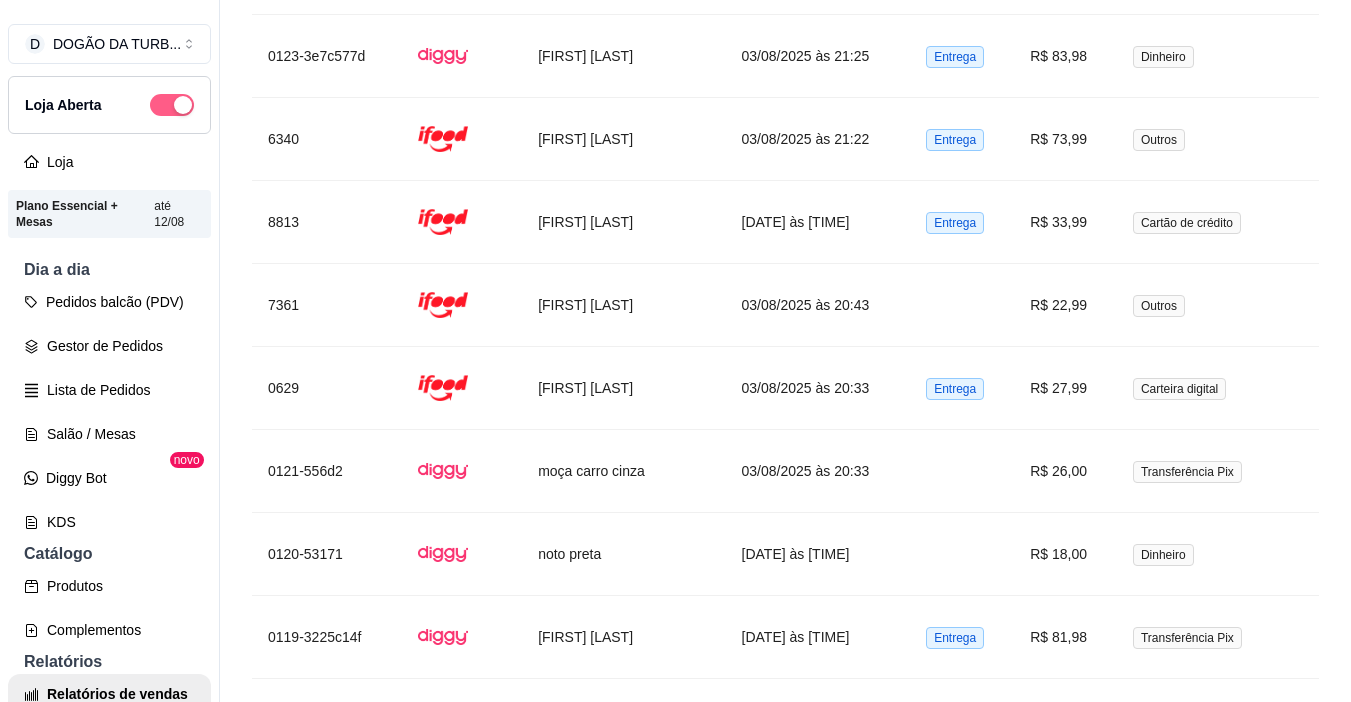 click at bounding box center (172, 105) 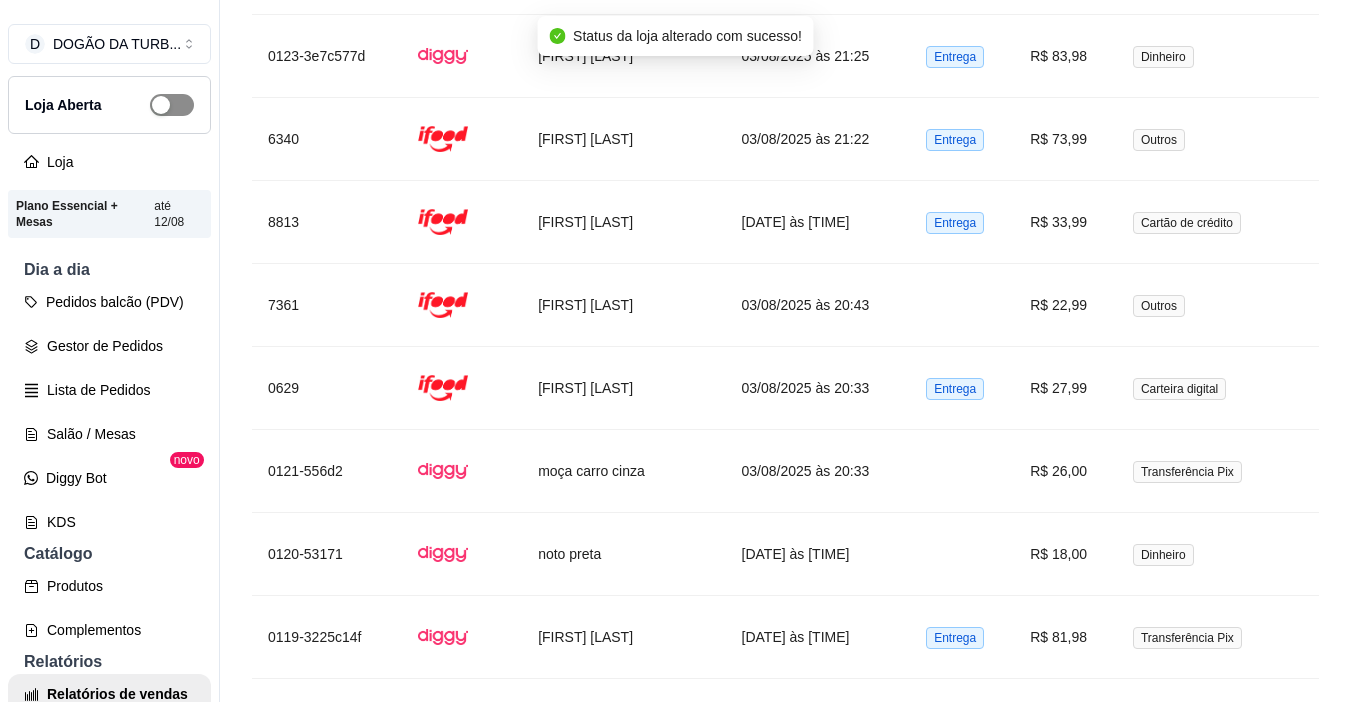click at bounding box center (172, 105) 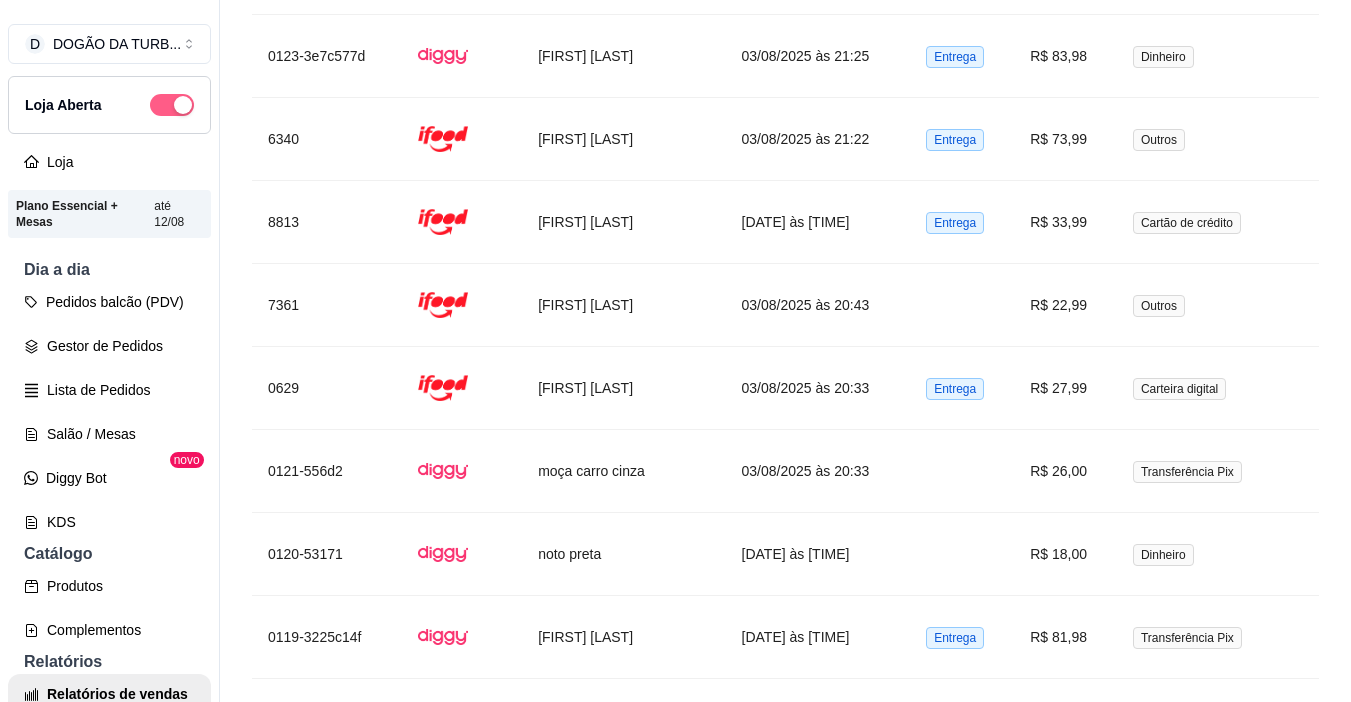 click at bounding box center (172, 105) 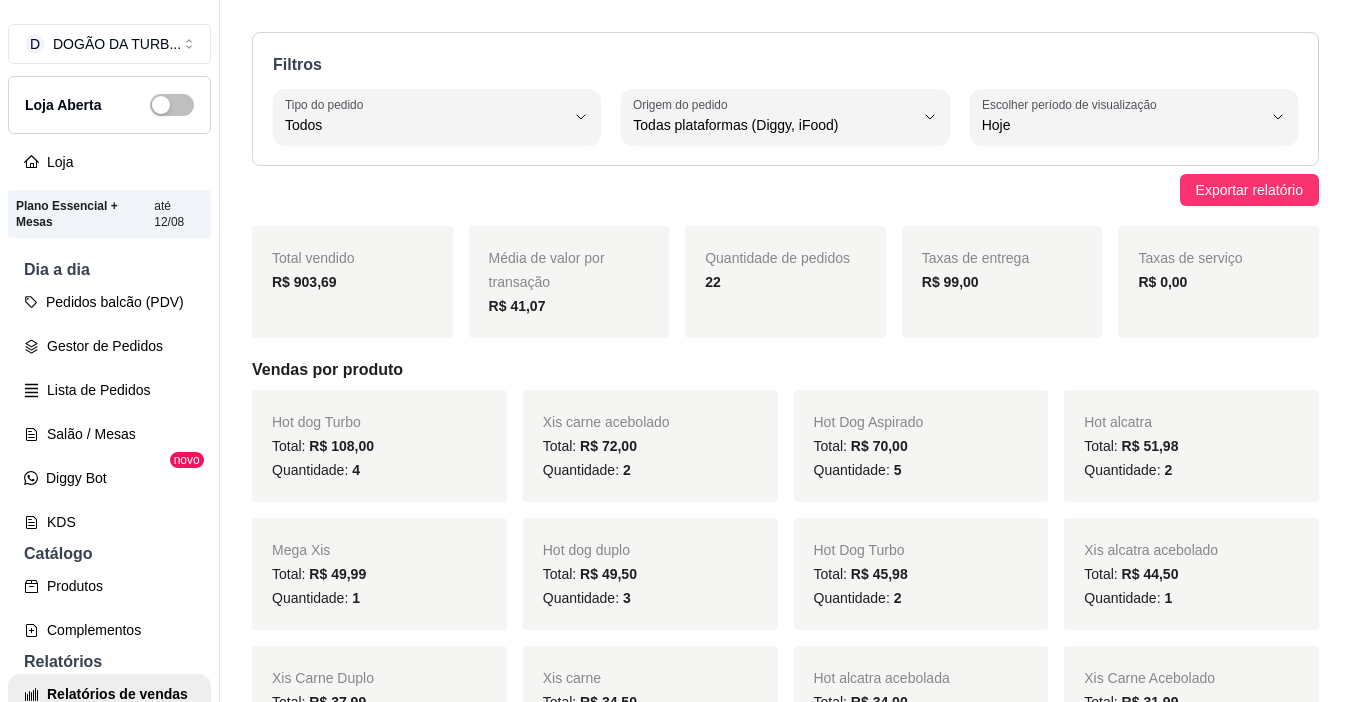 scroll, scrollTop: 0, scrollLeft: 0, axis: both 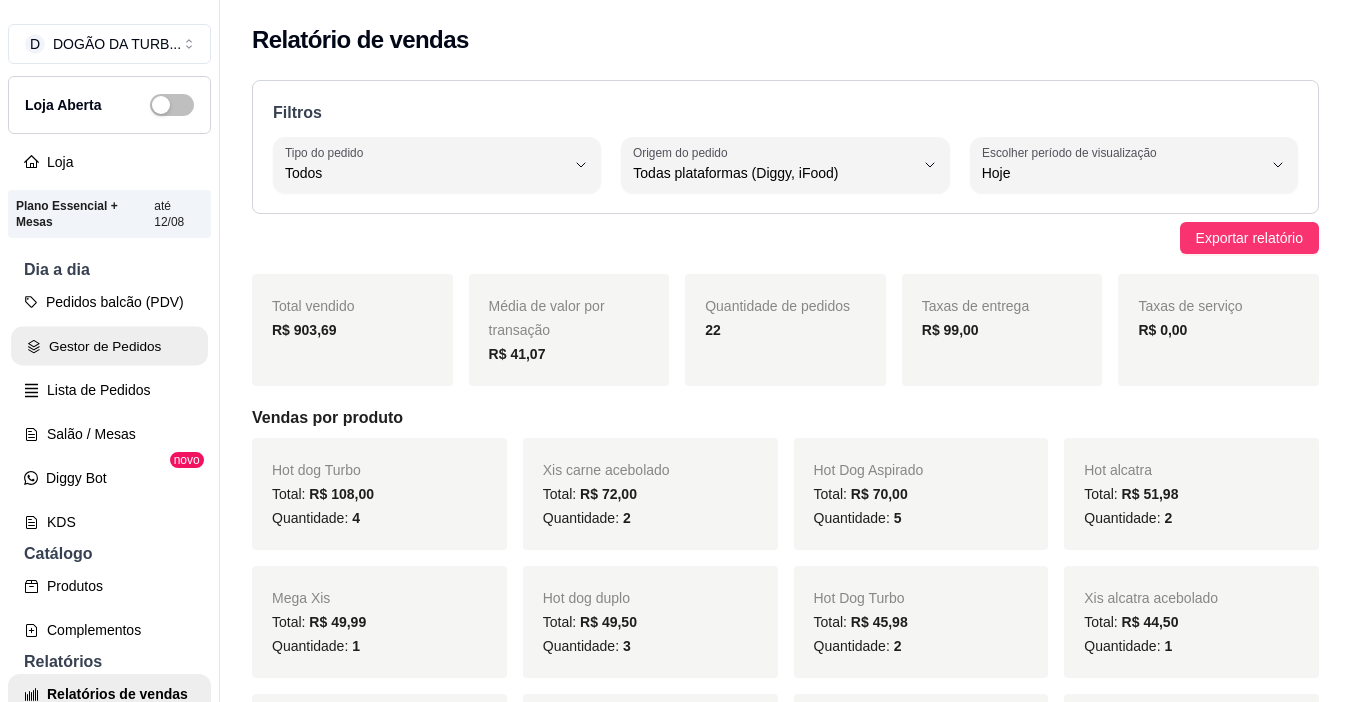 click on "Gestor de Pedidos" at bounding box center [109, 346] 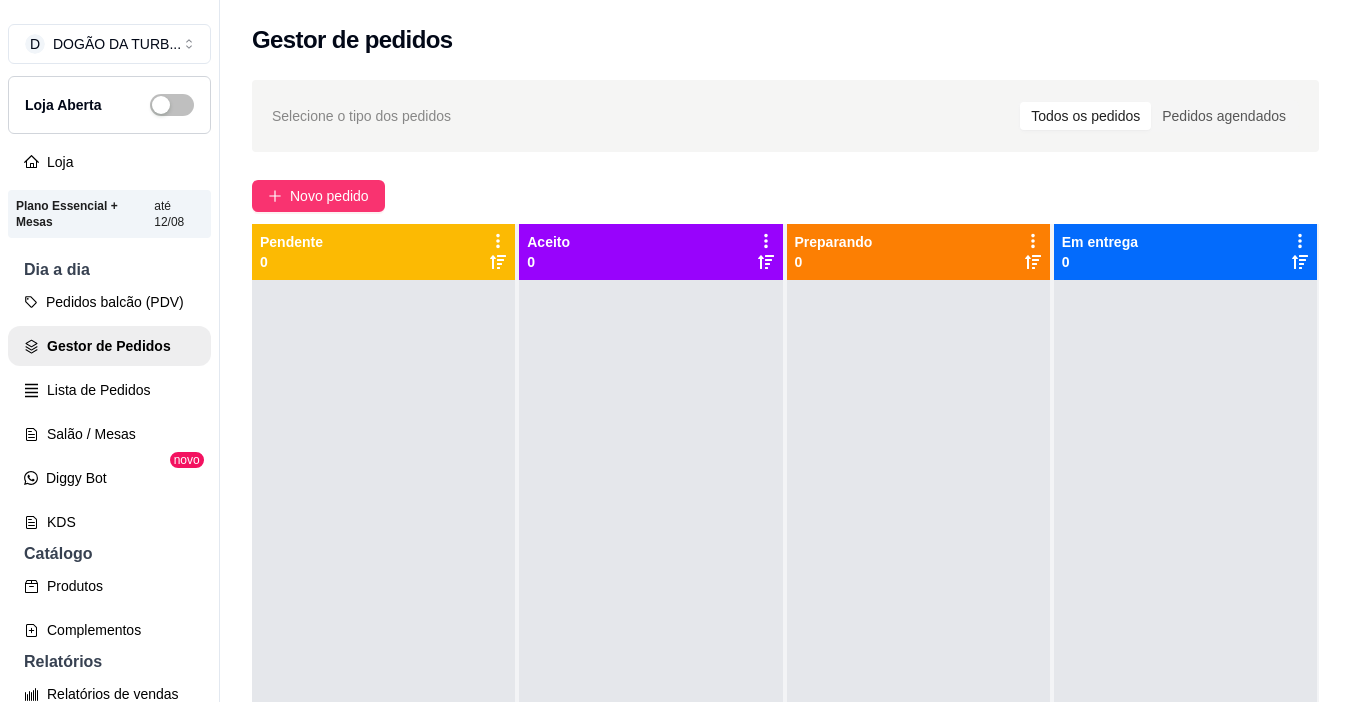scroll, scrollTop: 400, scrollLeft: 0, axis: vertical 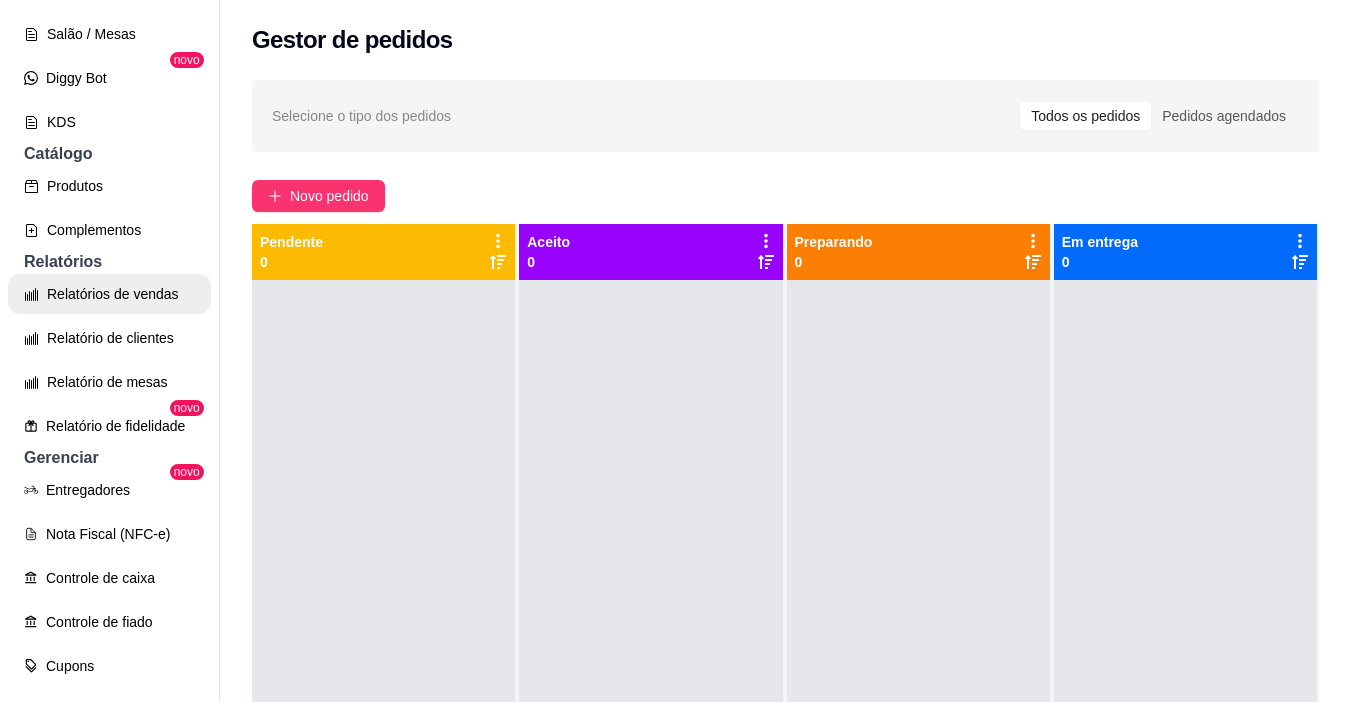 click on "Relatórios de vendas" at bounding box center [109, 294] 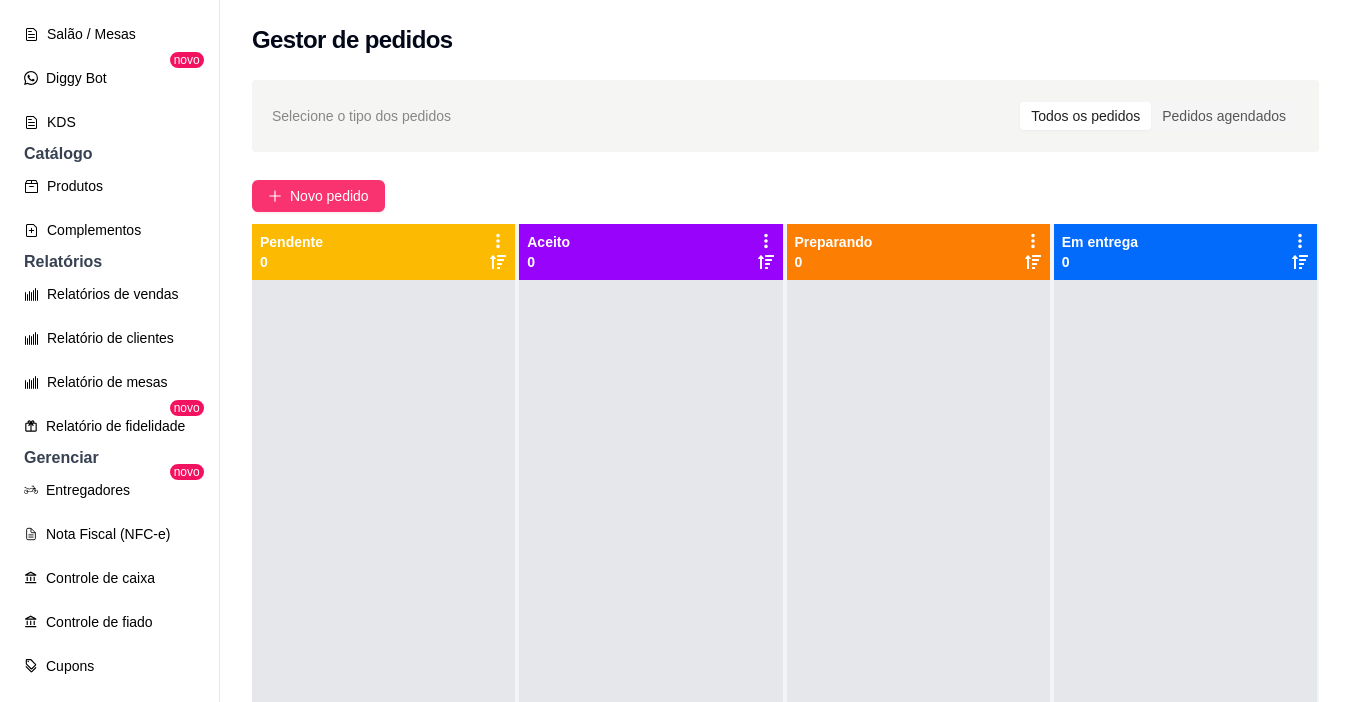 select on "ALL" 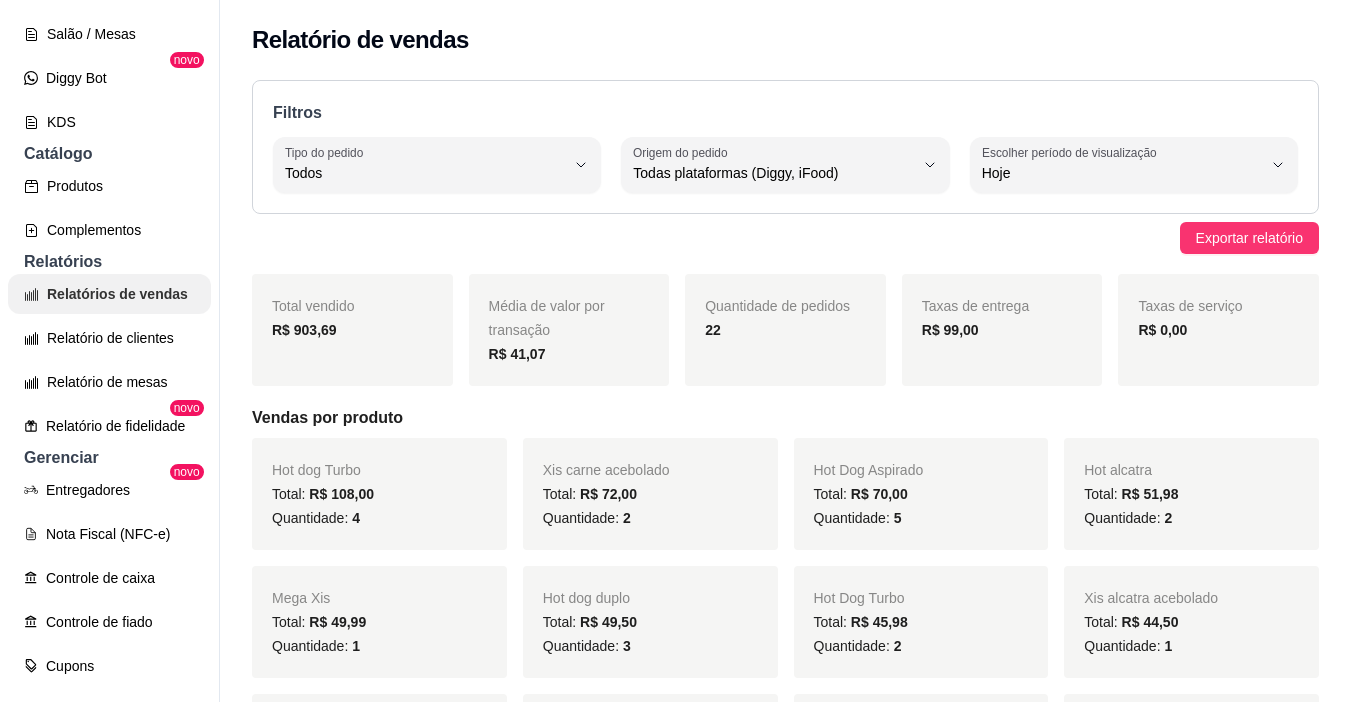 scroll, scrollTop: 0, scrollLeft: 0, axis: both 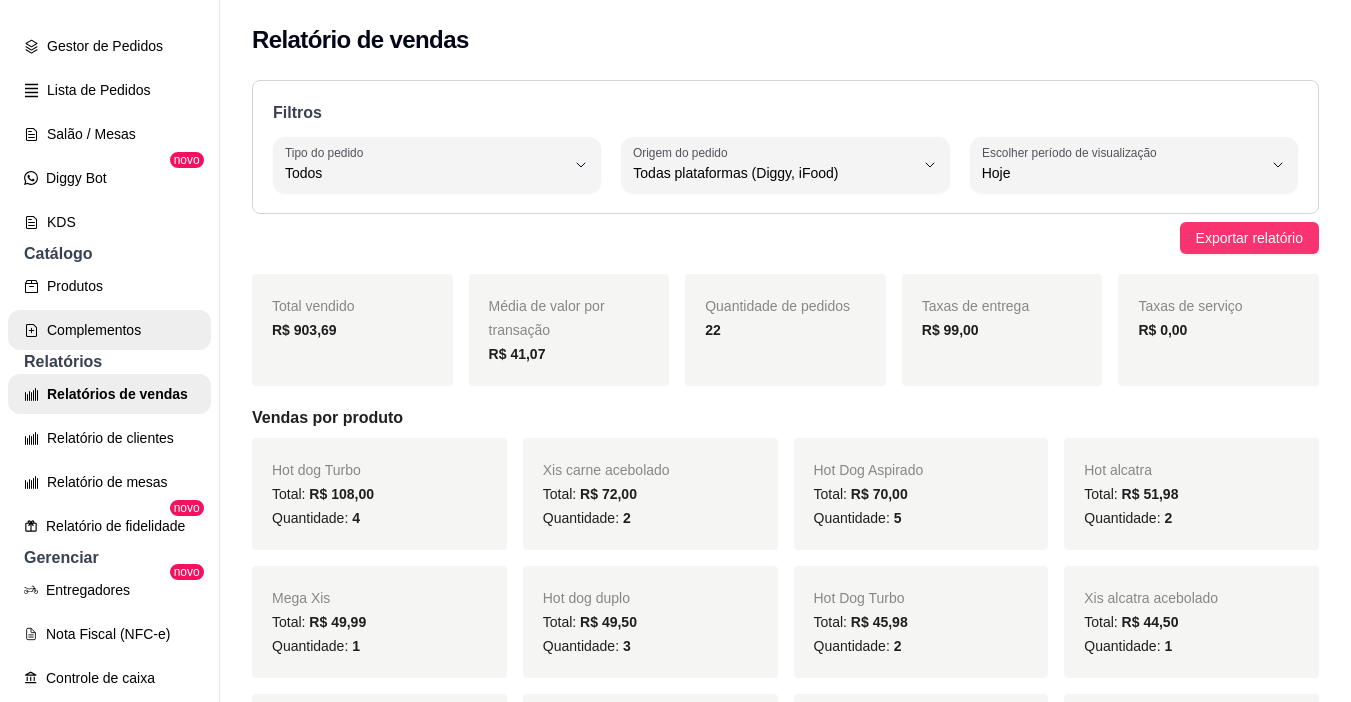 click on "Produtos" at bounding box center [109, 286] 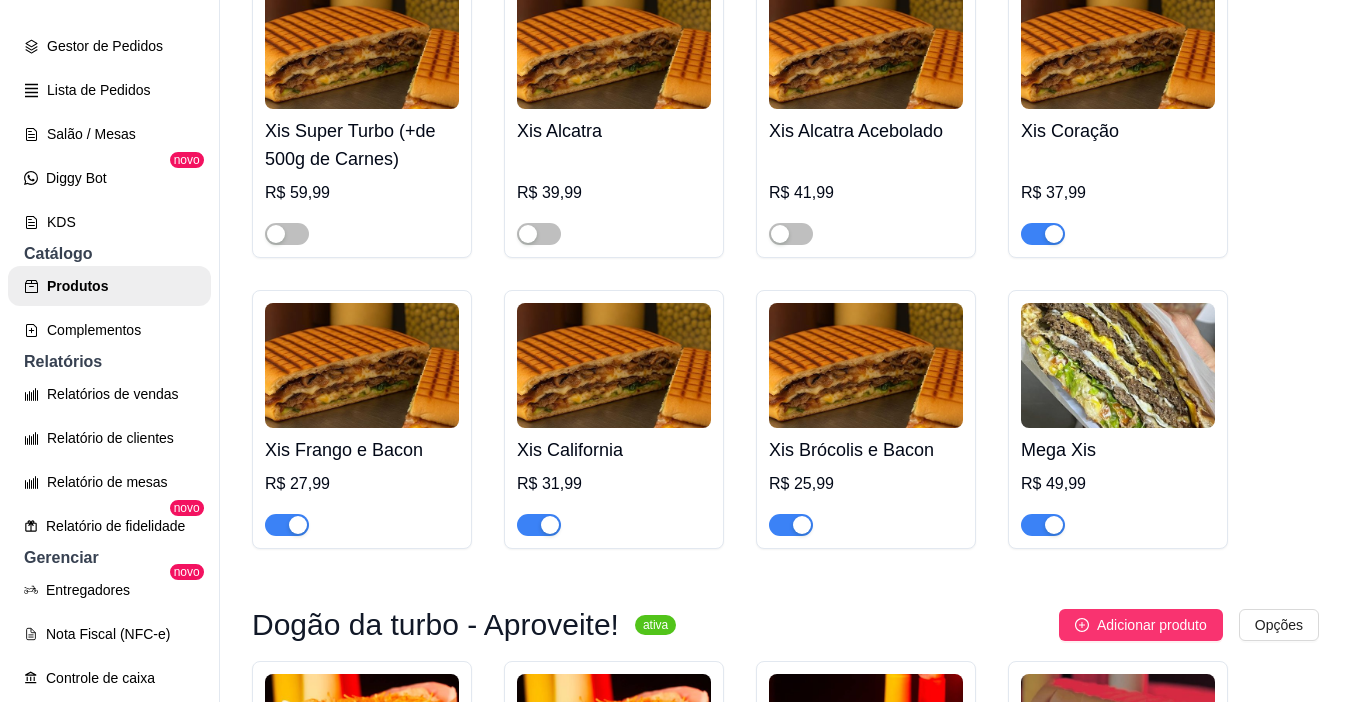 scroll, scrollTop: 500, scrollLeft: 0, axis: vertical 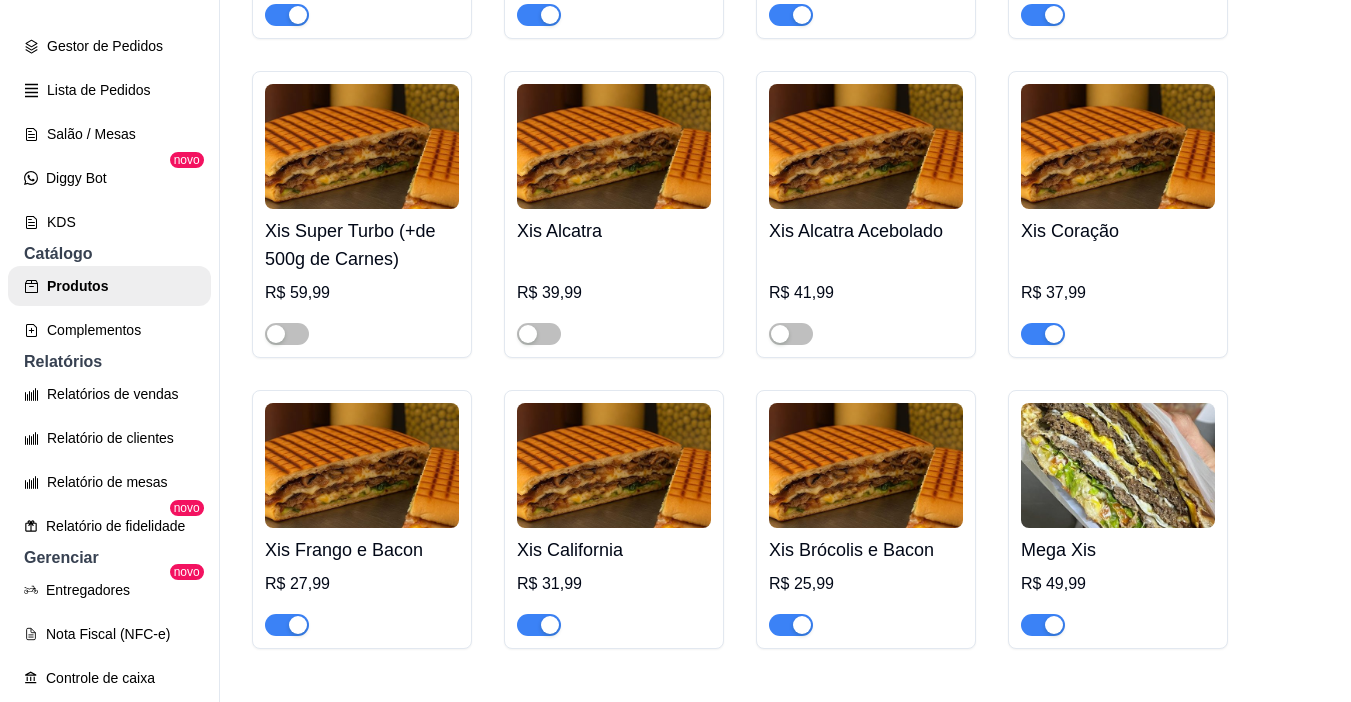 drag, startPoint x: 799, startPoint y: 340, endPoint x: 653, endPoint y: 345, distance: 146.08559 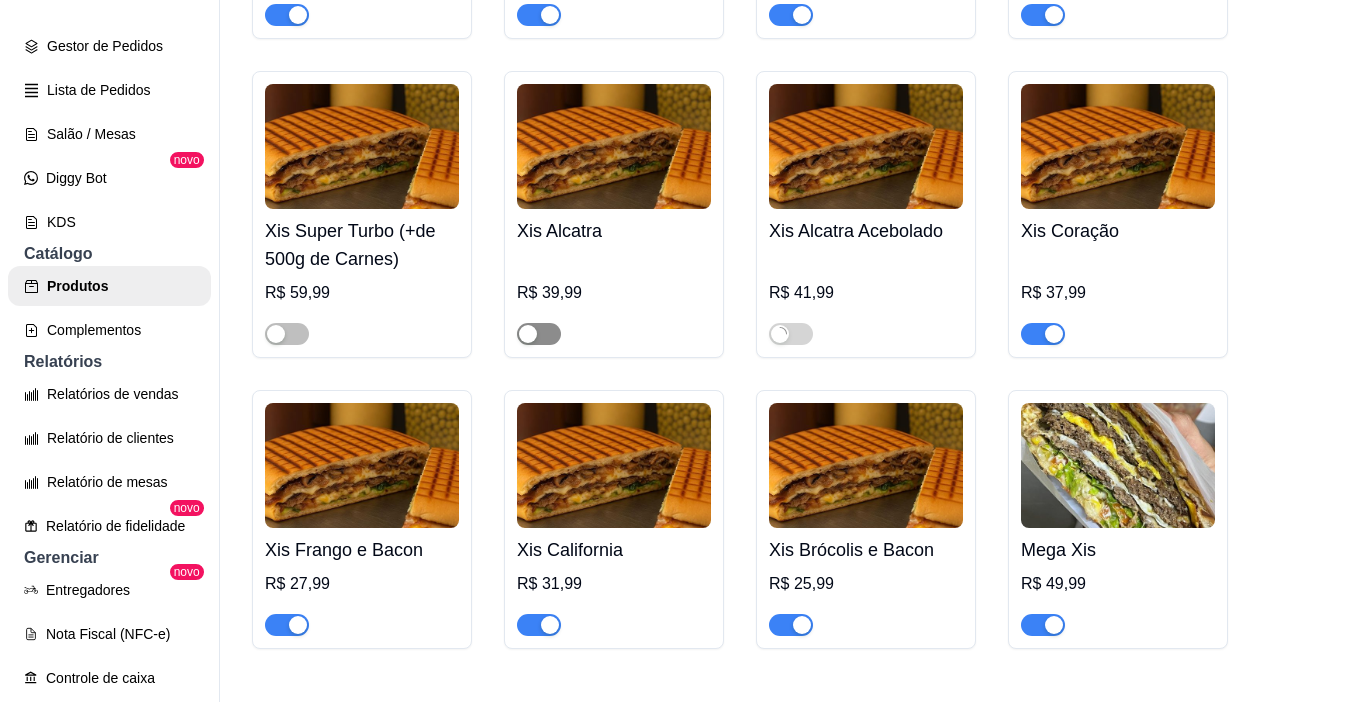click at bounding box center (539, 334) 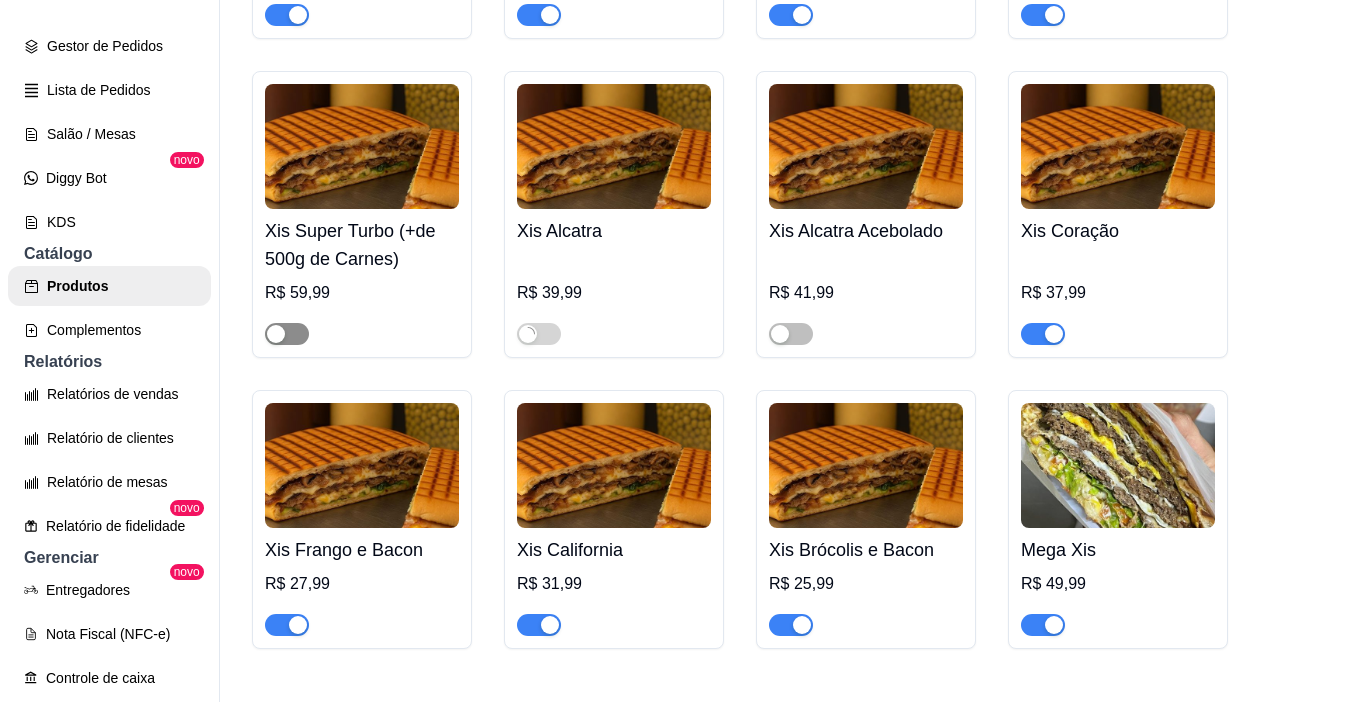 click at bounding box center [287, 334] 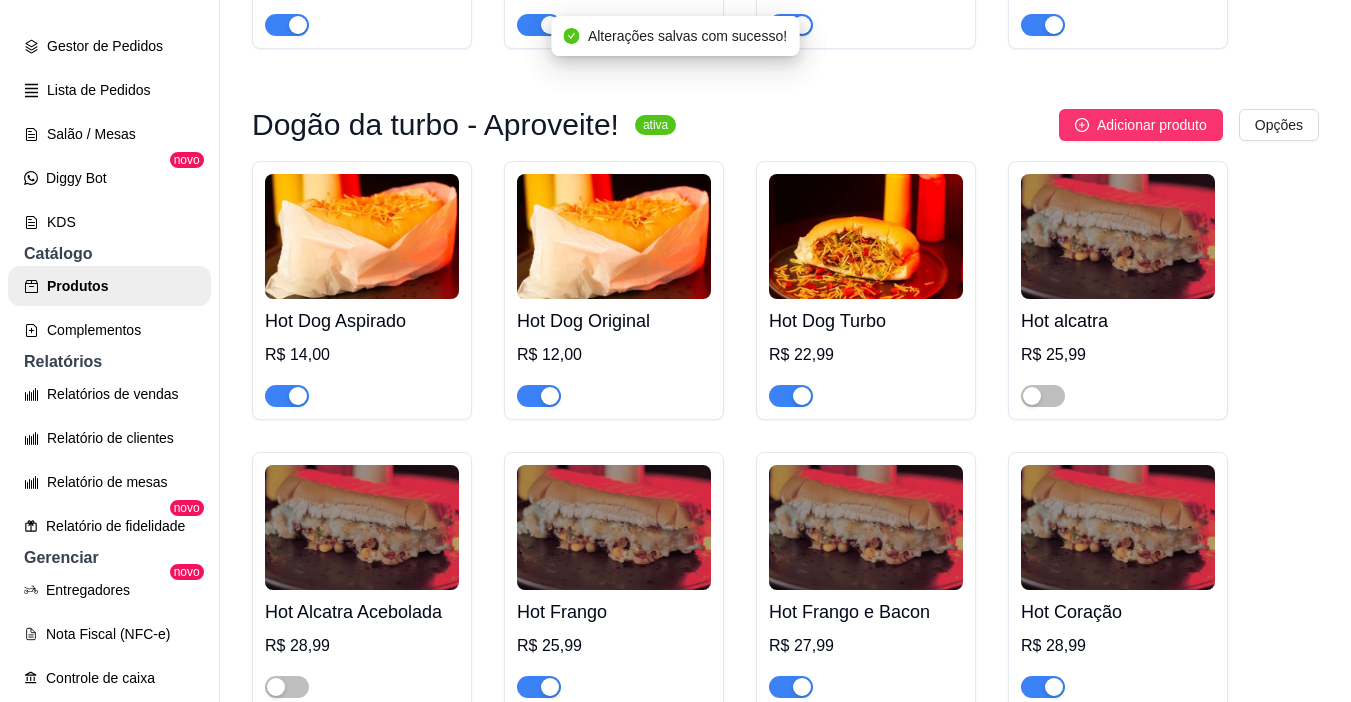 scroll, scrollTop: 1300, scrollLeft: 0, axis: vertical 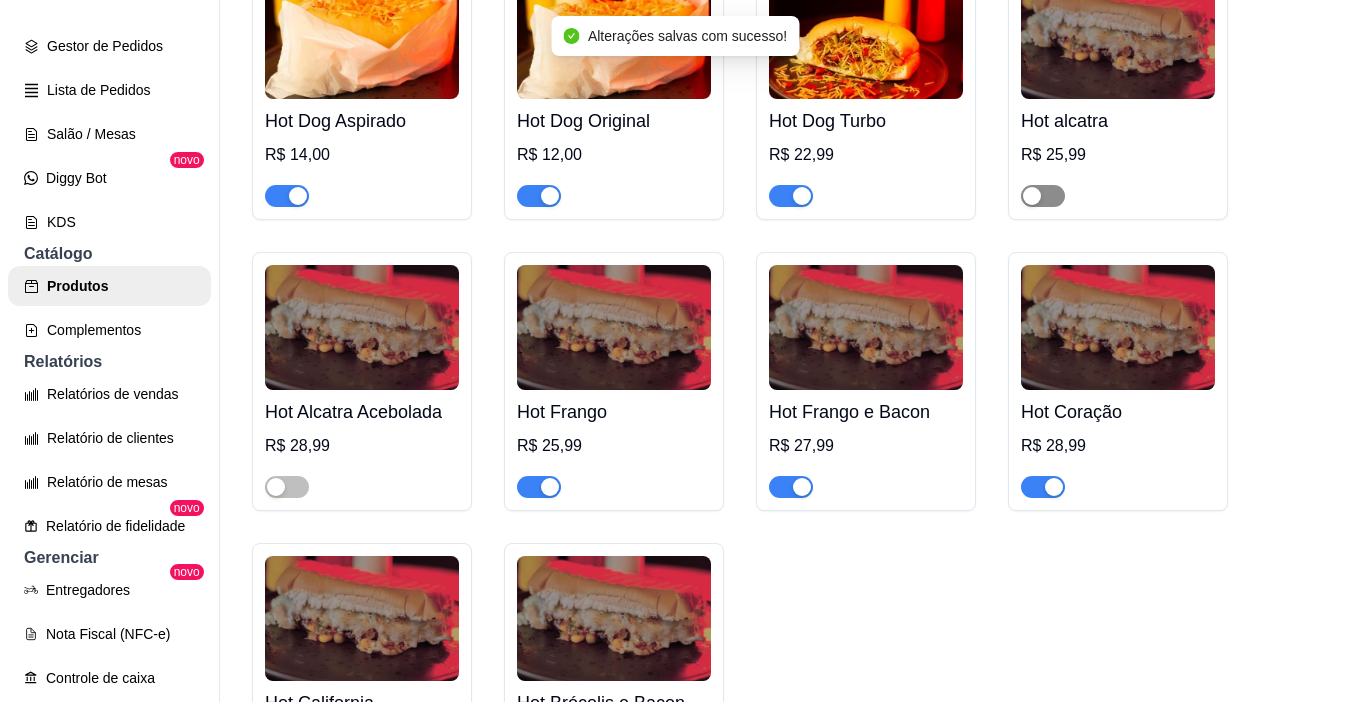 click at bounding box center (1043, 196) 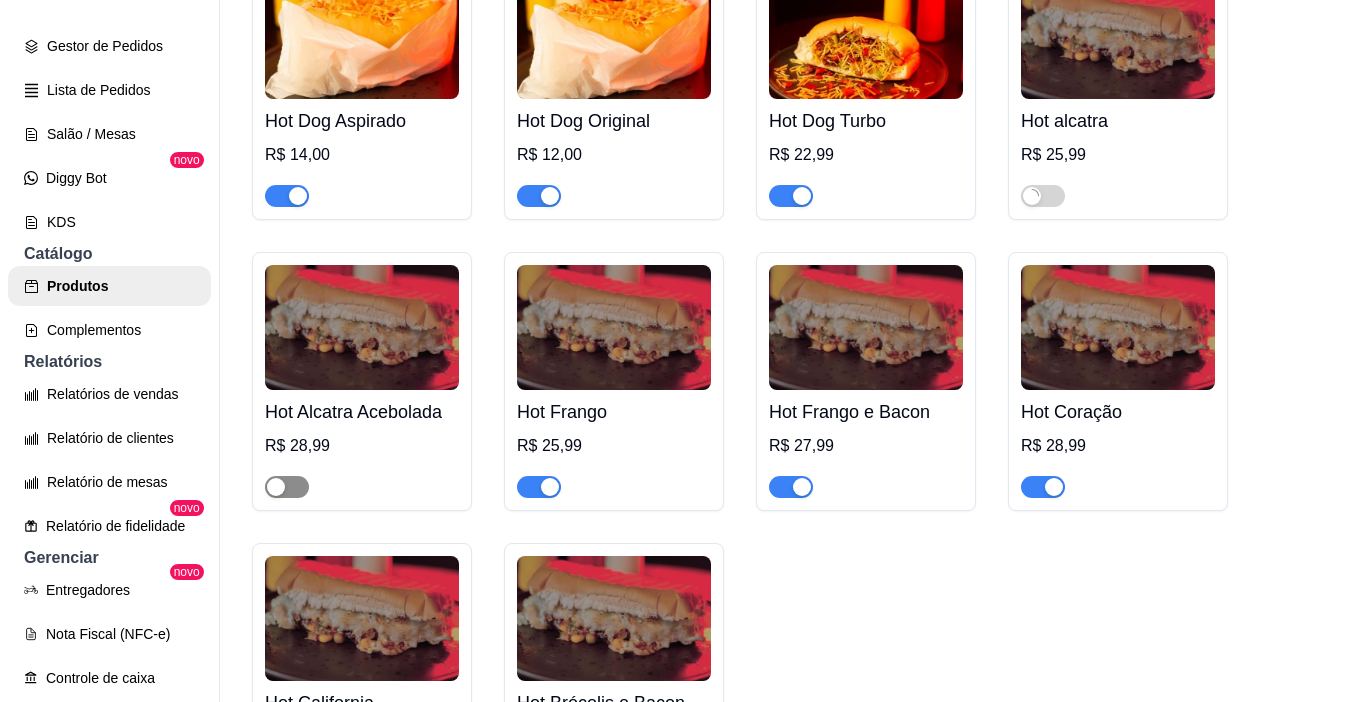 click at bounding box center [287, 487] 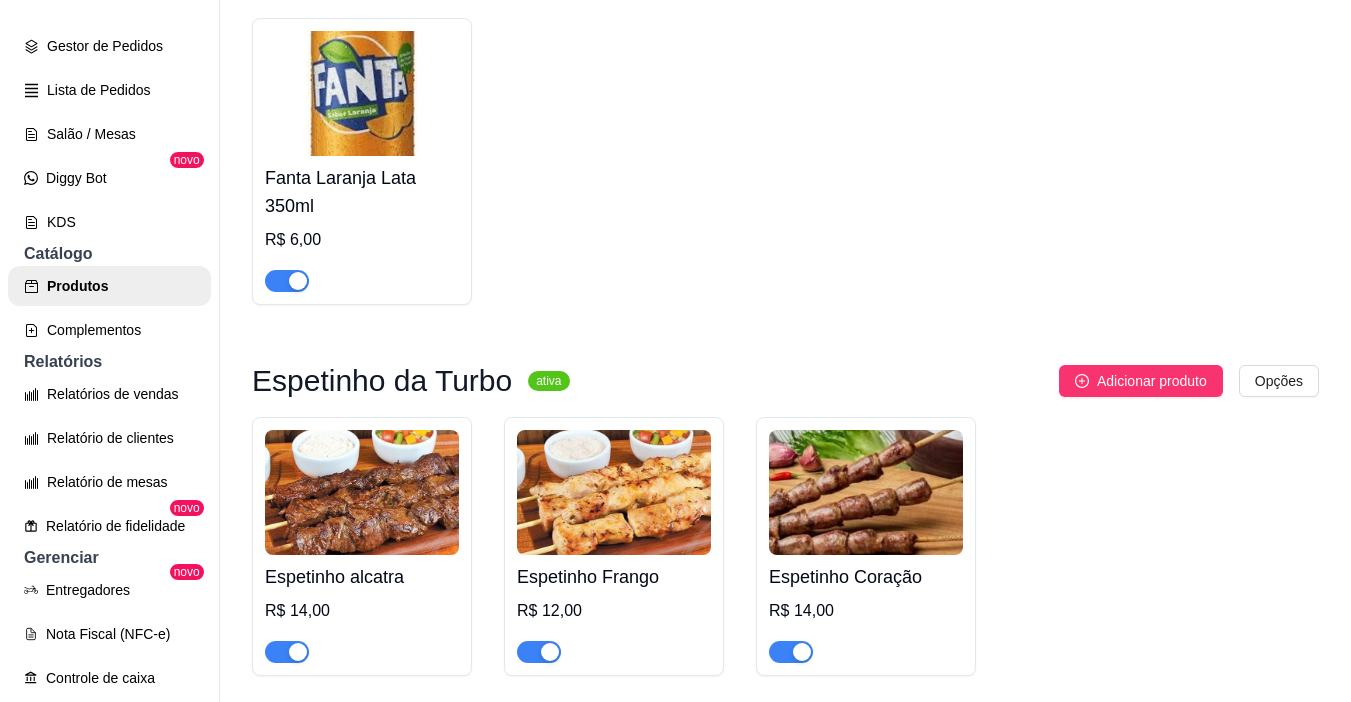 scroll, scrollTop: 3333, scrollLeft: 0, axis: vertical 